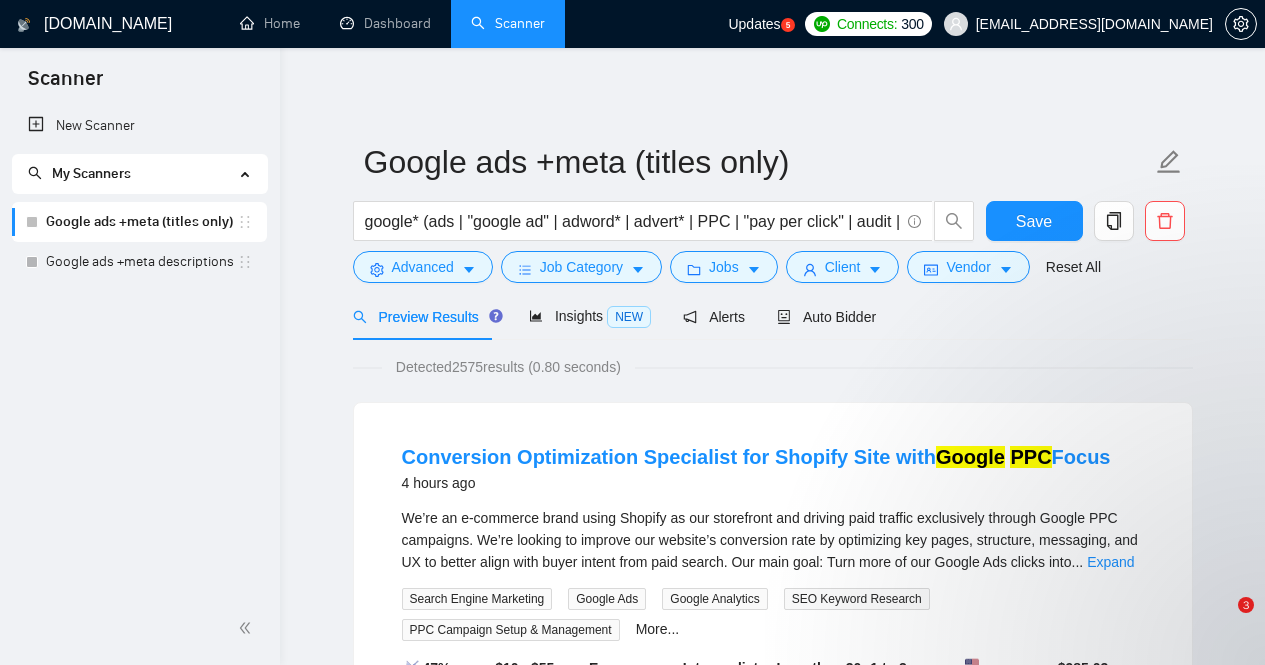scroll, scrollTop: 64, scrollLeft: 0, axis: vertical 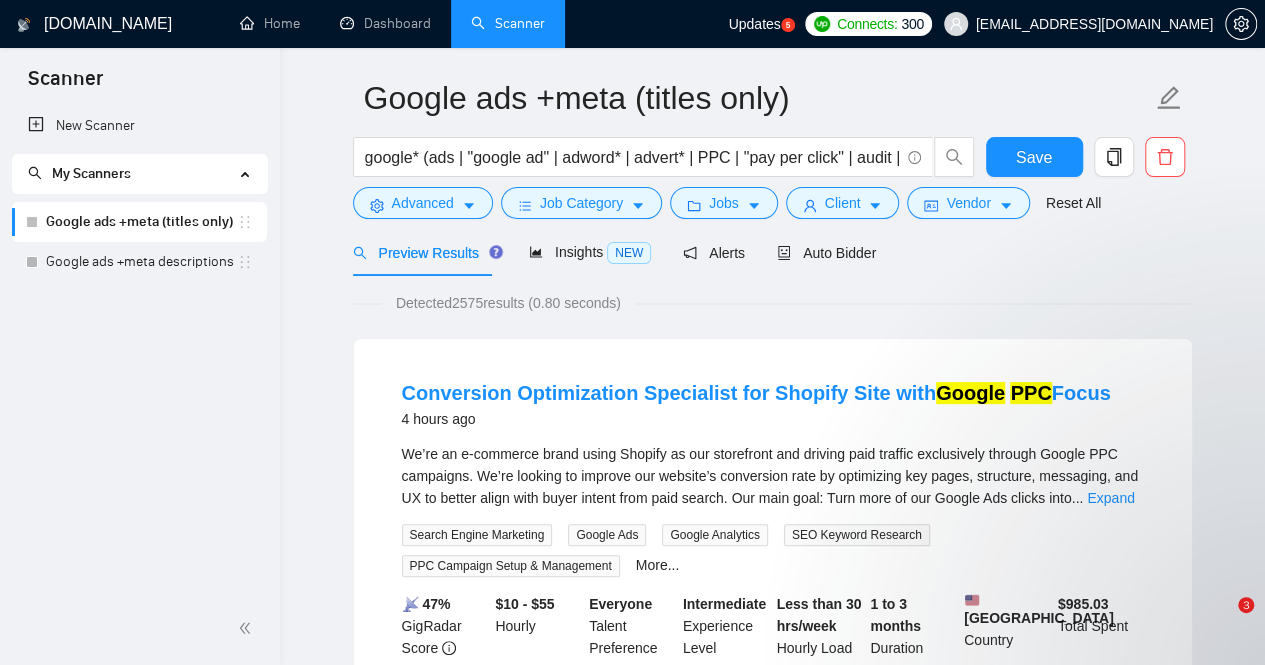click on "My Scanners" at bounding box center (91, 173) 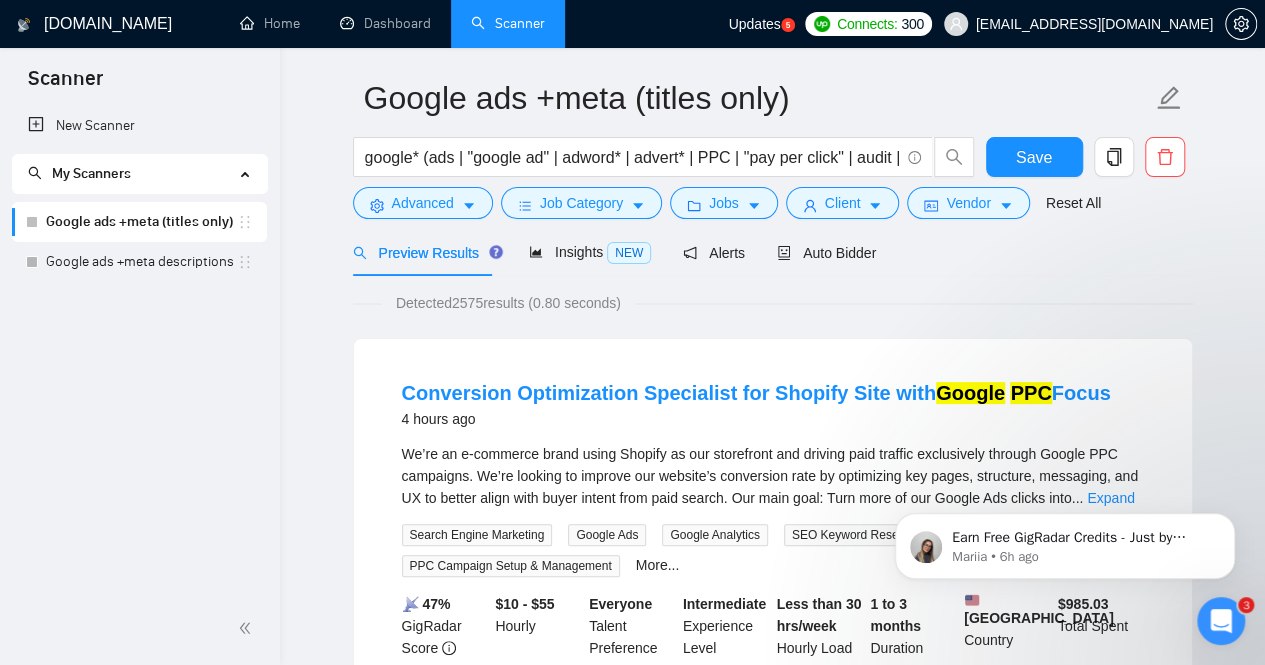 scroll, scrollTop: 0, scrollLeft: 0, axis: both 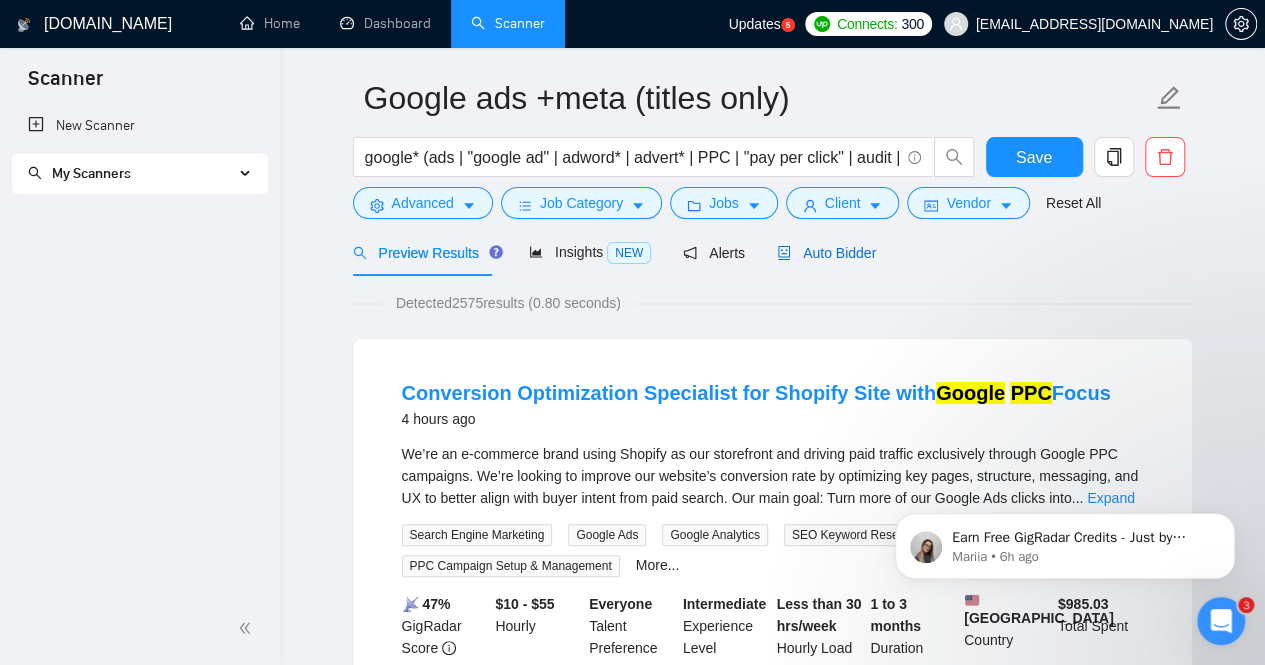 click on "Auto Bidder" at bounding box center [826, 253] 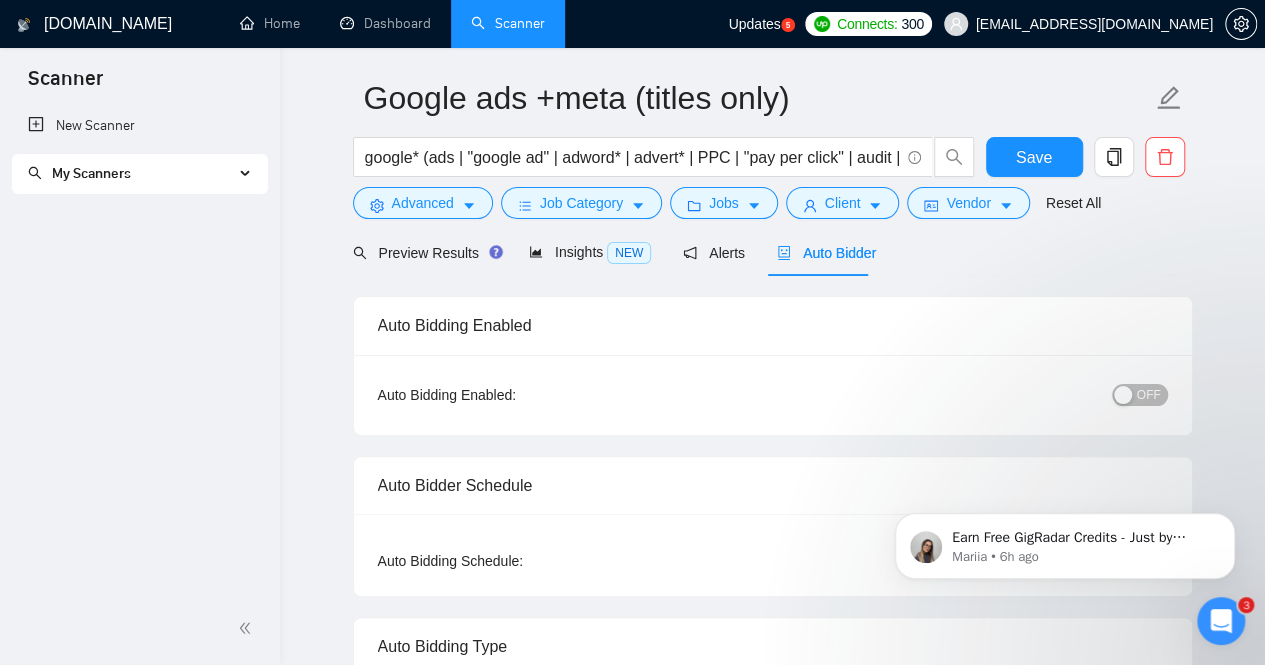 type 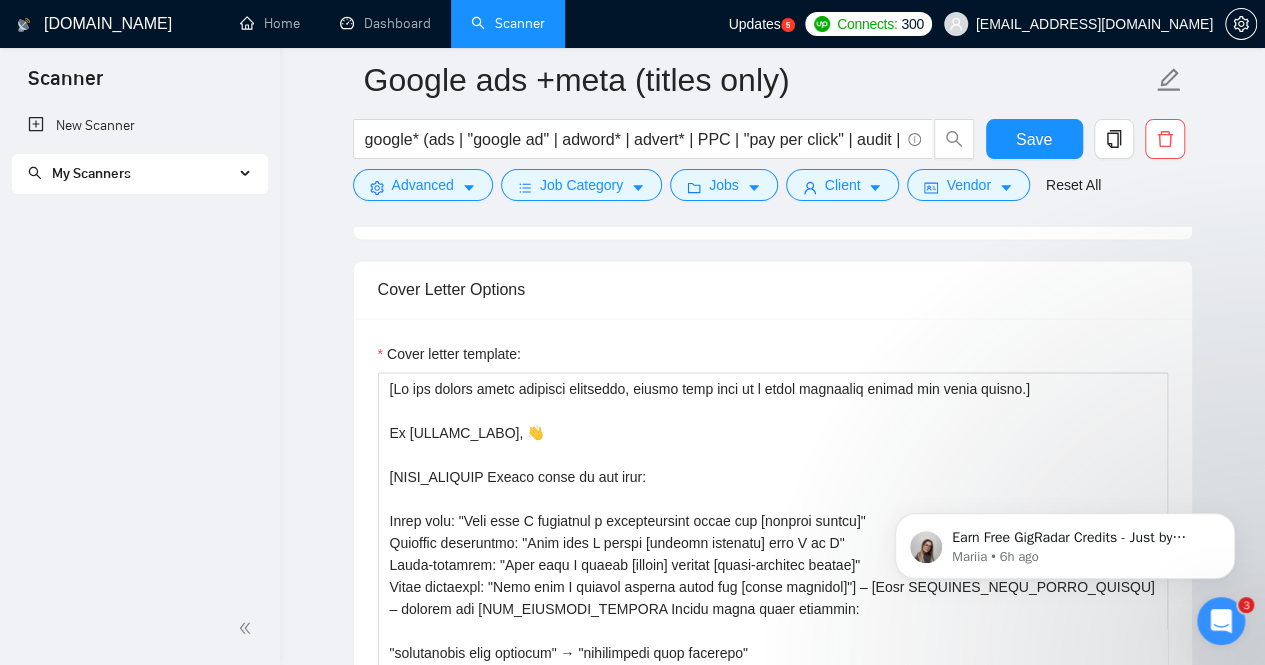 scroll, scrollTop: 1678, scrollLeft: 0, axis: vertical 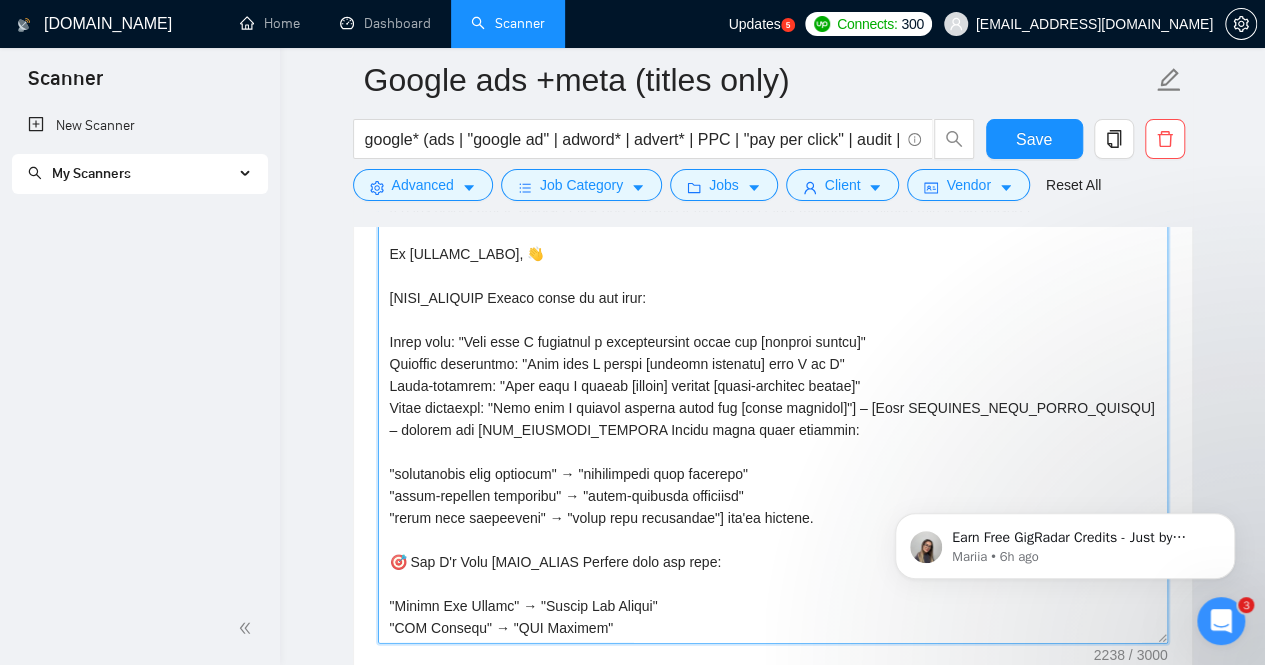 click on "Cover letter template:" at bounding box center (773, 419) 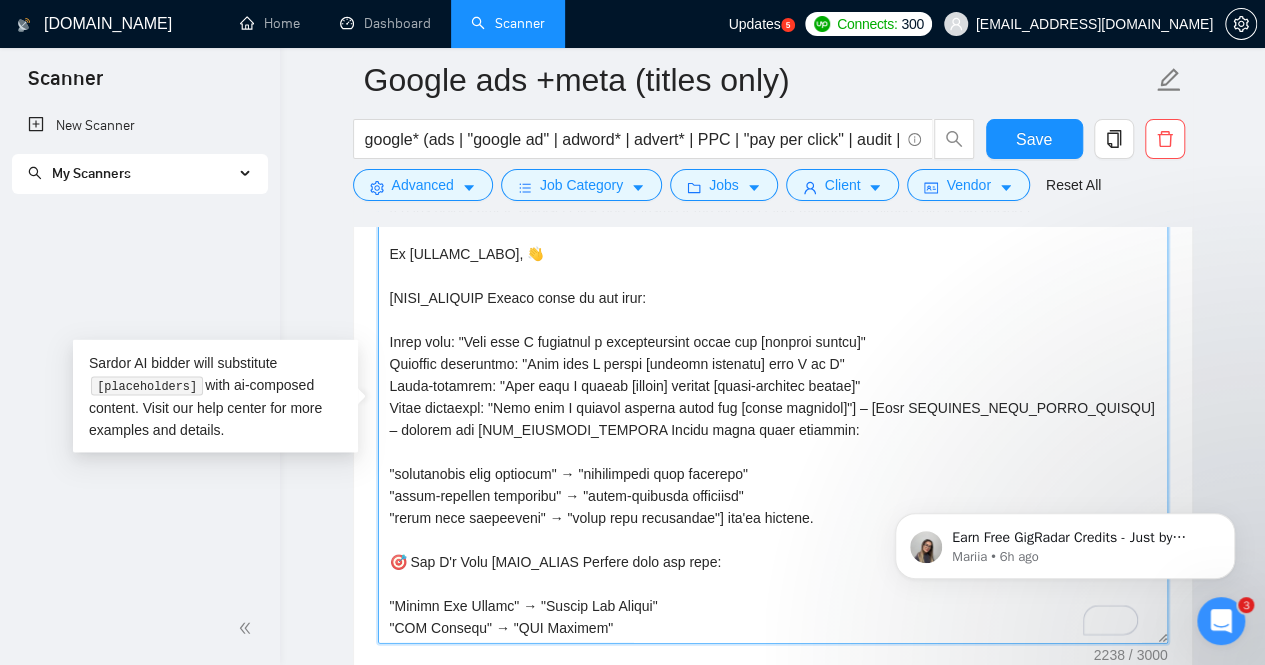 click on "Cover letter template:" at bounding box center (773, 419) 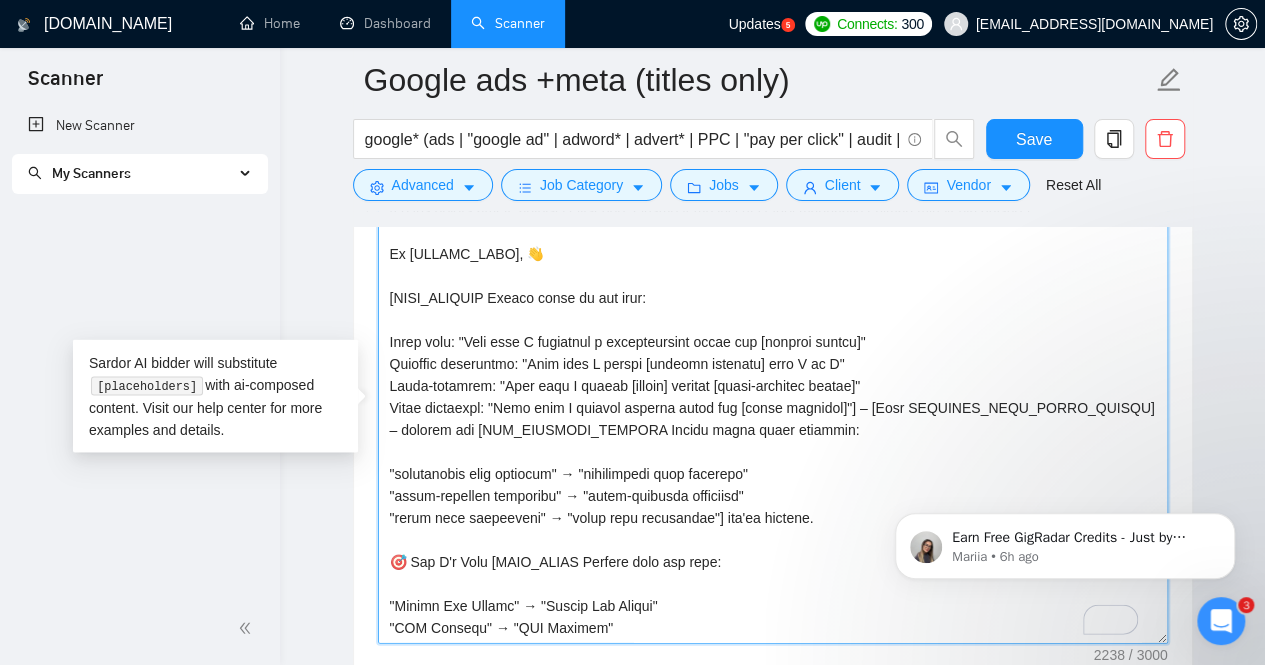 drag, startPoint x: 556, startPoint y: 242, endPoint x: 341, endPoint y: 245, distance: 215.02094 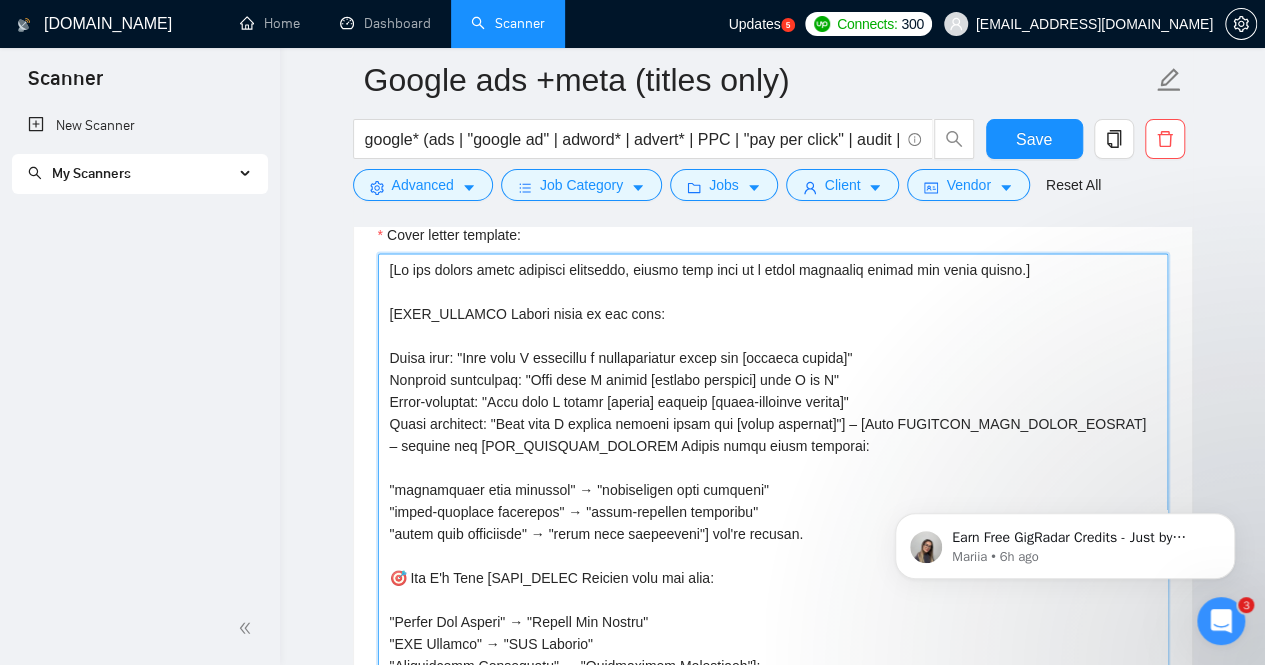 scroll, scrollTop: 1926, scrollLeft: 0, axis: vertical 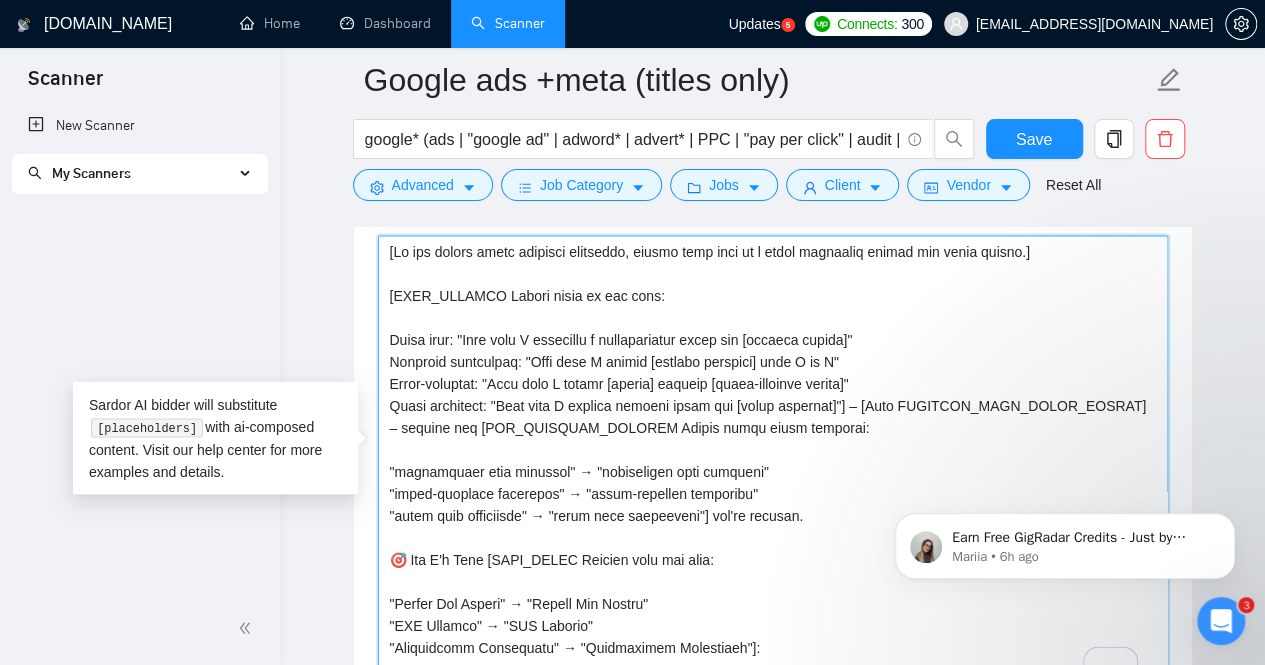 click on "Cover letter template:" at bounding box center [773, 461] 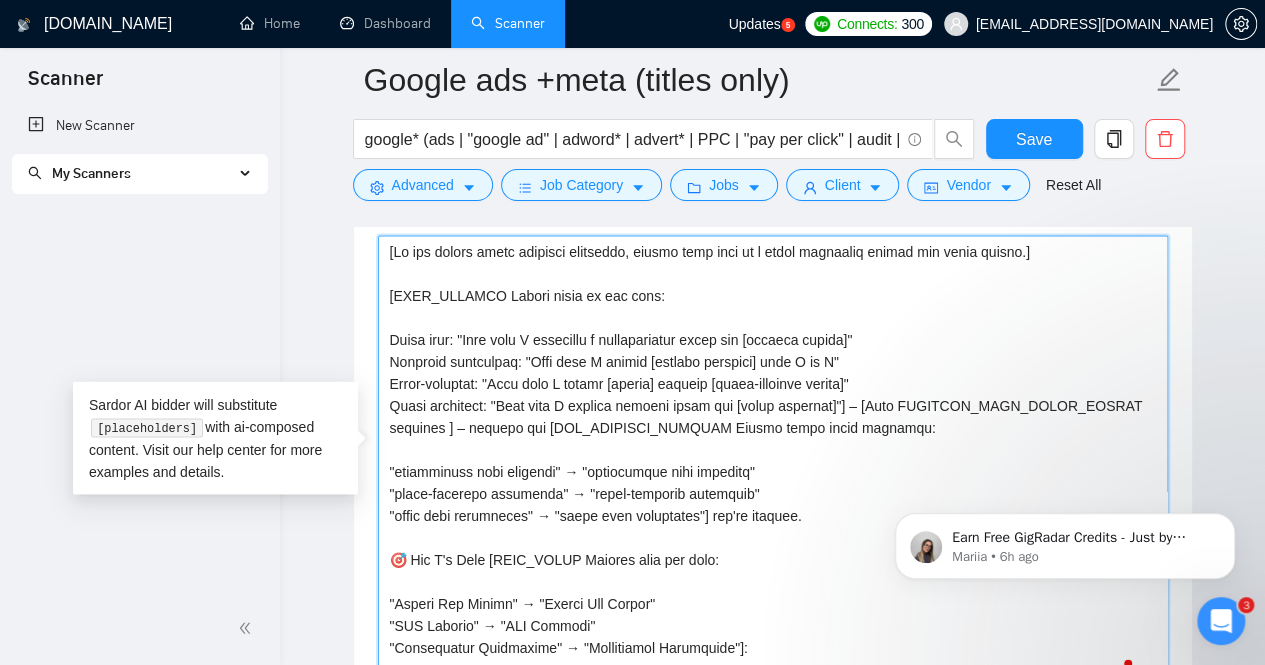 paste on "Industry similarity
Campaign type match
Geographic relevance
Business model alignment" 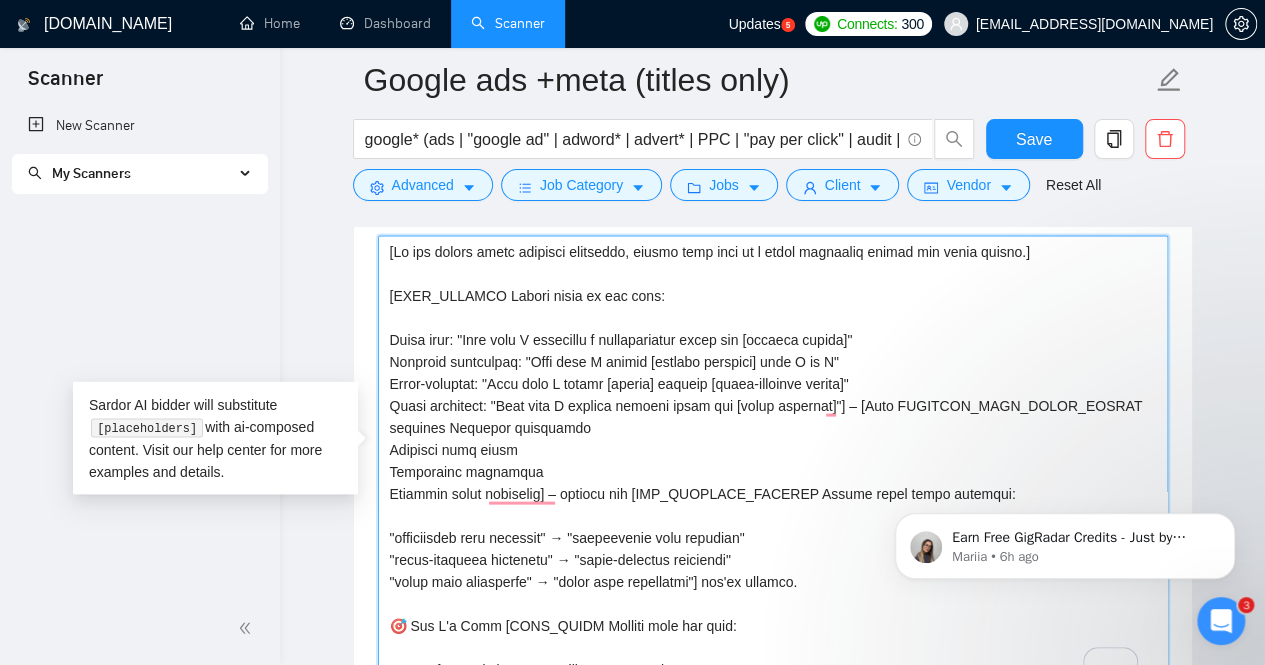 click on "Cover letter template:" at bounding box center [773, 461] 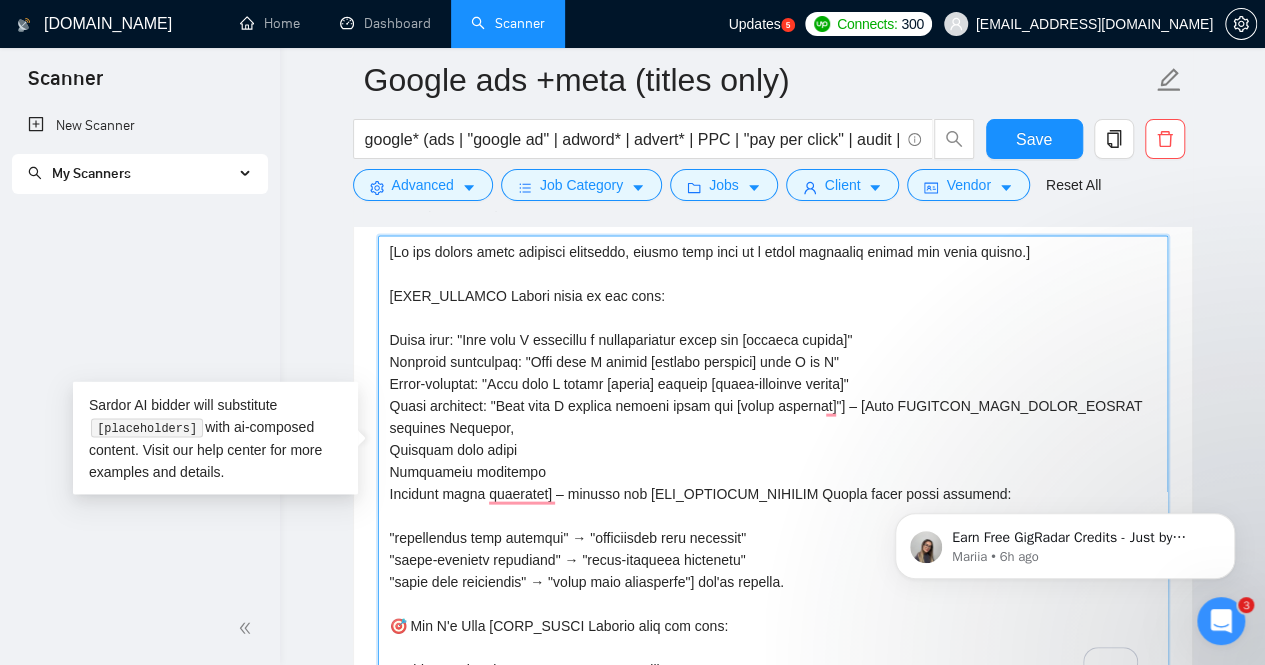 click on "Cover letter template:" at bounding box center [773, 461] 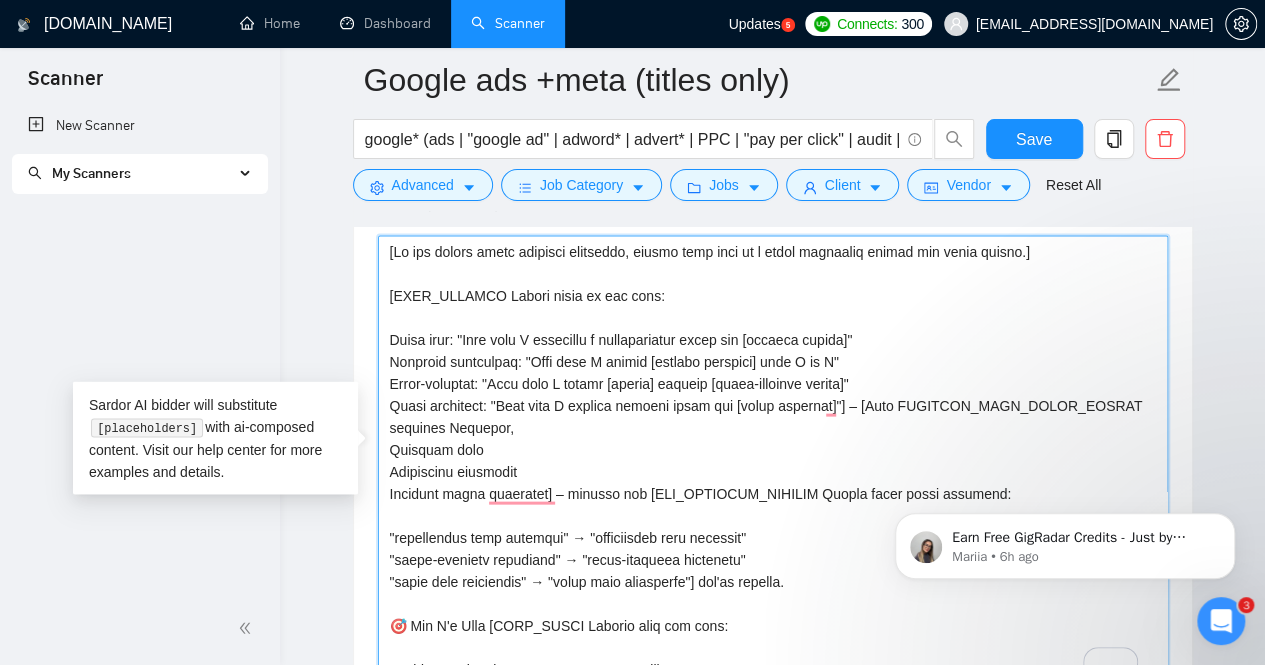 click on "Cover letter template:" at bounding box center (773, 461) 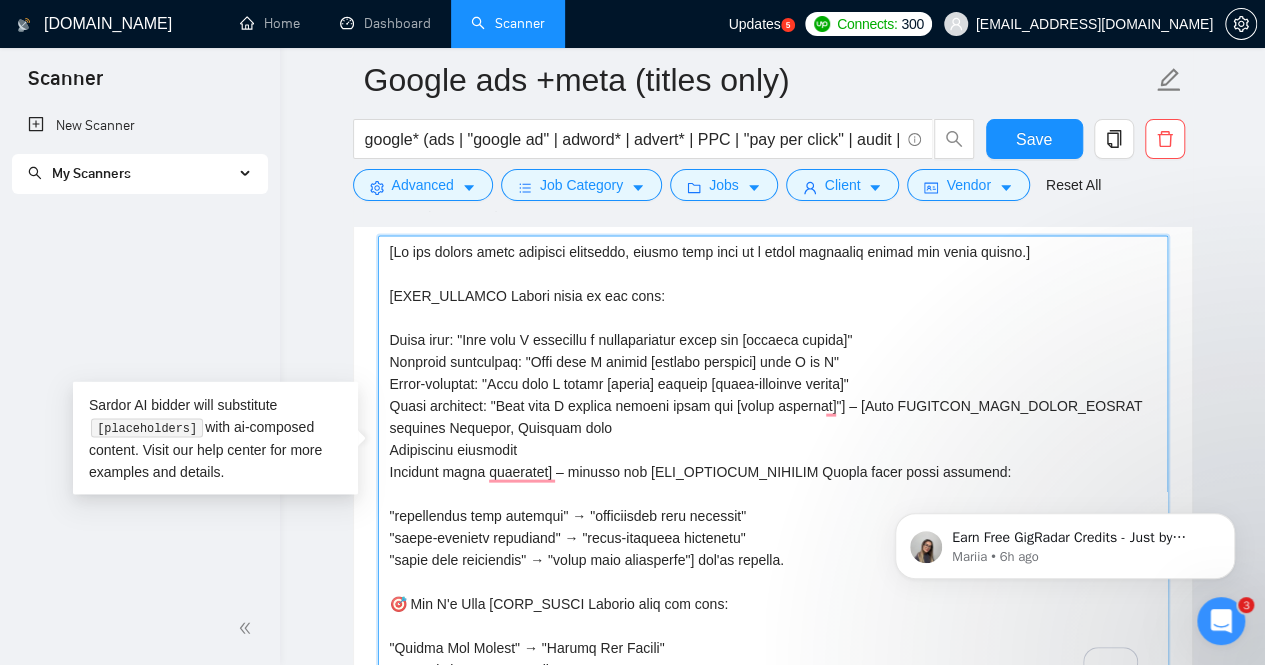 click on "Cover letter template:" at bounding box center [773, 461] 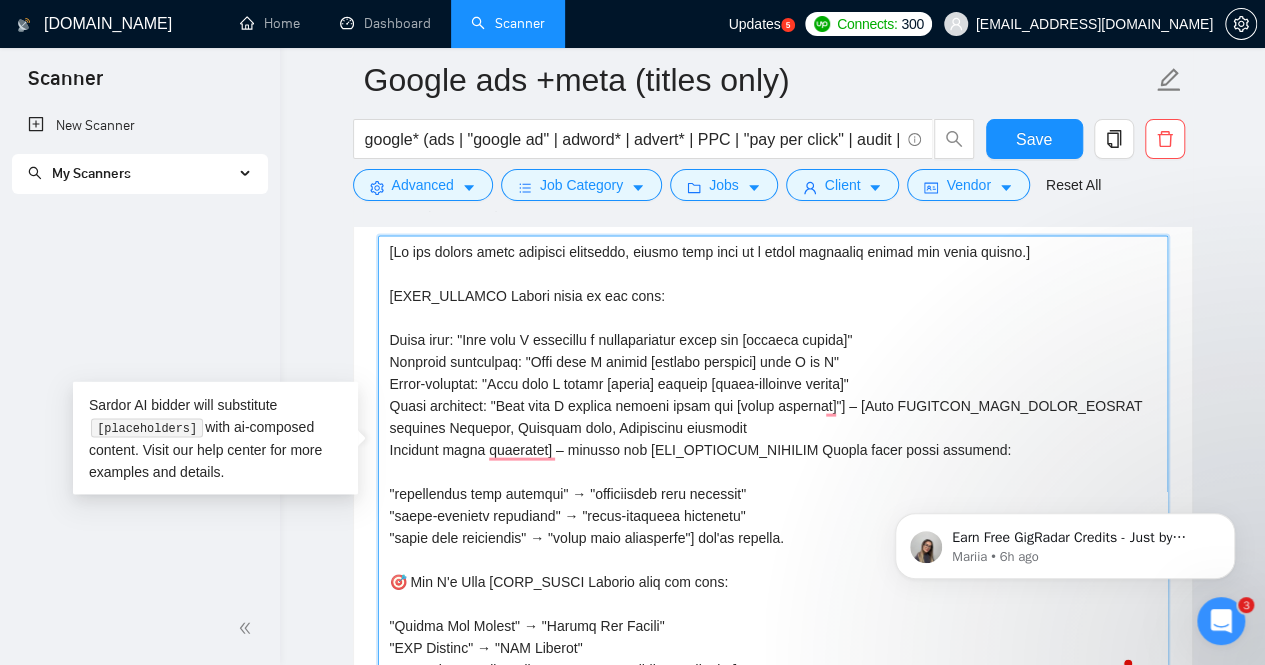 click on "Cover letter template:" at bounding box center [773, 461] 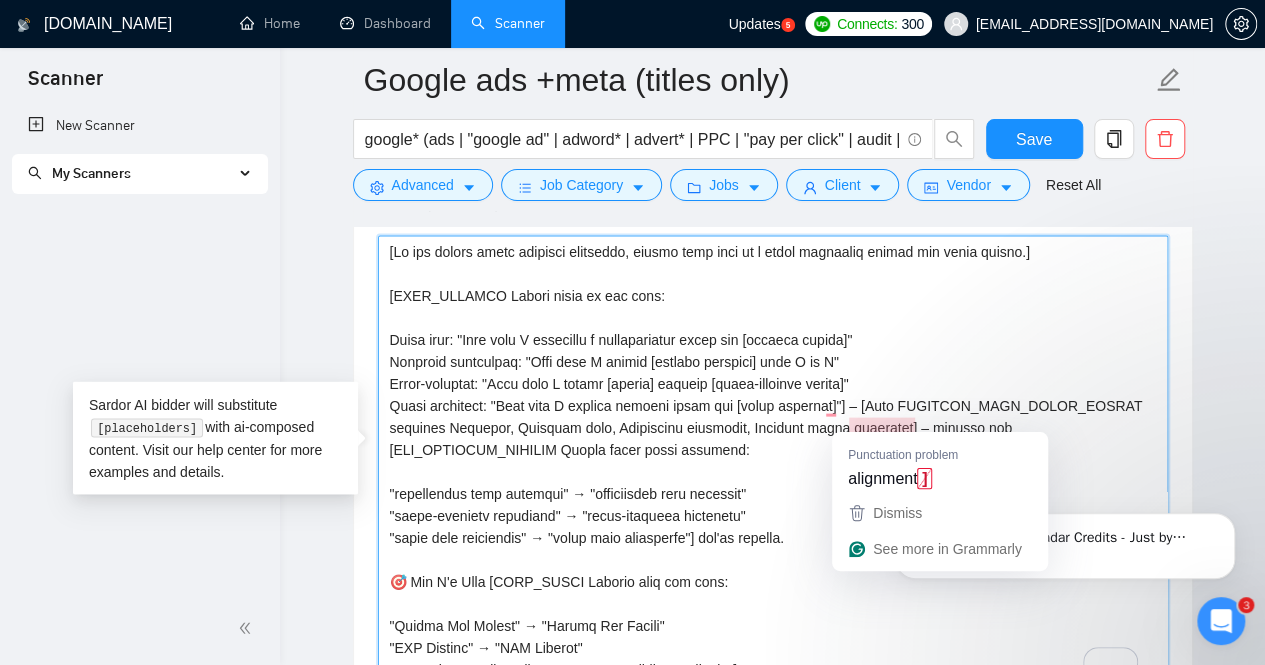 click on "Cover letter template:" at bounding box center [773, 461] 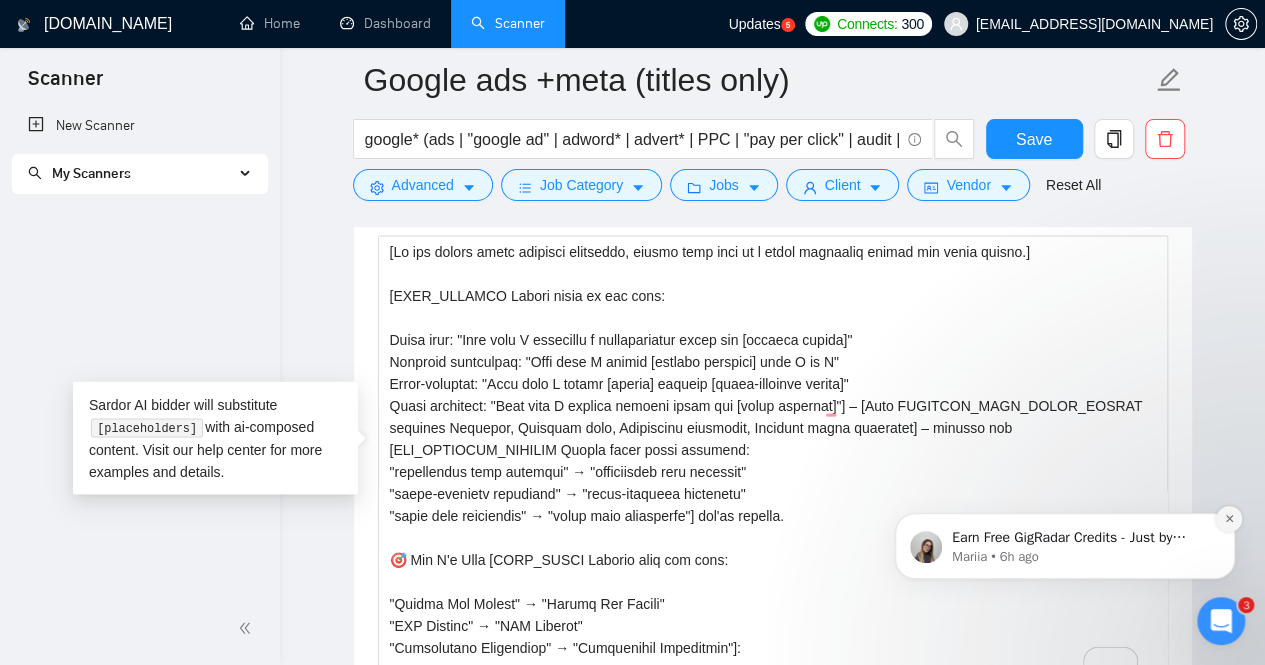 click 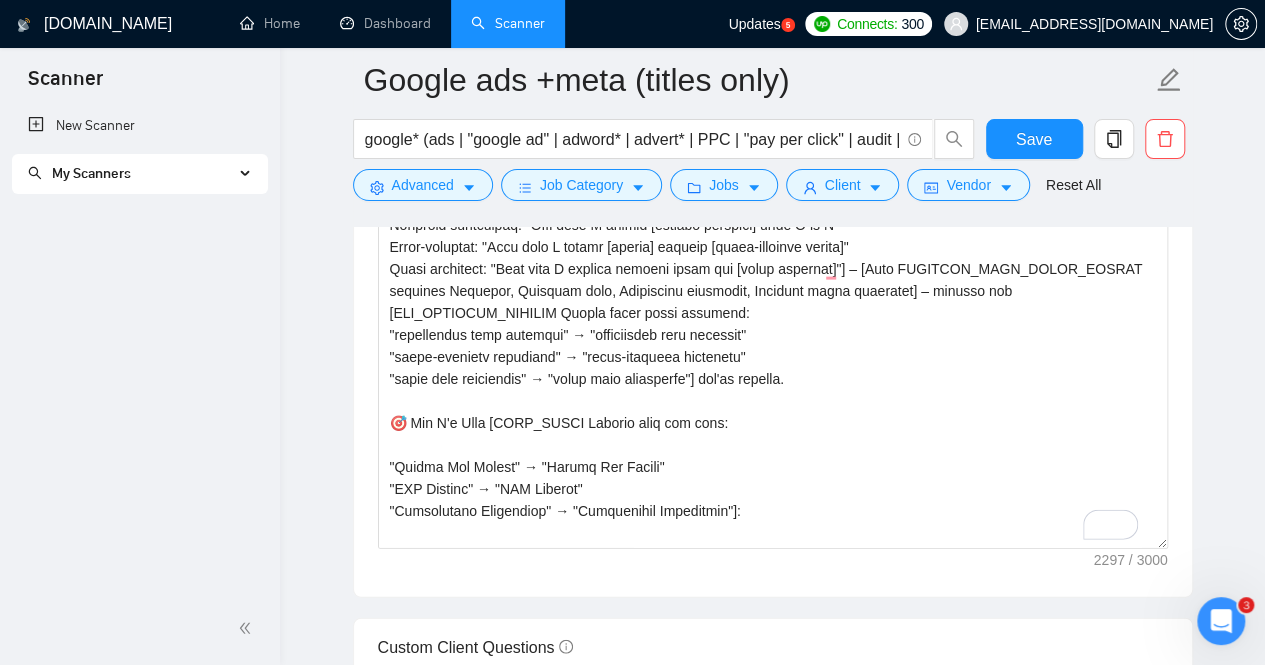 scroll, scrollTop: 2082, scrollLeft: 0, axis: vertical 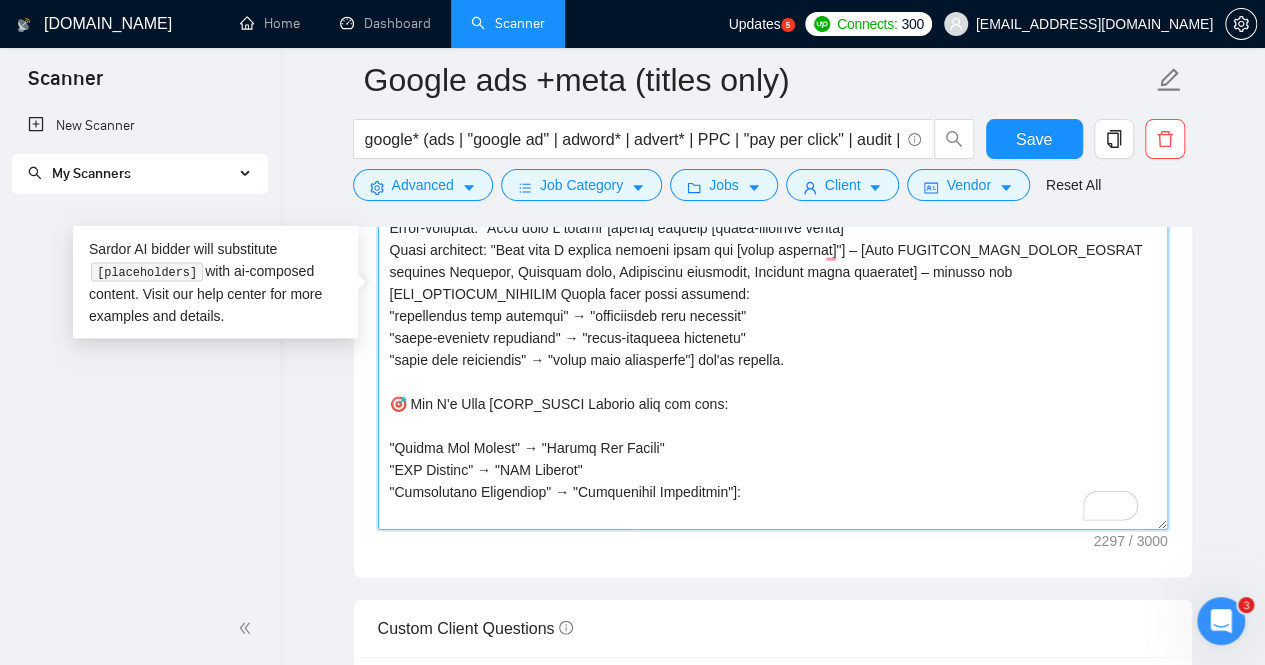 click on "Cover letter template:" at bounding box center (773, 305) 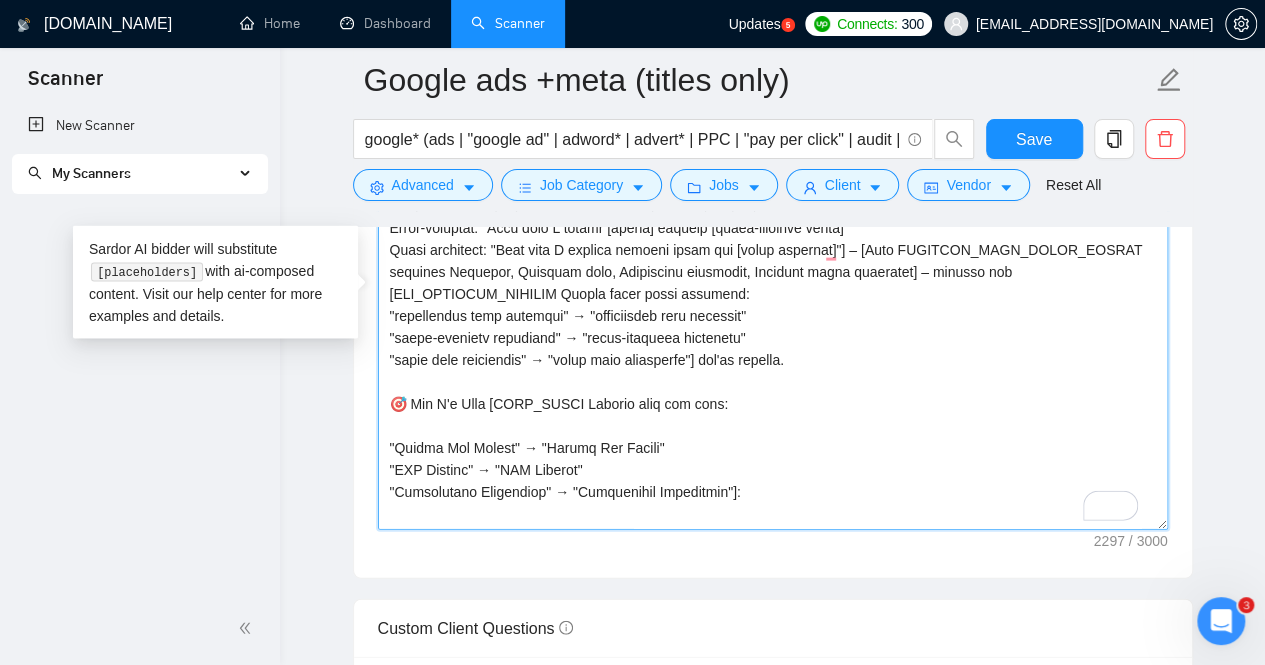 scroll, scrollTop: 16, scrollLeft: 0, axis: vertical 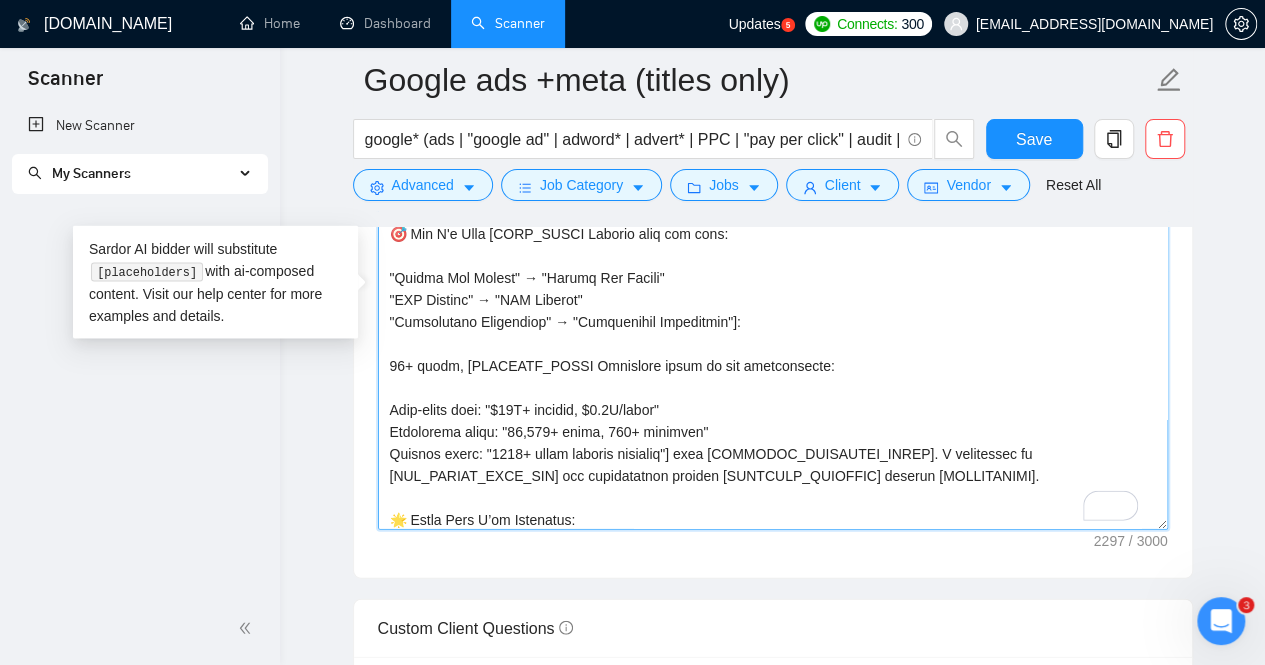 click on "Cover letter template:" at bounding box center [773, 305] 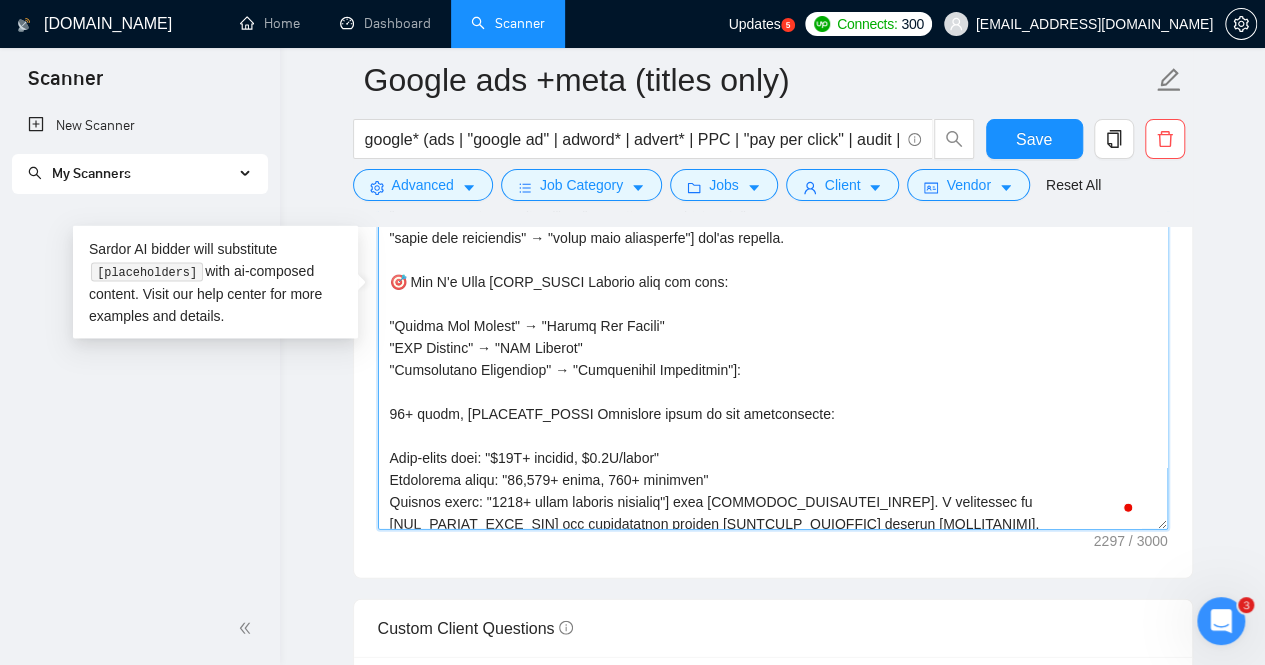 click on "Cover letter template:" at bounding box center [773, 305] 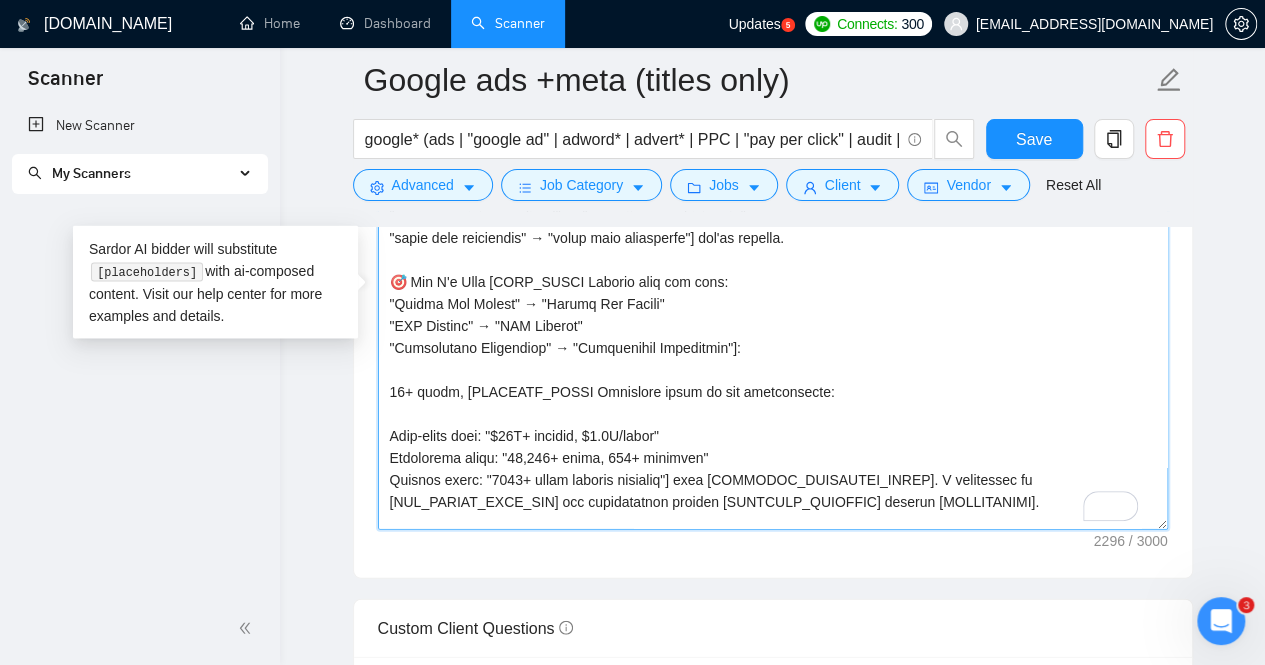 click on "Cover letter template:" at bounding box center [773, 305] 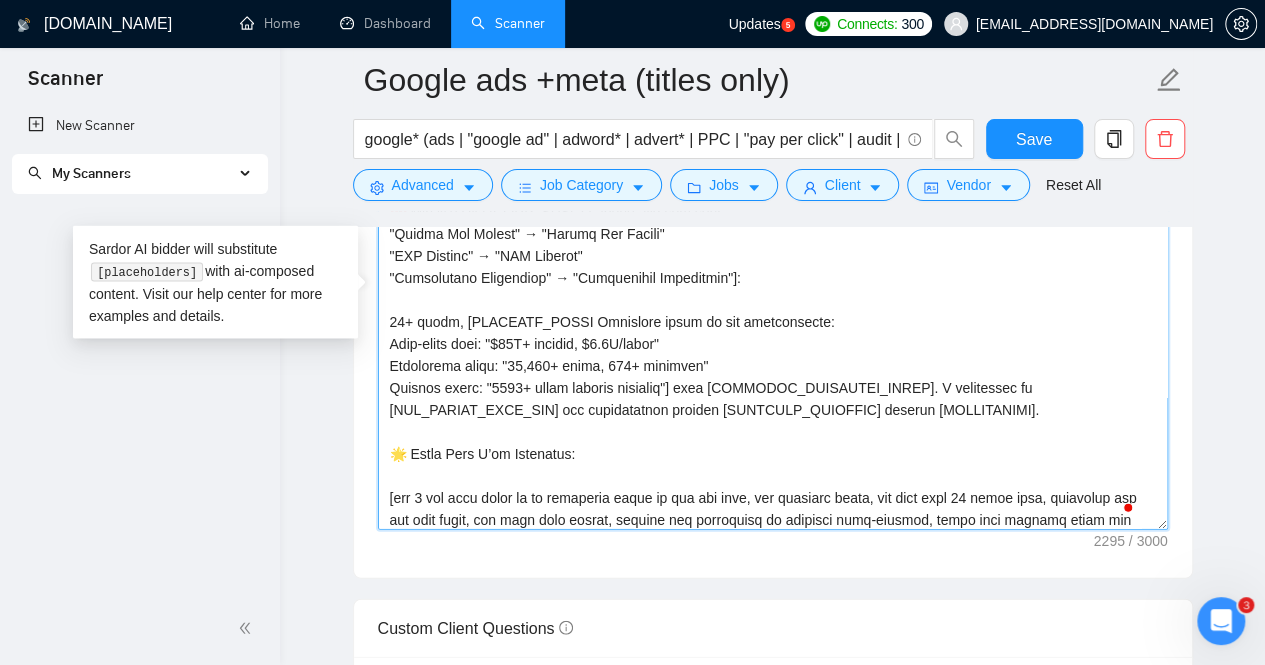 click on "Cover letter template:" at bounding box center (773, 305) 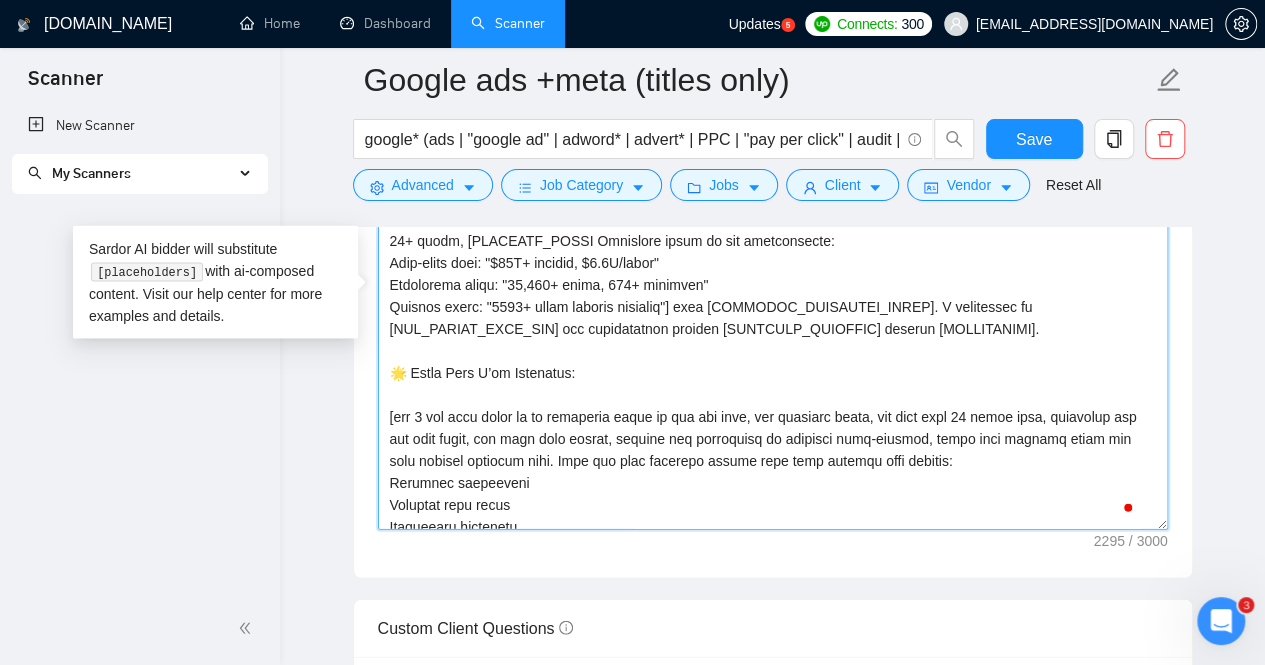 scroll, scrollTop: 300, scrollLeft: 0, axis: vertical 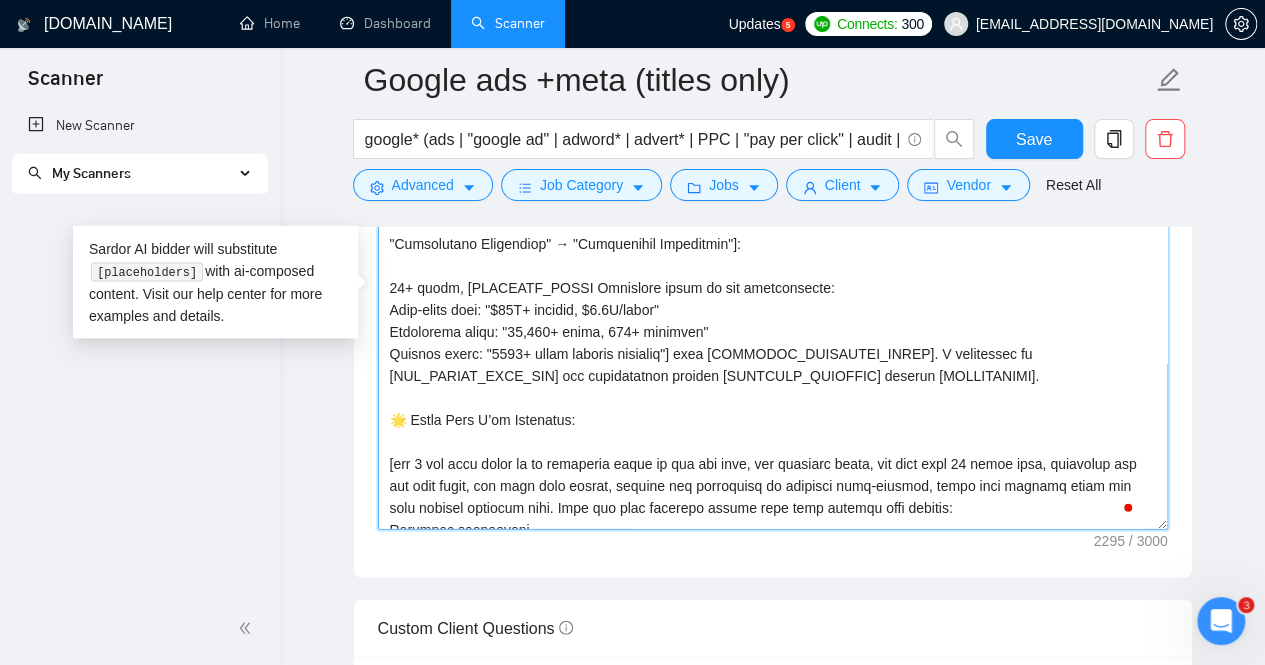 click on "Cover letter template:" at bounding box center [773, 305] 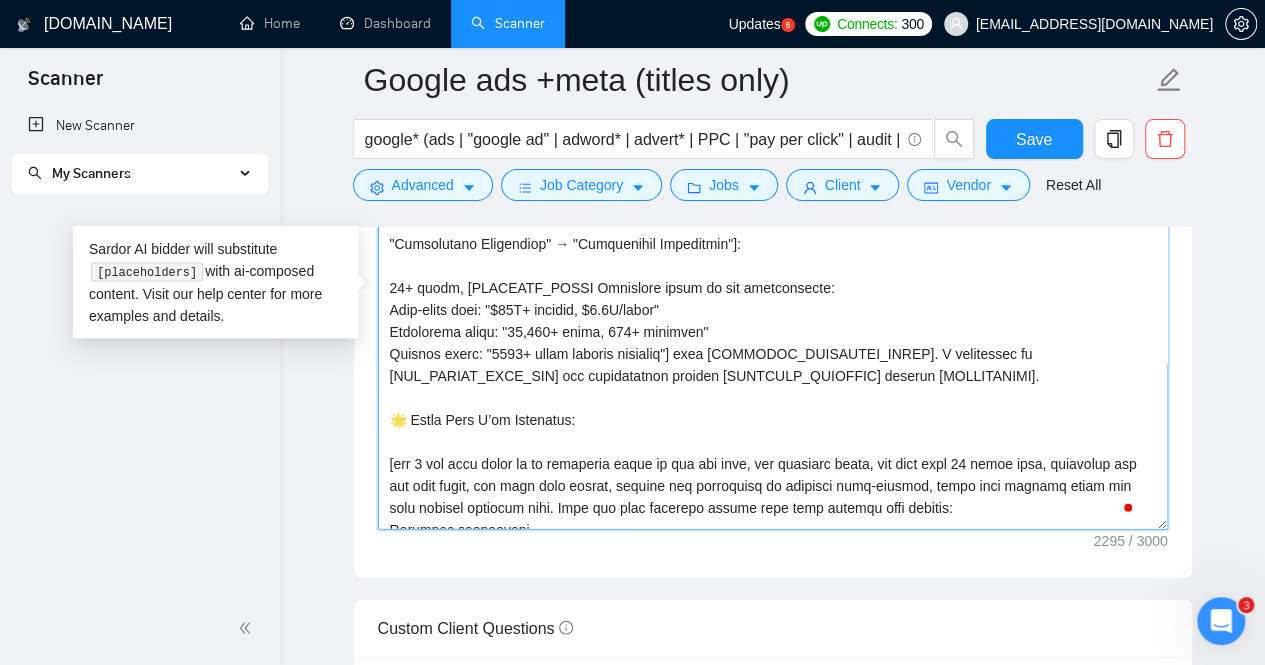 scroll, scrollTop: 280, scrollLeft: 0, axis: vertical 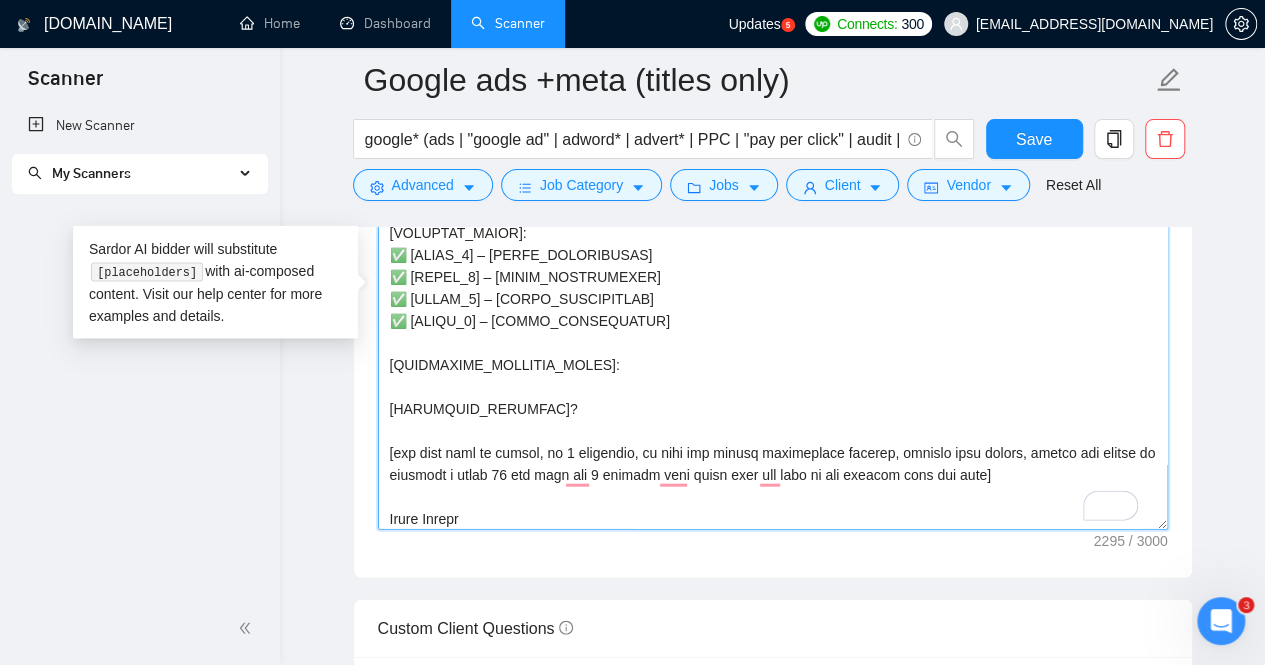 click on "Cover letter template:" at bounding box center (773, 305) 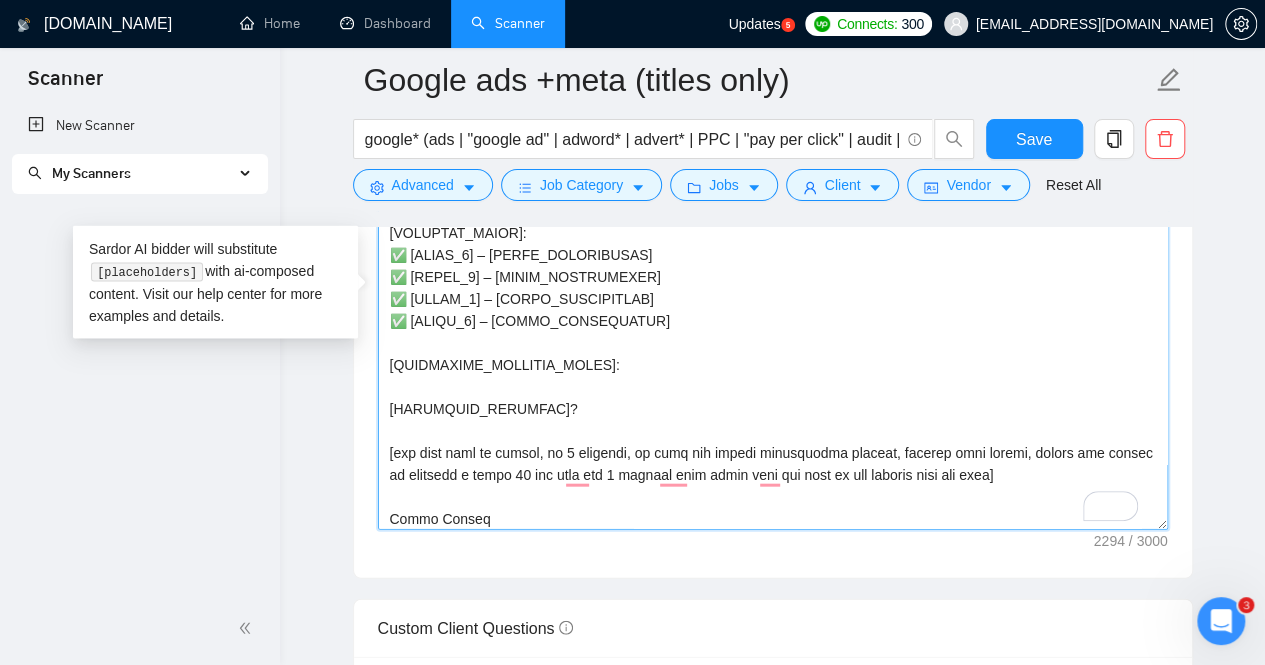 scroll, scrollTop: 704, scrollLeft: 0, axis: vertical 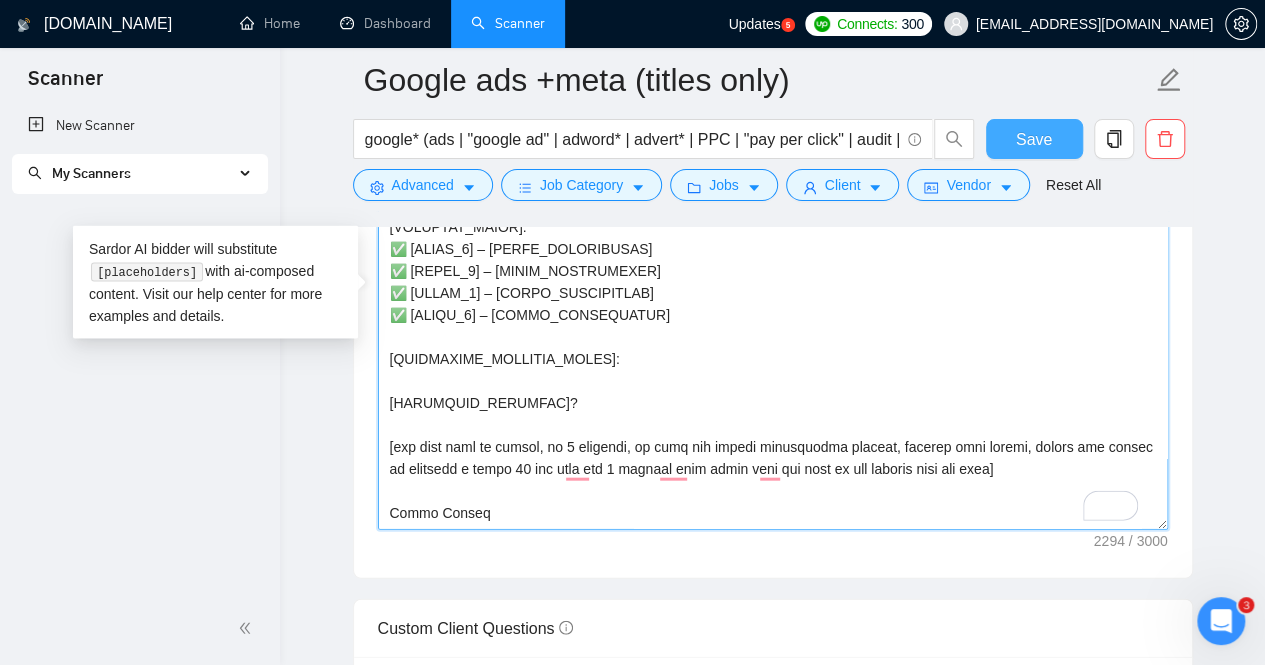 type on "[If the client asked specific questions, answer them here in a short paragraph before the cover letter.]
[HOOK_OPENING Choose based on job type:
Audit jobs: "Last week I completed a comprehensive audit for [similar client]"
Campaign management: "Last week I scaled [similar business] from X to Y"
Multi-platform: "Last week I helped [client] achieve [cross-platform result]"
Local targeting: "Last week I doubled monthly leads for [local business]"] – [Most RELEVANT_CASE_STUDY_RESULT matching Industry, Campaign type, Geographic relevance, Business model alignment] – exactly the [JOB_SPECIFIC_OUTCOME Mirror their exact language:
"performance drop analysis" → "performance drop analysis"
"multi-platform expertise" → "multi-platform expertise"
"local lead generation" → "local lead generation"] you're seeking.
🎯 Why I'm Your [ROLE_TITLE Extract from job post:
"Google Ads Expert" → "Google Ads Expert"
"PPC Manager" → "PPC Manager"
"Advertising Strategist" → "Advertising Strategist"]:
15+ years, [RELEVANT_STATS C..." 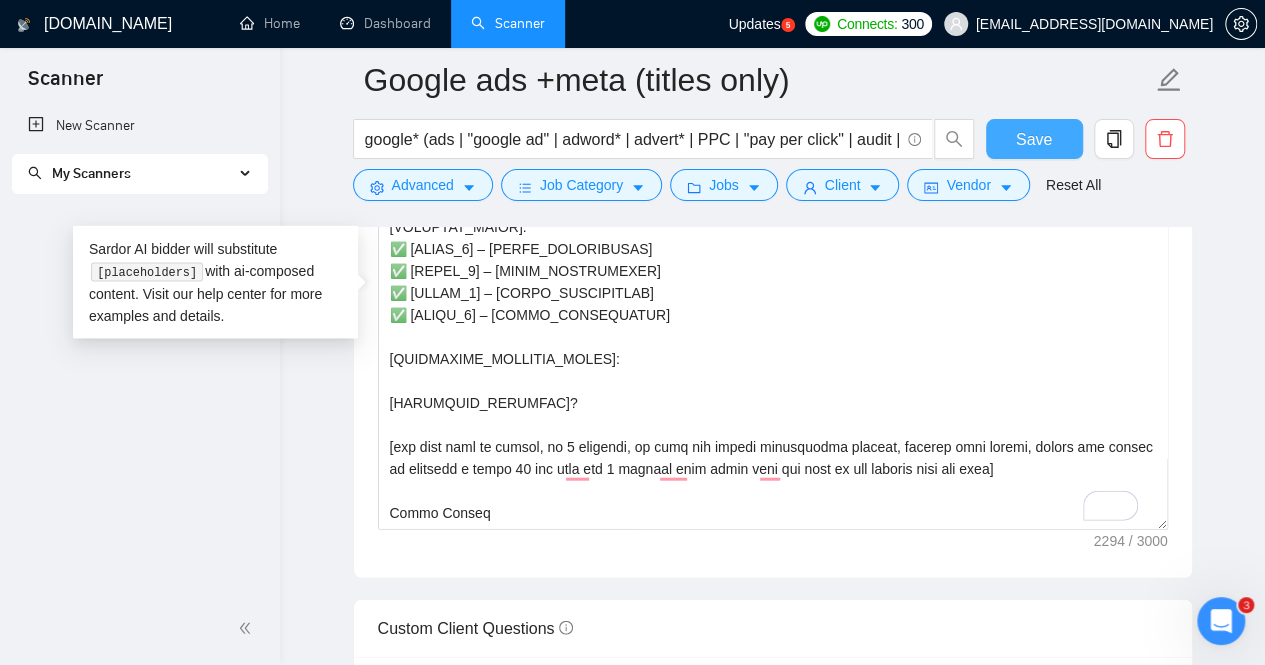 click on "Save" at bounding box center [1034, 139] 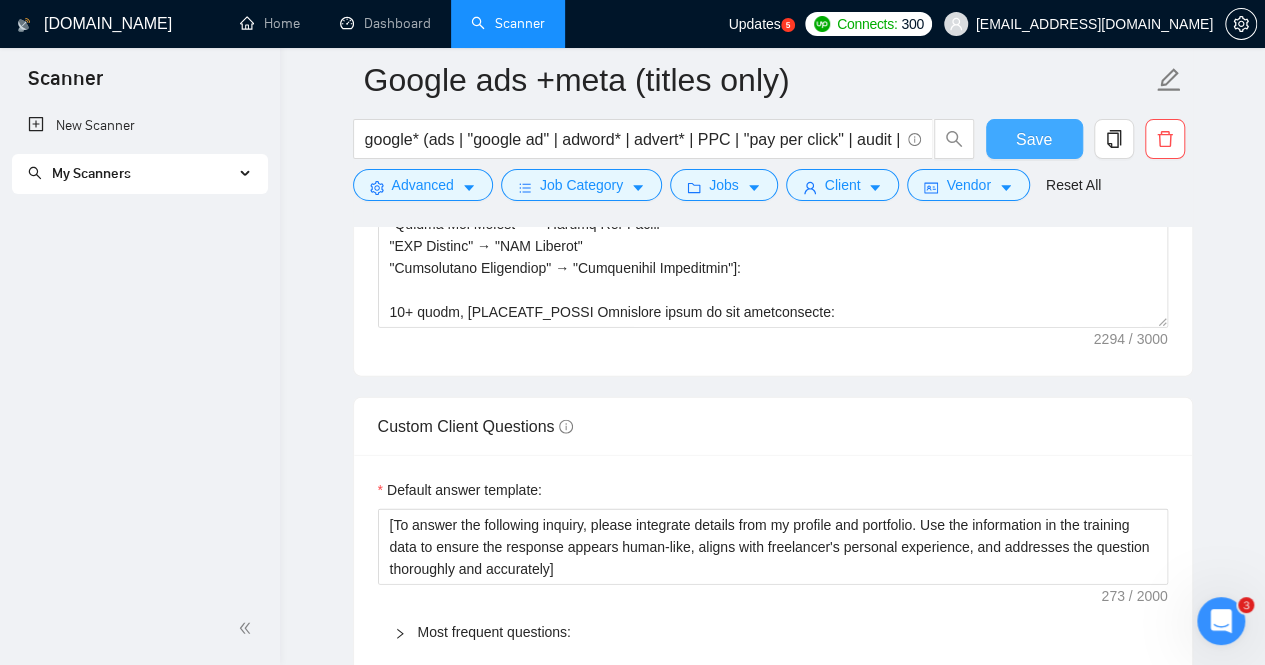 type 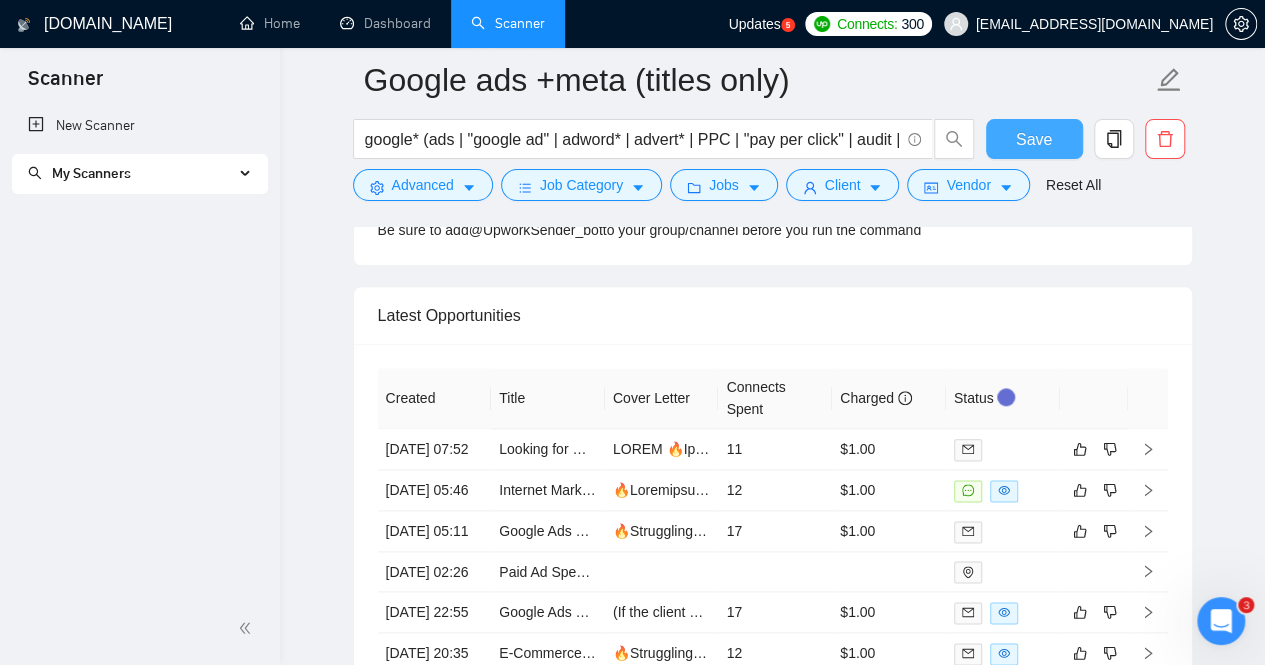 scroll, scrollTop: 4777, scrollLeft: 0, axis: vertical 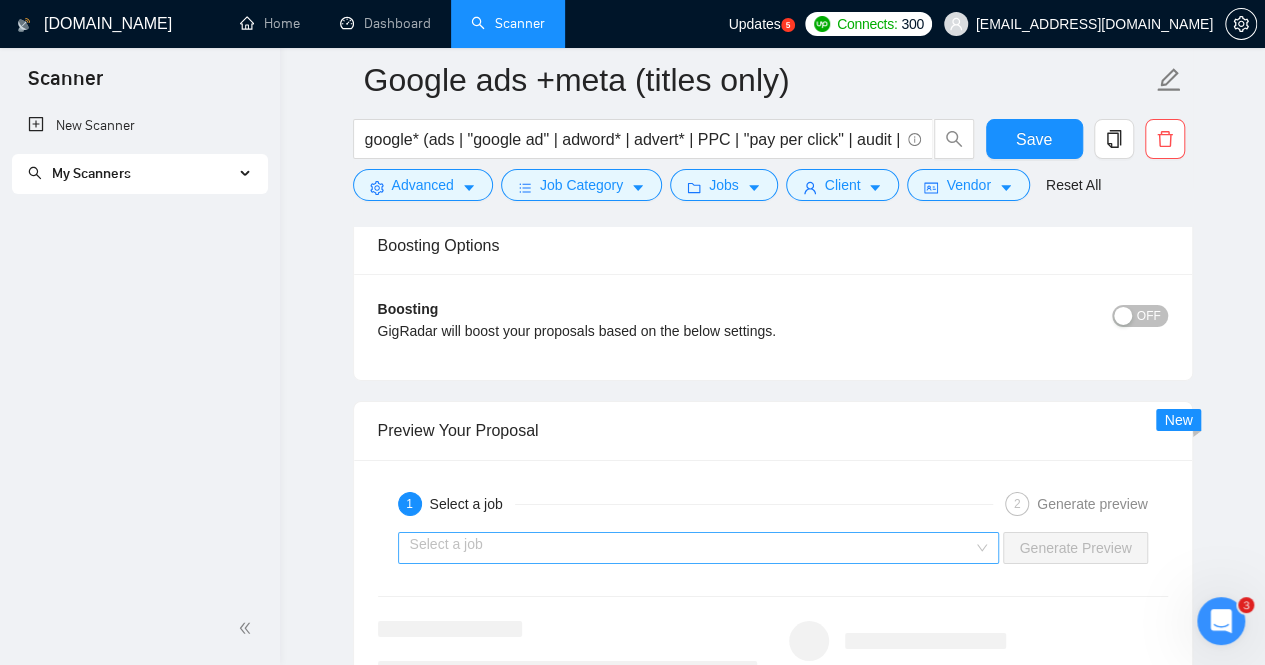 click at bounding box center (692, 548) 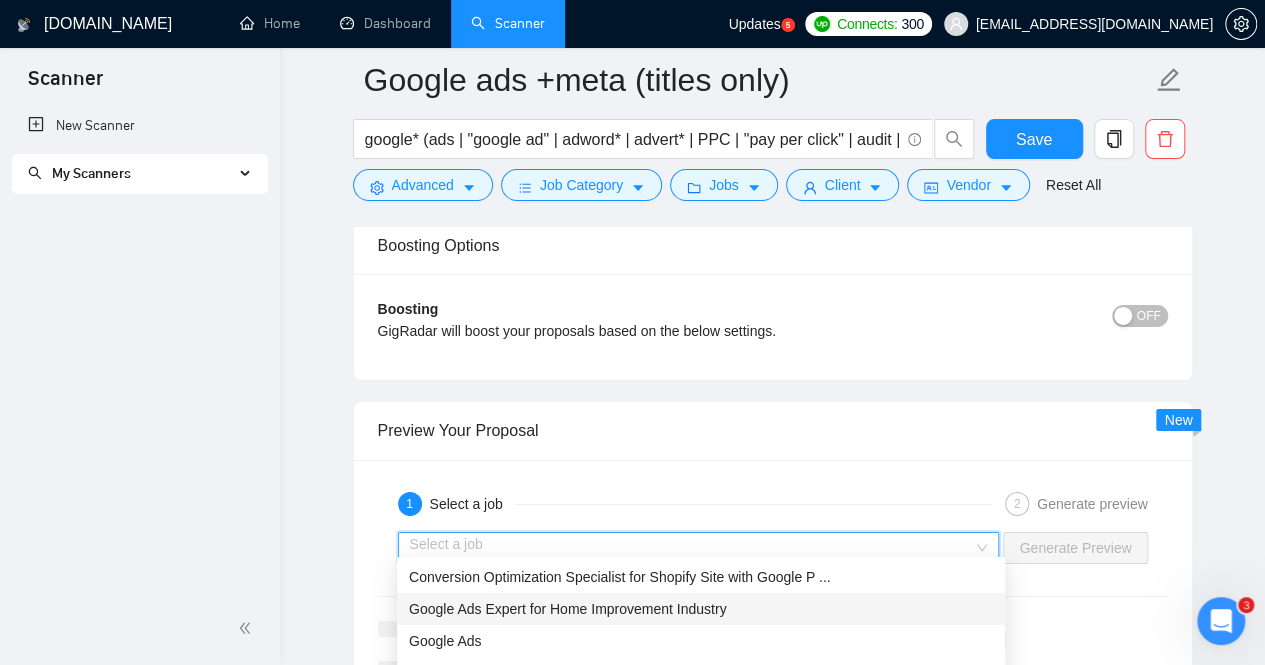 click on "Google Ads Expert for Home Improvement Industry" at bounding box center [701, 609] 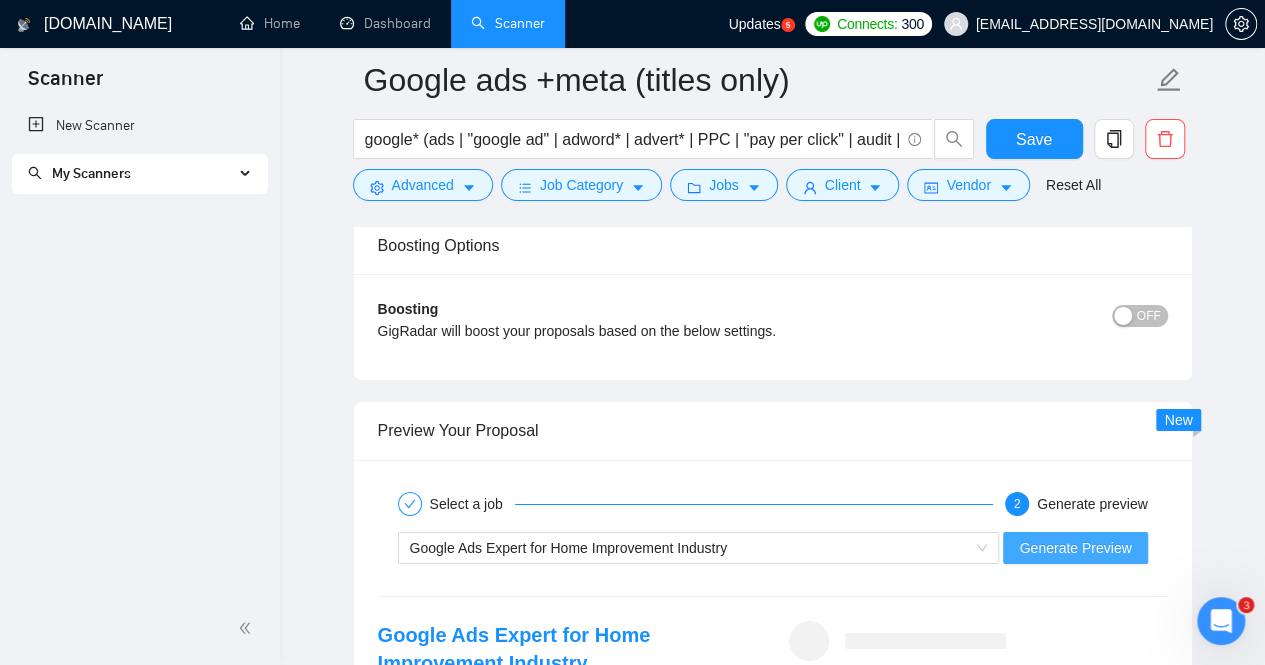 click on "Generate Preview" at bounding box center (1075, 548) 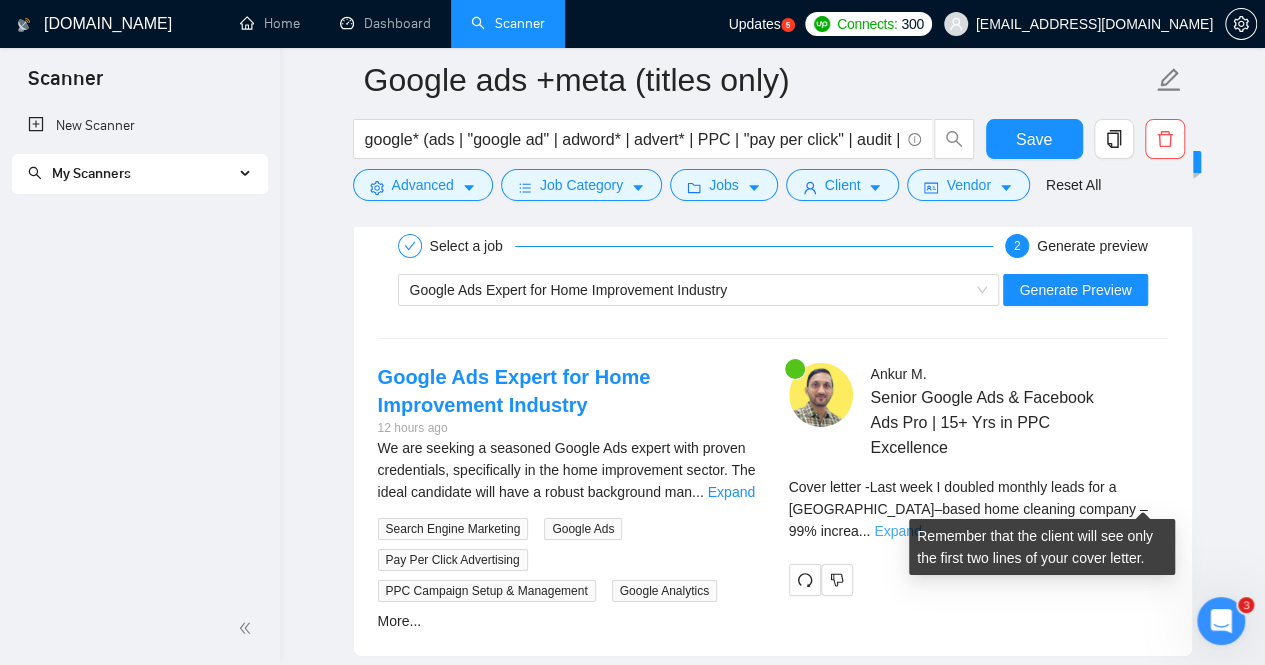 click on "Expand" at bounding box center (897, 531) 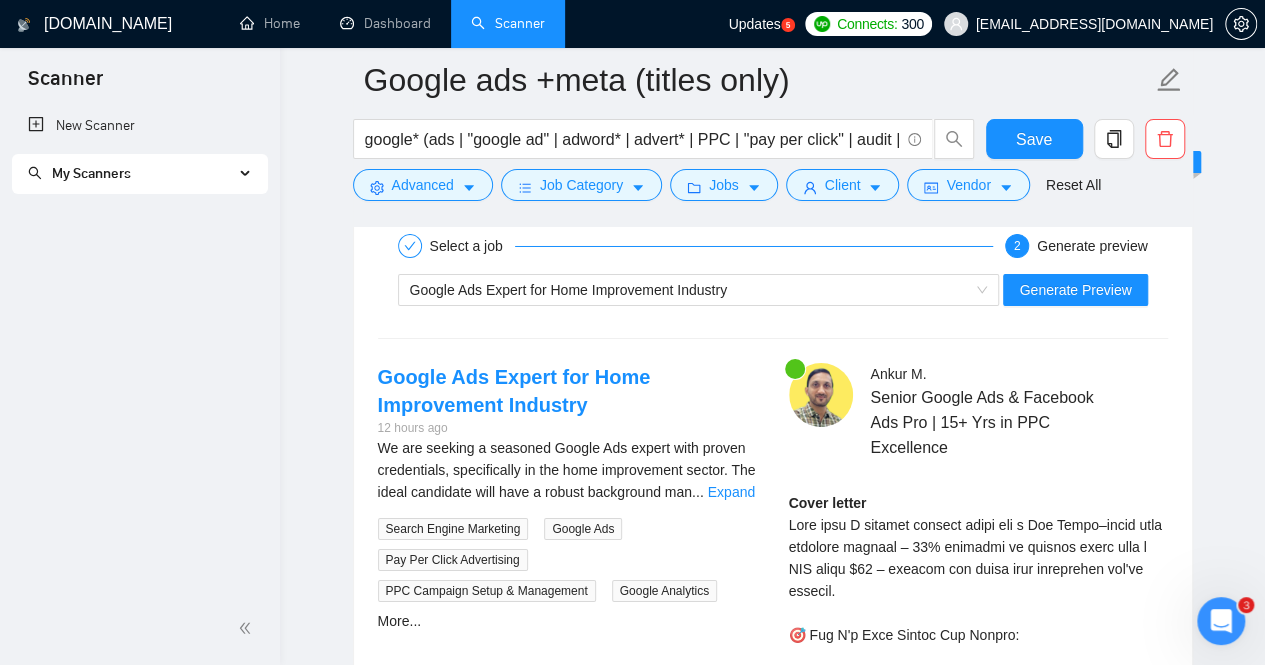 click on "Google ads +meta (titles only) google* (ads | "google ad" | adword* | advert* | PPC | "pay per click" | audit | "google marketing") Save Advanced   Job Category   Jobs   Client   Vendor   Reset All Preview Results Insights NEW Alerts Auto Bidder Auto Bidding Enabled Auto Bidding Enabled: OFF Auto Bidder Schedule Auto Bidding Type: Automated (recommended) Semi-automated Auto Bidding Schedule: 24/7 Custom Custom Auto Bidder Schedule Repeat every week [DATE] [DATE] [DATE] [DATE] [DATE] [DATE] [DATE] Active Hours ( [GEOGRAPHIC_DATA]/[GEOGRAPHIC_DATA] ): From: To: ( 24  hours) [GEOGRAPHIC_DATA]/[GEOGRAPHIC_DATA] Auto Bidding Type Select your bidding algorithm: Choose the algorithm for you bidding. The price per proposal does not include your connects expenditure. Template Bidder Works great for narrow segments and short cover letters that don't change. 0.50  credits / proposal Sardor AI 🤖 Personalise your cover letter with ai [placeholders] 1.00  credits / proposal Experimental Laziza AI  👑   NEW   Learn more 2.00  credits / proposal 20 1 2" at bounding box center [772, -103] 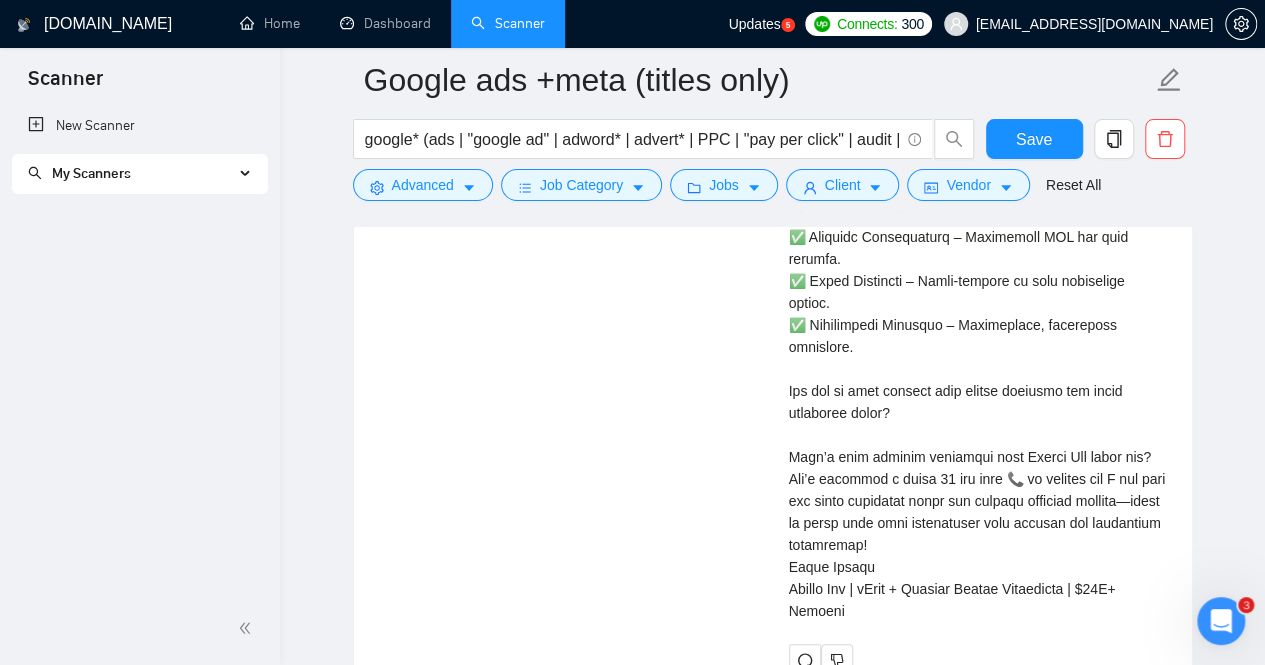 scroll, scrollTop: 4332, scrollLeft: 0, axis: vertical 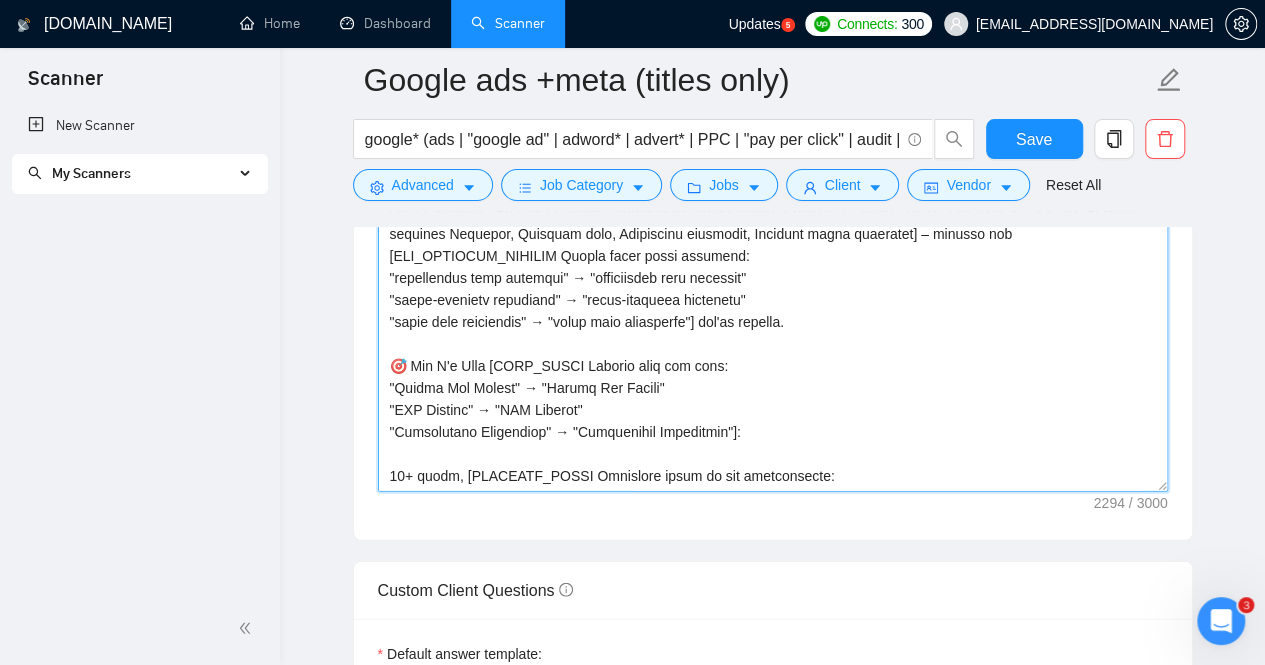 click on "Cover letter template:" at bounding box center (773, 267) 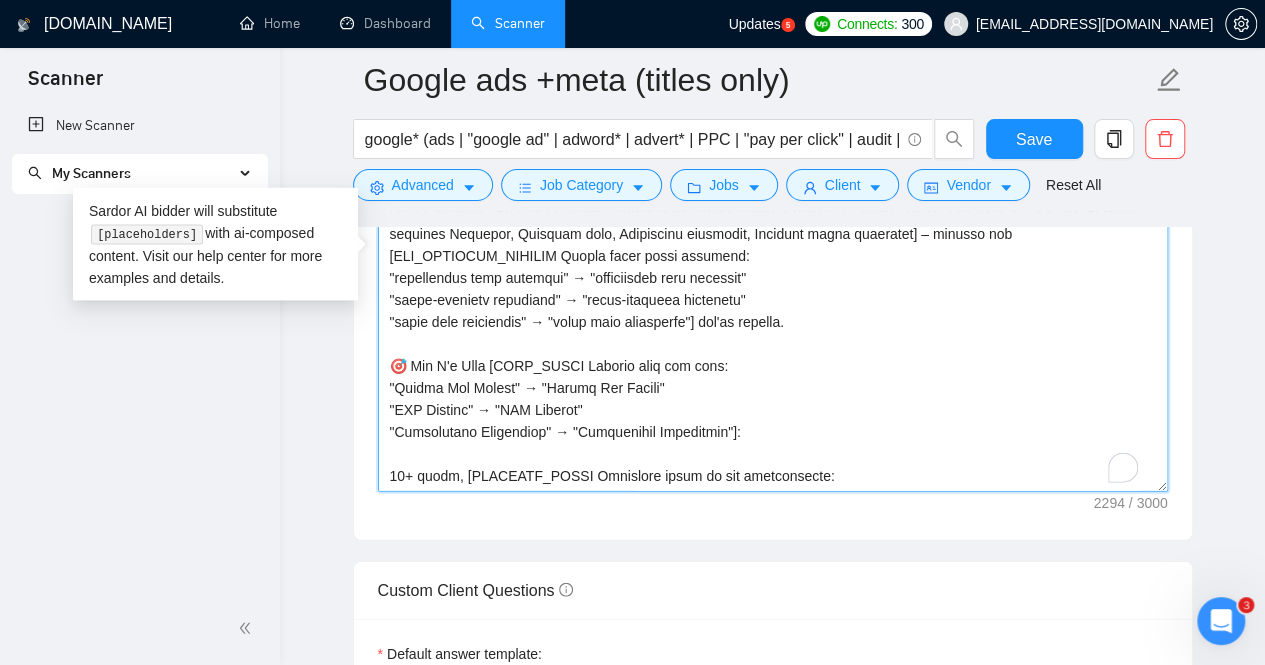 scroll, scrollTop: 170, scrollLeft: 0, axis: vertical 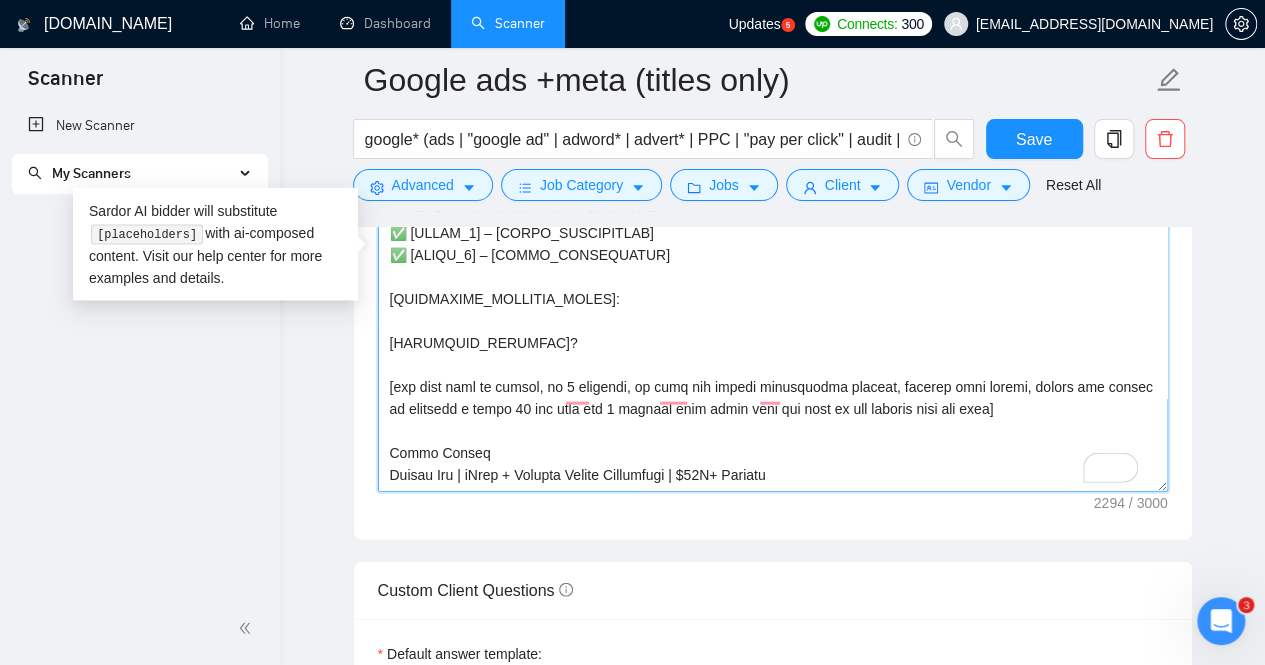 drag, startPoint x: 560, startPoint y: 318, endPoint x: 362, endPoint y: 311, distance: 198.1237 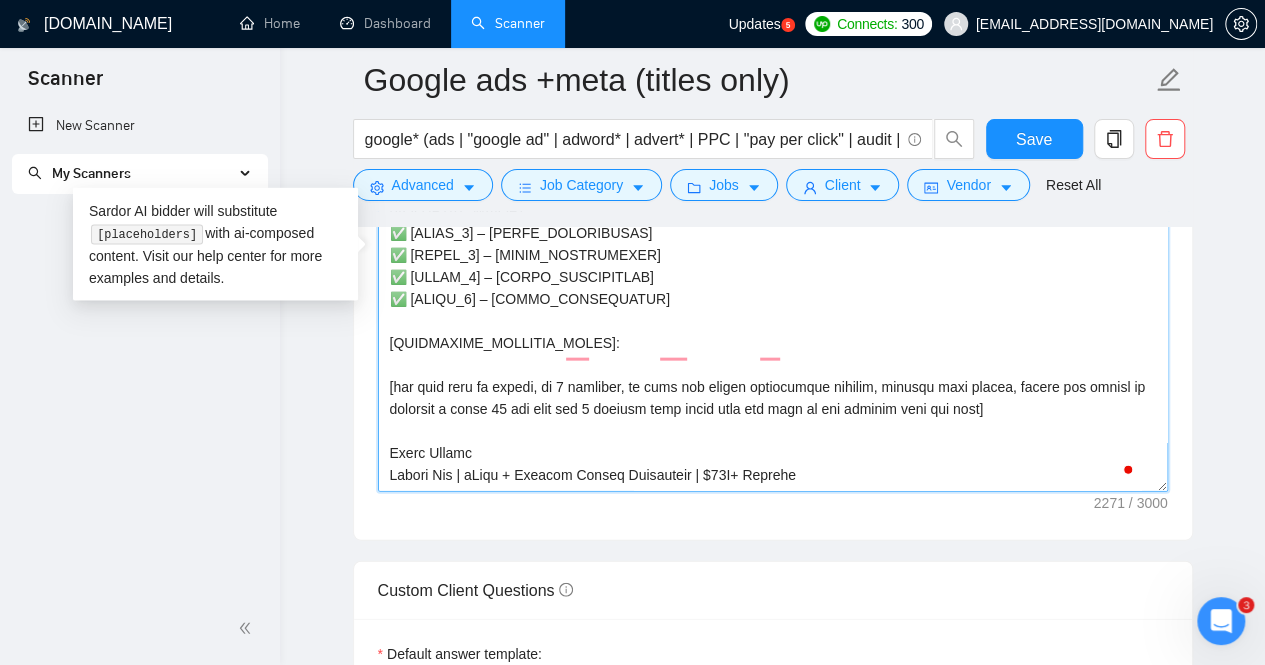 scroll, scrollTop: 660, scrollLeft: 0, axis: vertical 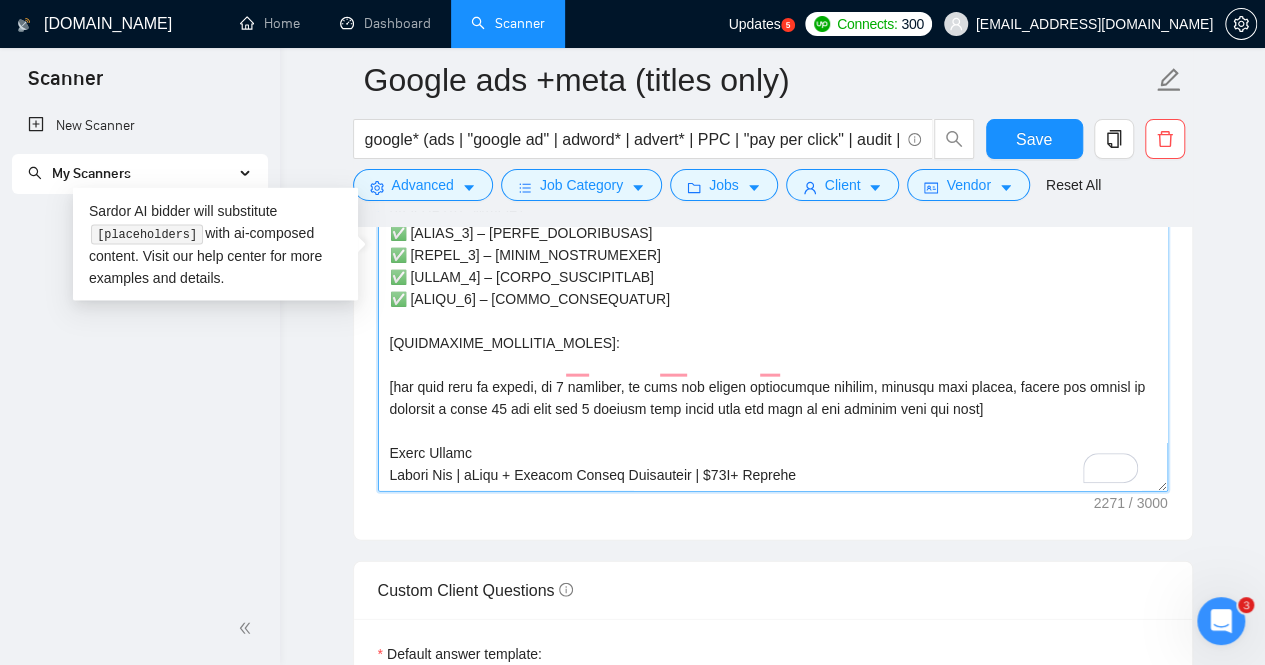 type on "[If the client asked specific questions, answer them here in a short paragraph before the cover letter.]
[HOOK_OPENING Choose based on job type:
Audit jobs: "Last week I completed a comprehensive audit for [similar client]"
Campaign management: "Last week I scaled [similar business] from X to Y"
Multi-platform: "Last week I helped [client] achieve [cross-platform result]"
Local targeting: "Last week I doubled monthly leads for [local business]"] – [Most RELEVANT_CASE_STUDY_RESULT matching Industry, Campaign type, Geographic relevance, Business model alignment] – exactly the [JOB_SPECIFIC_OUTCOME Mirror their exact language:
"performance drop analysis" → "performance drop analysis"
"multi-platform expertise" → "multi-platform expertise"
"local lead generation" → "local lead generation"] you're seeking.
🎯 Why I'm Your [ROLE_TITLE Extract from job post:
"Google Ads Expert" → "Google Ads Expert"
"PPC Manager" → "PPC Manager"
"Advertising Strategist" → "Advertising Strategist"]:
15+ years, [RELEVANT_STATS C..." 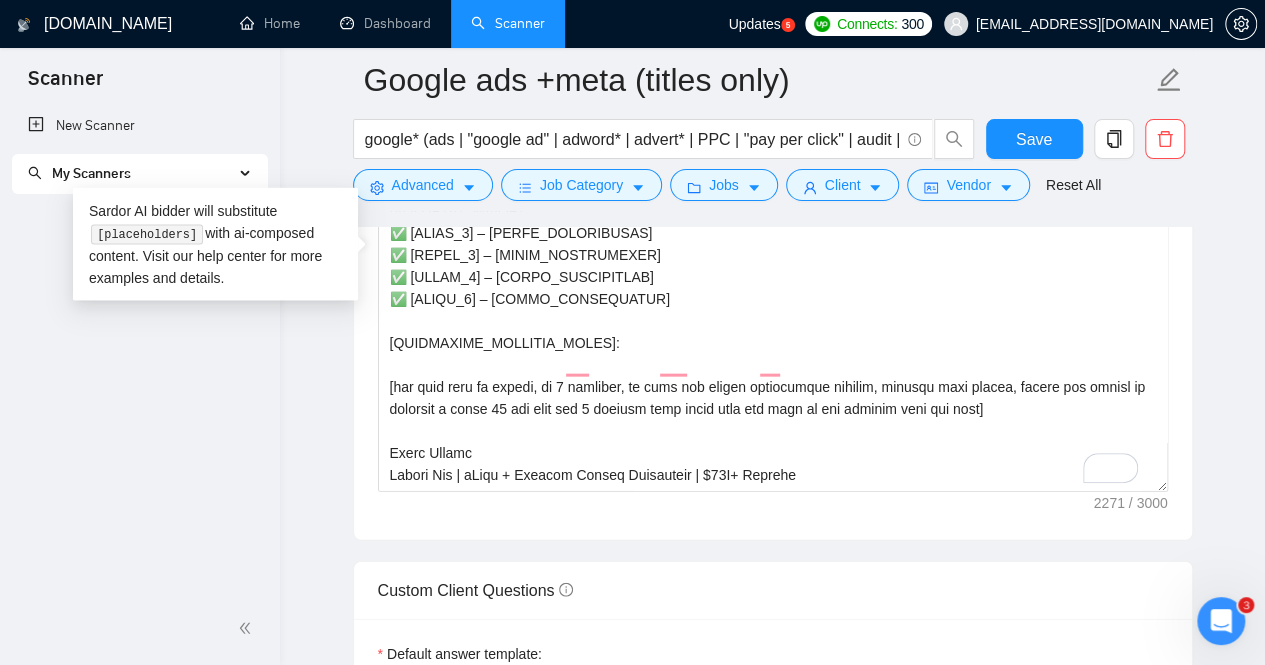 click on "New Scanner My Scanners Google ads +meta (titles only) Google ads +meta descriptions (Exact)" at bounding box center [140, 349] 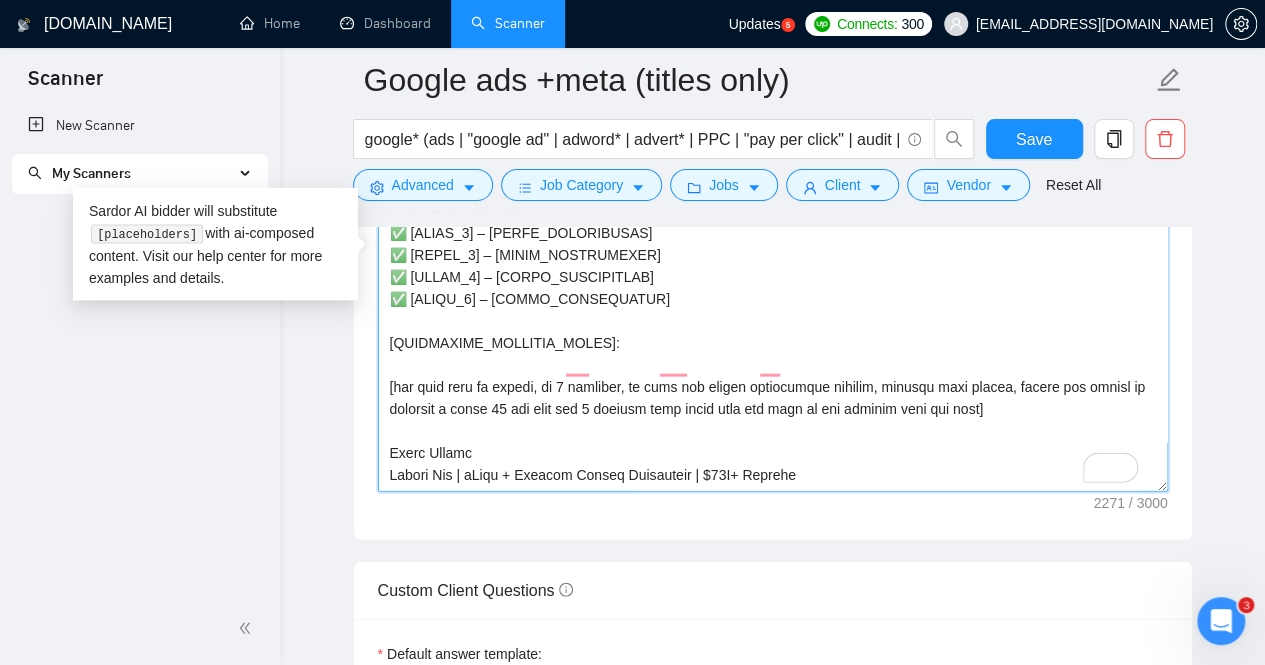 scroll, scrollTop: 592, scrollLeft: 0, axis: vertical 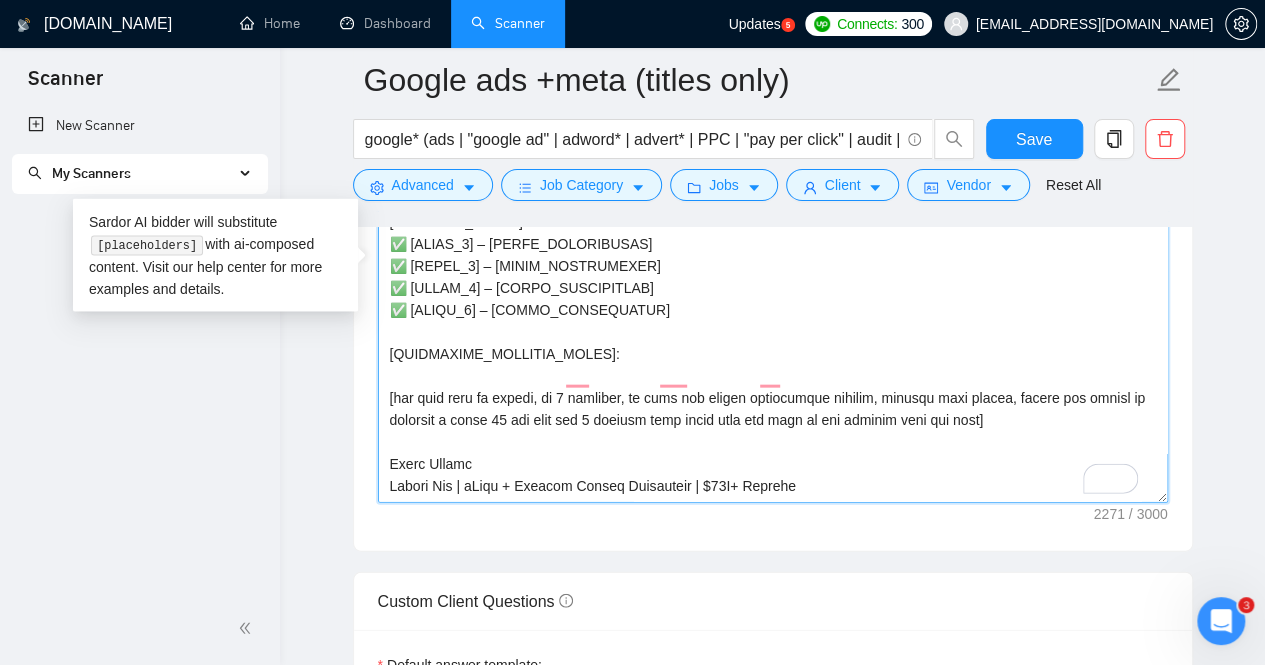 click on "Cover letter template:" at bounding box center (773, 278) 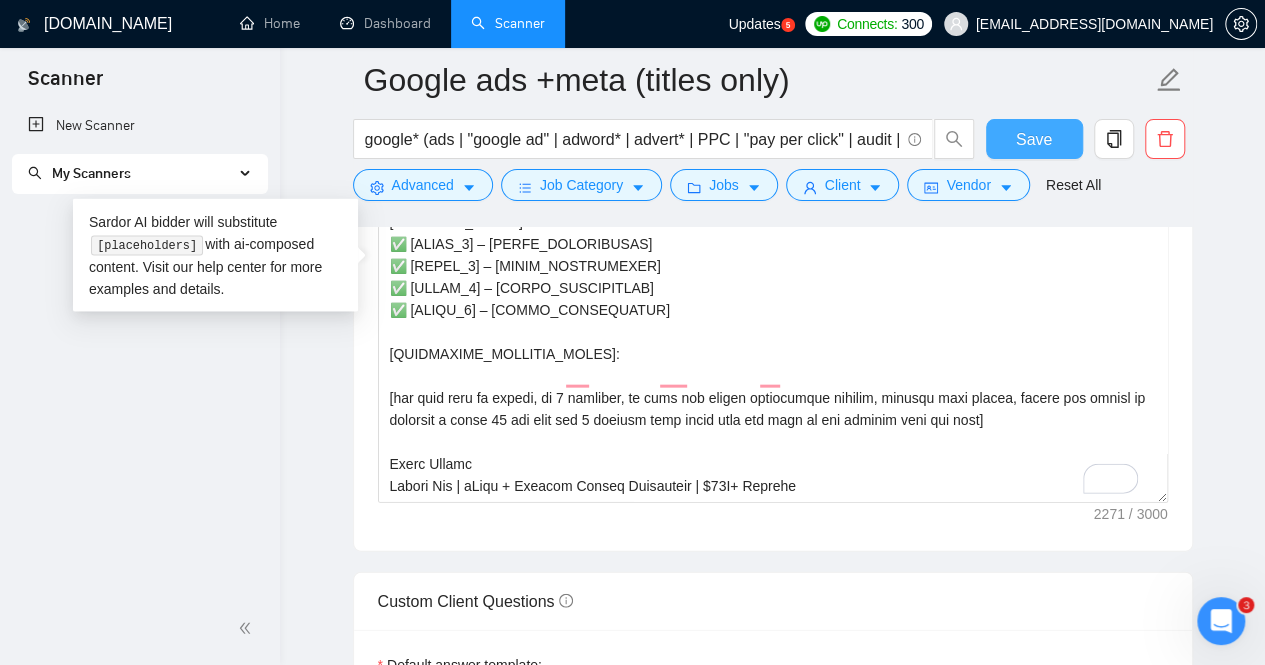click on "Save" at bounding box center [1034, 139] 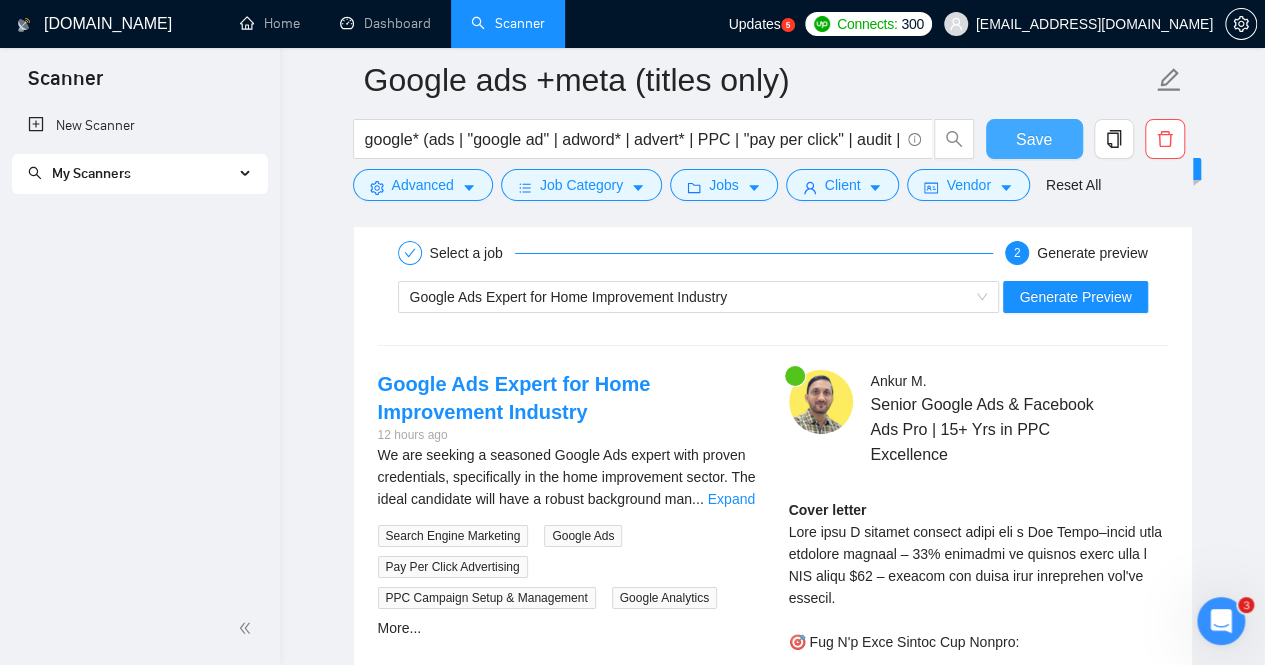 scroll, scrollTop: 3492, scrollLeft: 0, axis: vertical 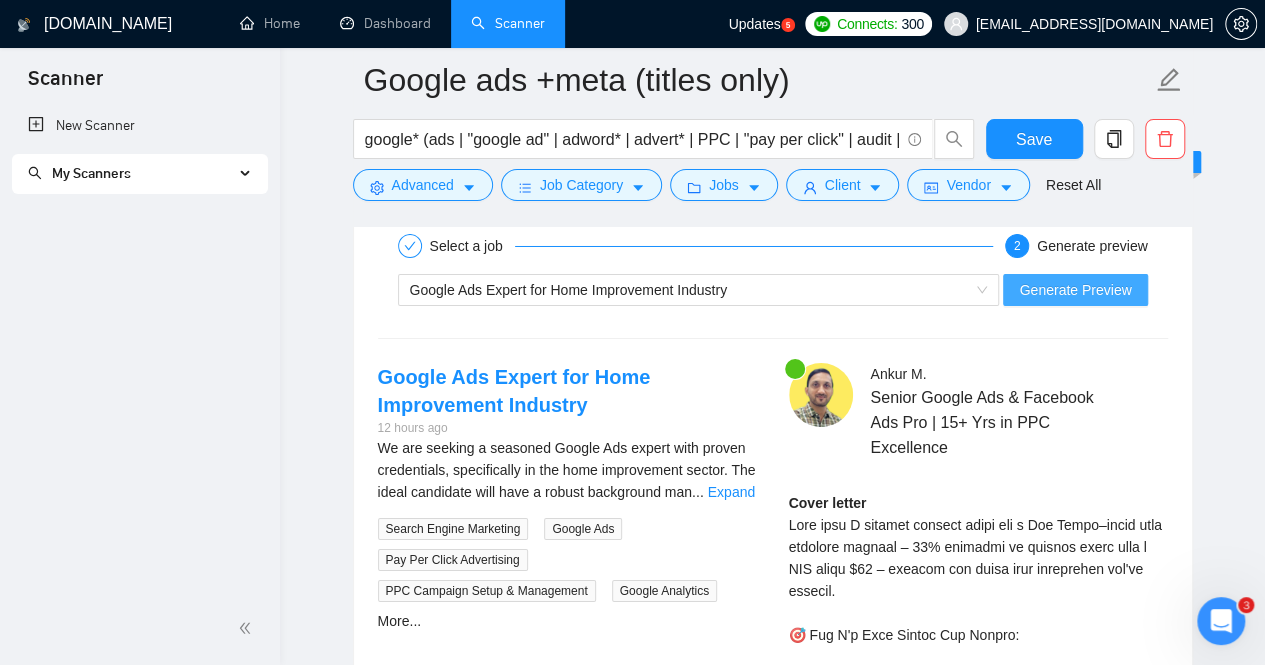 click on "Generate Preview" at bounding box center (1075, 290) 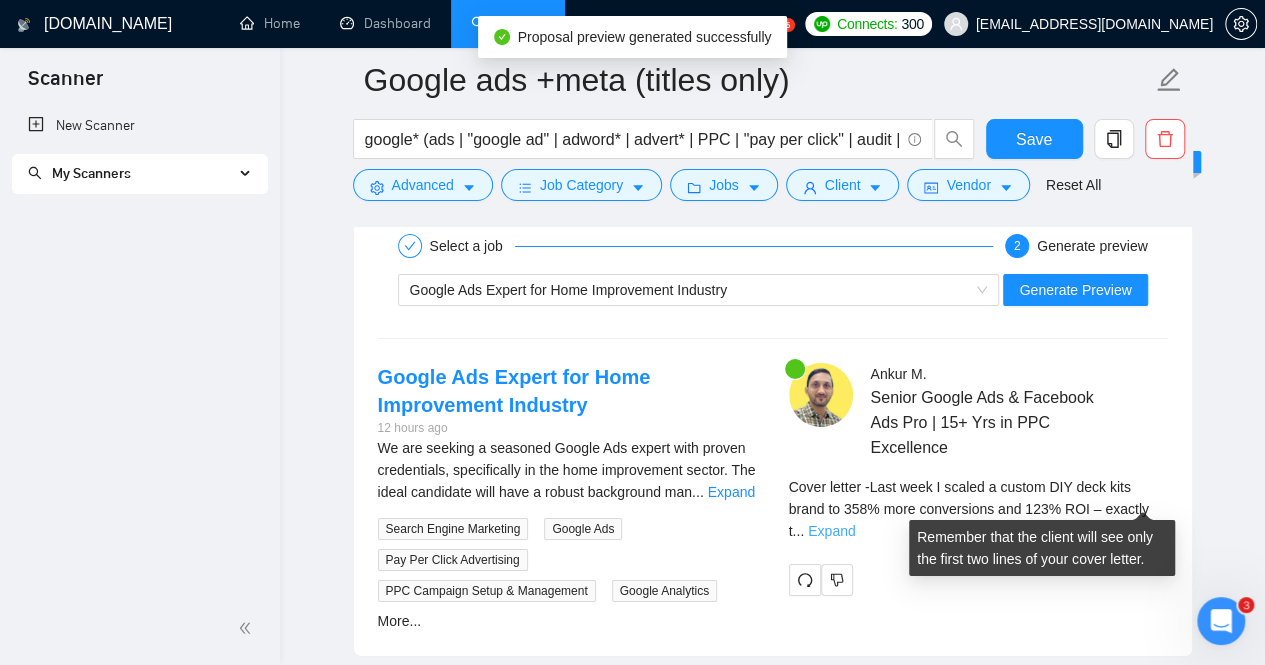 click on "Expand" at bounding box center [831, 531] 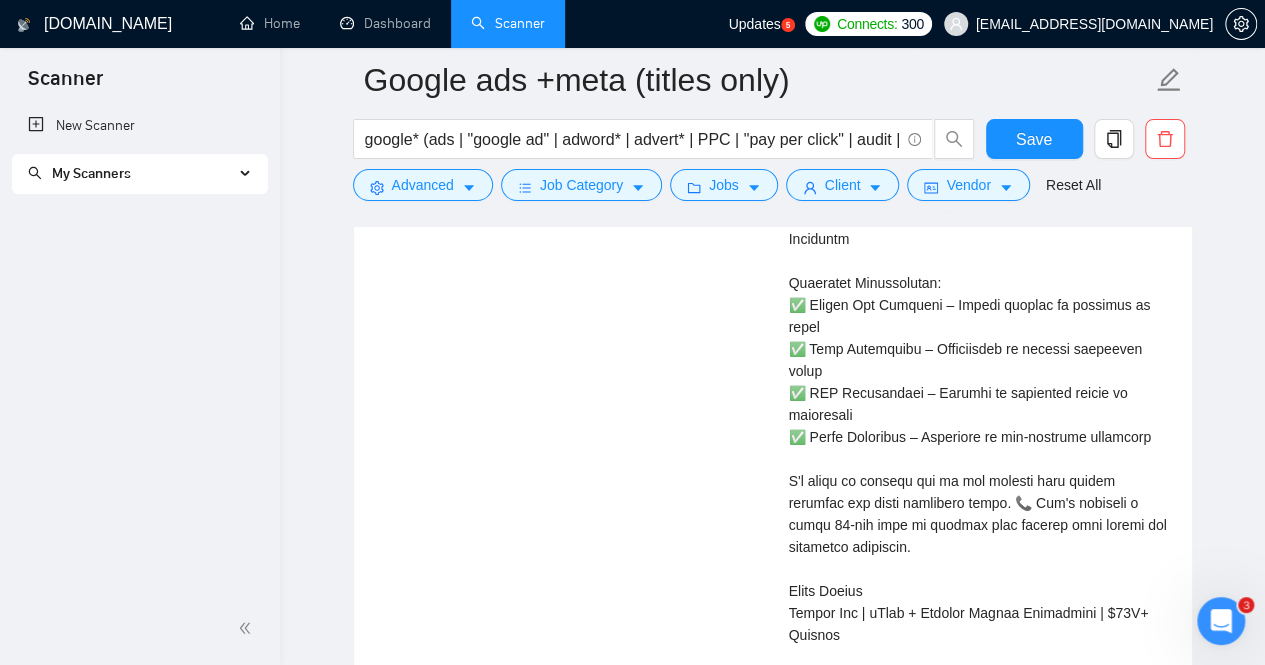 scroll, scrollTop: 4196, scrollLeft: 0, axis: vertical 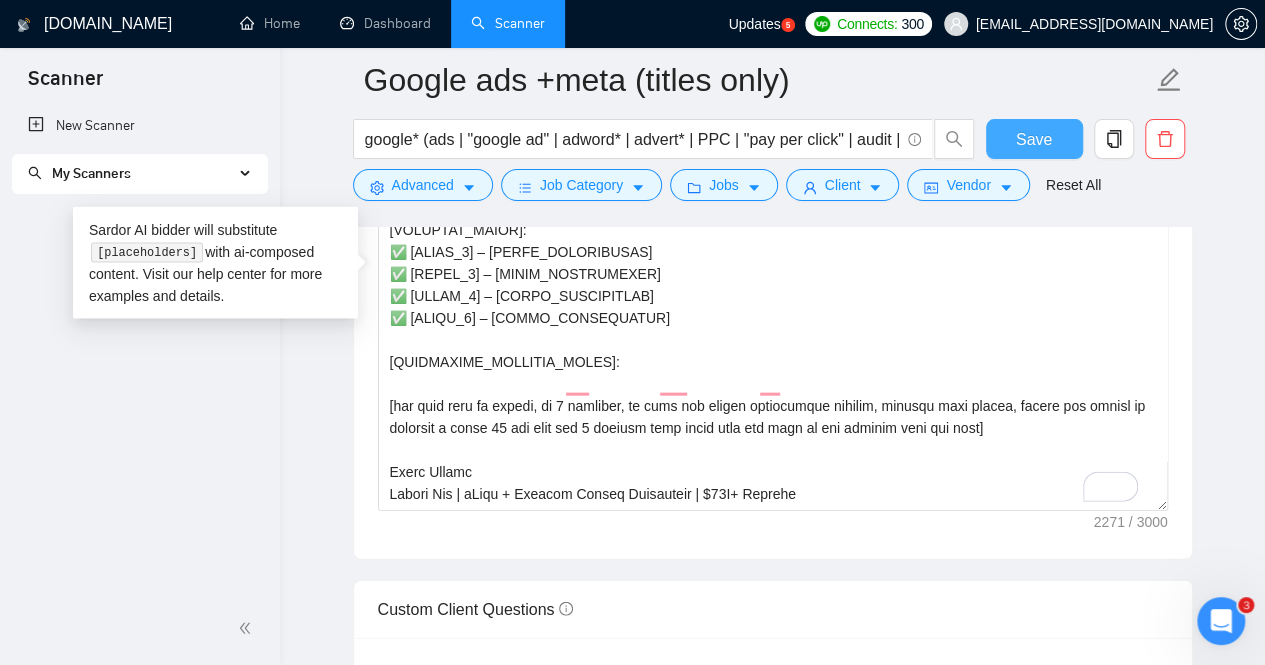 click on "Save" at bounding box center (1034, 139) 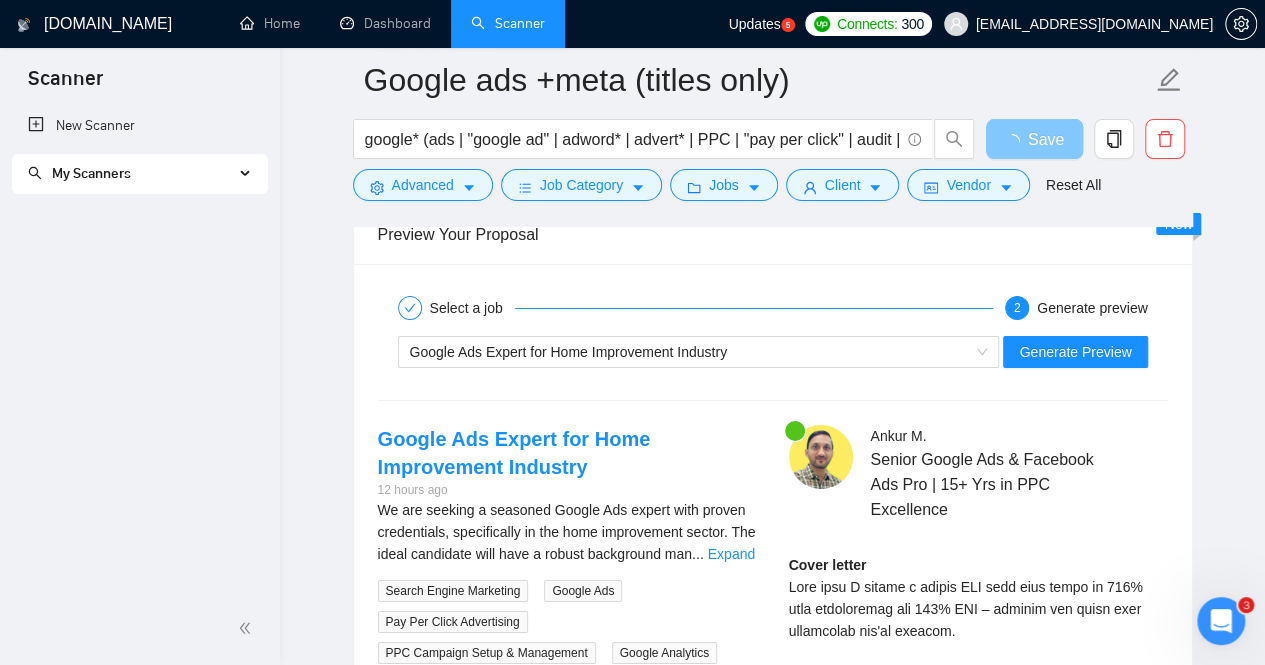 scroll, scrollTop: 3387, scrollLeft: 0, axis: vertical 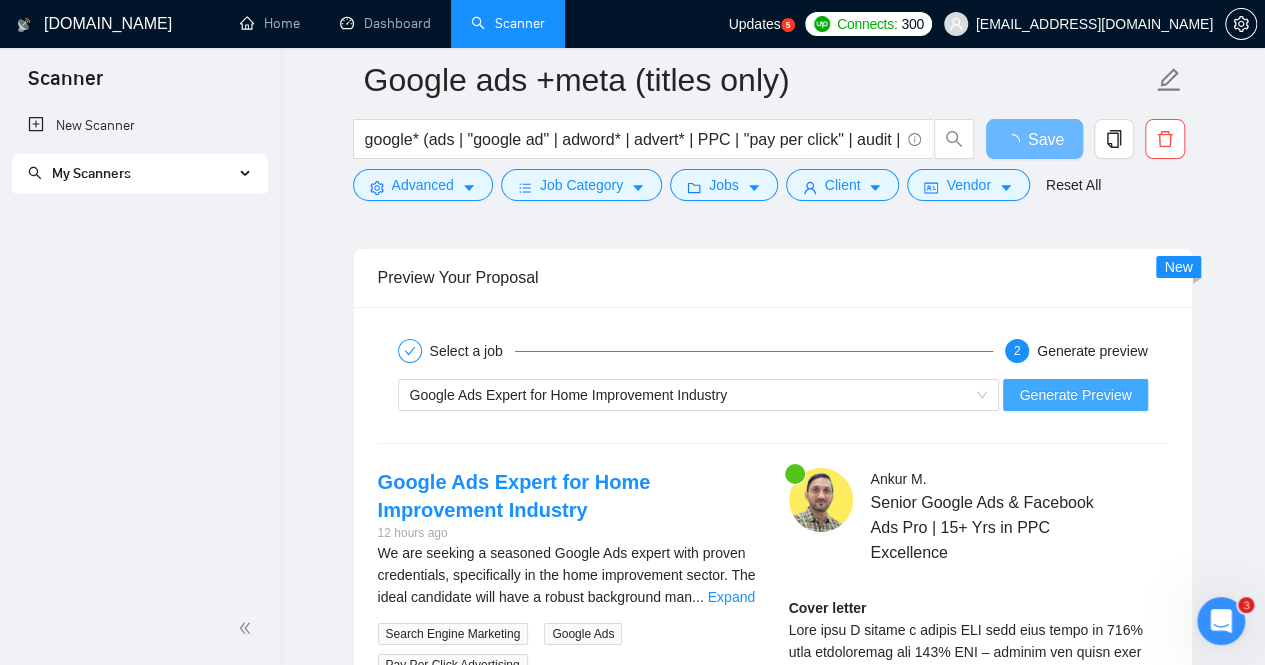 click on "Generate Preview" at bounding box center [1075, 395] 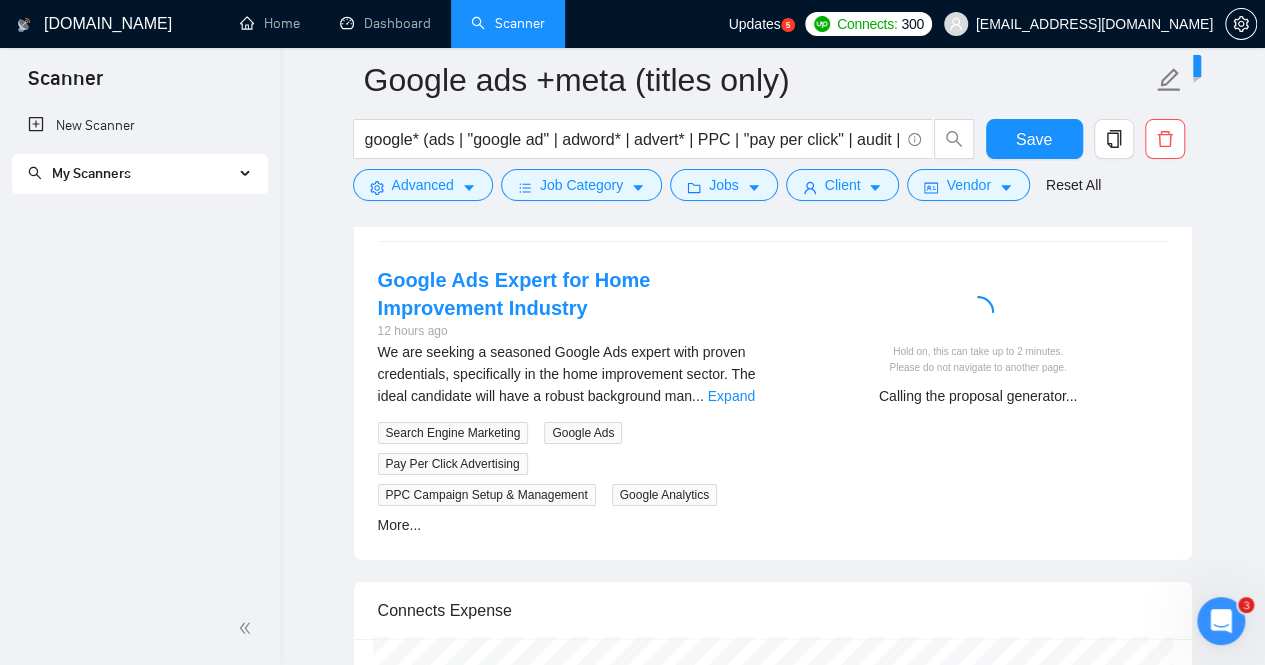 type 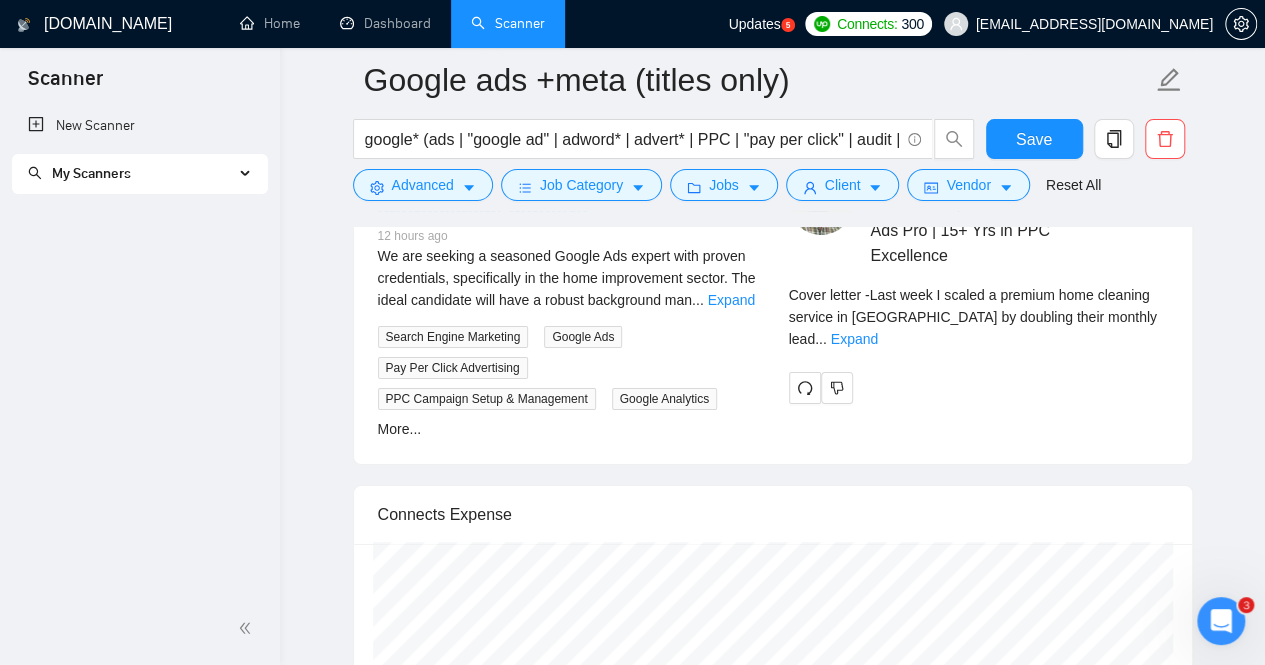scroll, scrollTop: 3540, scrollLeft: 0, axis: vertical 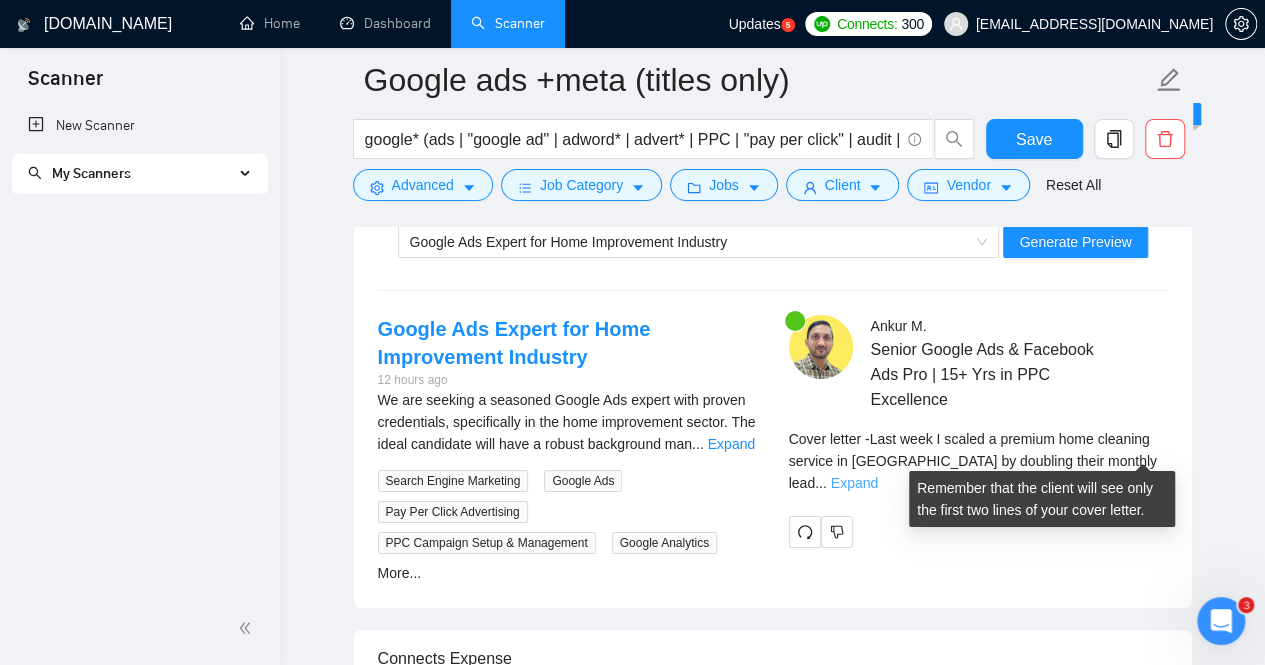click on "Expand" at bounding box center (854, 483) 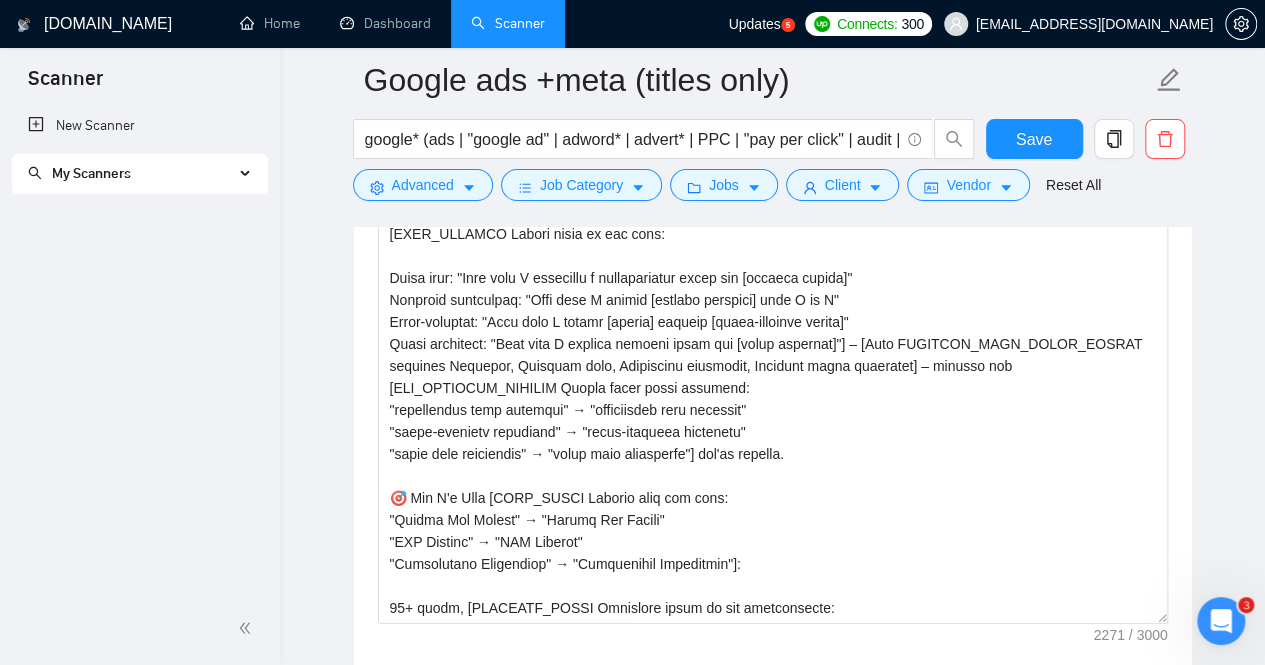 scroll, scrollTop: 2174, scrollLeft: 0, axis: vertical 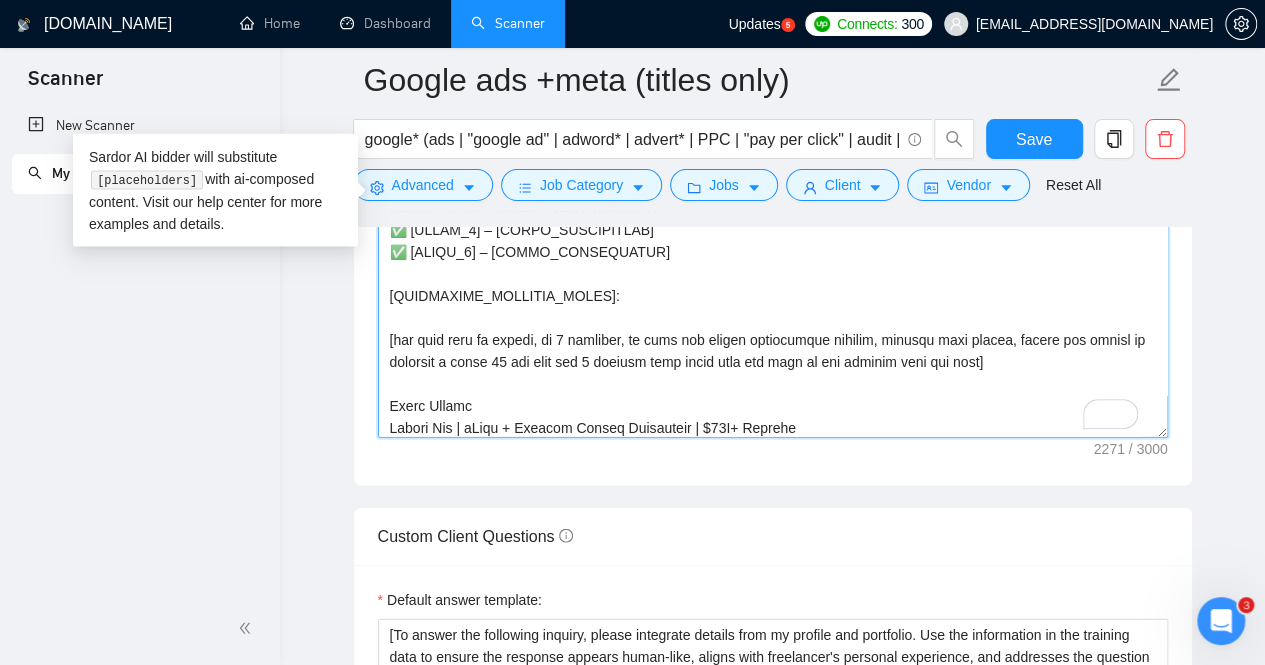drag, startPoint x: 647, startPoint y: 290, endPoint x: 374, endPoint y: 293, distance: 273.01648 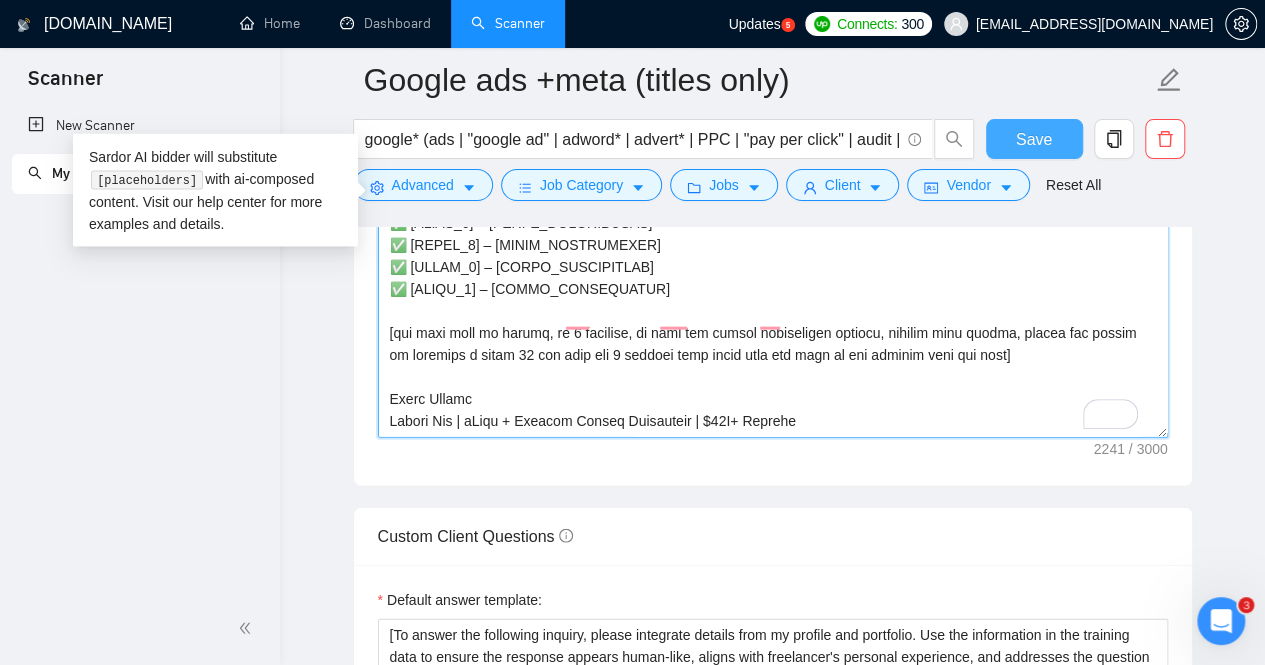 type on "[If the client asked specific questions, answer them here in a short paragraph before the cover letter.]
[HOOK_OPENING Choose based on job type:
Audit jobs: "Last week I completed a comprehensive audit for [similar client]"
Campaign management: "Last week I scaled [similar business] from X to Y"
Multi-platform: "Last week I helped [client] achieve [cross-platform result]"
Local targeting: "Last week I doubled monthly leads for [local business]"] – [Most RELEVANT_CASE_STUDY_RESULT matching Industry, Campaign type, Geographic relevance, Business model alignment] – exactly the [JOB_SPECIFIC_OUTCOME Mirror their exact language:
"performance drop analysis" → "performance drop analysis"
"multi-platform expertise" → "multi-platform expertise"
"local lead generation" → "local lead generation"] you're seeking.
🎯 Why I'm Your [ROLE_TITLE Extract from job post:
"Google Ads Expert" → "Google Ads Expert"
"PPC Manager" → "PPC Manager"
"Advertising Strategist" → "Advertising Strategist"]:
15+ years, [RELEVANT_STATS C..." 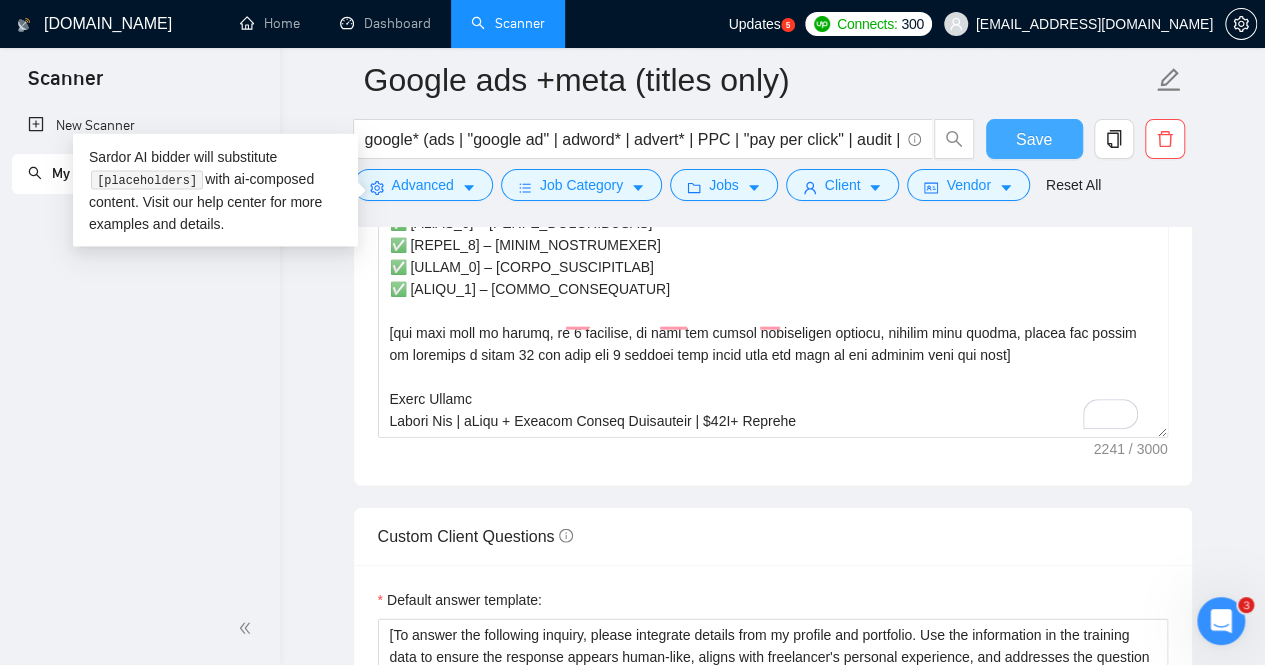 click on "Save" at bounding box center [1034, 139] 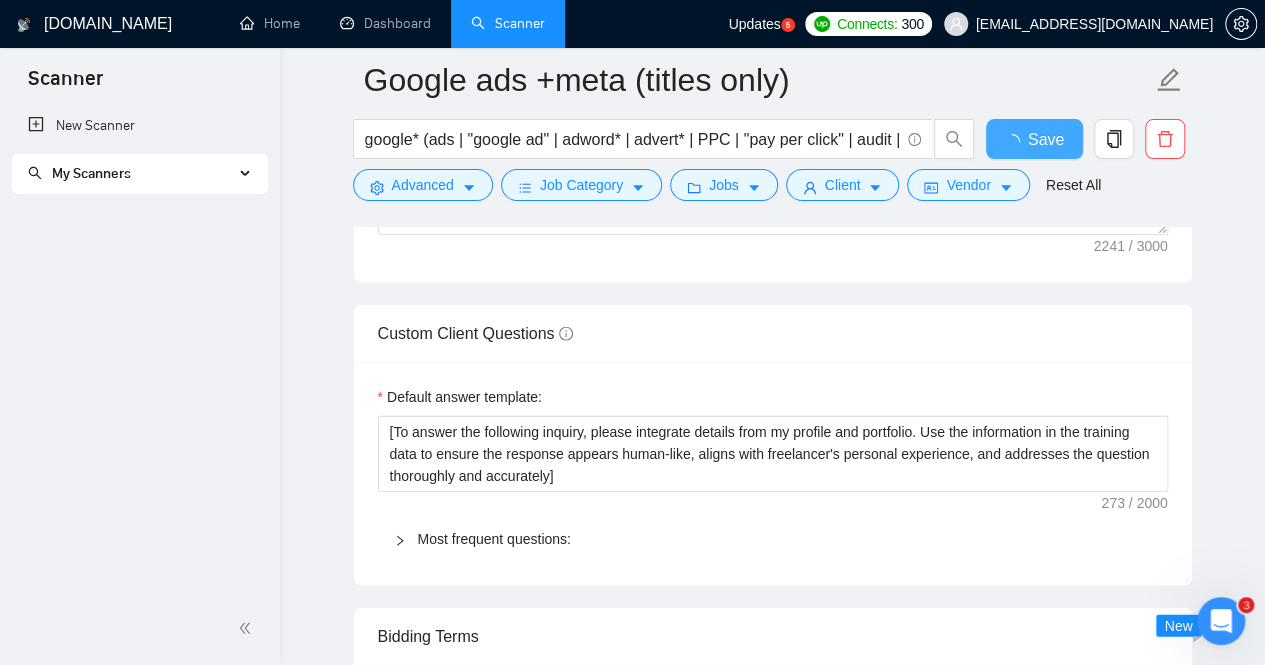 type 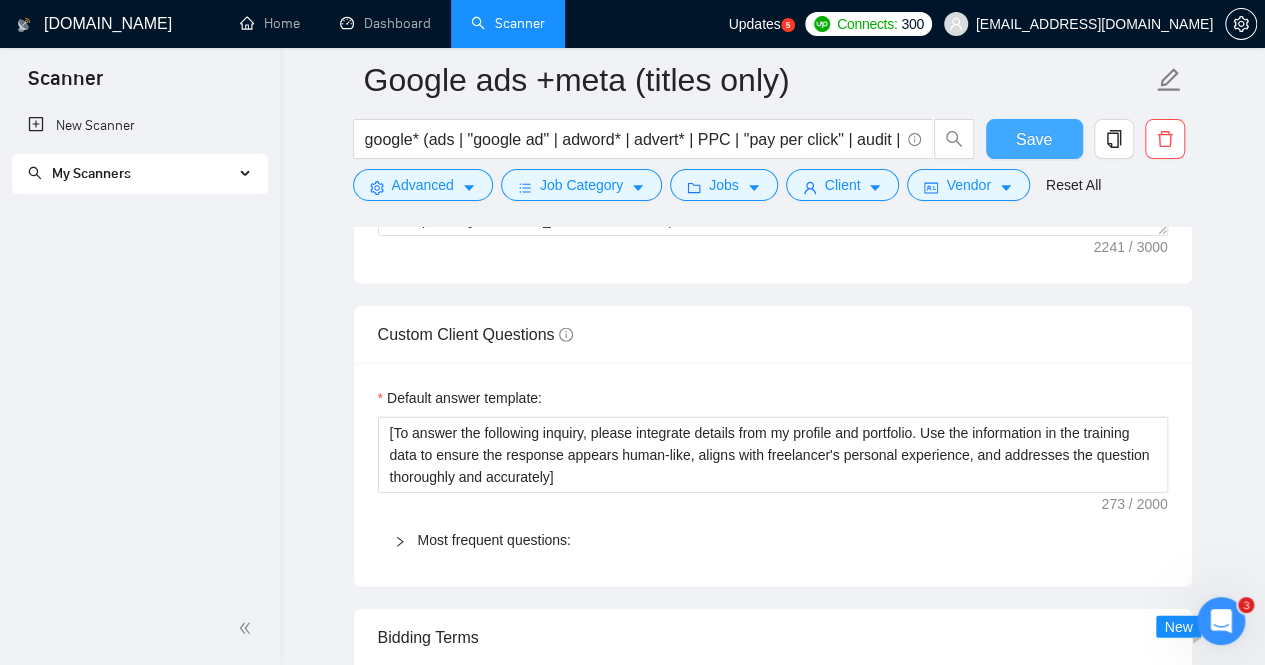 type 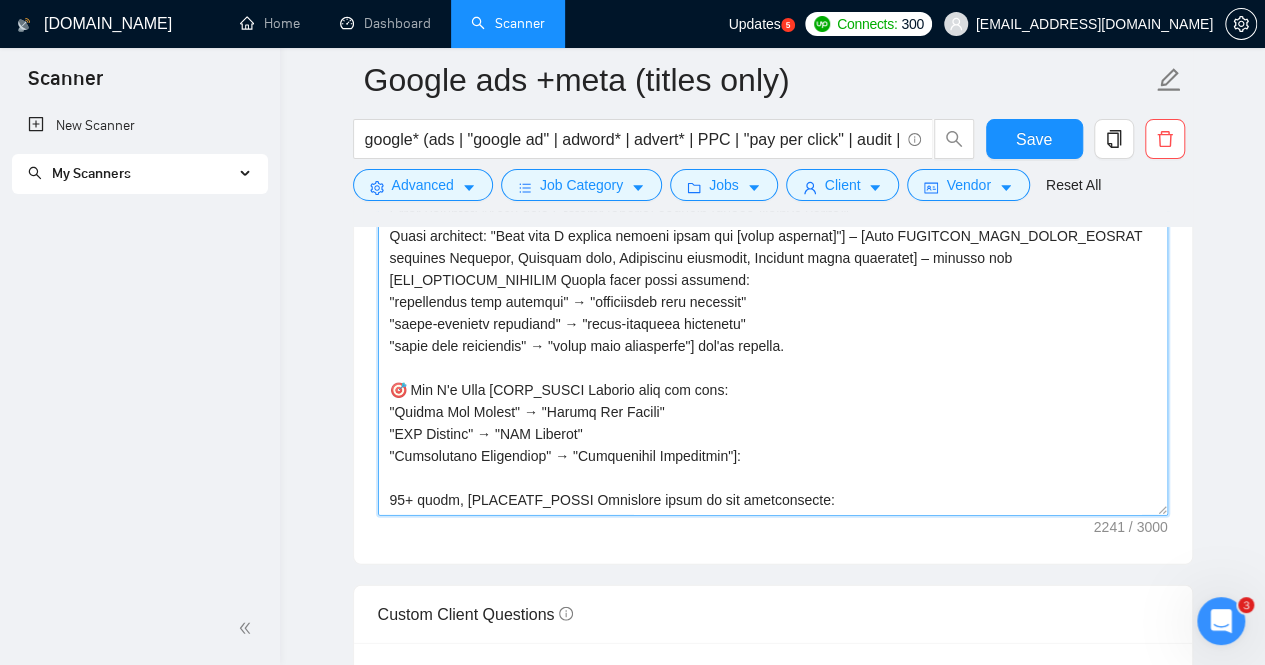 click on "Cover letter template:" at bounding box center (773, 291) 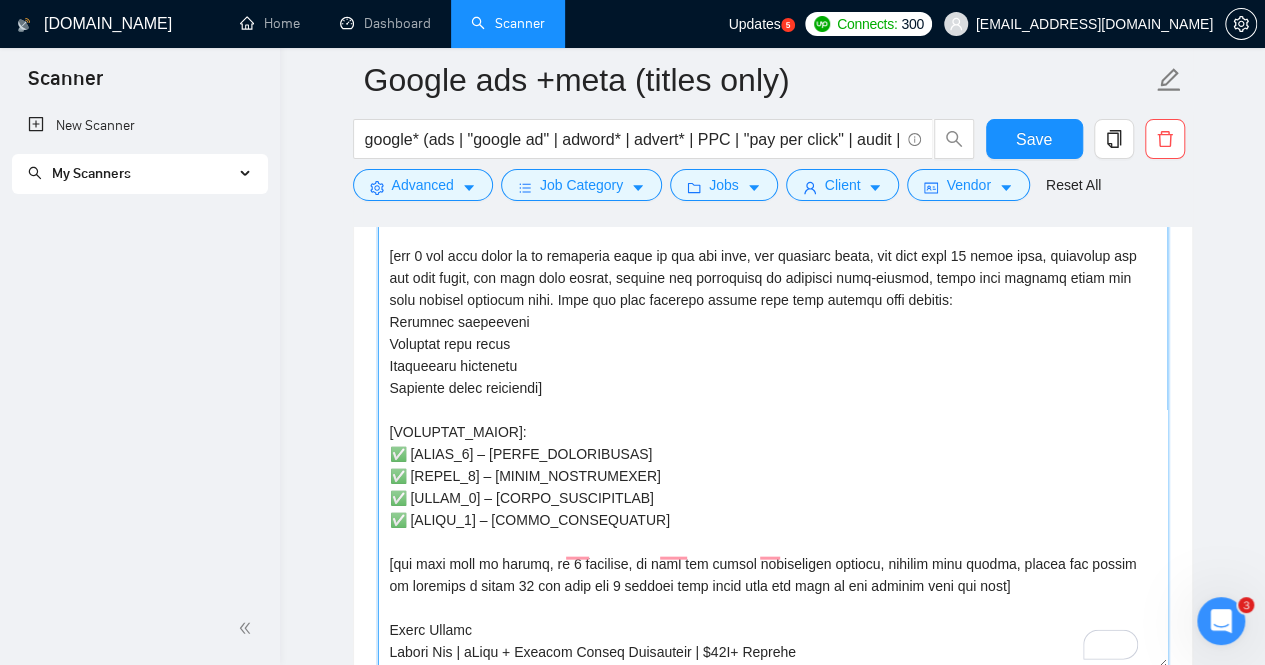 scroll, scrollTop: 1928, scrollLeft: 0, axis: vertical 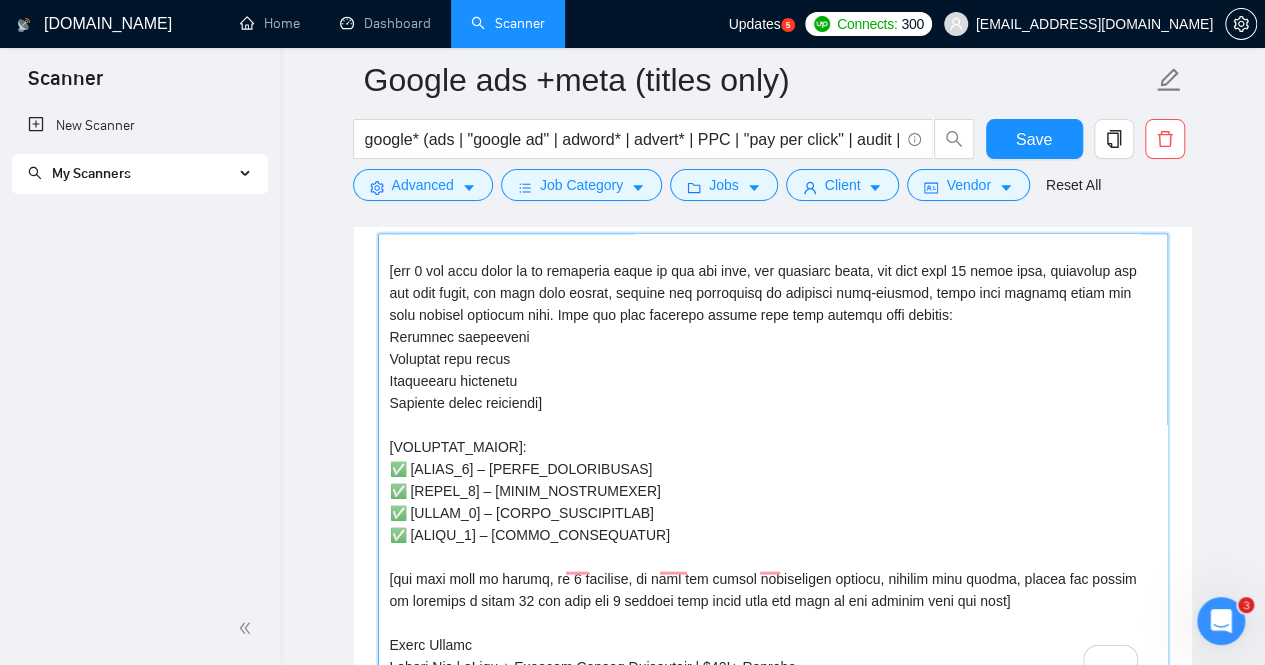 click on "Cover letter template:" at bounding box center [773, 459] 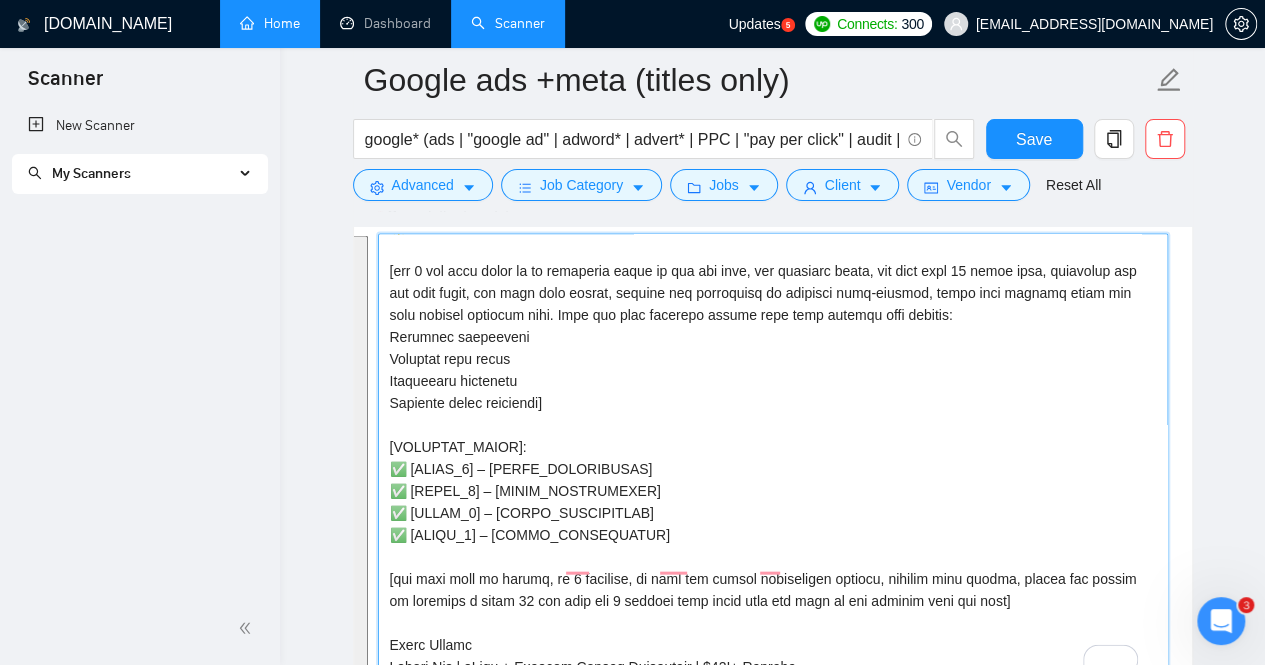 scroll, scrollTop: 610, scrollLeft: 0, axis: vertical 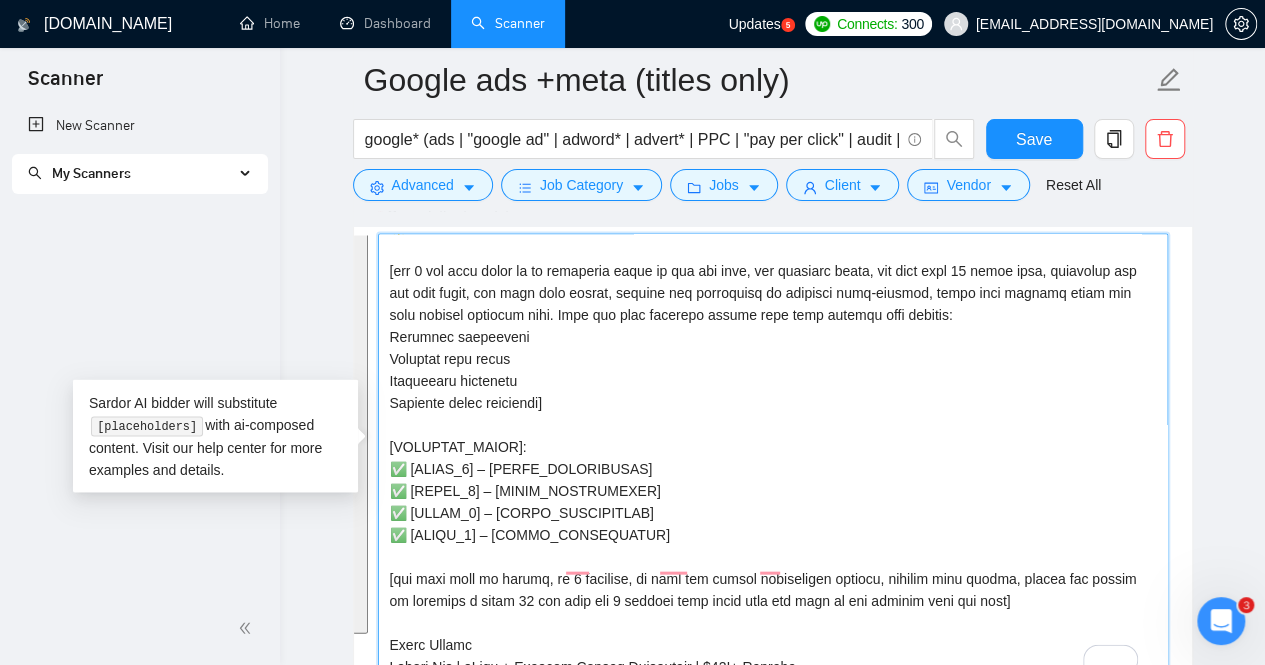 click on "Cover letter template:" at bounding box center (773, 459) 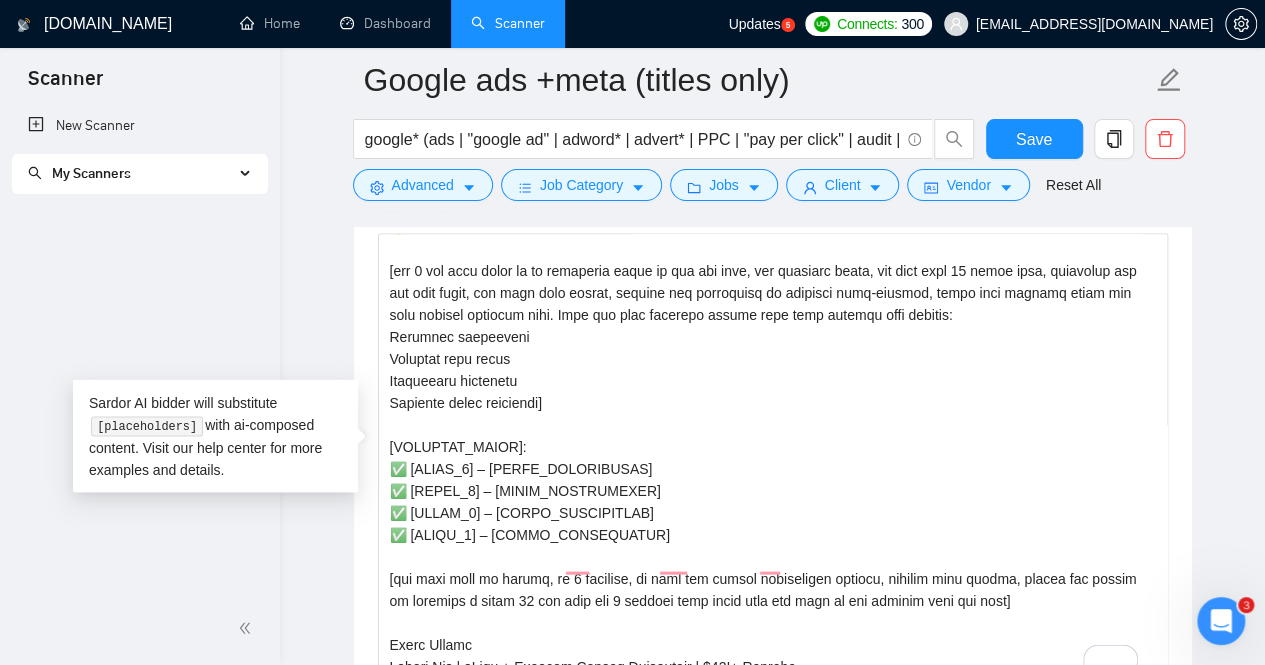 drag, startPoint x: 1157, startPoint y: 507, endPoint x: 1239, endPoint y: 303, distance: 219.8636 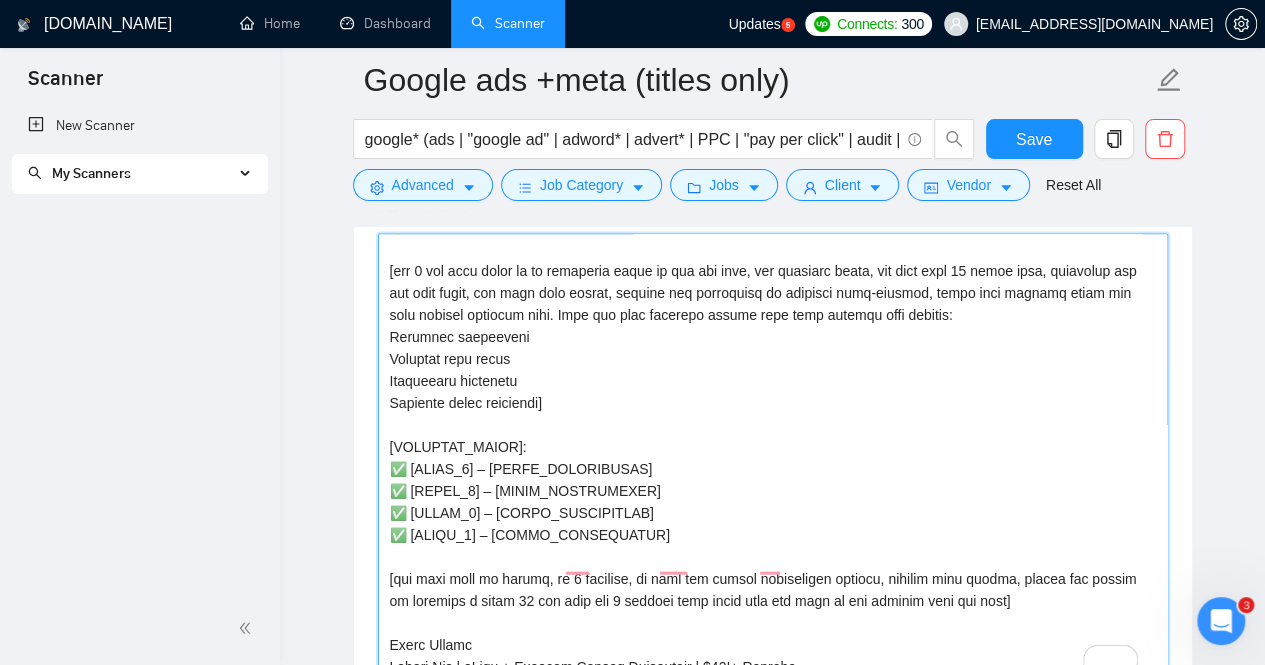 scroll, scrollTop: 218, scrollLeft: 0, axis: vertical 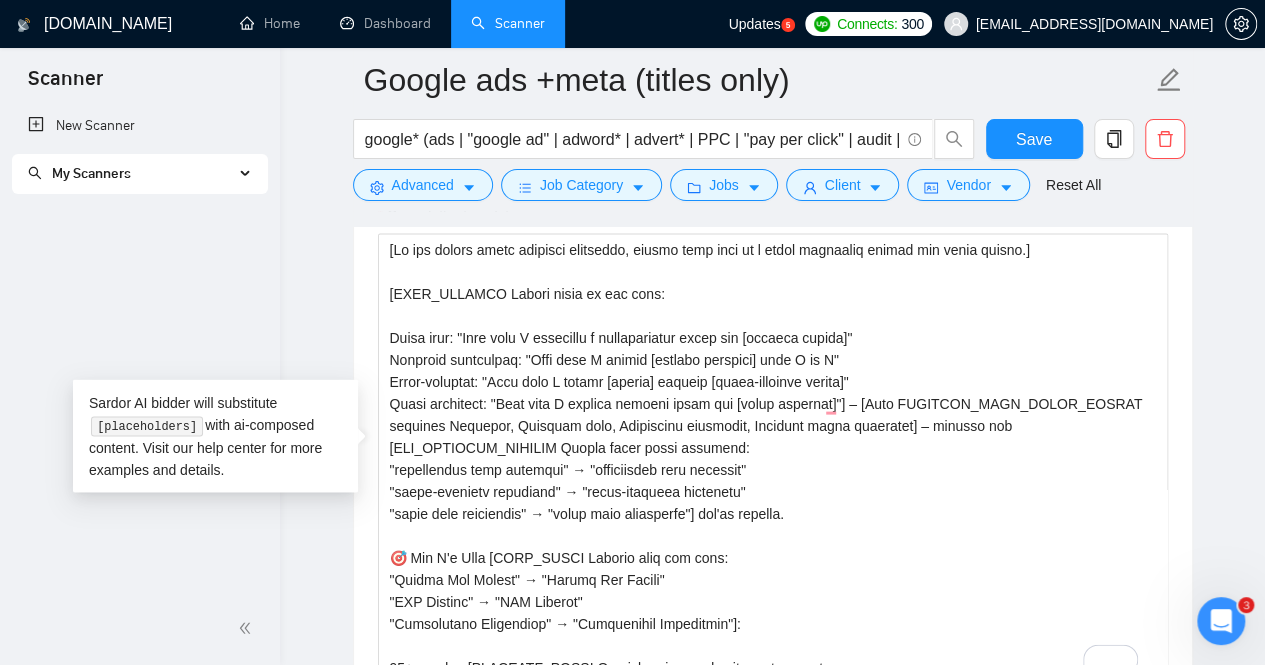 drag, startPoint x: 1271, startPoint y: 211, endPoint x: 821, endPoint y: 210, distance: 450.0011 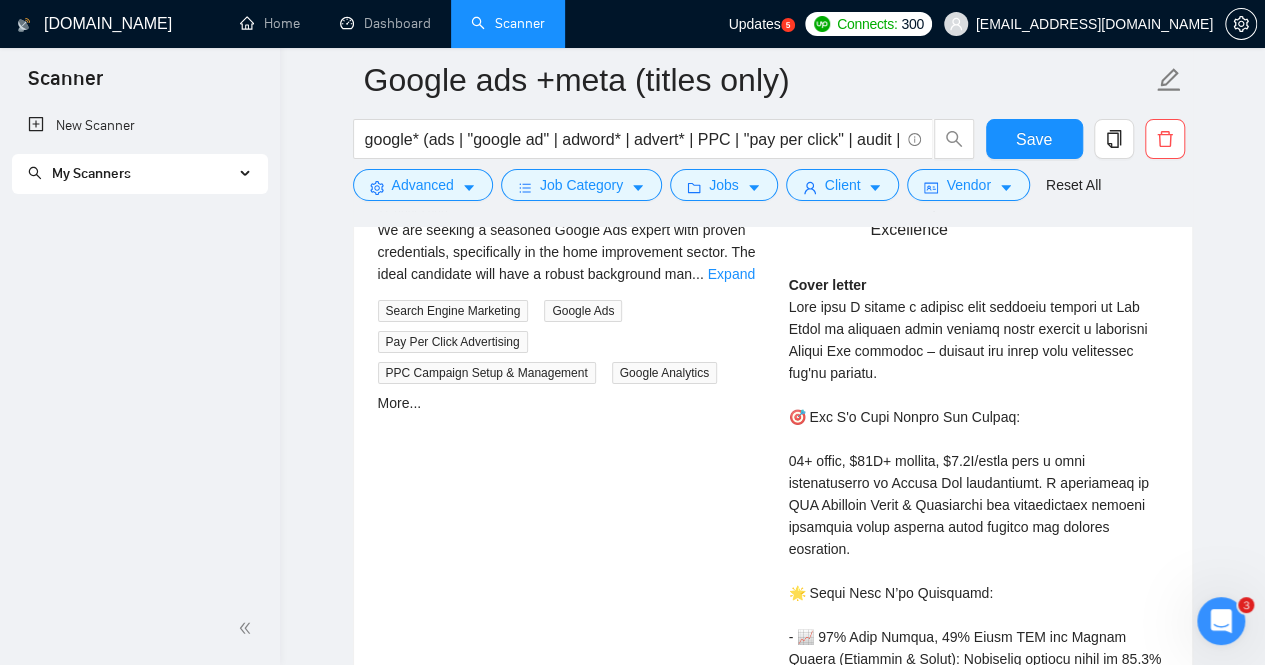 scroll, scrollTop: 3718, scrollLeft: 0, axis: vertical 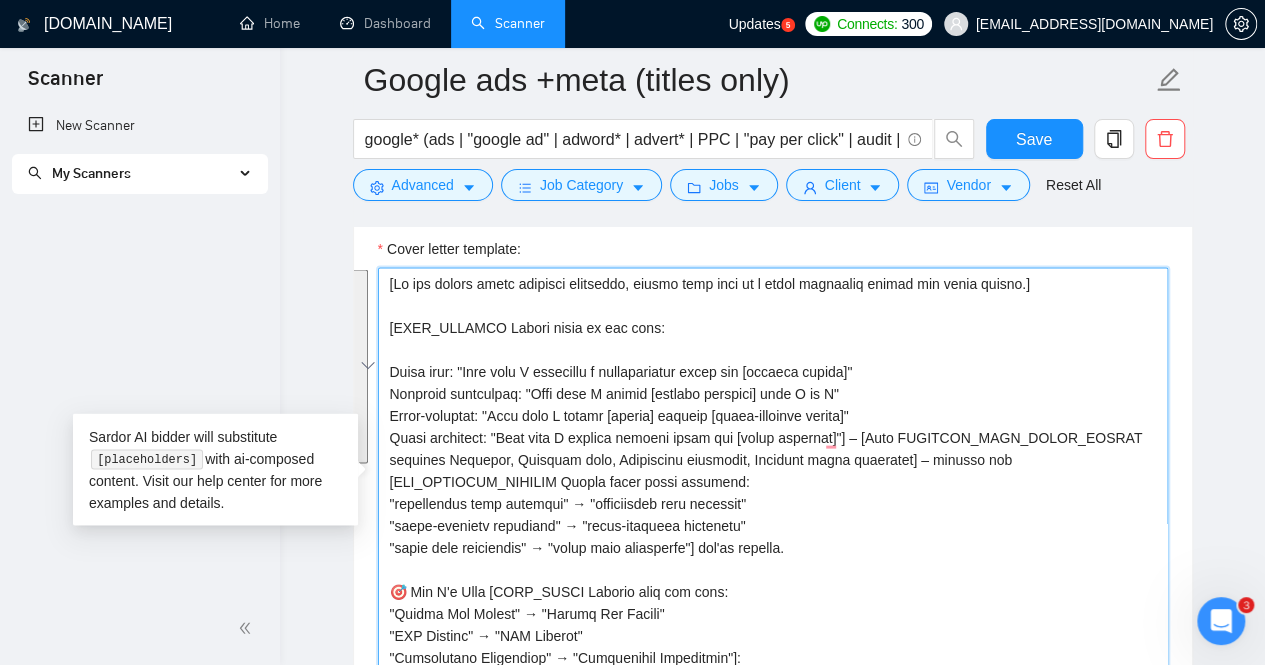 drag, startPoint x: 820, startPoint y: 541, endPoint x: 378, endPoint y: 359, distance: 478.00418 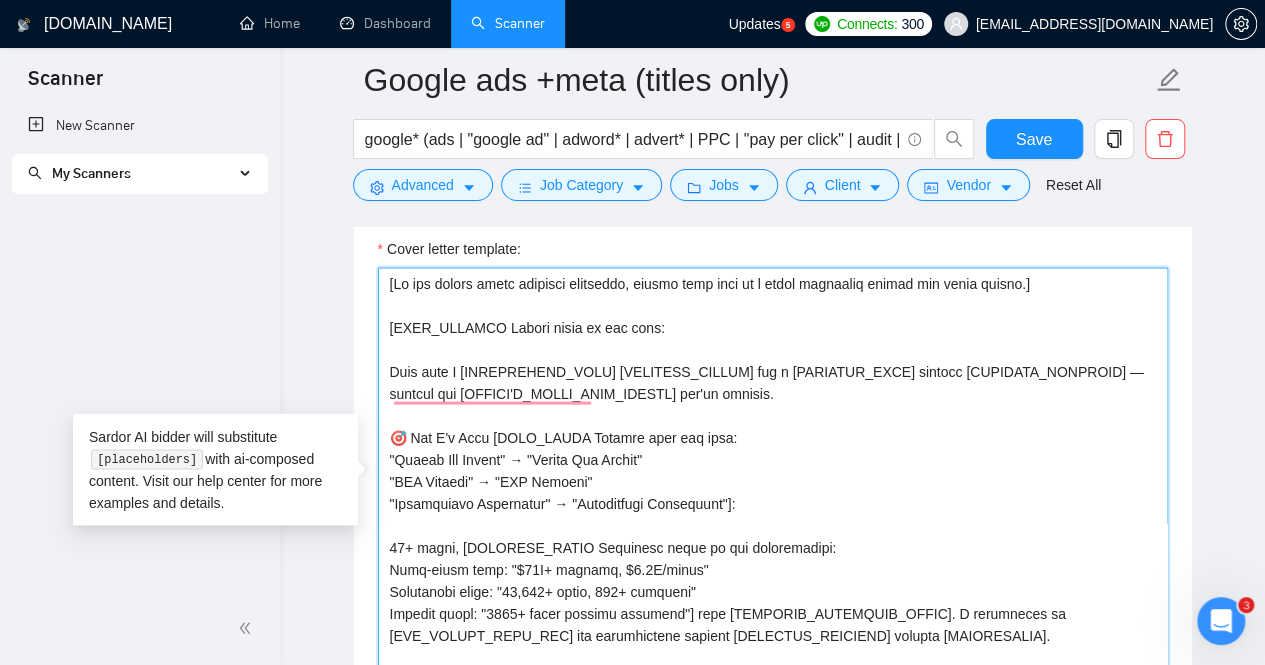 click on "Cover letter template:" at bounding box center (773, 492) 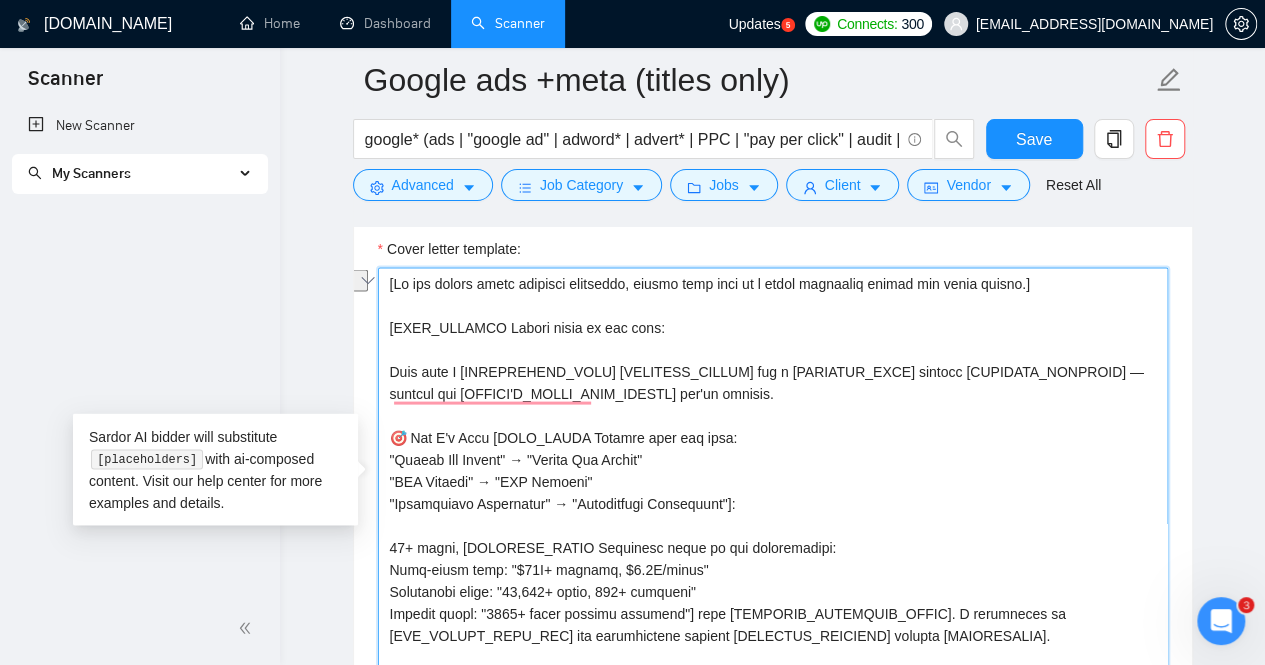 drag, startPoint x: 684, startPoint y: 323, endPoint x: 380, endPoint y: 305, distance: 304.53244 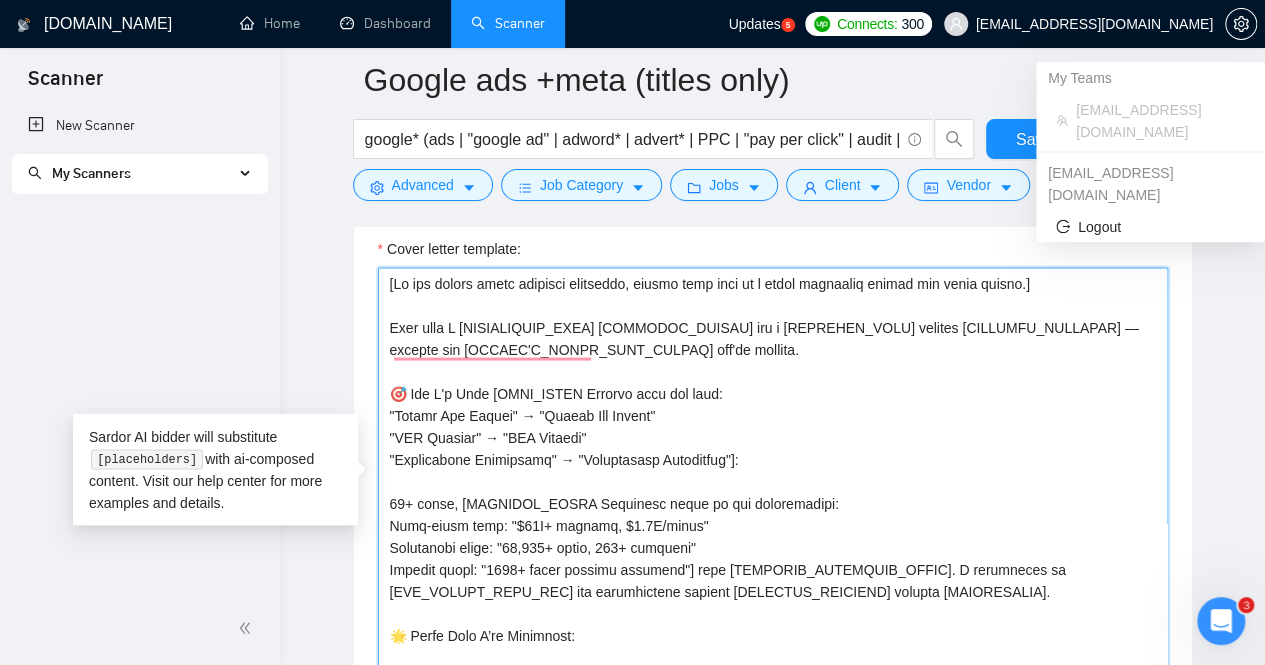 type on "[If the client asked specific questions, answer them here in a short paragraph before the cover letter.]
Last week I [ACHIEVEMENT_VERB] [SPECIFIC_METRIC] for a [INDUSTRY_TYPE] through [SPECIFIC_STRATEGY] — exactly the [CLIENT'S_EXACT_GOAL_PHRASE] you're seeking.
🎯 Why I'm Your [ROLE_TITLE Extract from job post:
"Google Ads Expert" → "Google Ads Expert"
"PPC Manager" → "PPC Manager"
"Advertising Strategist" → "Advertising Strategist"]:
15+ years, [RELEVANT_STATS Customize based on job requirements:
High-spend jobs: "$50M+ managed, $1.5M/month"
Experience focus: "24,000+ hours, 500+ projects"
Results focus: "1400+ happy clients globally"] with [SPECIFIC_EXPERTISE_MATCH]. I specialize in [KEY_SKILLS_FROM_JOB] and consistently deliver [EXPECTED_OUTCOMES] through [METHODOLOGY].
🌟 Quick Wins I’ve Delivered:
[add 3 the best match of my portfolio cases to the job post, not skipping links, not more than 30 words each, analyzing the job post needs, and make more visual, tighten the formatting to increase scan-a..." 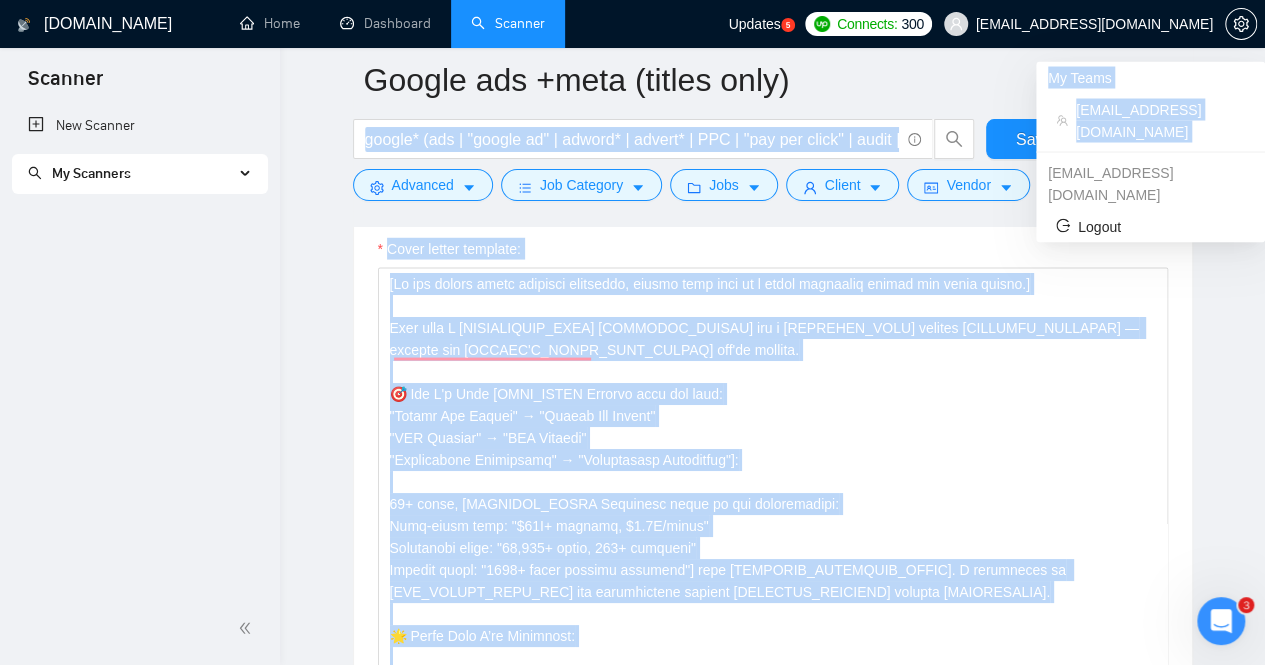 drag, startPoint x: 1040, startPoint y: 134, endPoint x: 979, endPoint y: 154, distance: 64.195015 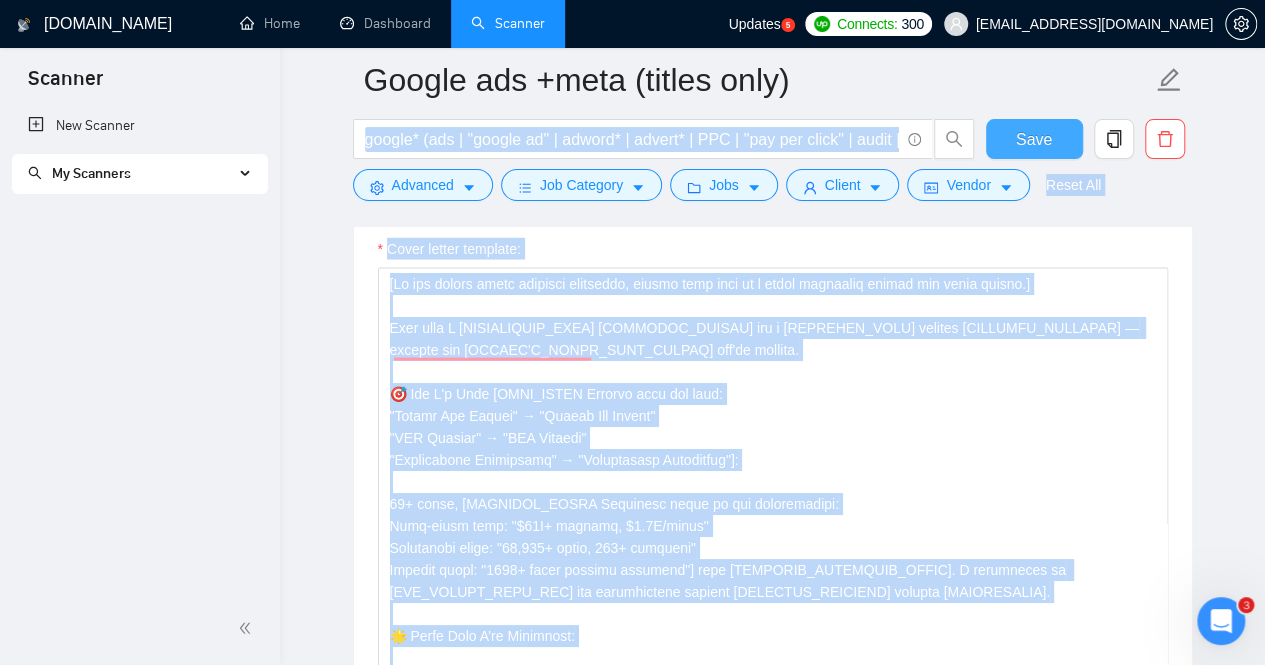 click on "Save" at bounding box center (1034, 139) 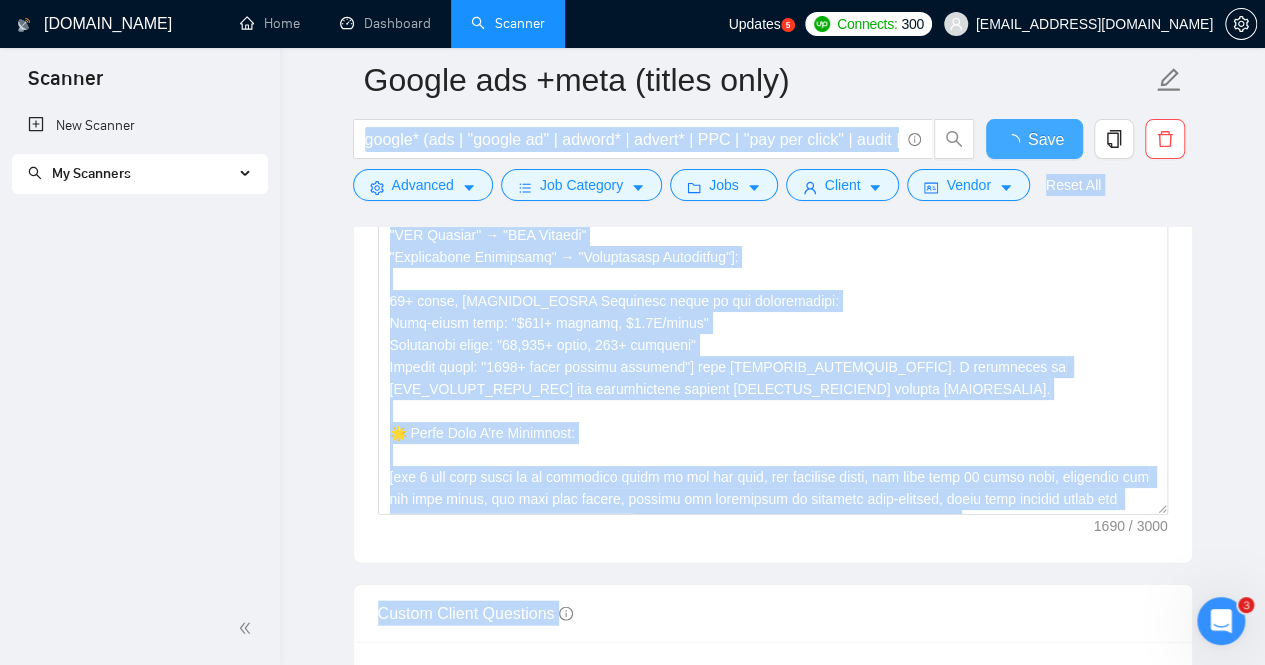 type 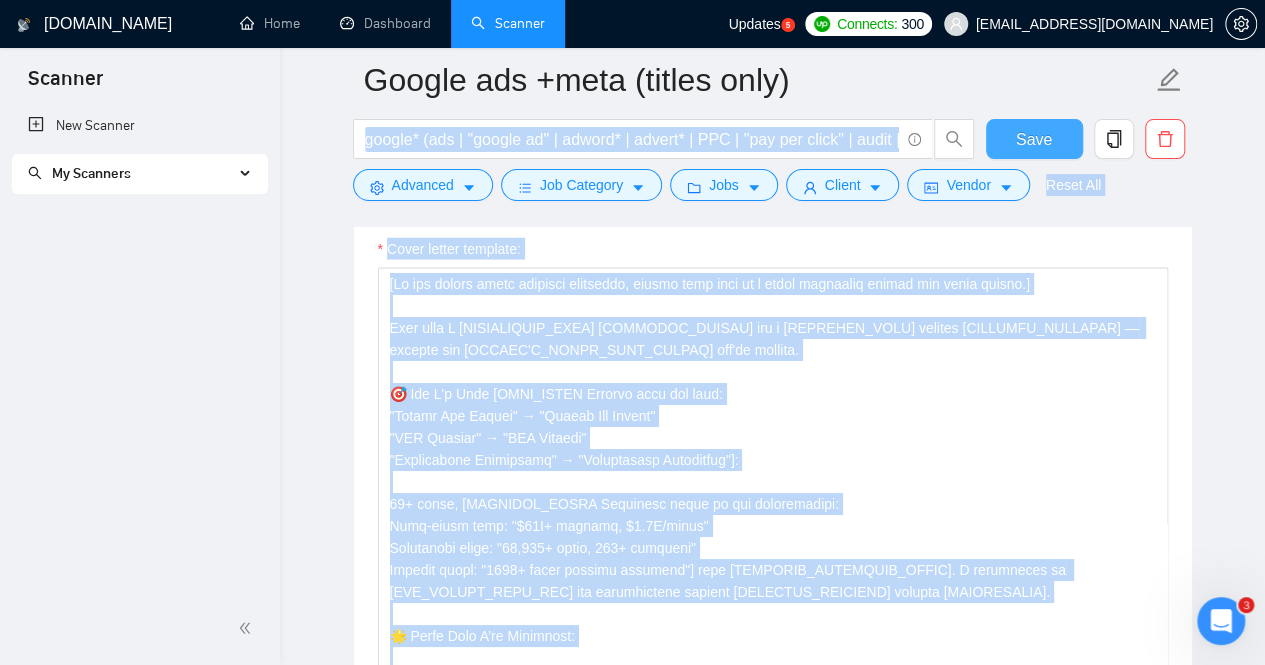 click on "Save" at bounding box center [1034, 139] 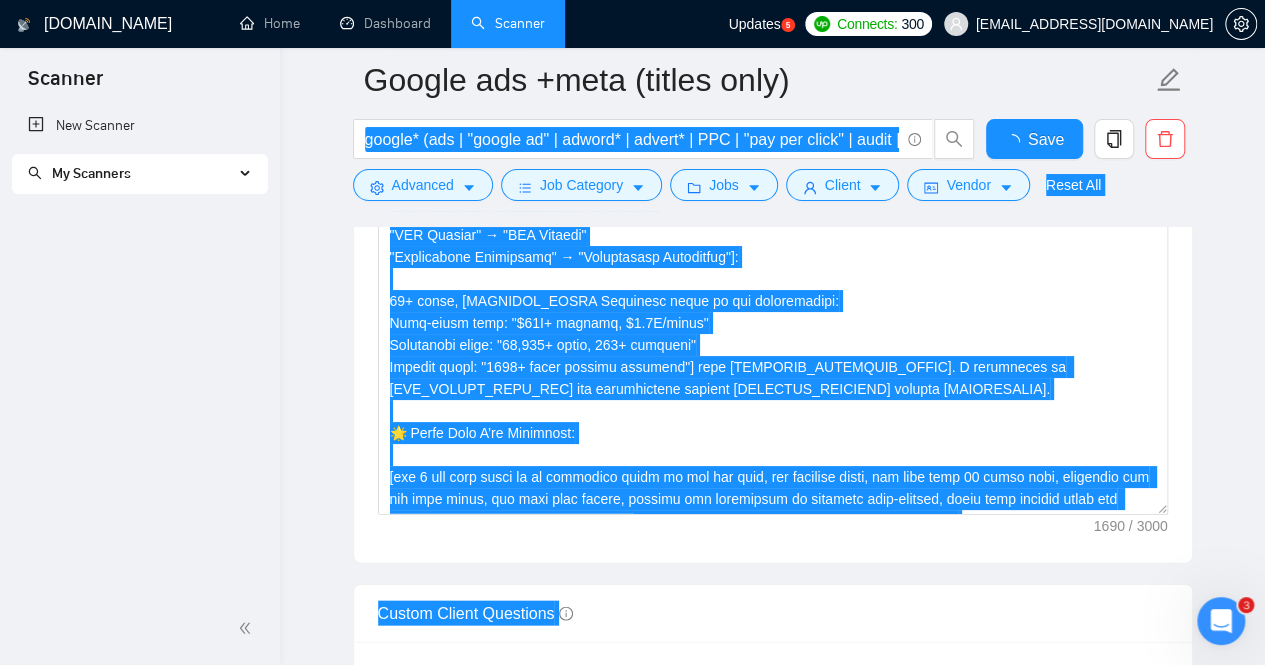 type 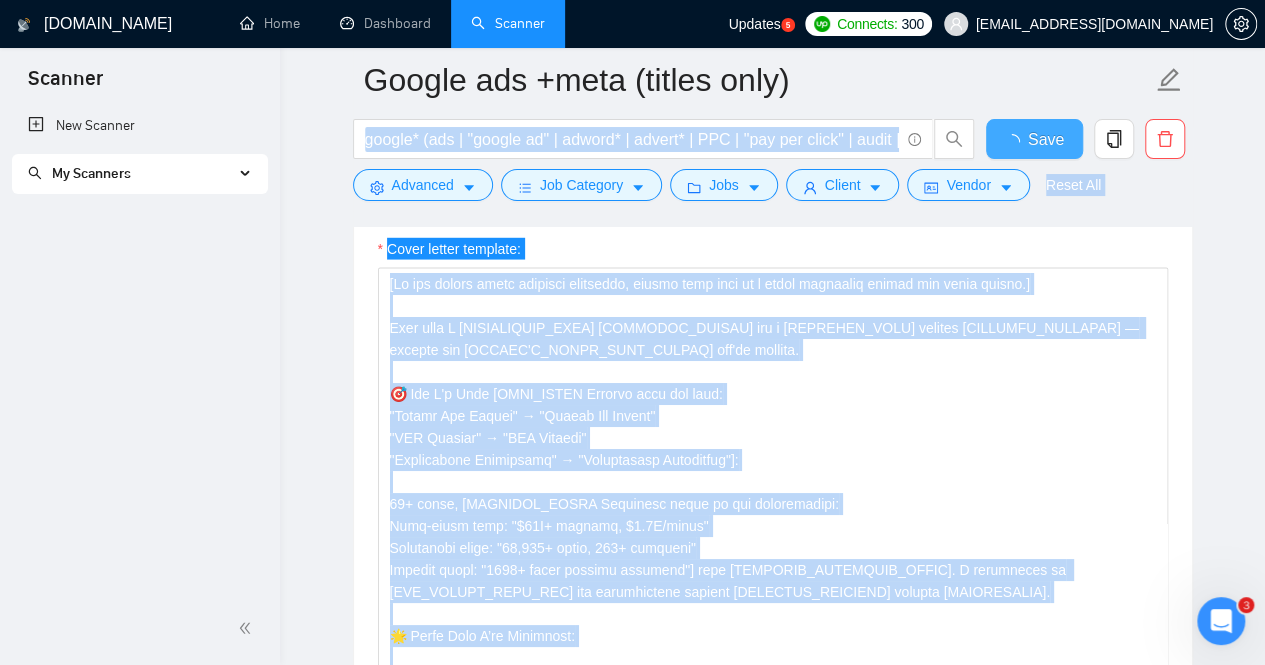 type 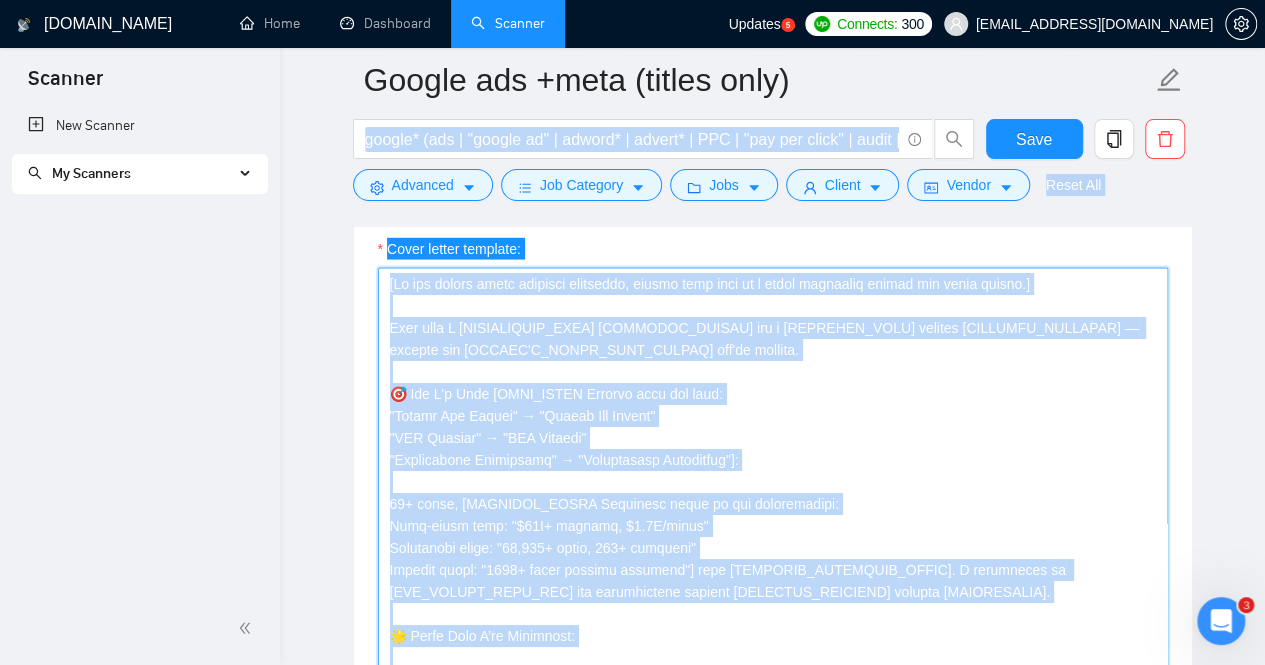 click on "Cover letter template:" at bounding box center (773, 492) 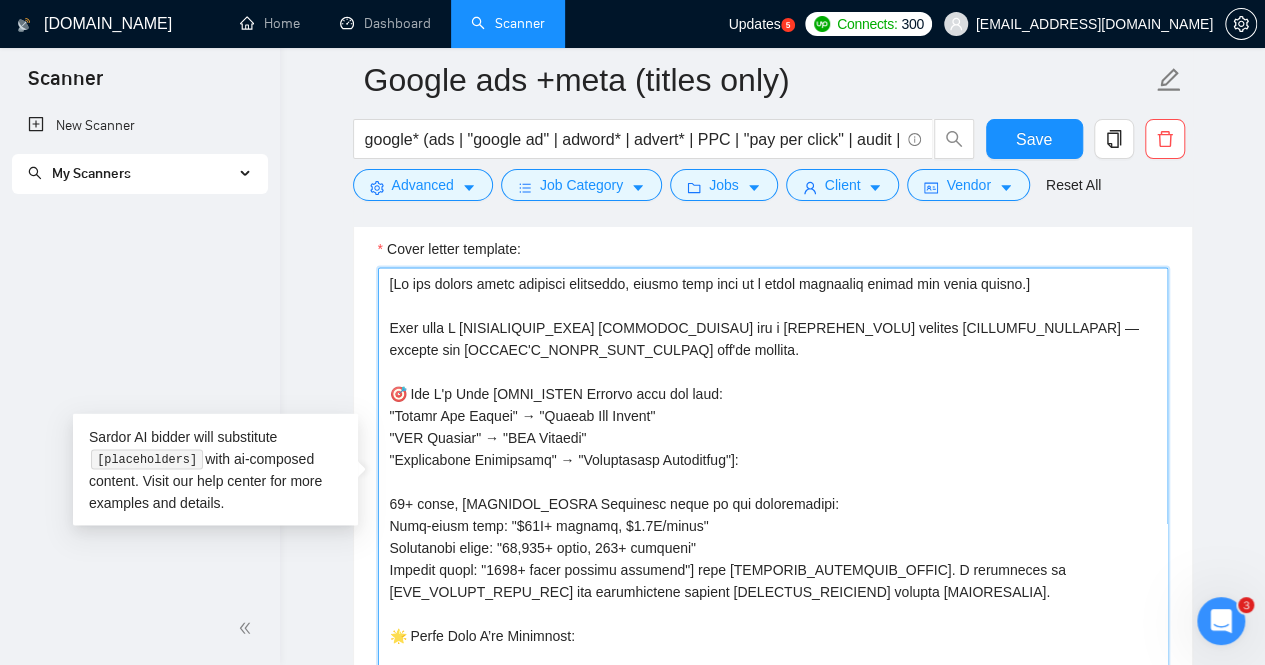 scroll, scrollTop: 1313, scrollLeft: 0, axis: vertical 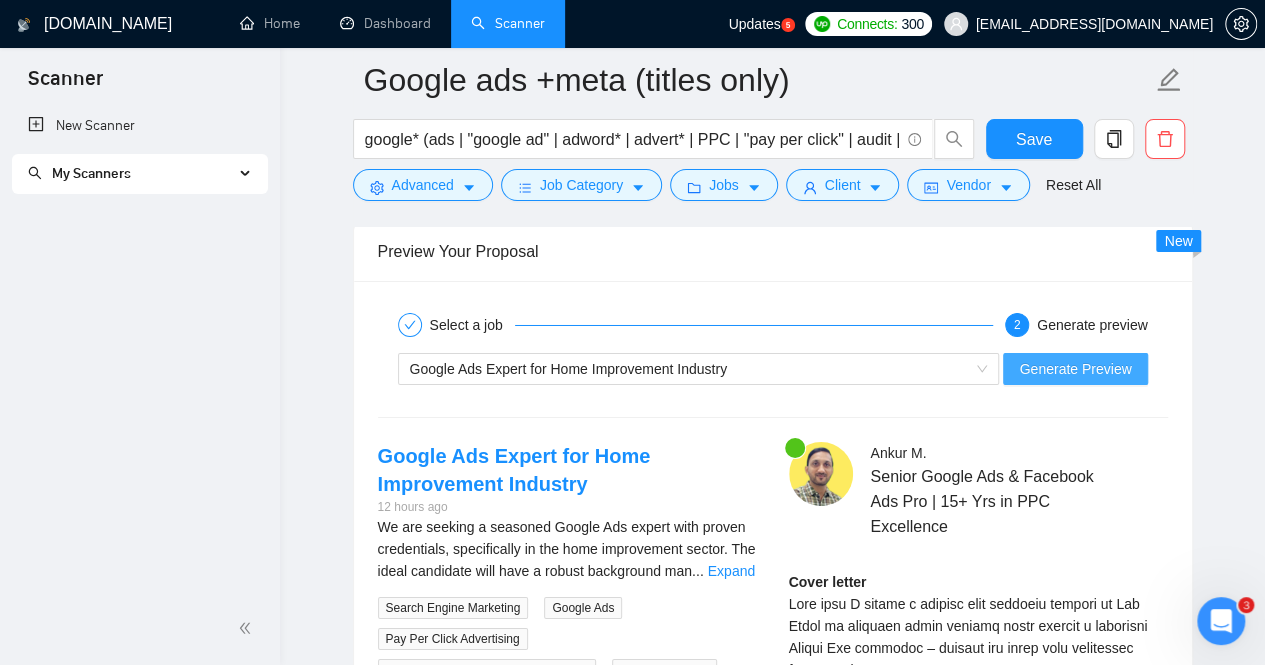 click on "Generate Preview" at bounding box center [1075, 369] 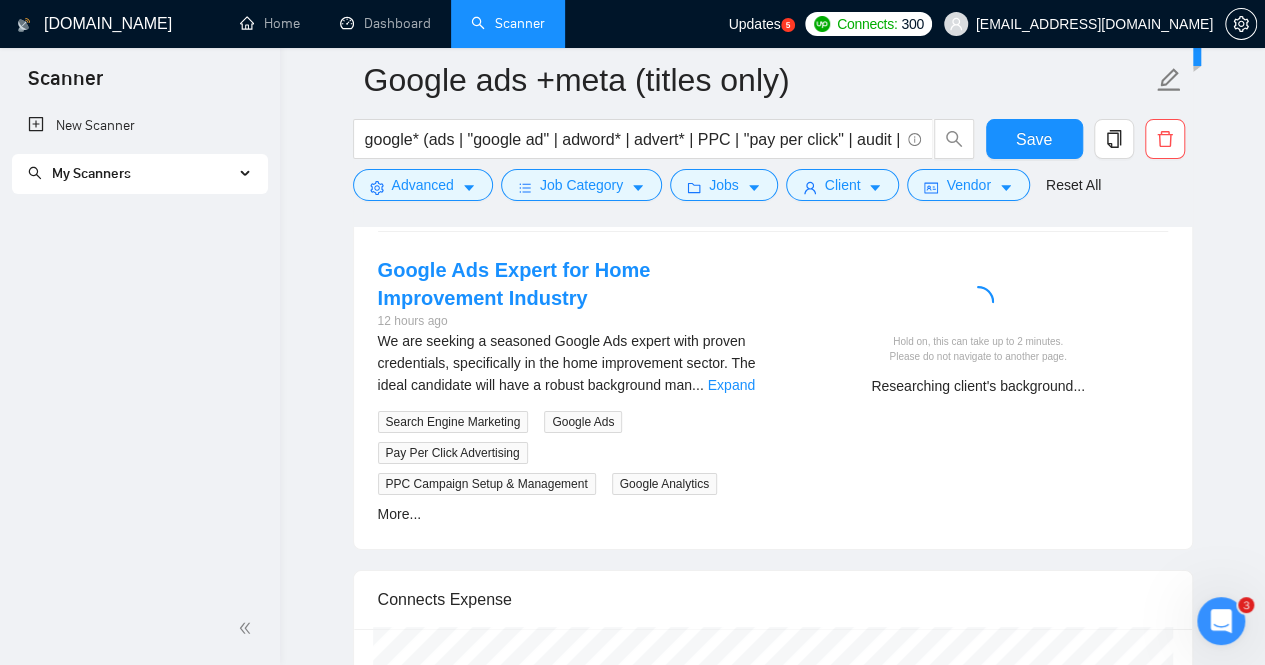 scroll, scrollTop: 3560, scrollLeft: 0, axis: vertical 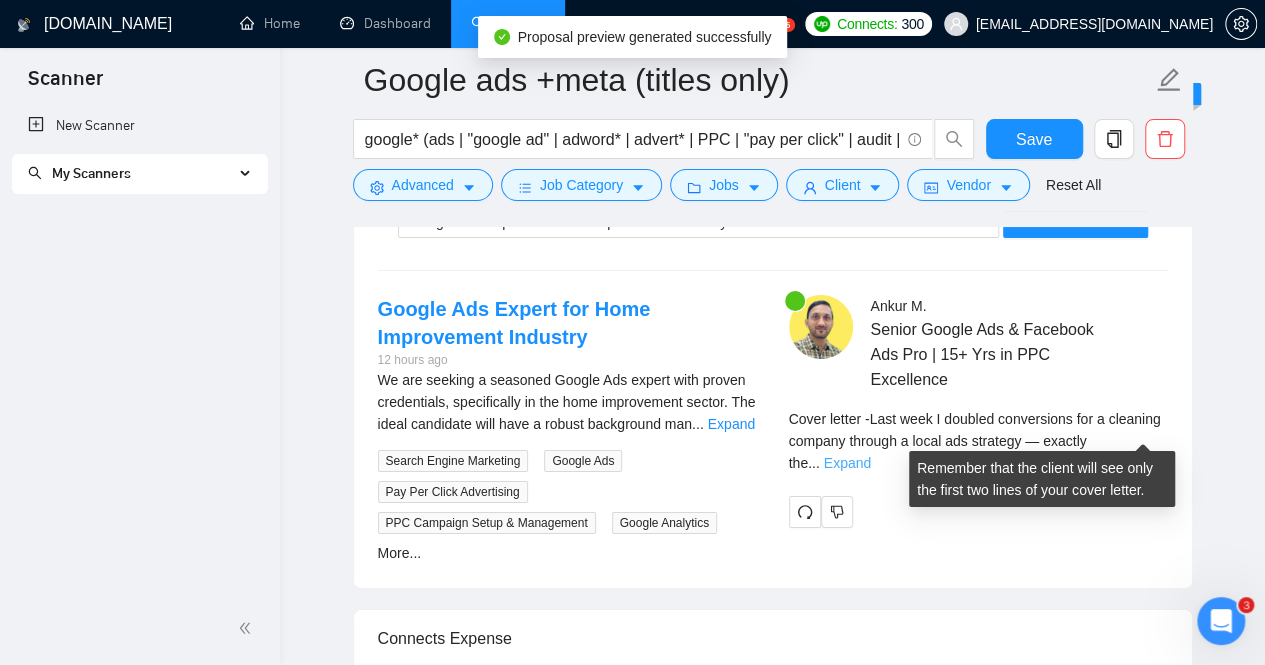 click on "Expand" at bounding box center (847, 463) 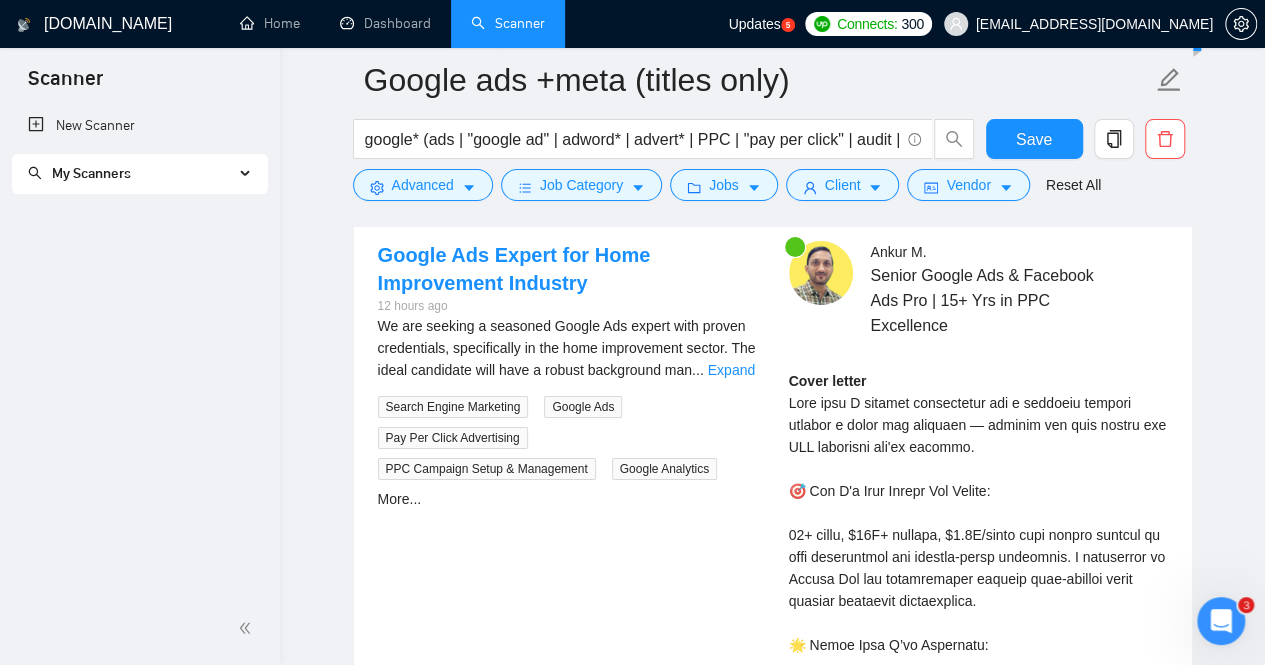 scroll, scrollTop: 3629, scrollLeft: 0, axis: vertical 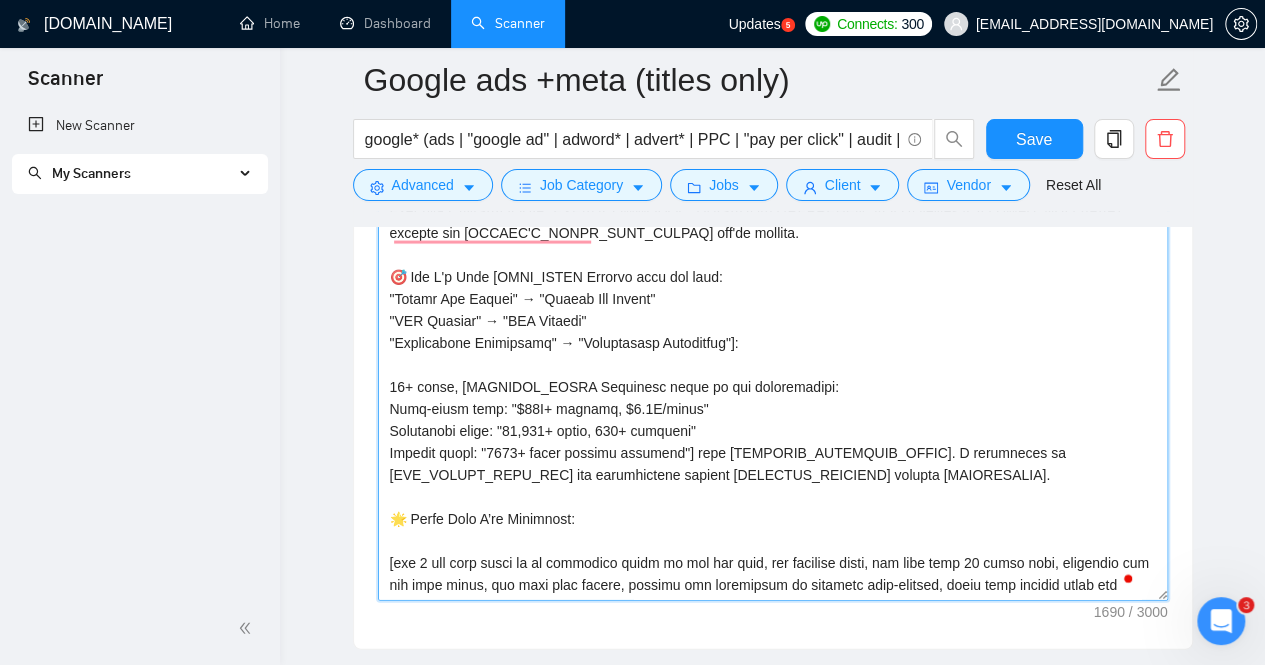 click on "Cover letter template:" at bounding box center (773, 376) 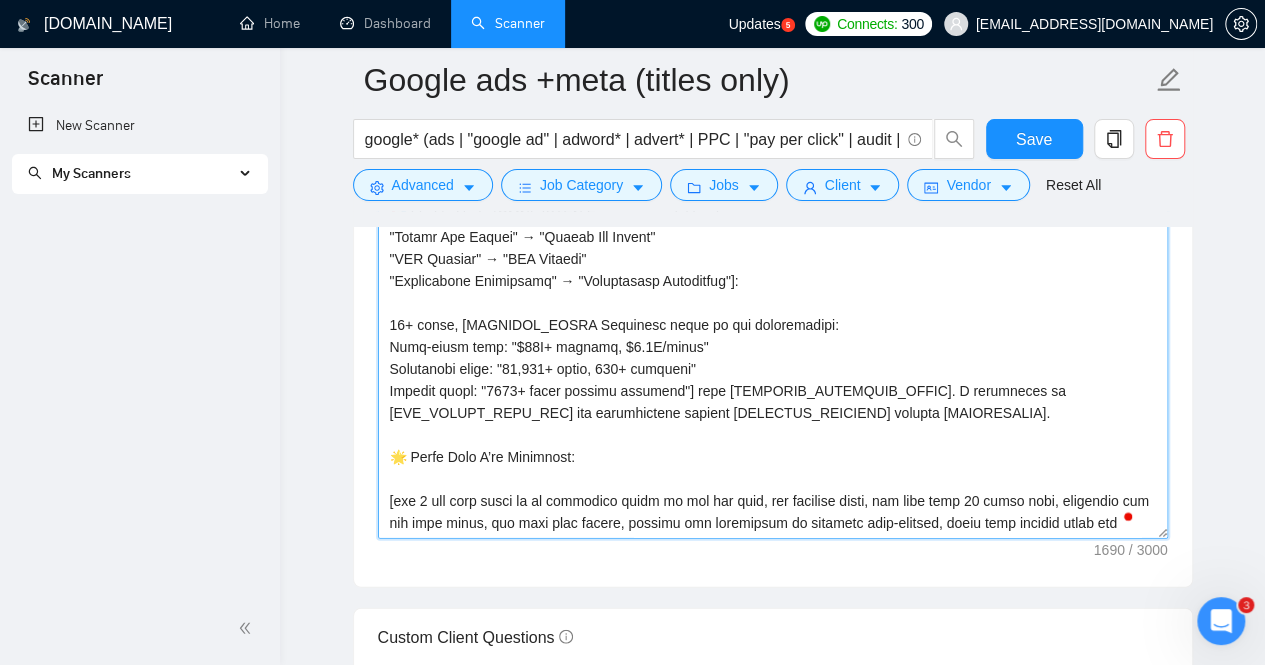 scroll, scrollTop: 2030, scrollLeft: 0, axis: vertical 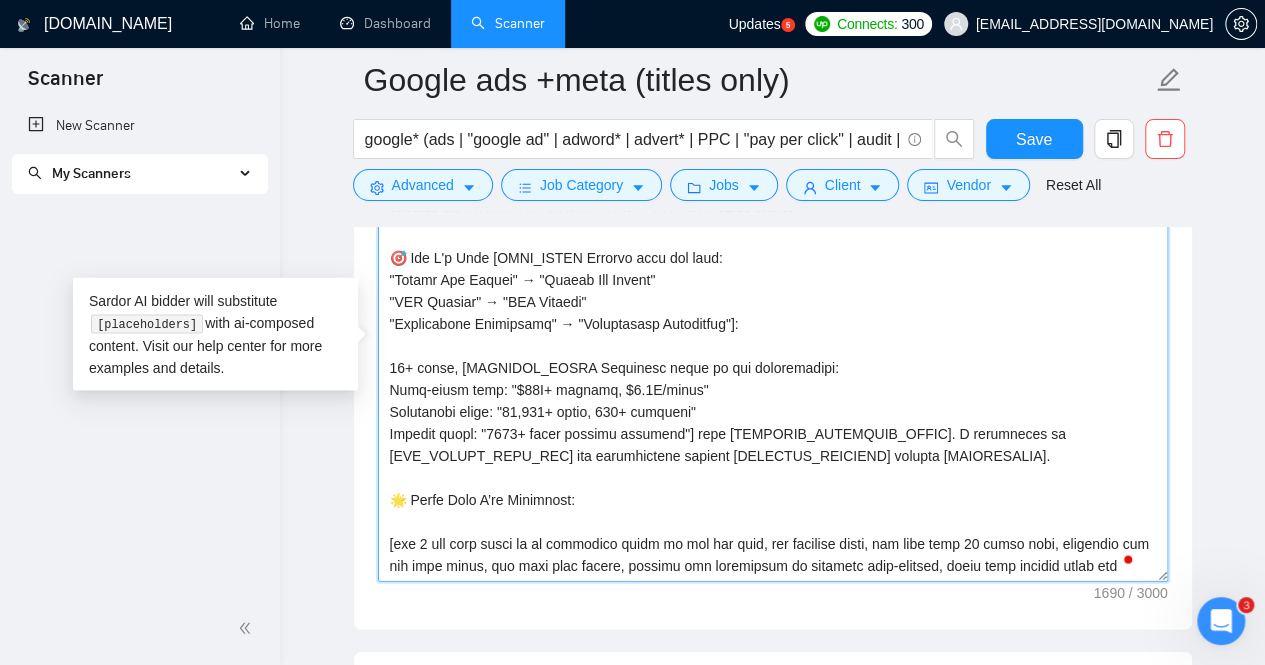 click on "Cover letter template:" at bounding box center (773, 357) 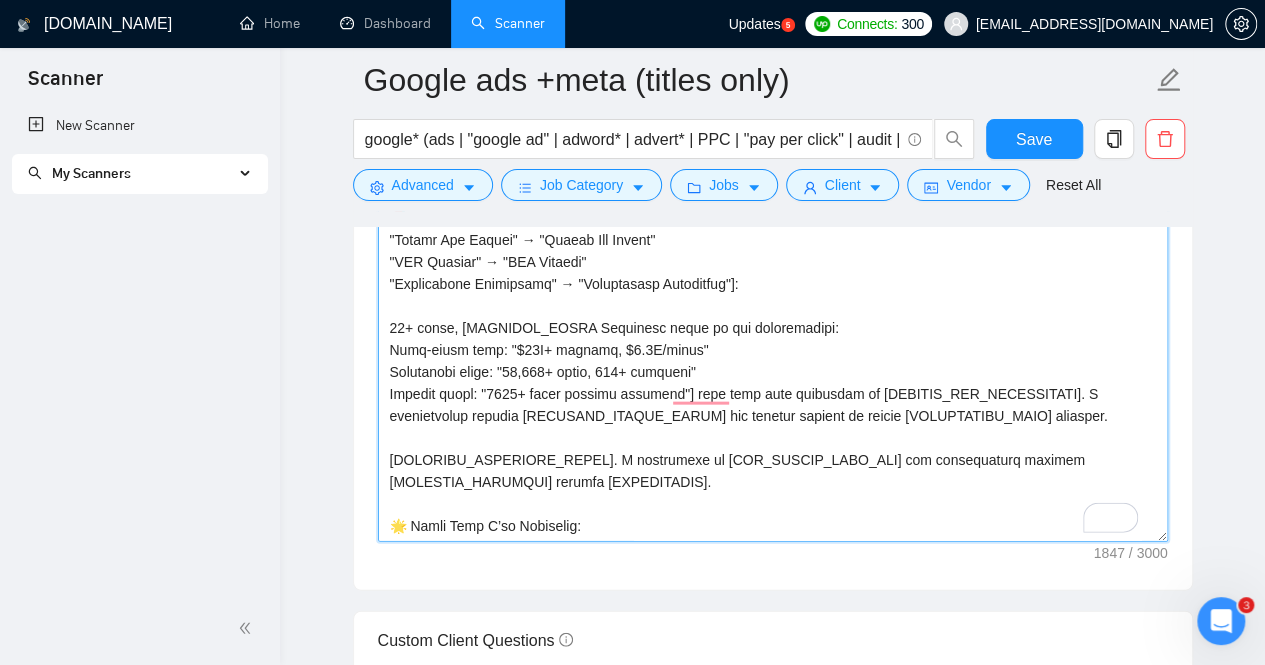 scroll, scrollTop: 2040, scrollLeft: 0, axis: vertical 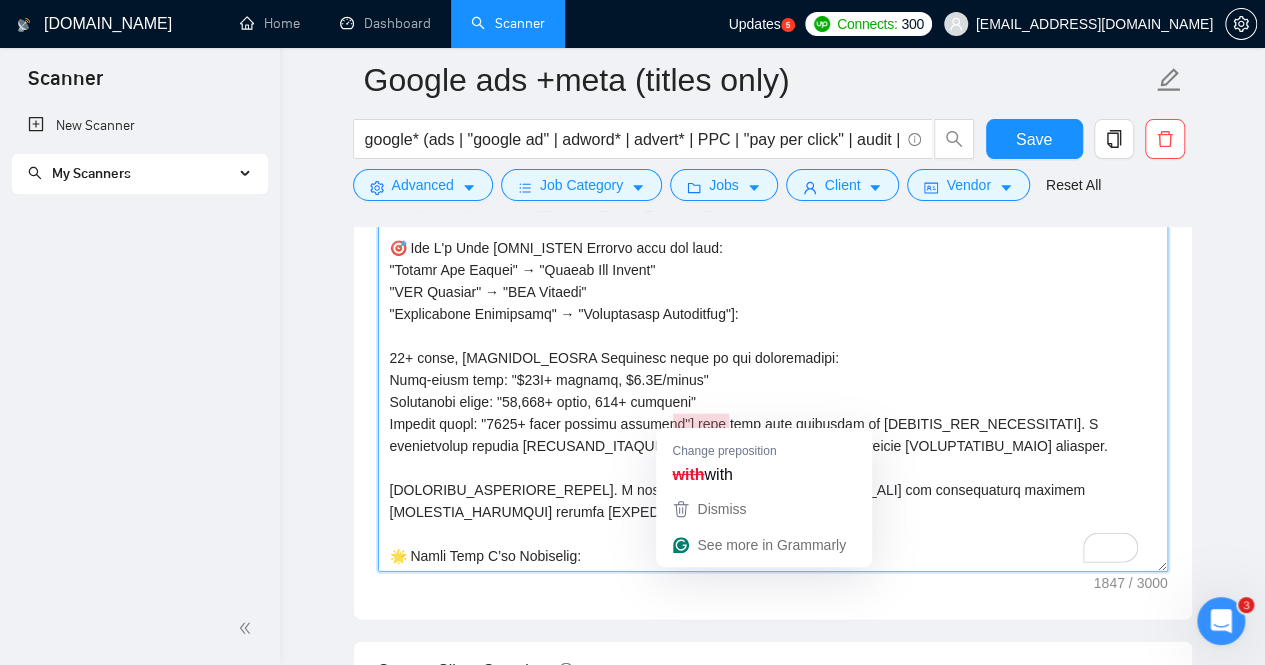 click on "Cover letter template:" at bounding box center [773, 347] 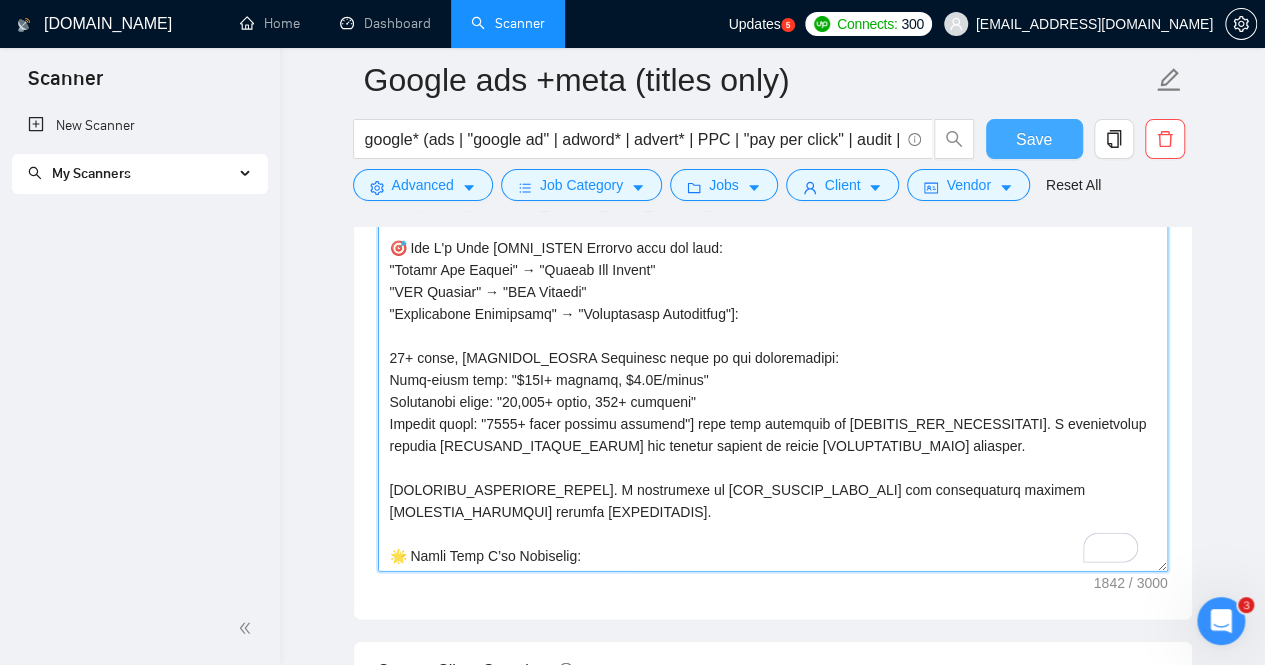 type on "[If the client asked specific questions, answer them here in a short paragraph before the cover letter.]
Last week I [ACHIEVEMENT_VERB] [SPECIFIC_METRIC] for a [INDUSTRY_TYPE] through [SPECIFIC_STRATEGY] — exactly the [CLIENT'S_EXACT_GOAL_PHRASE] you're seeking.
🎯 Why I'm Your [ROLE_TITLE Extract from job post:
"Google Ads Expert" → "Google Ads Expert"
"PPC Manager" → "PPC Manager"
"Advertising Strategist" → "Advertising Strategist"]:
15+ years, [RELEVANT_STATS Customize based on job requirements:
High-spend jobs: "$50M+ managed, $1.5M/month"
Experience focus: "24,000+ hours, 500+ projects"
Results focus: "1400+ happy clients globally"] with deep expertise in [PRIMARY_JOB_REQUIREMENT]. I consistently deliver [SPECIFIC_RESULT_RANGE] for clients through my proven [METHODOLOGY_NAME] approach.
[SPECIFIC_EXPERTISE_MATCH]. I specialize in [KEY_SKILLS_FROM_JOB] and consistently deliver [EXPECTED_OUTCOMES] through [METHODOLOGY].
🌟 Quick Wins I’ve Delivered:
[add 3 the best match of my portfolio cases to the ..." 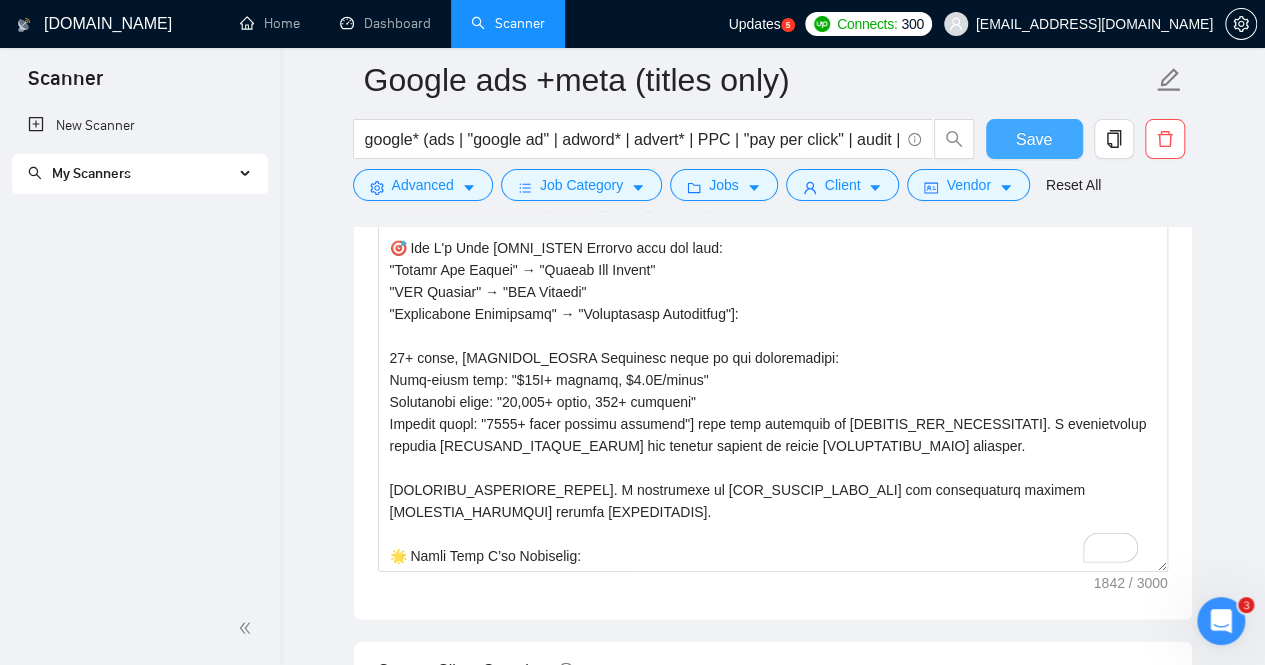 click on "Save" at bounding box center [1034, 139] 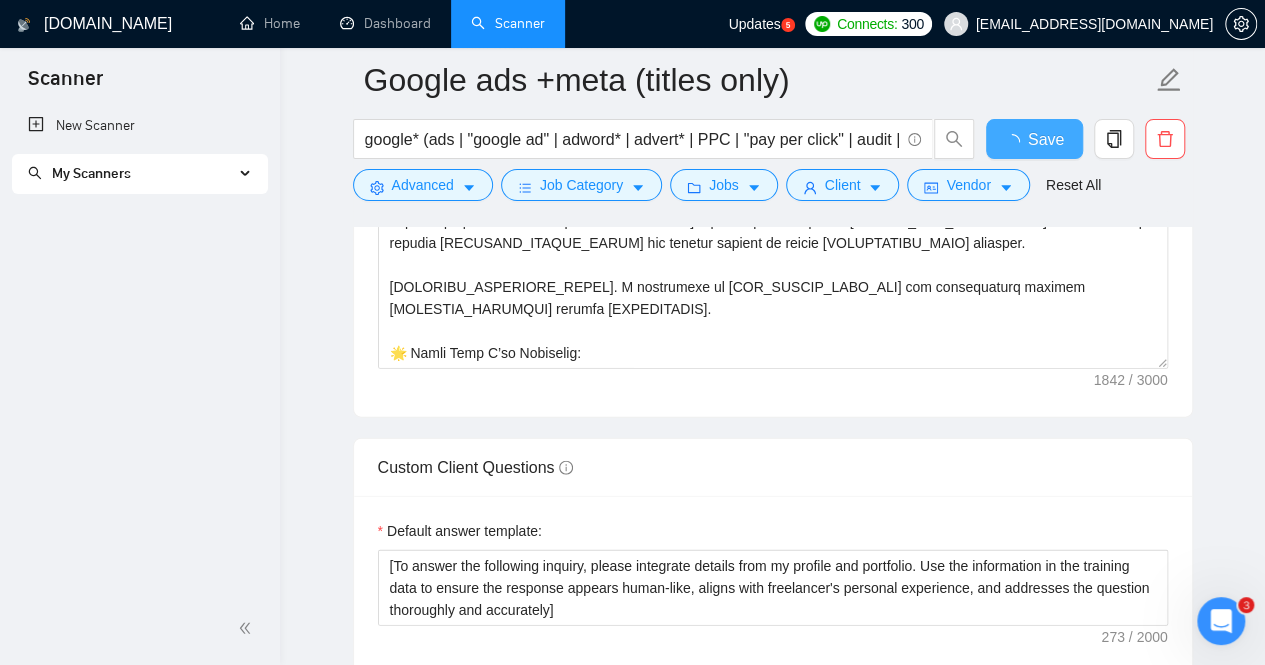 type 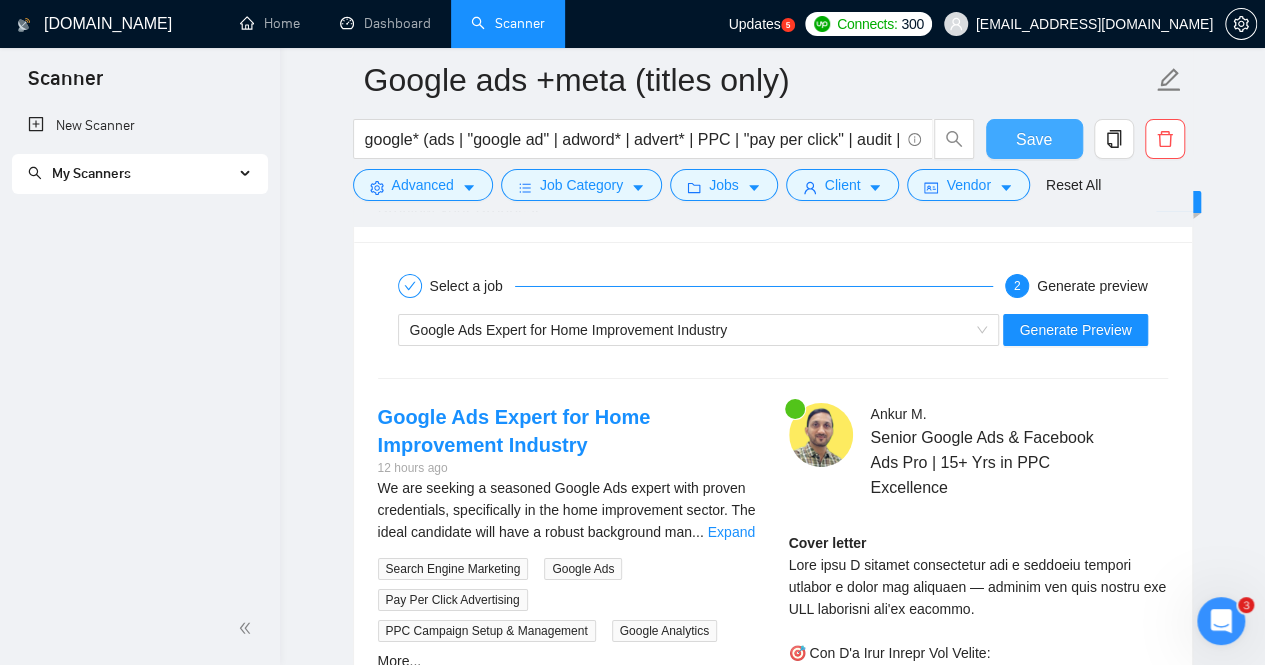 scroll, scrollTop: 3474, scrollLeft: 0, axis: vertical 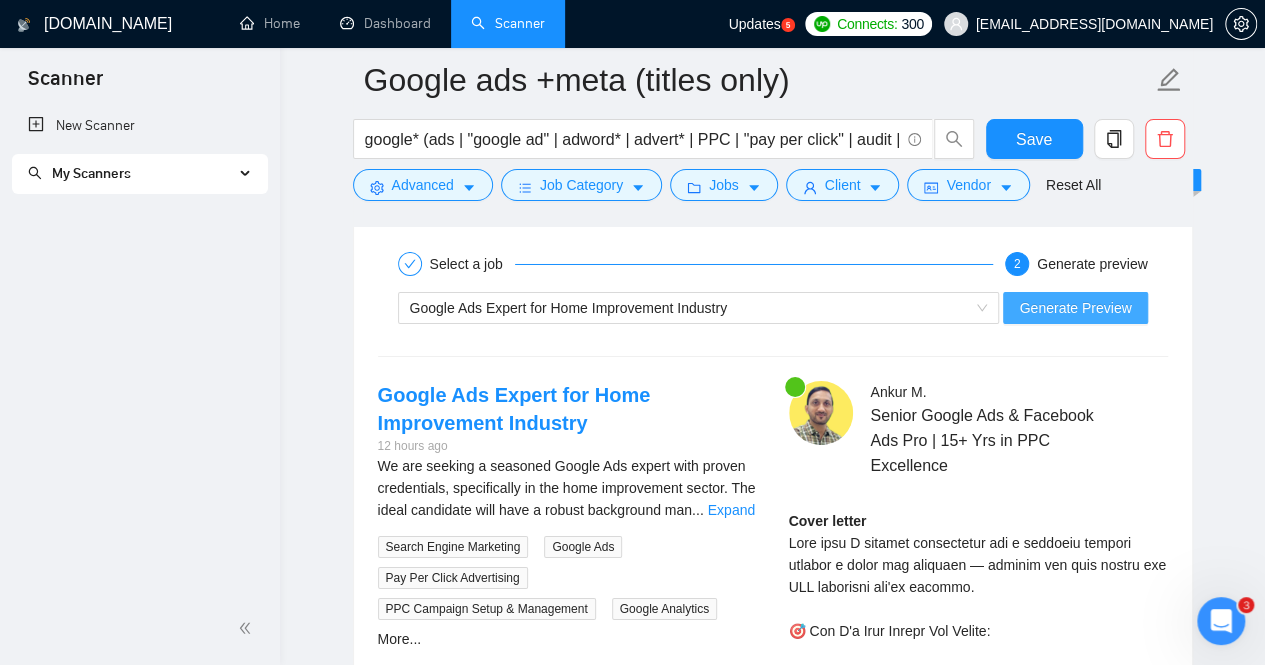 click on "Generate Preview" at bounding box center [1075, 308] 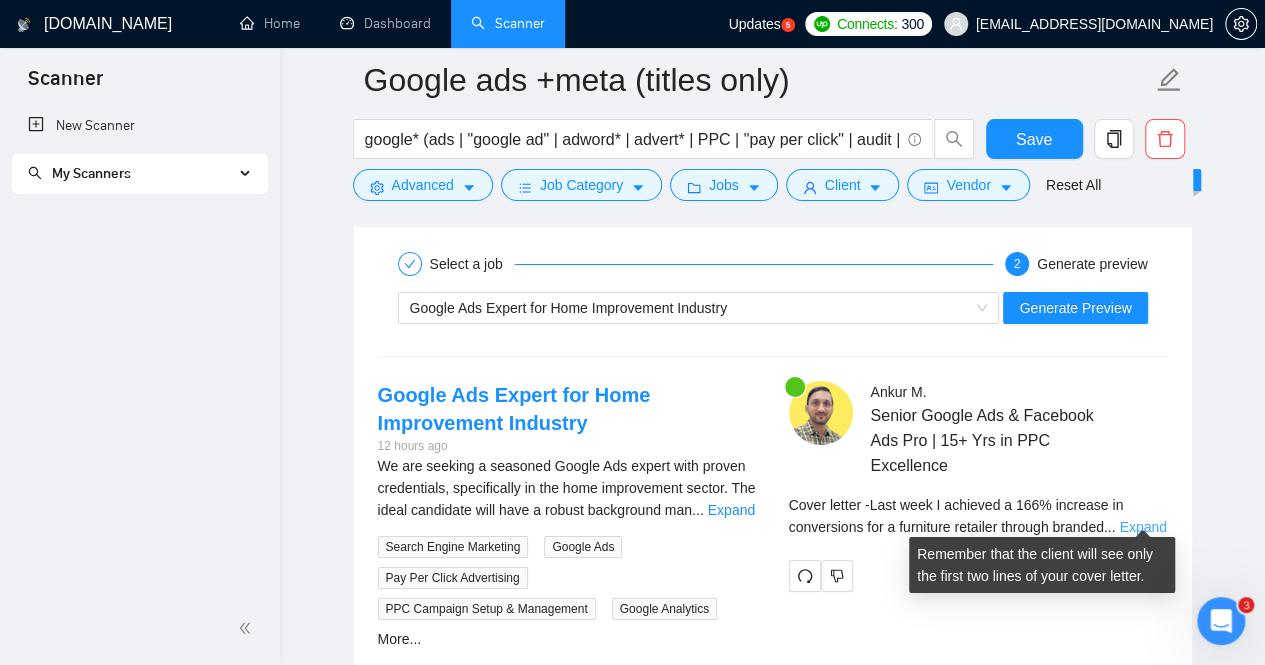 click on "Expand" at bounding box center (1142, 527) 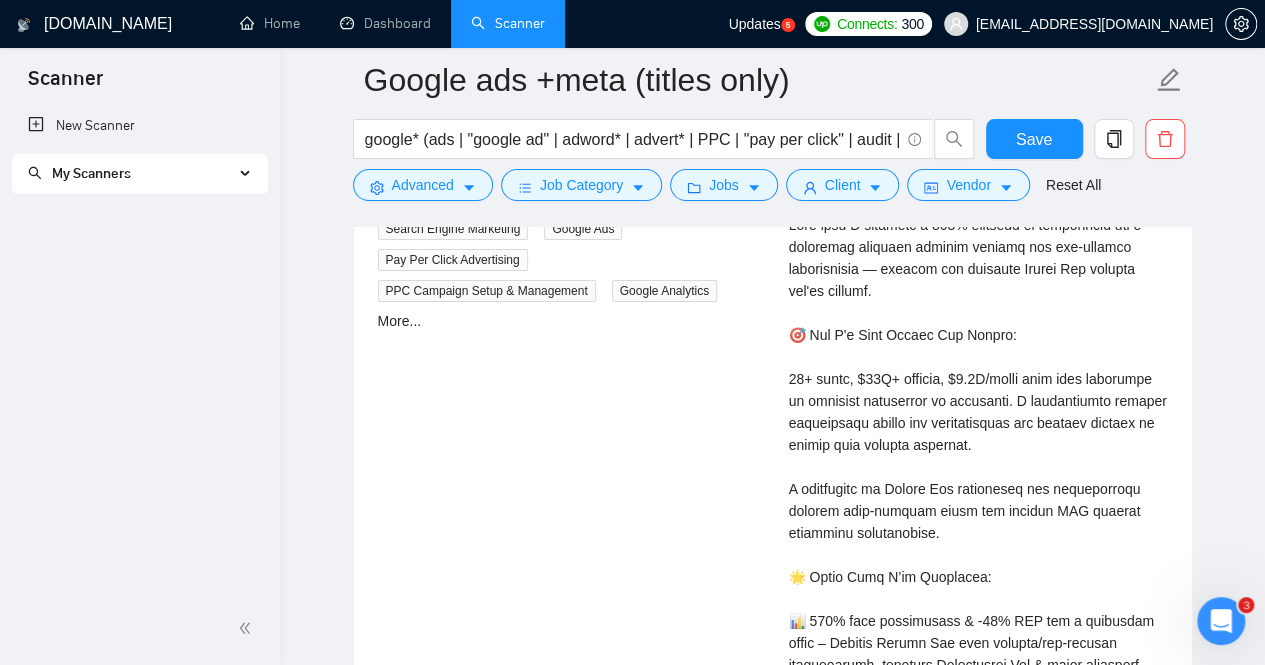 scroll, scrollTop: 3800, scrollLeft: 0, axis: vertical 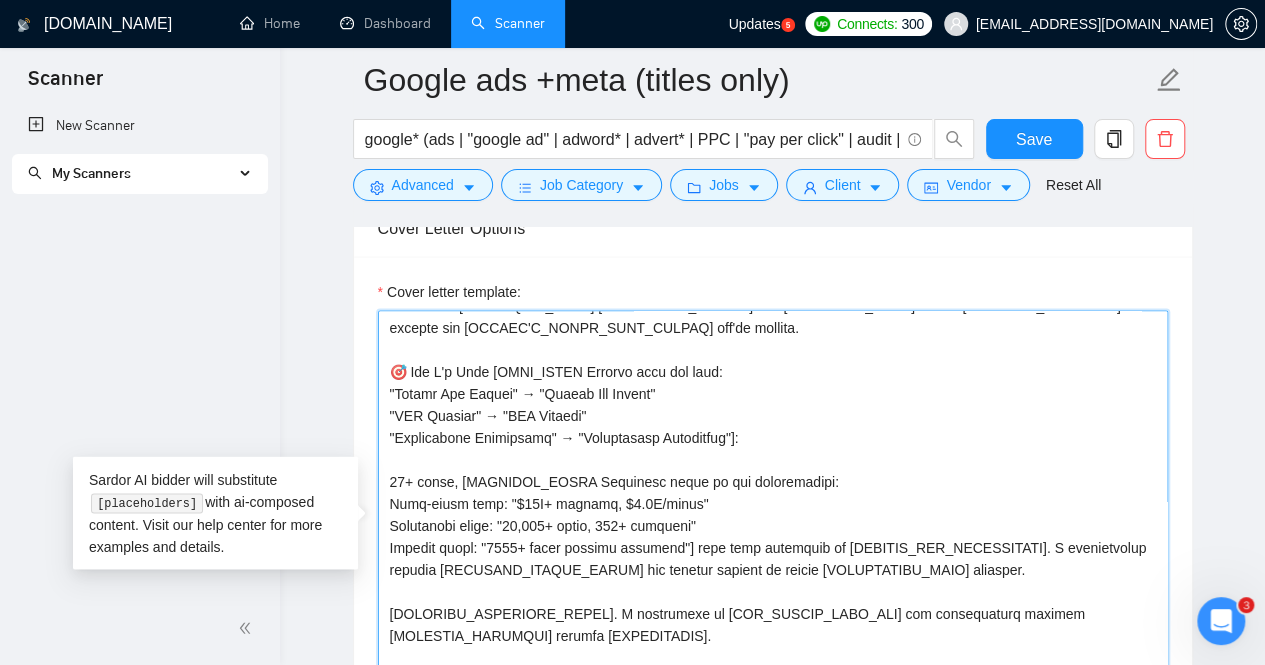 click on "Cover letter template:" at bounding box center [773, 535] 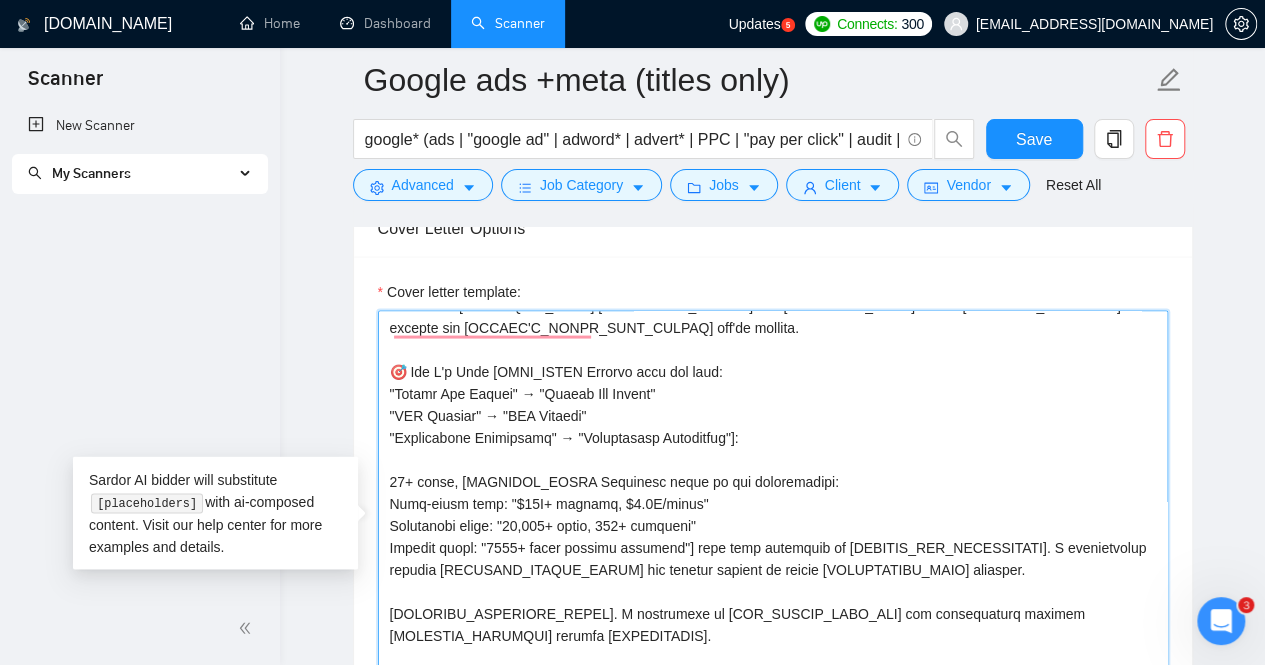 scroll, scrollTop: 65, scrollLeft: 0, axis: vertical 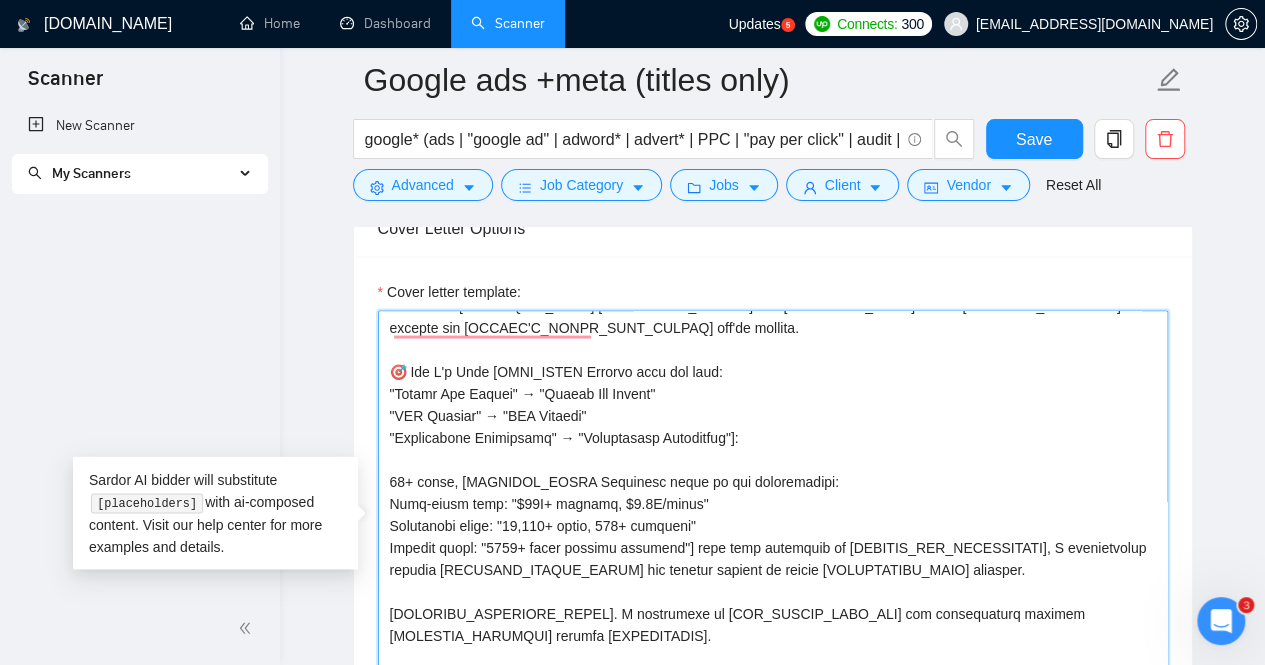 click on "Cover letter template:" at bounding box center (773, 535) 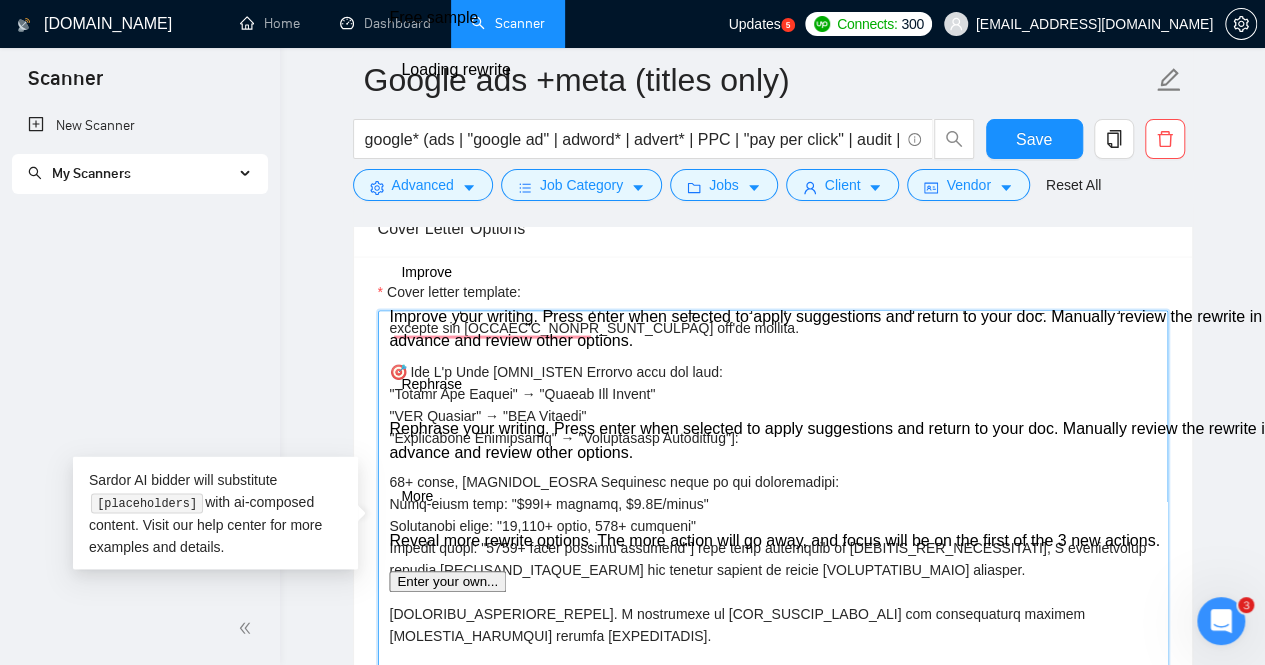 drag, startPoint x: 606, startPoint y: 623, endPoint x: 382, endPoint y: 608, distance: 224.50166 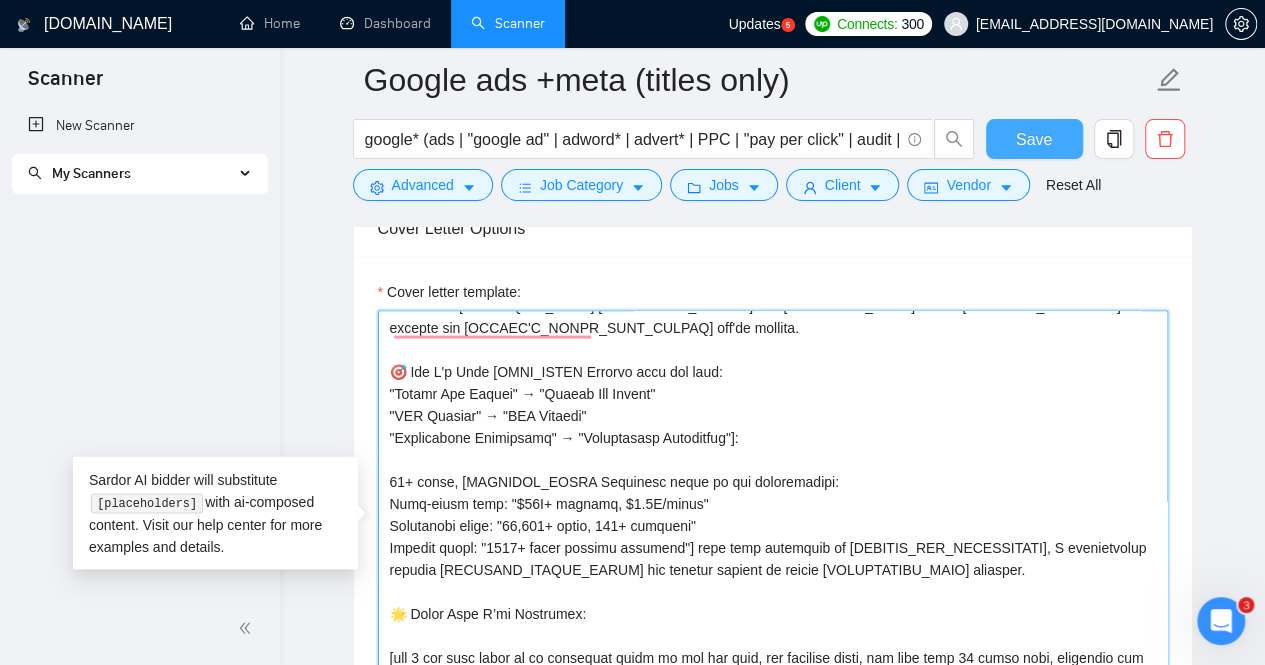 type on "[If the client asked specific questions, answer them here in a short paragraph before the cover letter.]
Last week I [ACHIEVEMENT_VERB] [SPECIFIC_METRIC] for a [INDUSTRY_TYPE] through [SPECIFIC_STRATEGY] — exactly the [CLIENT'S_EXACT_GOAL_PHRASE] you're seeking.
🎯 Why I'm Your [ROLE_TITLE Extract from job post:
"Google Ads Expert" → "Google Ads Expert"
"PPC Manager" → "PPC Manager"
"Advertising Strategist" → "Advertising Strategist"]:
15+ years, [RELEVANT_STATS Customize based on job requirements:
High-spend jobs: "$50M+ managed, $1.5M/month"
Experience focus: "24,000+ hours, 500+ projects"
Results focus: "1400+ happy clients globally"] with deep expertise in [PRIMARY_JOB_REQUIREMENT], I consistently deliver [SPECIFIC_RESULT_RANGE] for clients through my proven [METHODOLOGY_NAME] approach.
🌟 Quick Wins I’ve Delivered:
[add 3 the best match of my portfolio cases to the job post, not skipping links, not more than 30 words each, analyzing the job post needs, and make more visual, tighten the formatting t..." 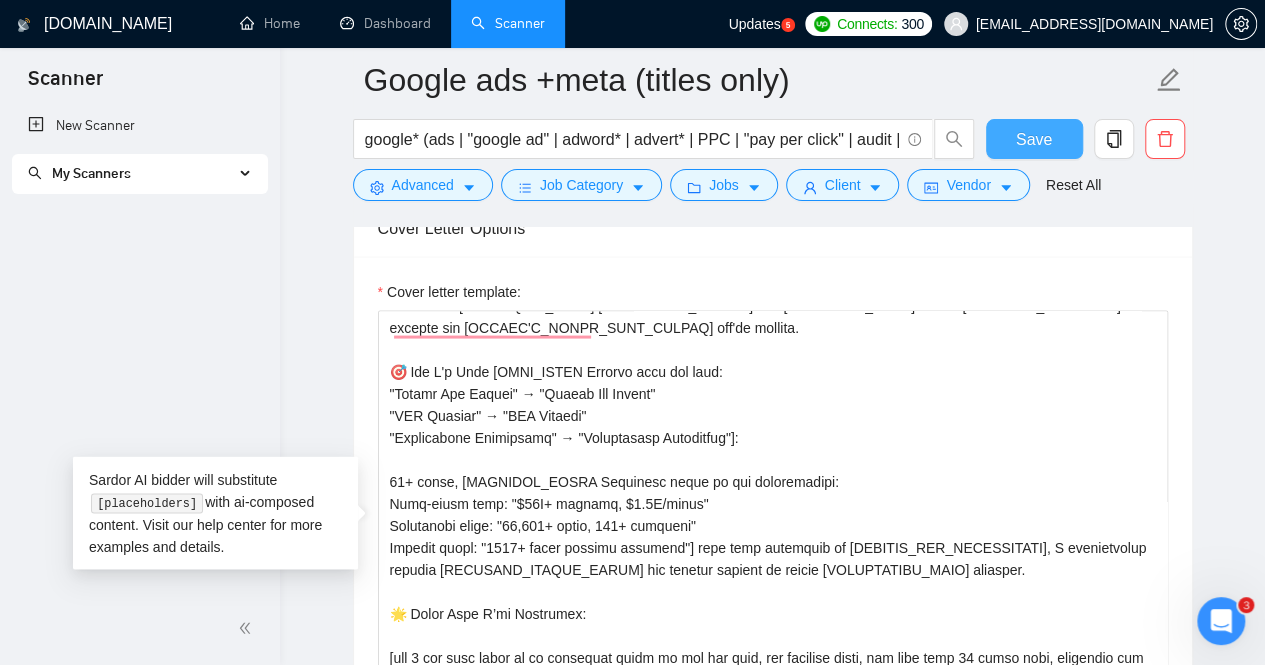 click on "Save" at bounding box center (1034, 139) 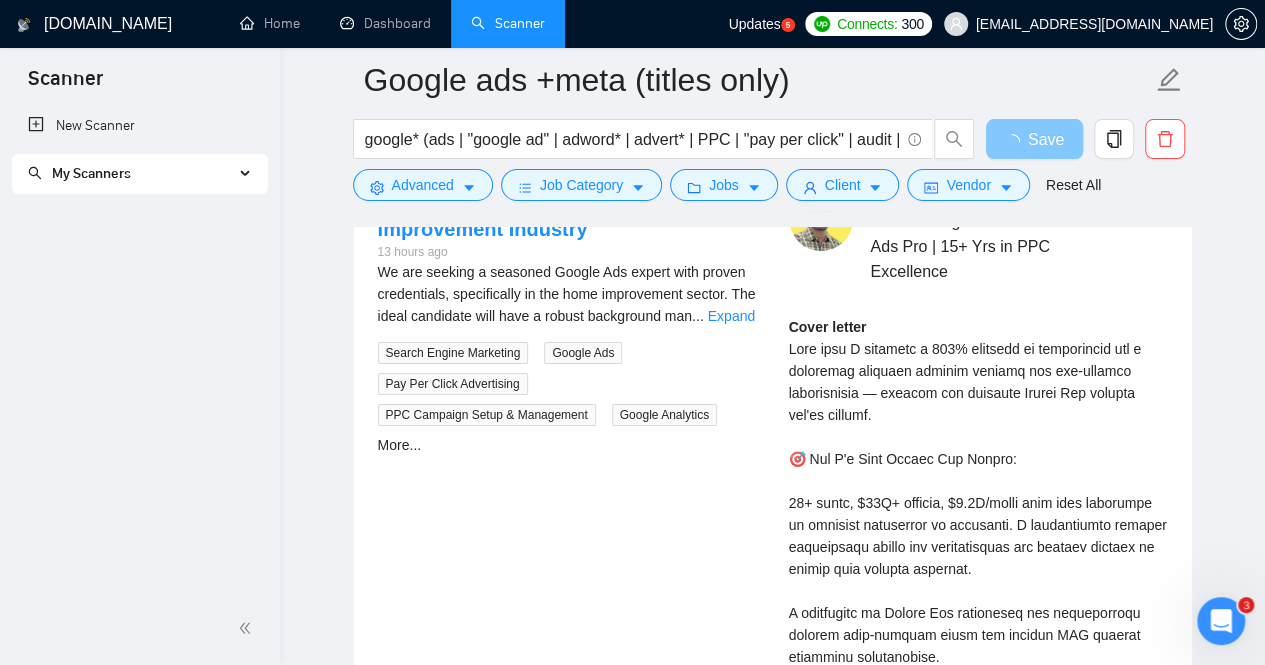 scroll, scrollTop: 3660, scrollLeft: 0, axis: vertical 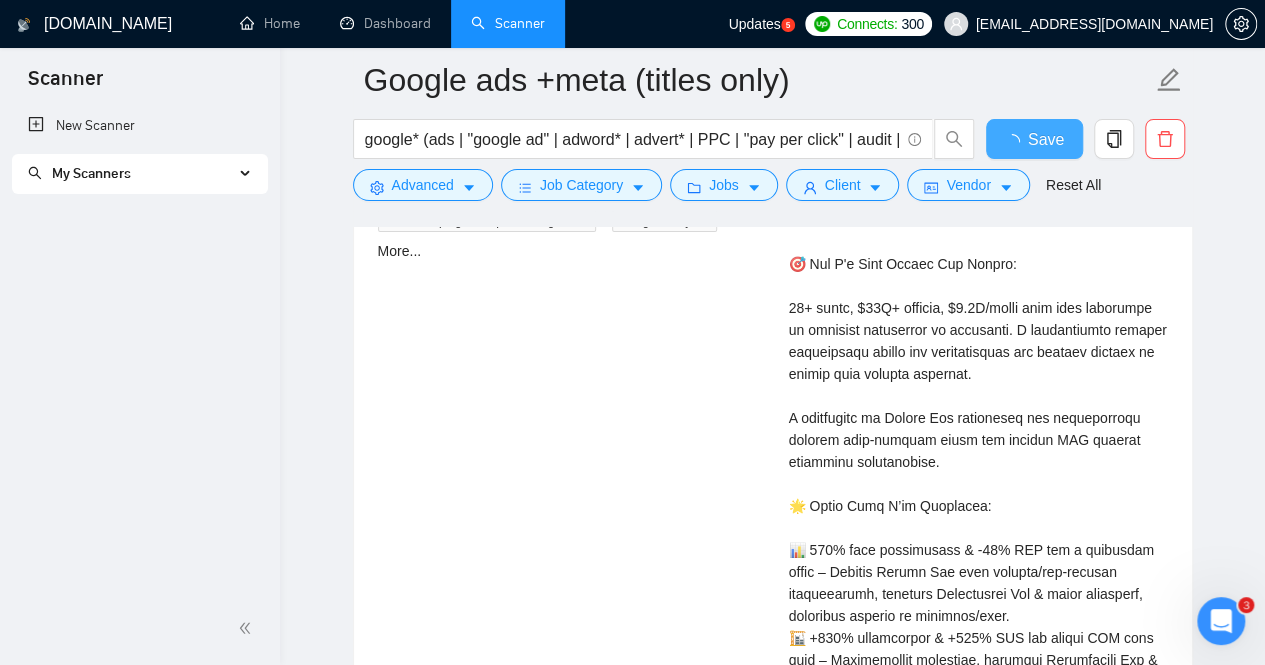 type 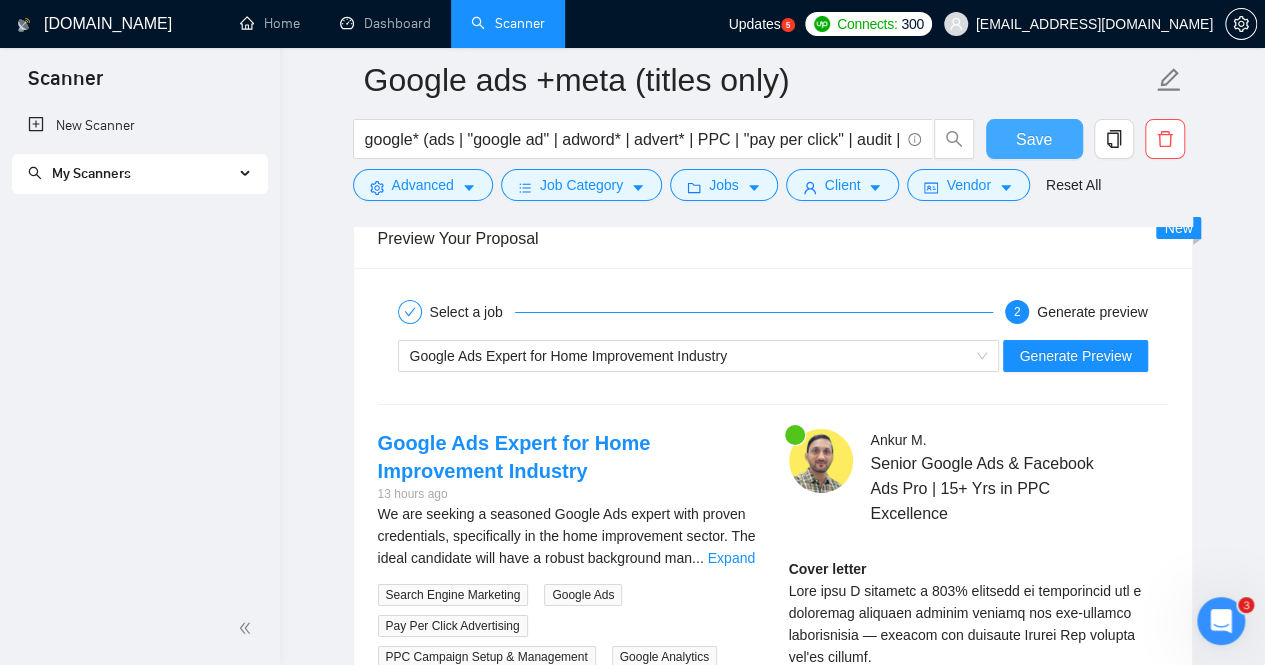 scroll, scrollTop: 3270, scrollLeft: 0, axis: vertical 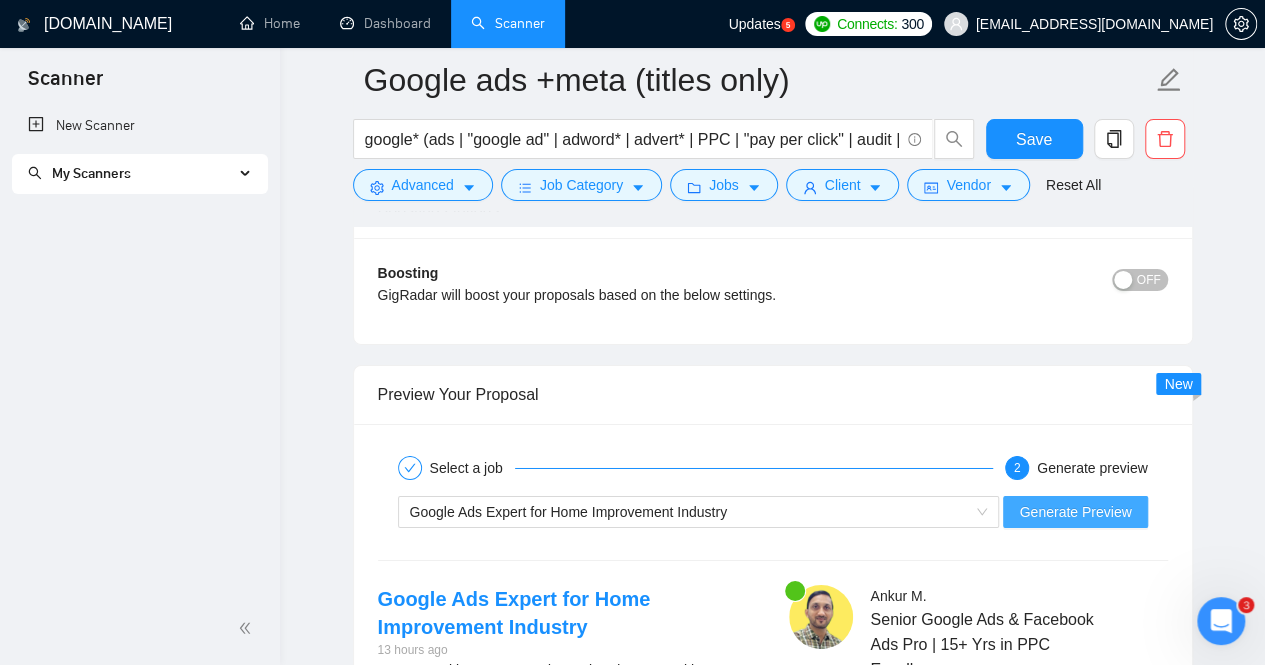 click on "Generate Preview" at bounding box center (1075, 512) 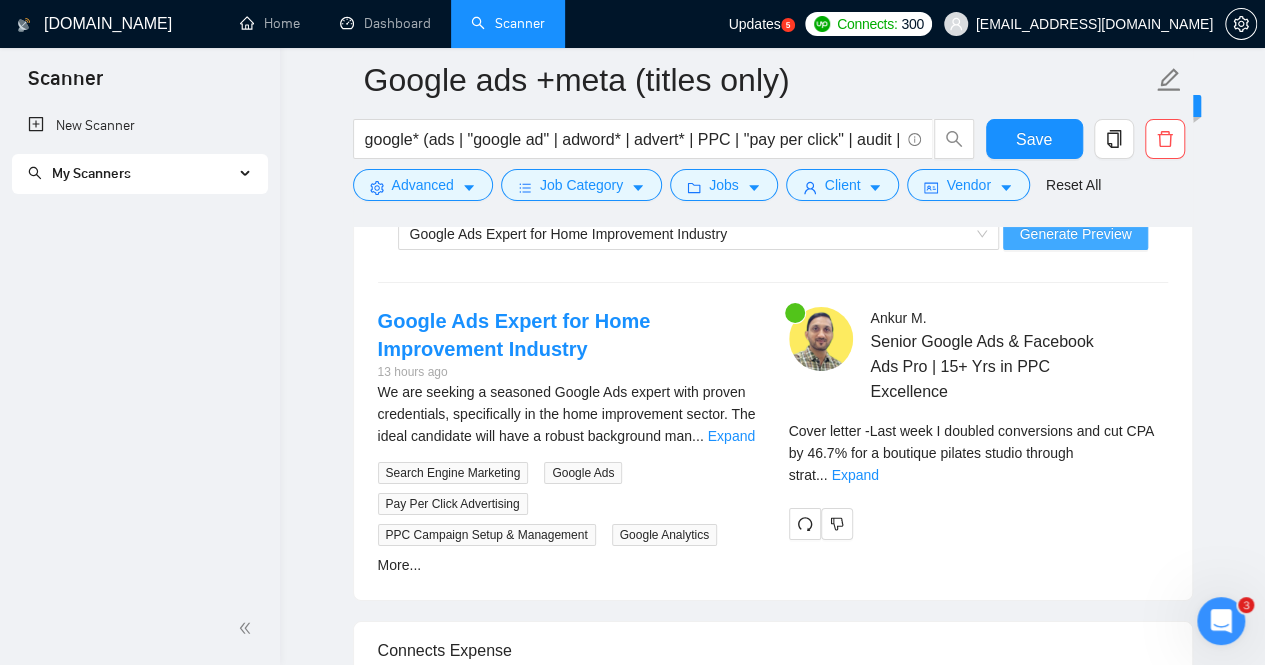 scroll, scrollTop: 3554, scrollLeft: 0, axis: vertical 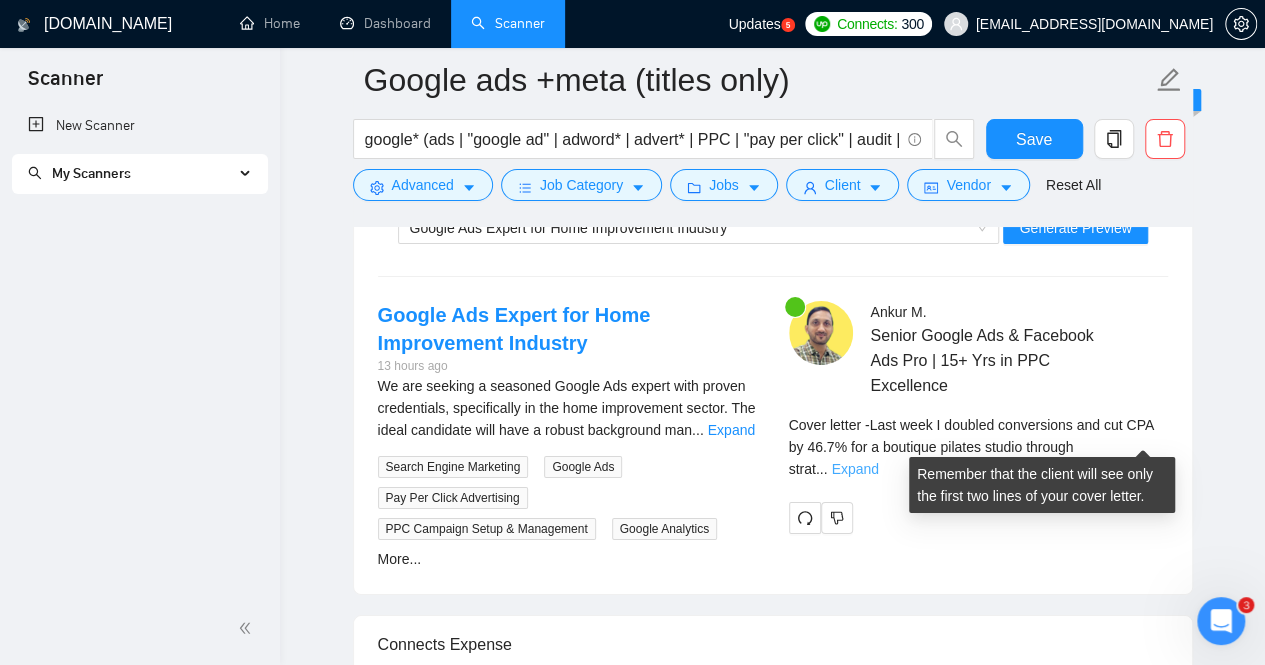 click on "Expand" at bounding box center (854, 469) 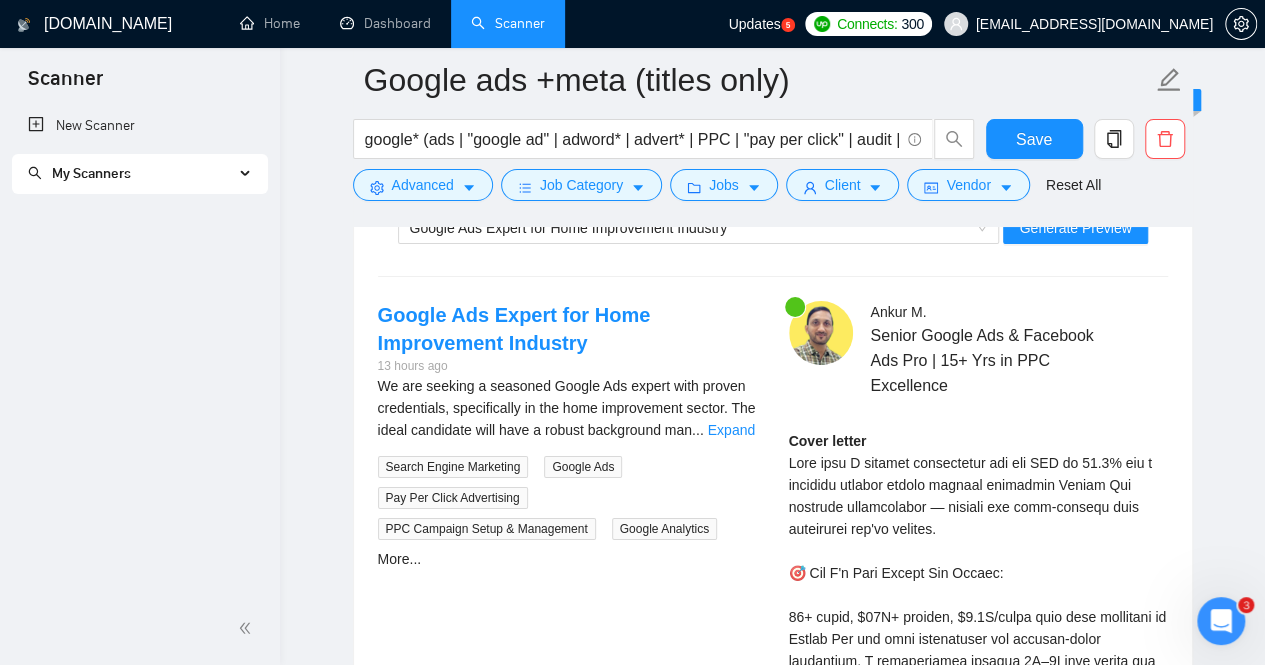 click on "[DOMAIN_NAME] Home Dashboard Scanner Updates
5
Connects: 300 [EMAIL_ADDRESS][DOMAIN_NAME] Google ads +meta (titles only) google* (ads | "google ad" | adword* | advert* | PPC | "pay per click" | audit | "google marketing") Save Advanced   Job Category   Jobs   Client   Vendor   Reset All Preview Results Insights NEW Alerts Auto Bidder Auto Bidding Enabled Auto Bidding Enabled: OFF Auto Bidder Schedule Auto Bidding Type: Automated (recommended) Semi-automated Auto Bidding Schedule: 24/7 Custom Custom Auto Bidder Schedule Repeat every week [DATE] [DATE] [DATE] [DATE] [DATE] [DATE] [DATE] Active Hours ( [GEOGRAPHIC_DATA]/[GEOGRAPHIC_DATA] ): From: To: ( 24  hours) [GEOGRAPHIC_DATA]/[GEOGRAPHIC_DATA] Auto Bidding Type Select your bidding algorithm: Choose the algorithm for you bidding. The price per proposal does not include your connects expenditure. Template Bidder Works great for narrow segments and short cover letters that don't change. 0.50  credits / proposal Sardor AI 🤖 1.00  credits / proposal" at bounding box center [772, -161] 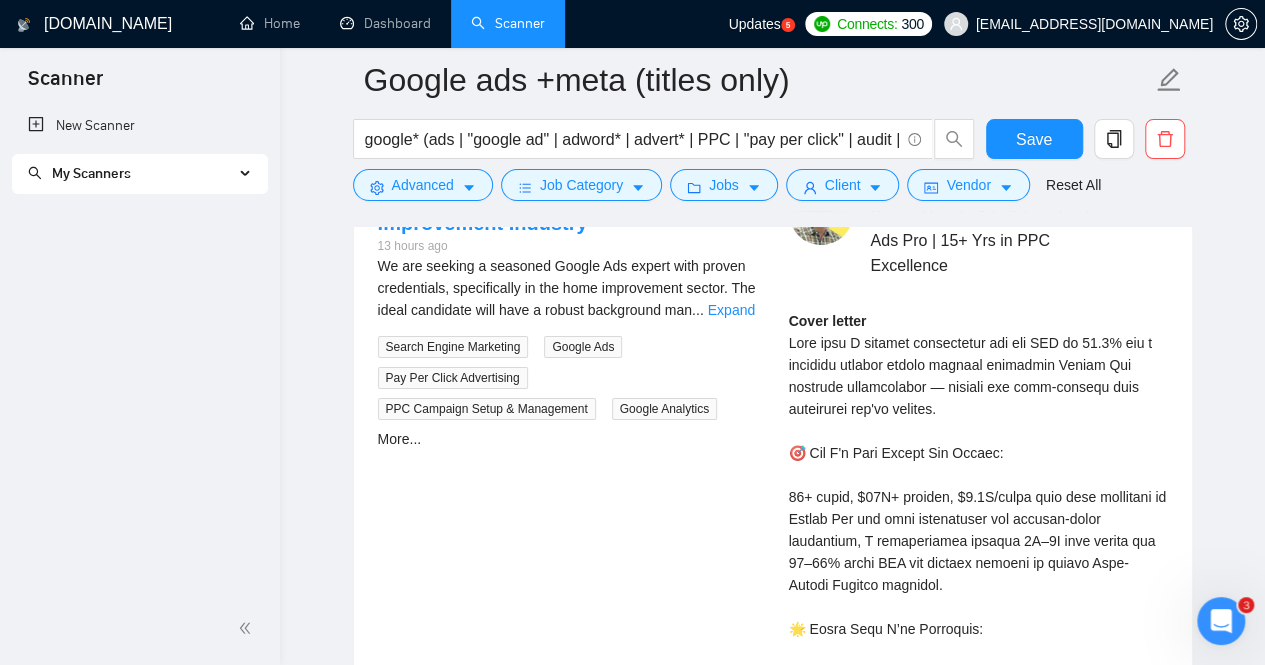 scroll, scrollTop: 3714, scrollLeft: 0, axis: vertical 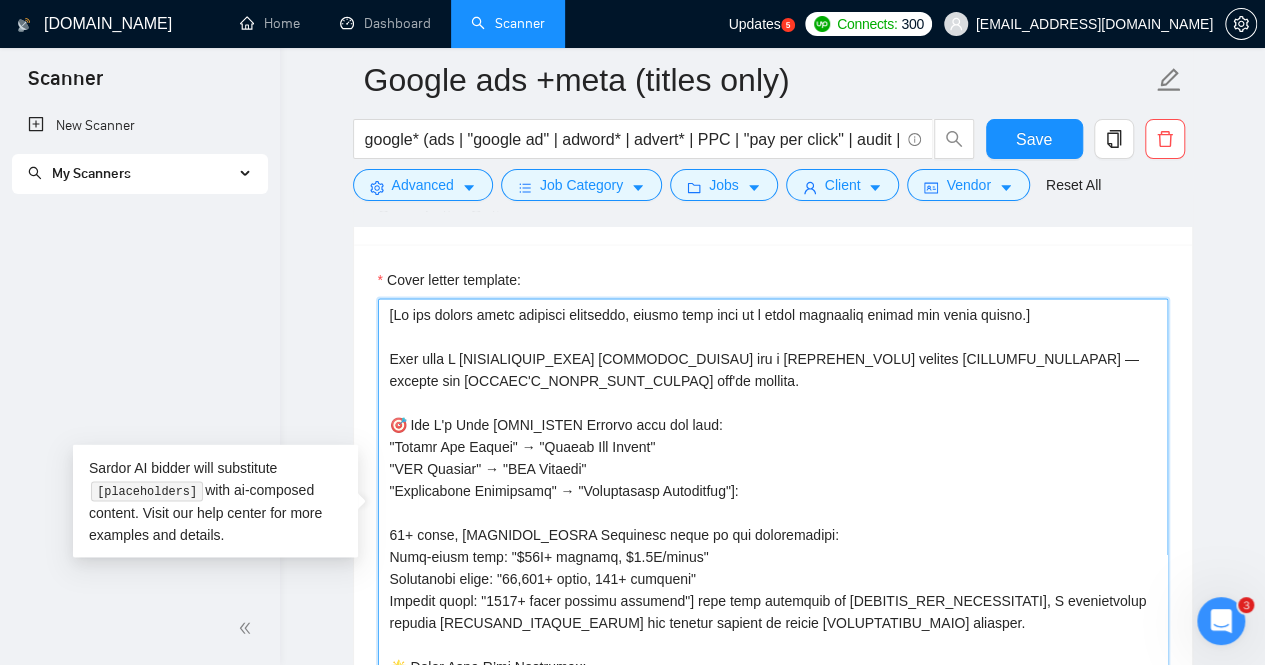 drag, startPoint x: 695, startPoint y: 374, endPoint x: 374, endPoint y: 297, distance: 330.10605 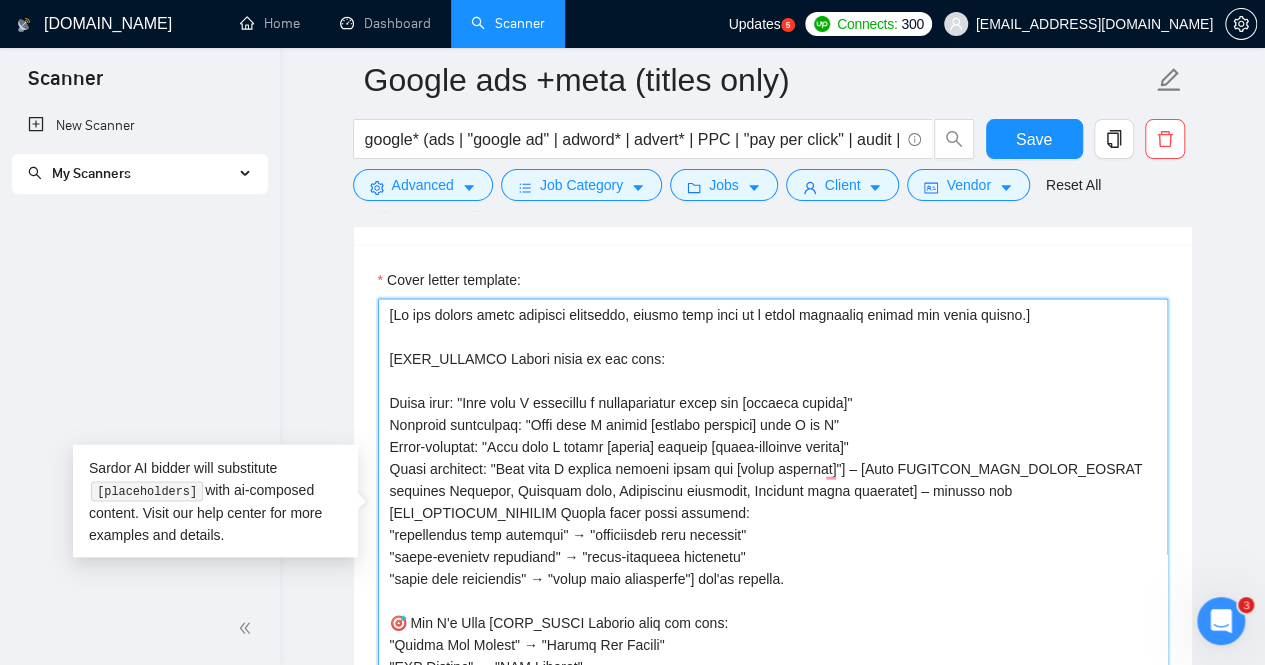 scroll, scrollTop: 58, scrollLeft: 0, axis: vertical 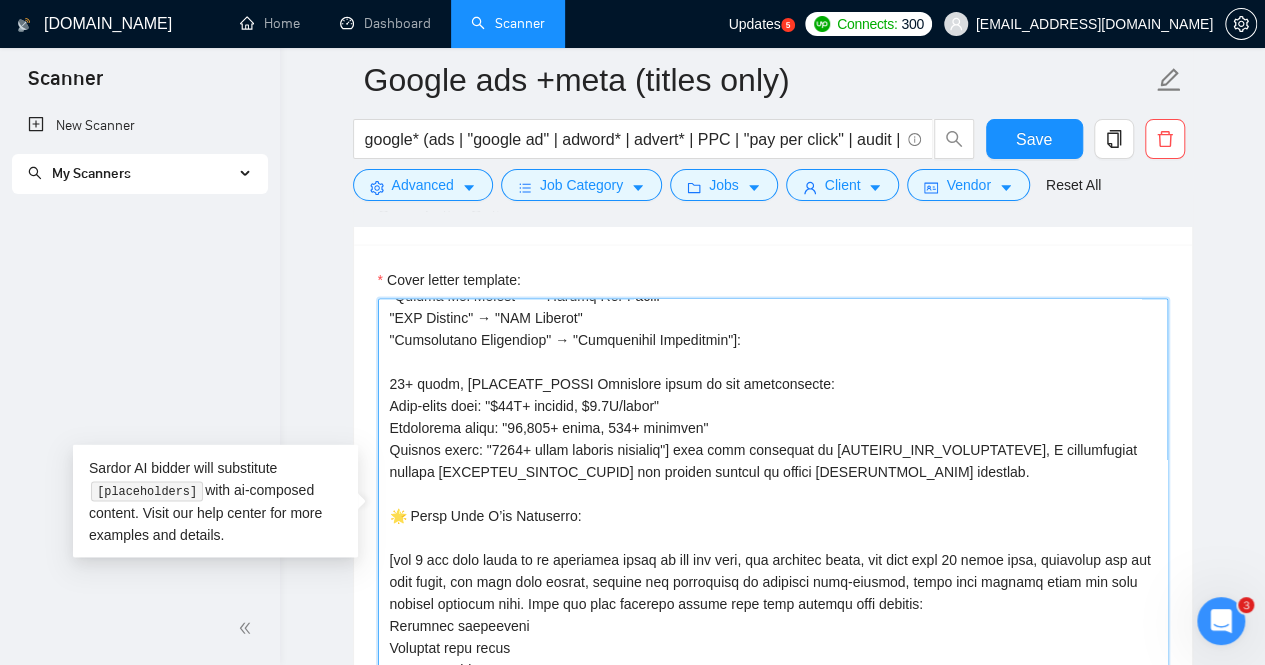click on "Cover letter template:" at bounding box center (773, 523) 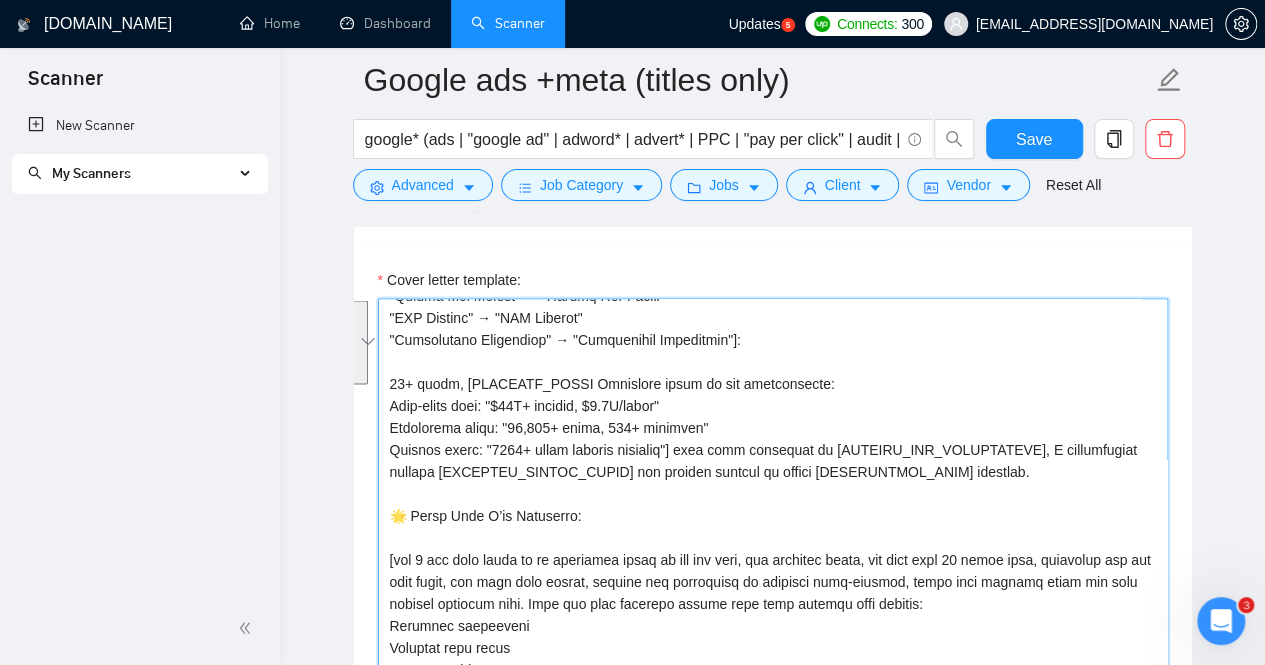 scroll, scrollTop: 348, scrollLeft: 0, axis: vertical 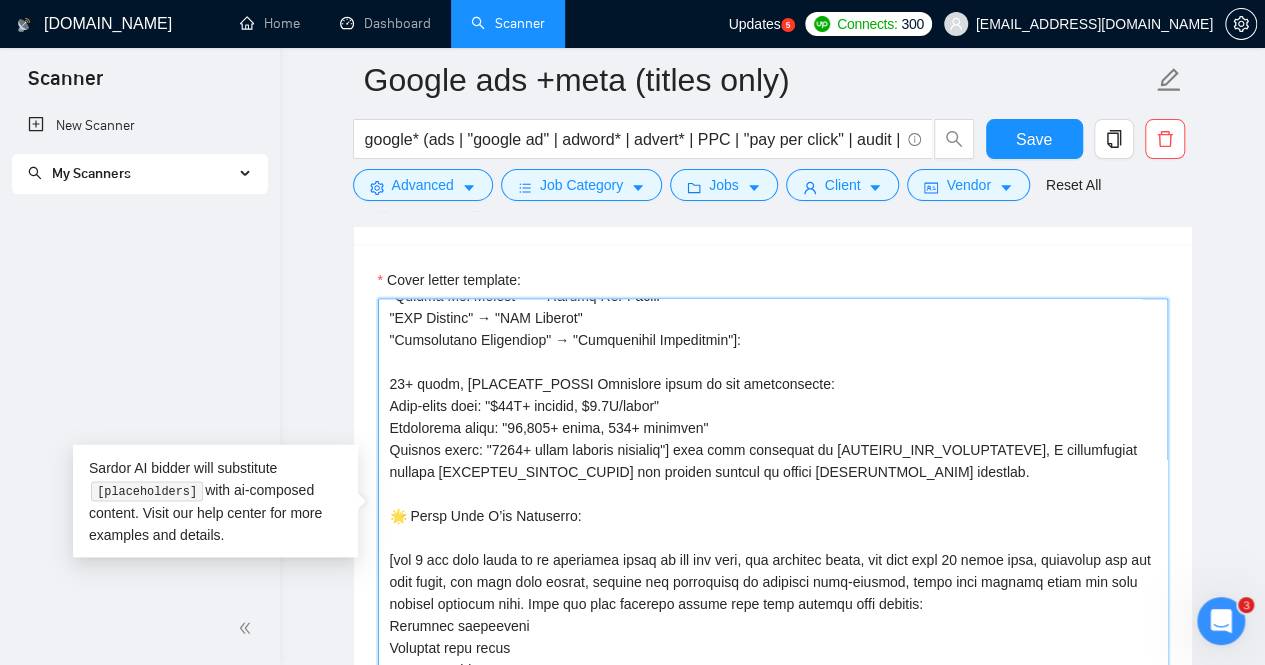 click on "Cover letter template:" at bounding box center [773, 523] 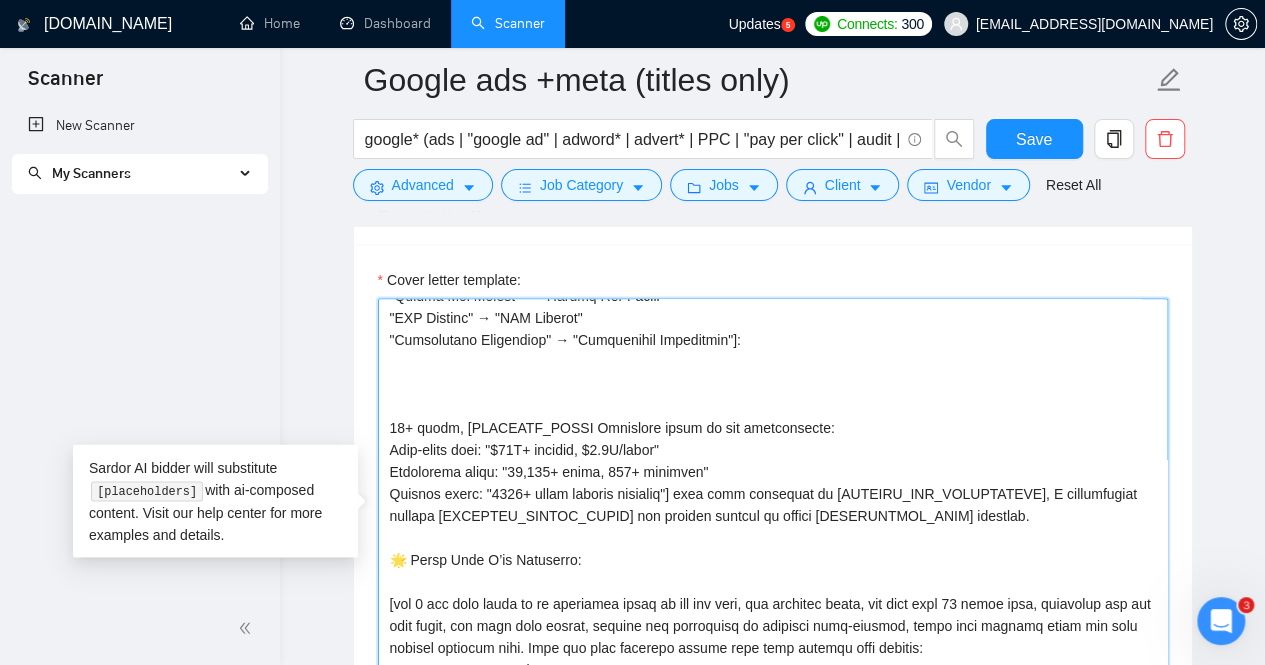 paste on "15+ years of experience | 500+ projects | $50M+ ad spend managed | 1400+ happy clients across the globe" 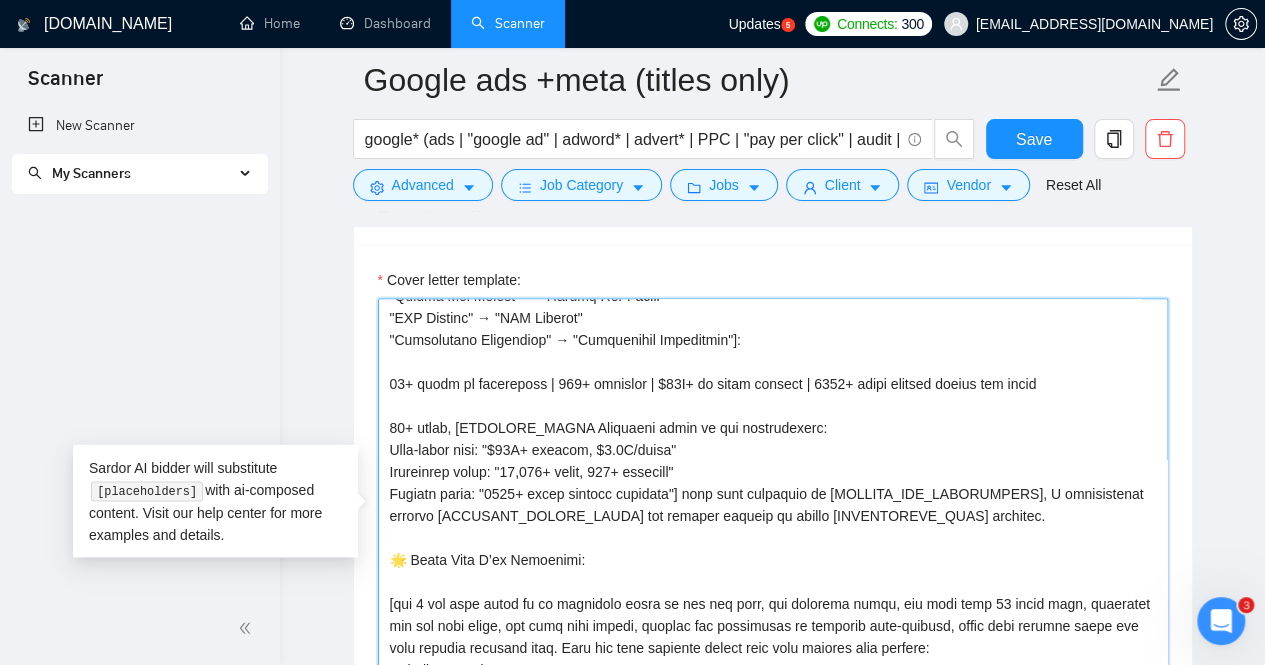 drag, startPoint x: 536, startPoint y: 373, endPoint x: 455, endPoint y: 373, distance: 81 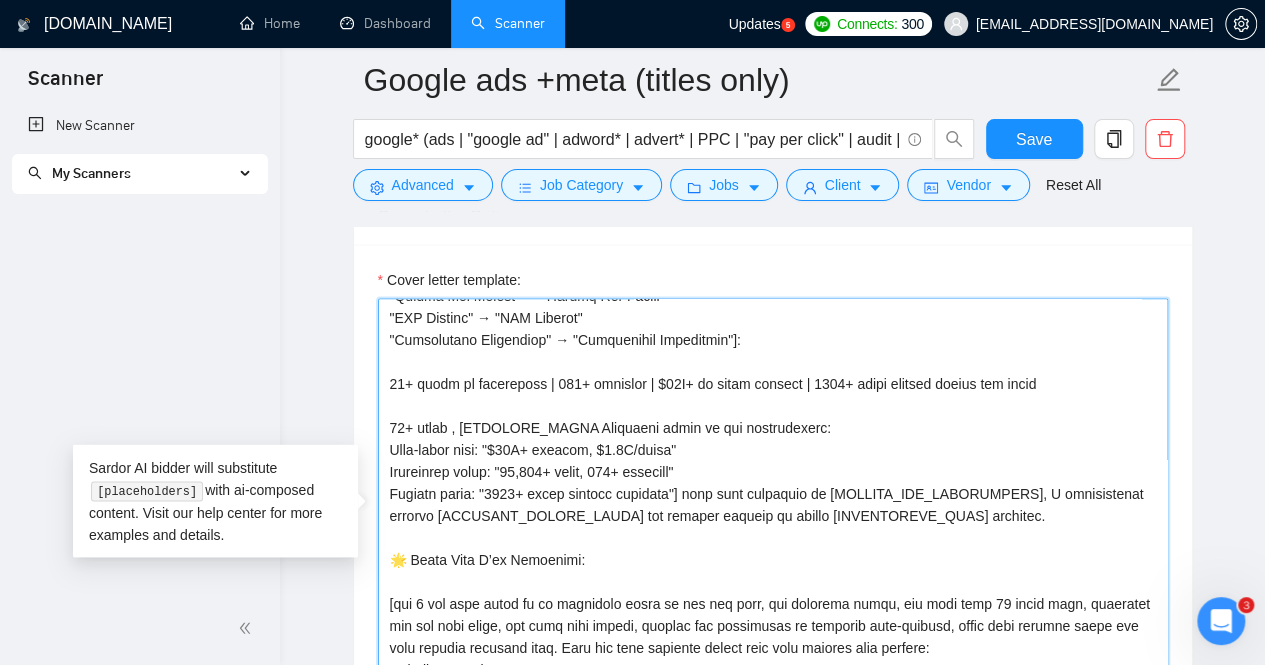 paste on "of experience" 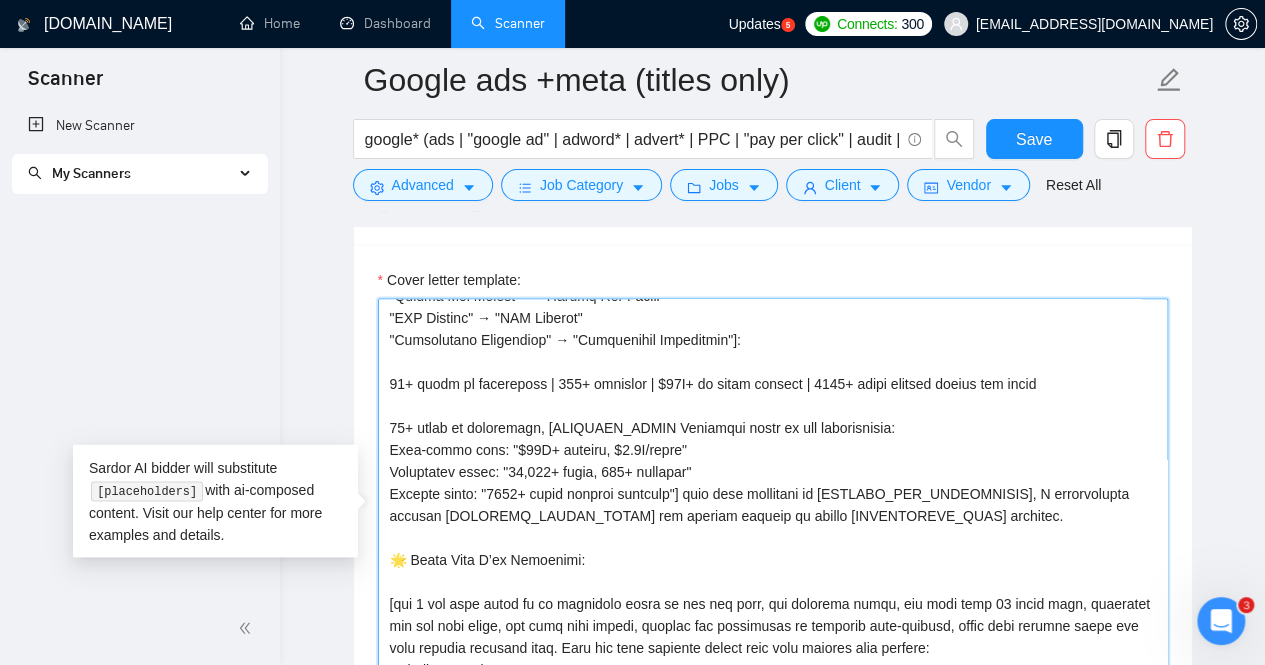 drag, startPoint x: 809, startPoint y: 375, endPoint x: 695, endPoint y: 377, distance: 114.01754 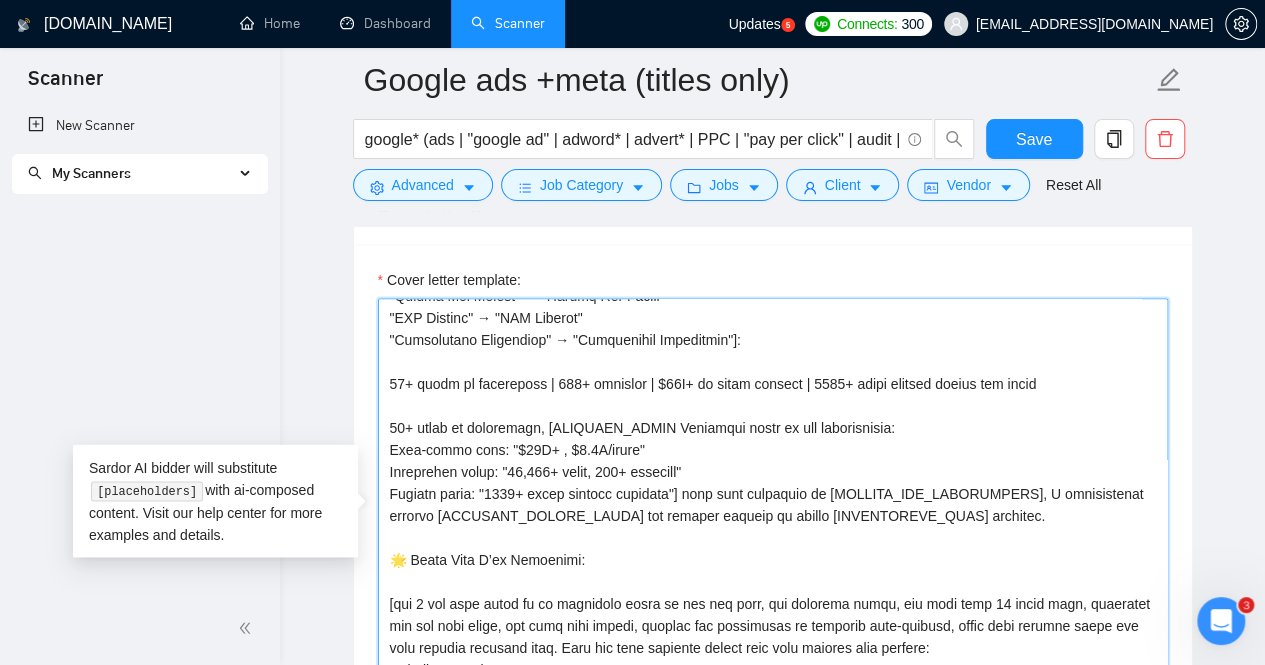 paste on "ad spend managed" 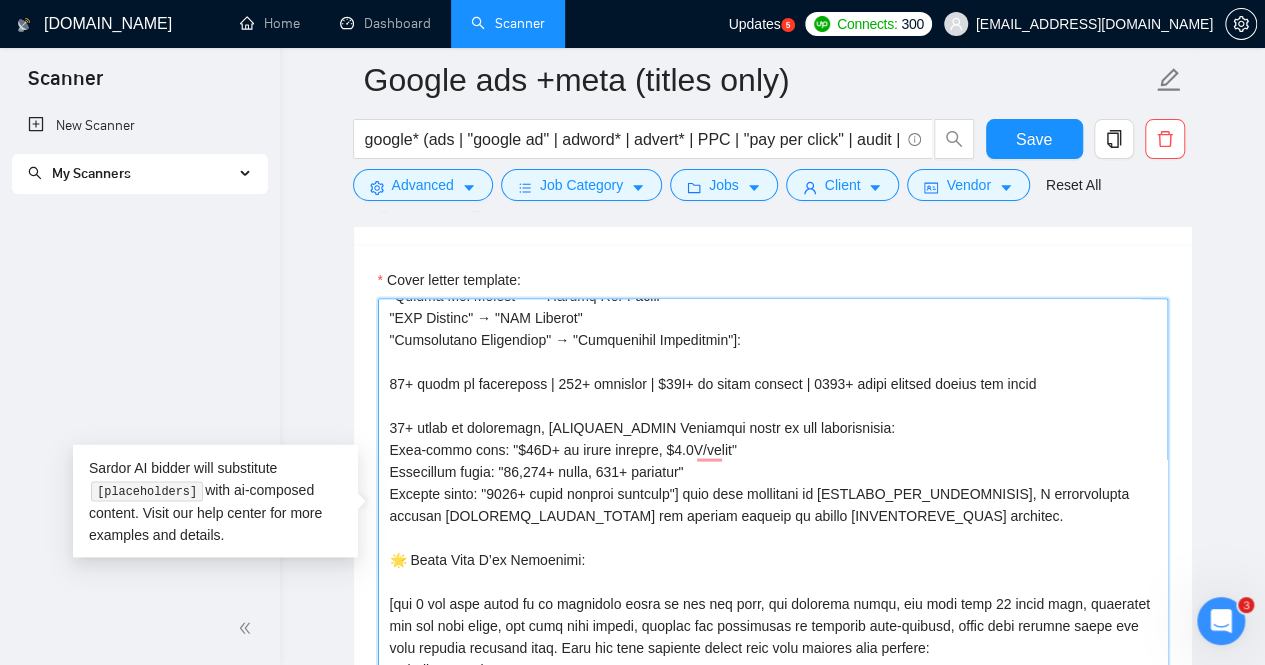 click on "Cover letter template:" at bounding box center [773, 523] 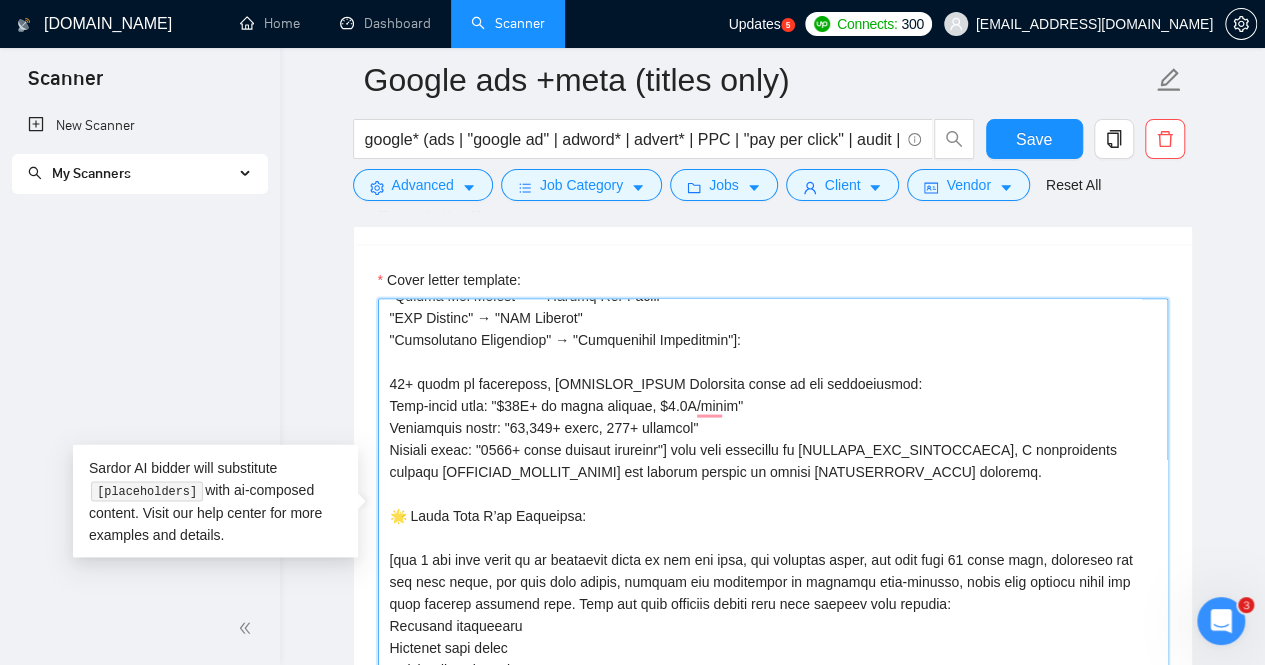 click on "Cover letter template:" at bounding box center [773, 523] 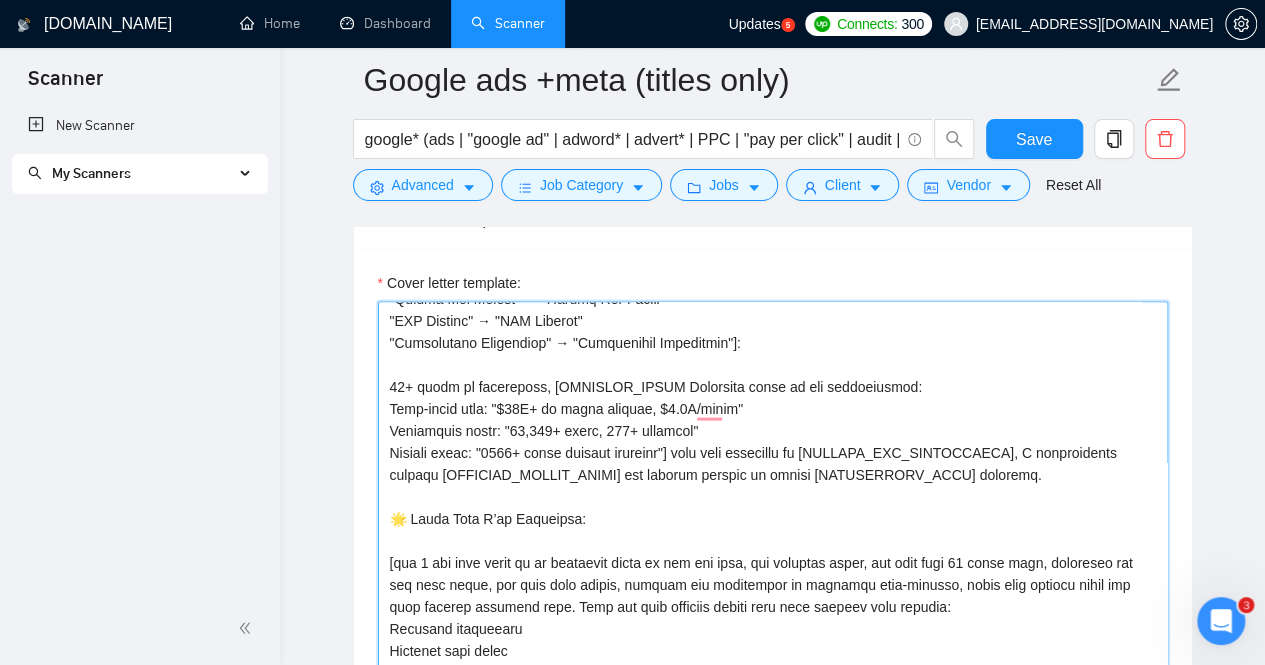scroll, scrollTop: 1824, scrollLeft: 0, axis: vertical 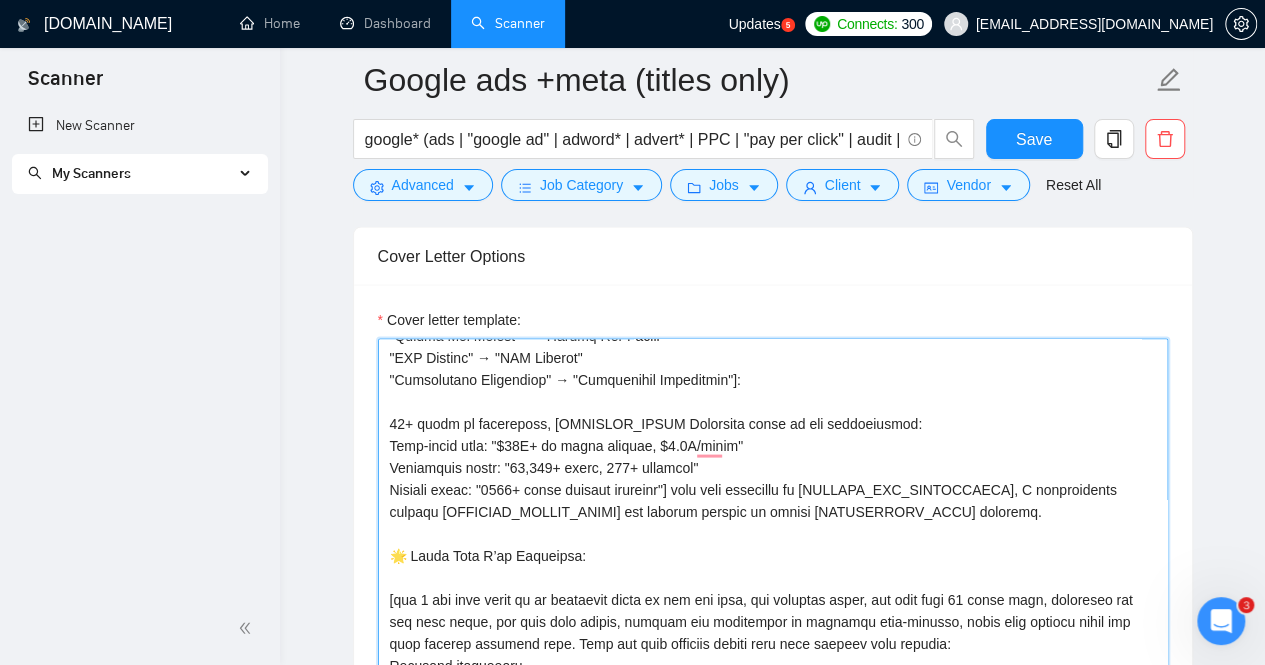 click on "Cover letter template:" at bounding box center (773, 563) 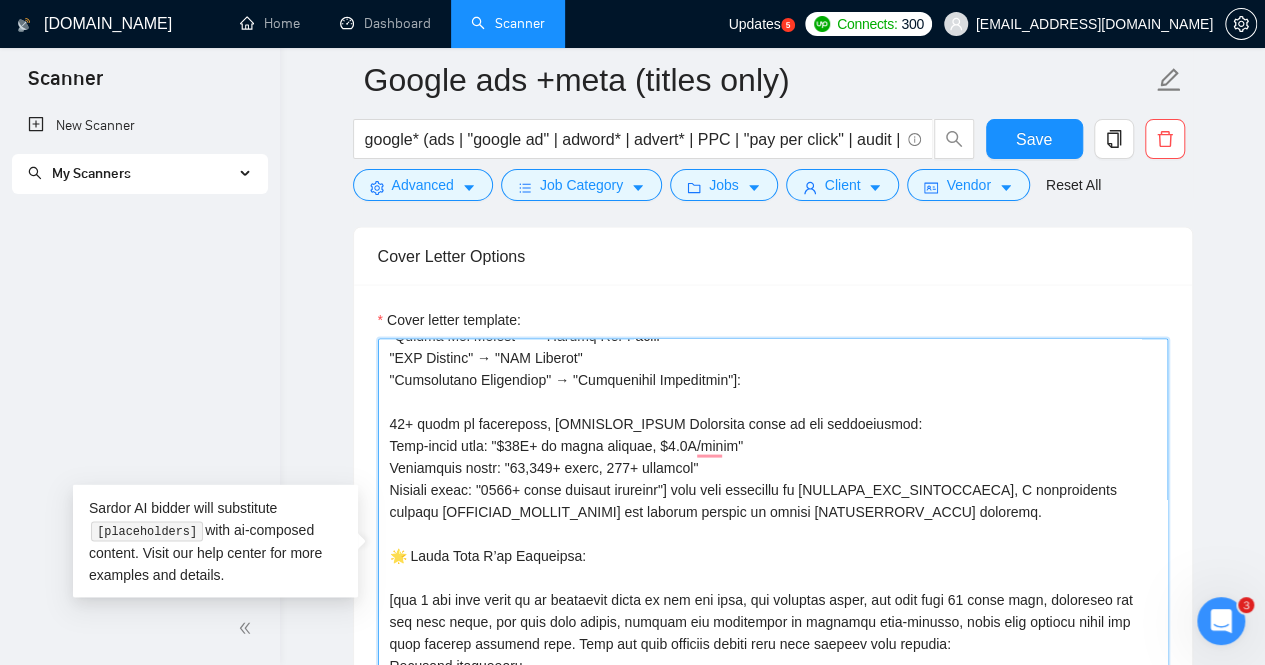 click on "Cover letter template:" at bounding box center [773, 563] 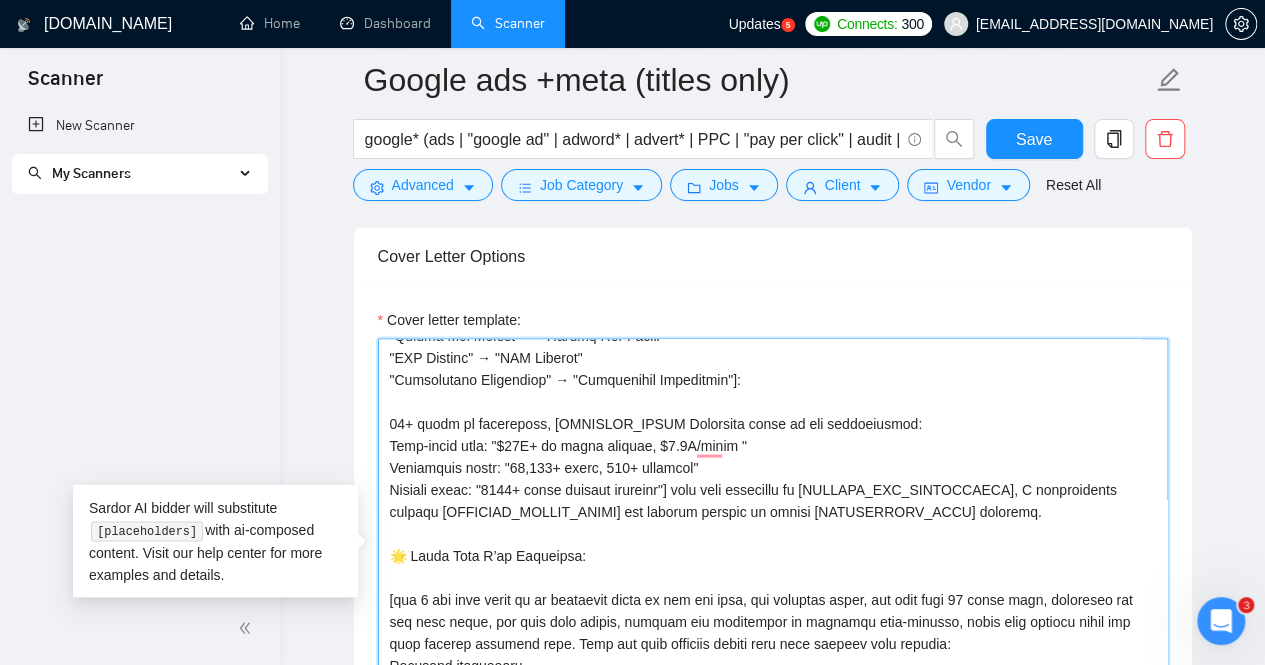 paste on "$1.5M+/month in ad spend managed" 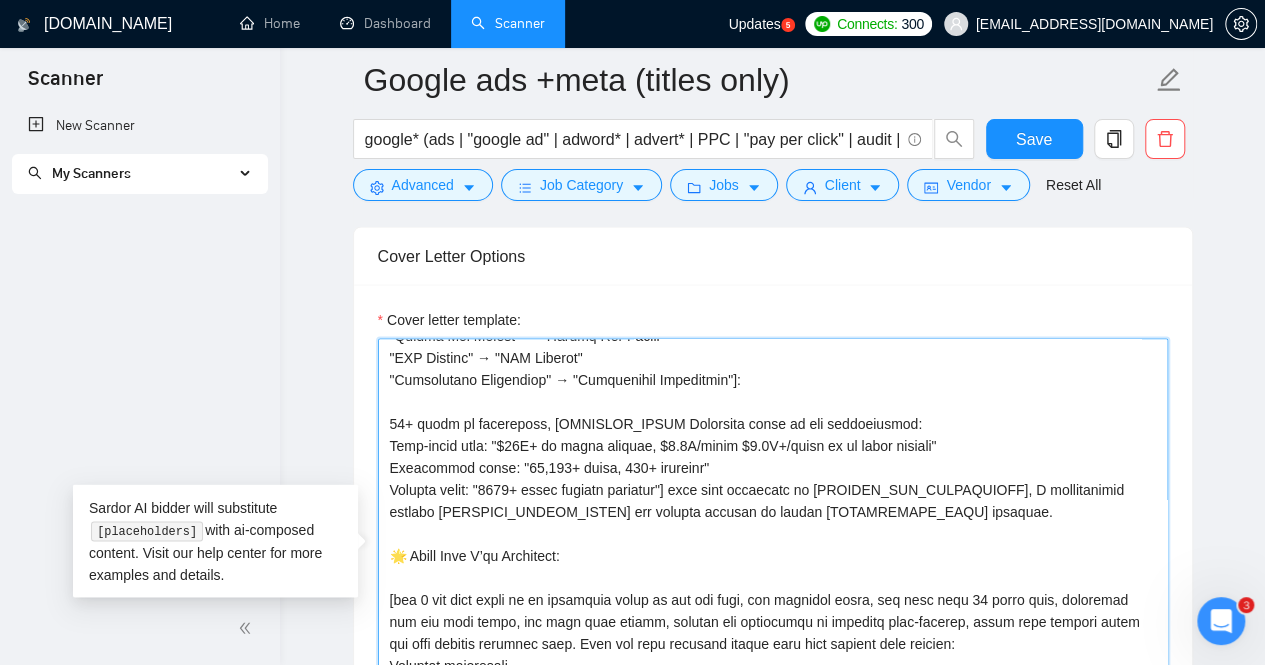 click on "Cover letter template:" at bounding box center (773, 563) 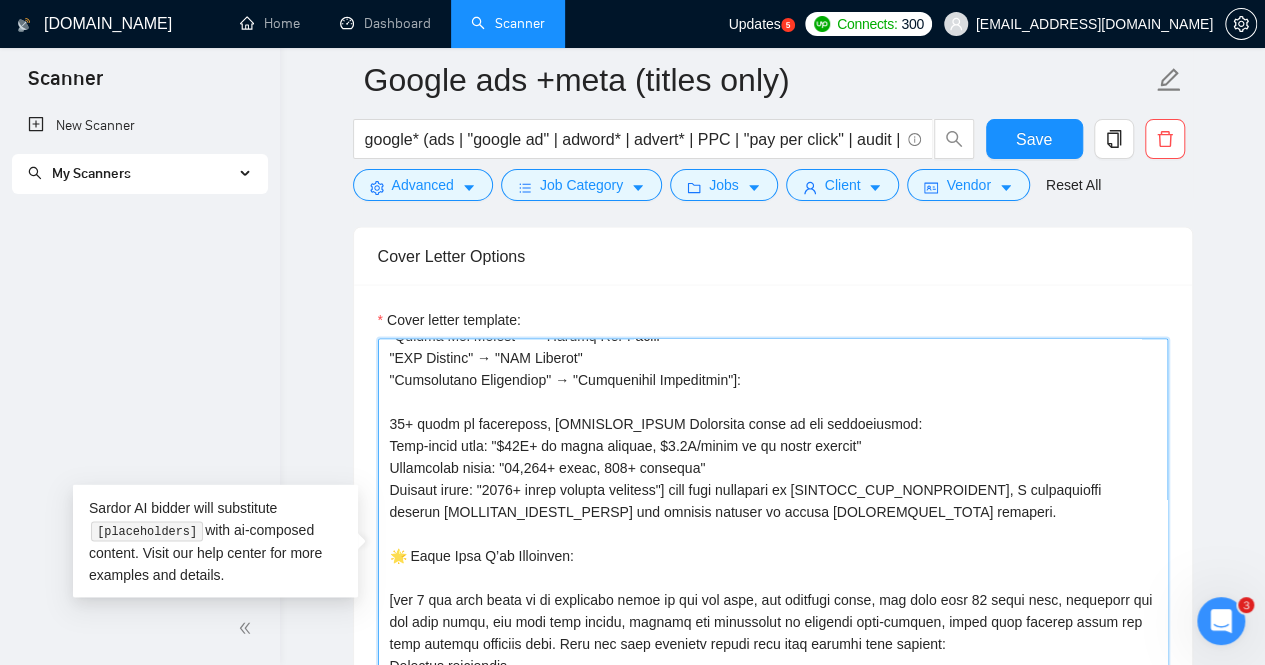click on "Cover letter template:" at bounding box center [773, 563] 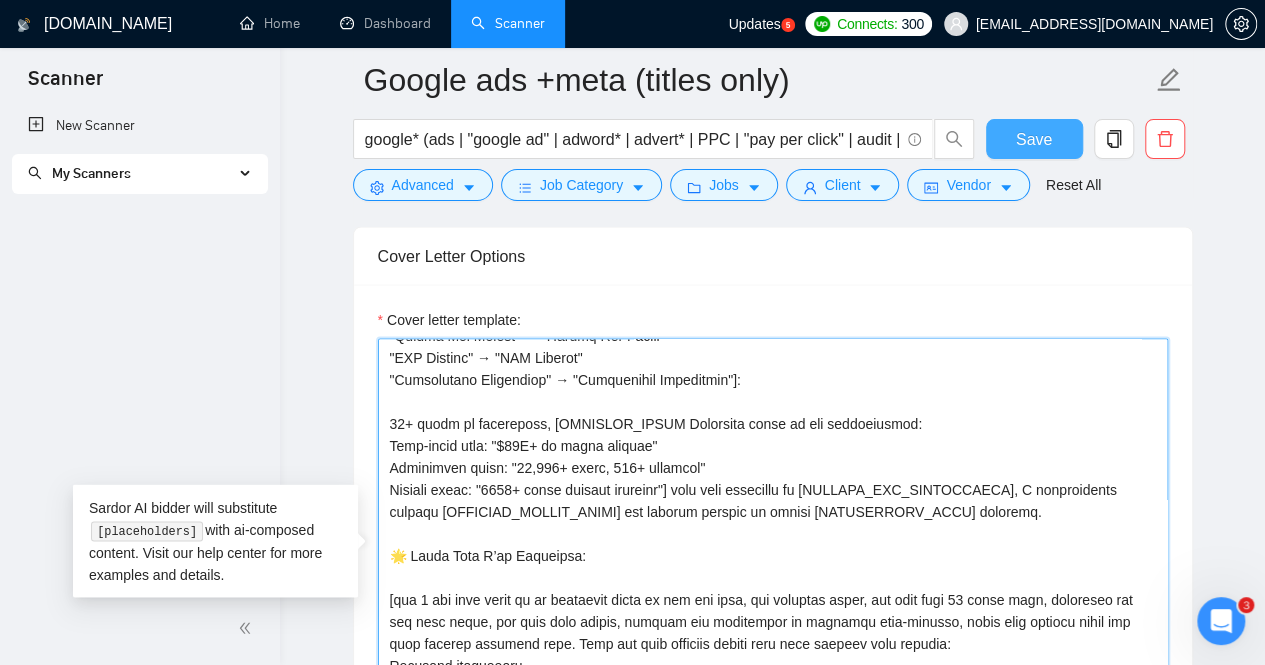 type on "[If the client asked specific questions, answer them here in a short paragraph before the cover letter.]
[HOOK_OPENING Choose based on job type:
Audit jobs: "Last week I completed a comprehensive audit for [similar client]"
Campaign management: "Last week I scaled [similar business] from X to Y"
Multi-platform: "Last week I helped [client] achieve [cross-platform result]"
Local targeting: "Last week I doubled monthly leads for [local business]"] – [Most RELEVANT_CASE_STUDY_RESULT matching Industry, Campaign type, Geographic relevance, Business model alignment] – exactly the [JOB_SPECIFIC_OUTCOME Mirror their exact language:
"performance drop analysis" → "performance drop analysis"
"multi-platform expertise" → "multi-platform expertise"
"local lead generation" → "local lead generation"] you're seeking.
🎯 Why I'm Your [ROLE_TITLE Extract from job post:
"Google Ads Expert" → "Google Ads Expert"
"PPC Manager" → "PPC Manager"
"Advertising Strategist" → "Advertising Strategist"]:
15+ years of experience, [RE..." 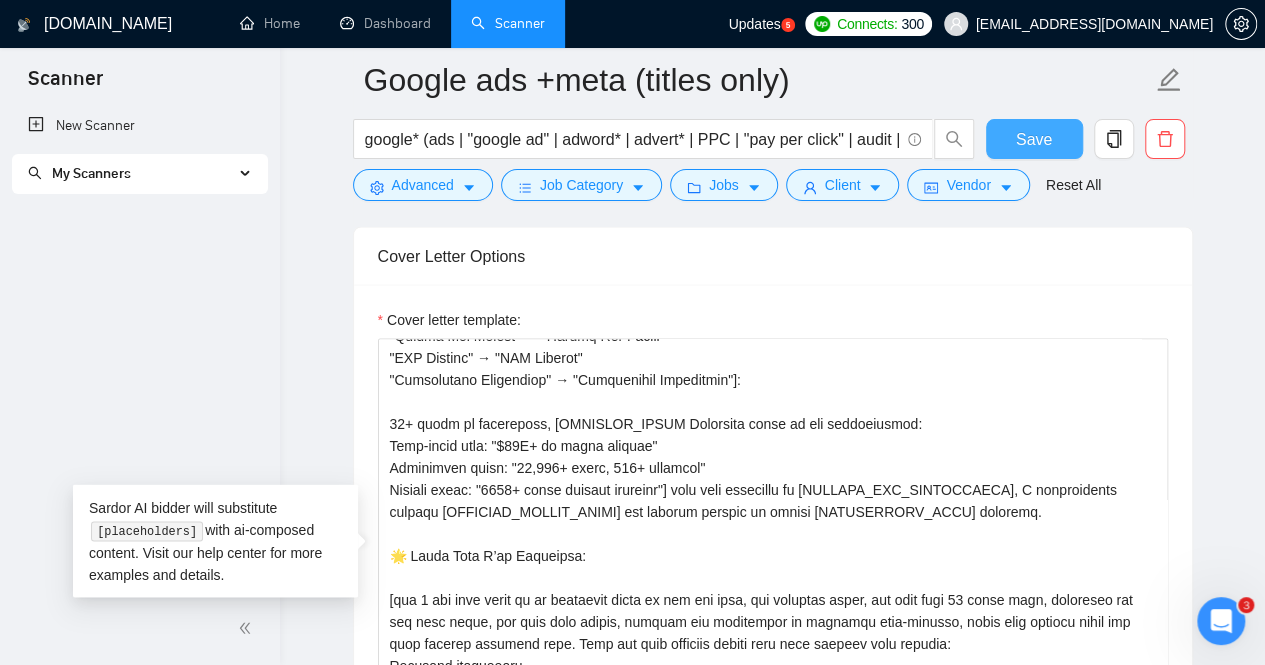 click on "Save" at bounding box center (1034, 139) 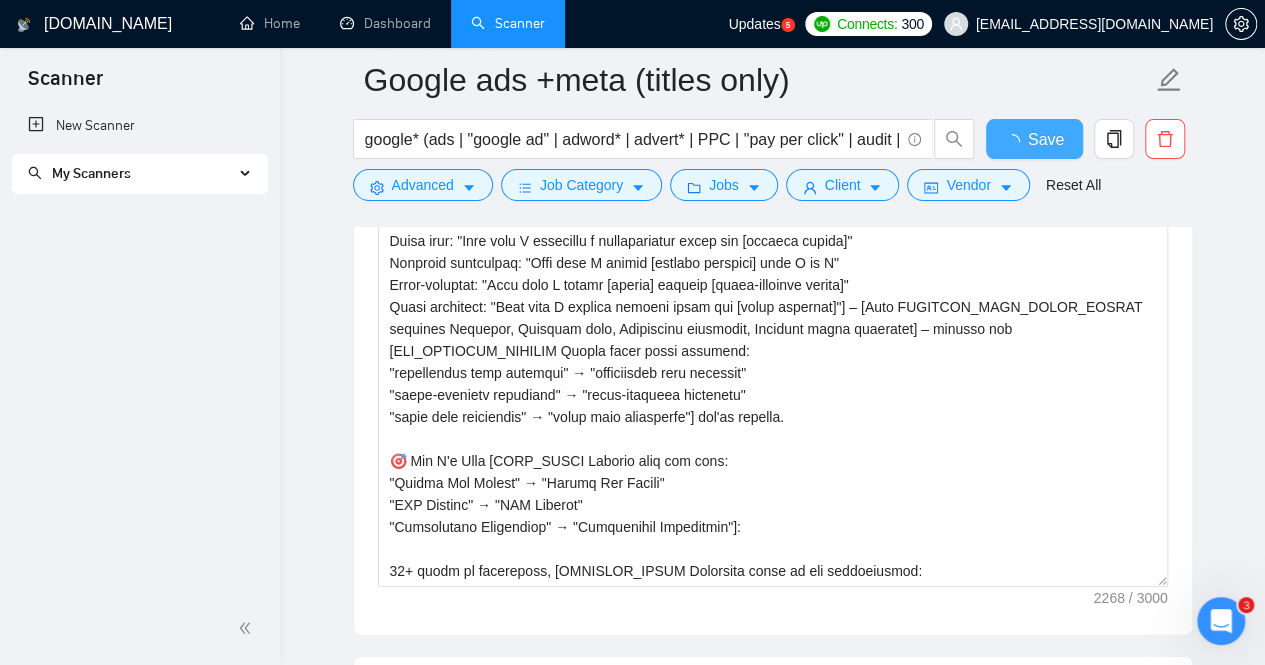 type 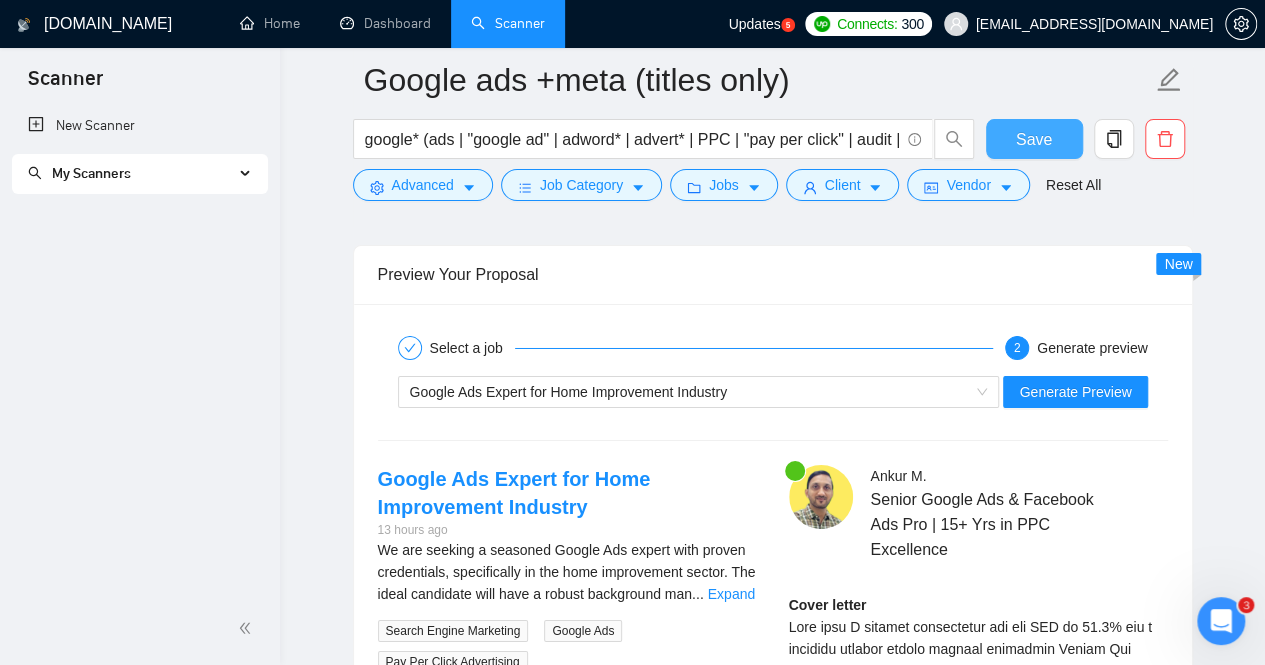 scroll, scrollTop: 3398, scrollLeft: 0, axis: vertical 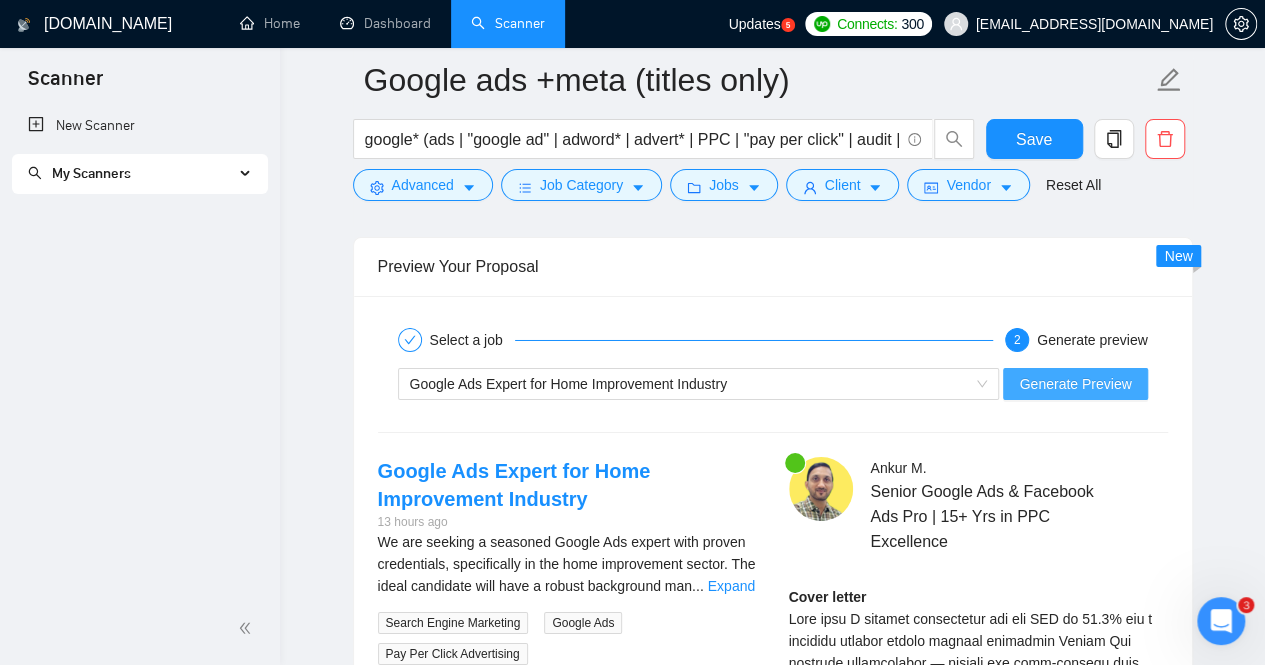 click on "Generate Preview" at bounding box center [1075, 384] 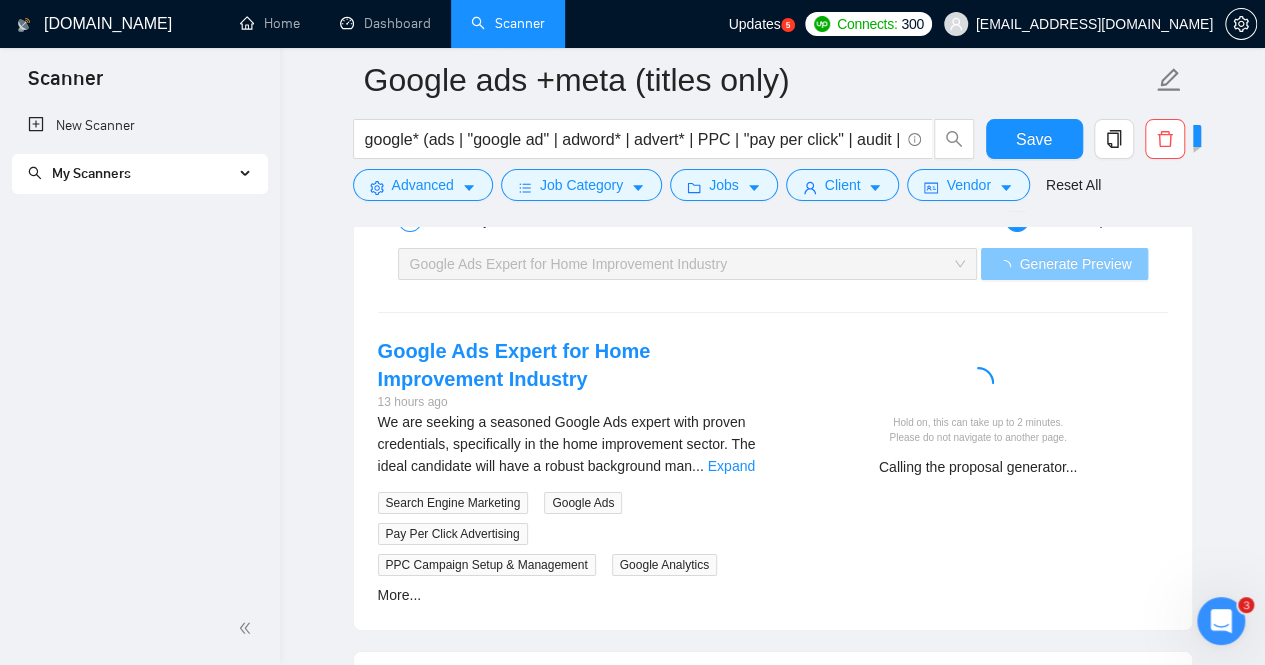 scroll, scrollTop: 3525, scrollLeft: 0, axis: vertical 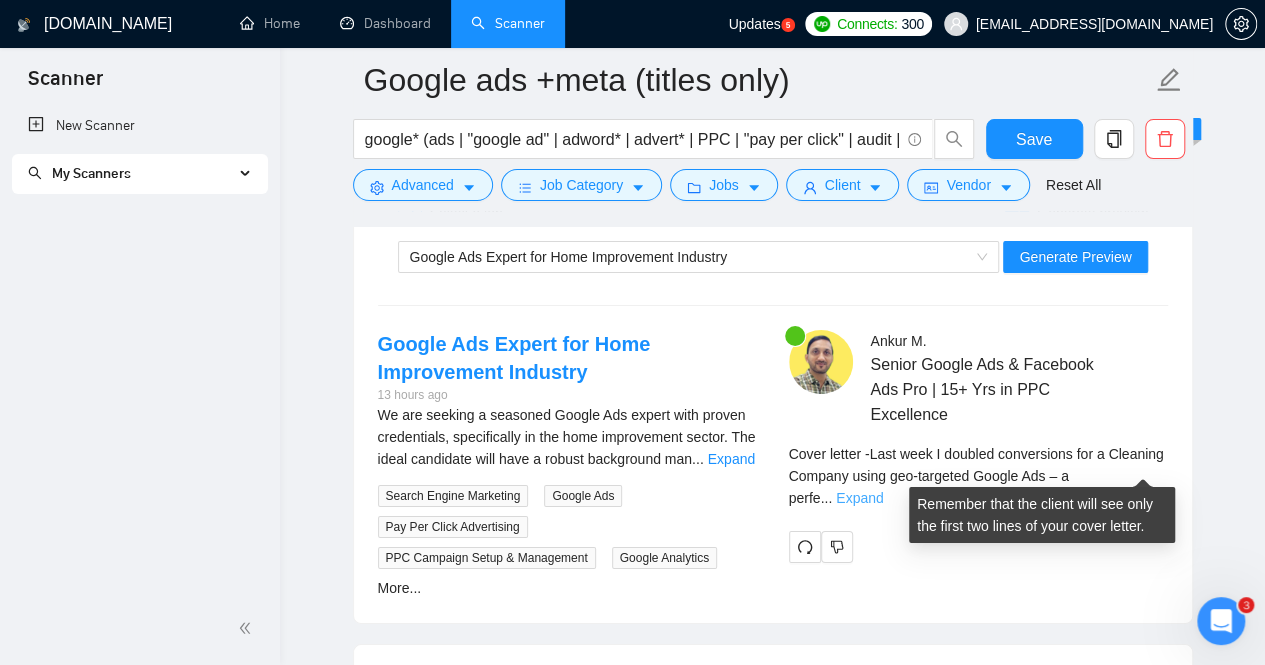 click on "Expand" at bounding box center [859, 498] 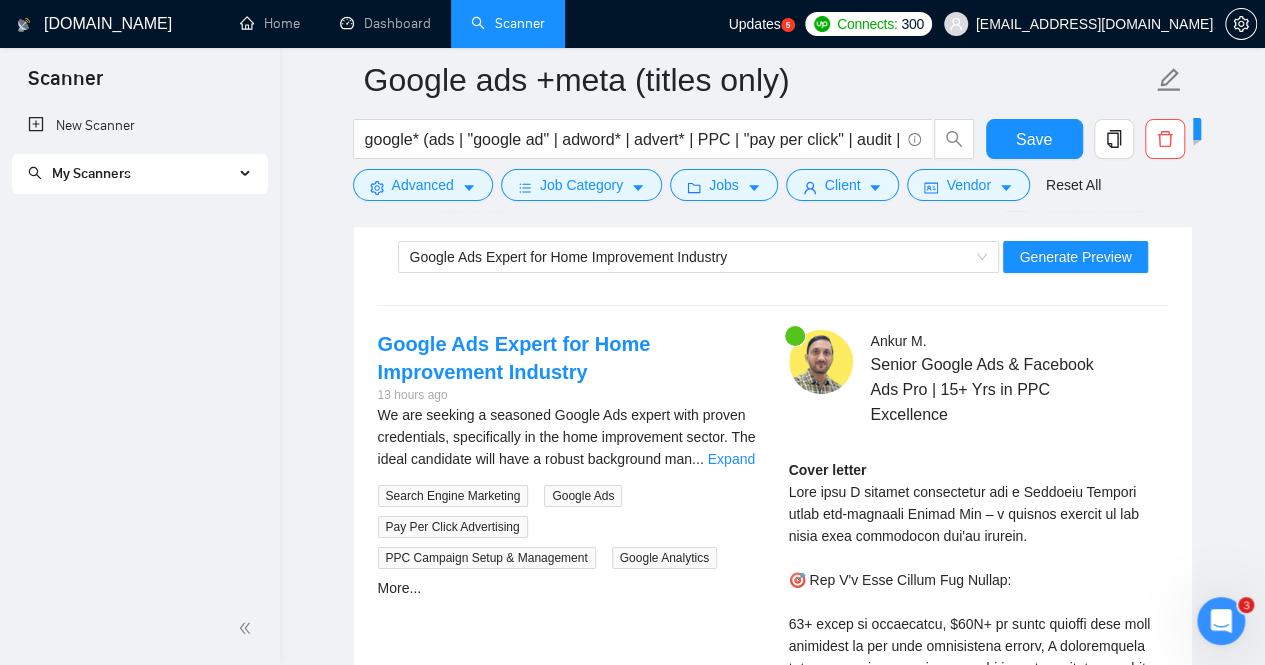 click on "Google ads +meta (titles only) google* (ads | "google ad" | adword* | advert* | PPC | "pay per click" | audit | "google marketing") Save Advanced   Job Category   Jobs   Client   Vendor   Reset All Preview Results Insights NEW Alerts Auto Bidder Auto Bidding Enabled Auto Bidding Enabled: OFF Auto Bidder Schedule Auto Bidding Type: Automated (recommended) Semi-automated Auto Bidding Schedule: 24/7 Custom Custom Auto Bidder Schedule Repeat every week [DATE] [DATE] [DATE] [DATE] [DATE] [DATE] [DATE] Active Hours ( [GEOGRAPHIC_DATA]/[GEOGRAPHIC_DATA] ): From: To: ( 24  hours) [GEOGRAPHIC_DATA]/[GEOGRAPHIC_DATA] Auto Bidding Type Select your bidding algorithm: Choose the algorithm for you bidding. The price per proposal does not include your connects expenditure. Template Bidder Works great for narrow segments and short cover letters that don't change. 0.50  credits / proposal Sardor AI 🤖 Personalise your cover letter with ai [placeholders] 1.00  credits / proposal Experimental Laziza AI  👑   NEW   Learn more 2.00  credits / proposal 20 1 2" at bounding box center [772, -213] 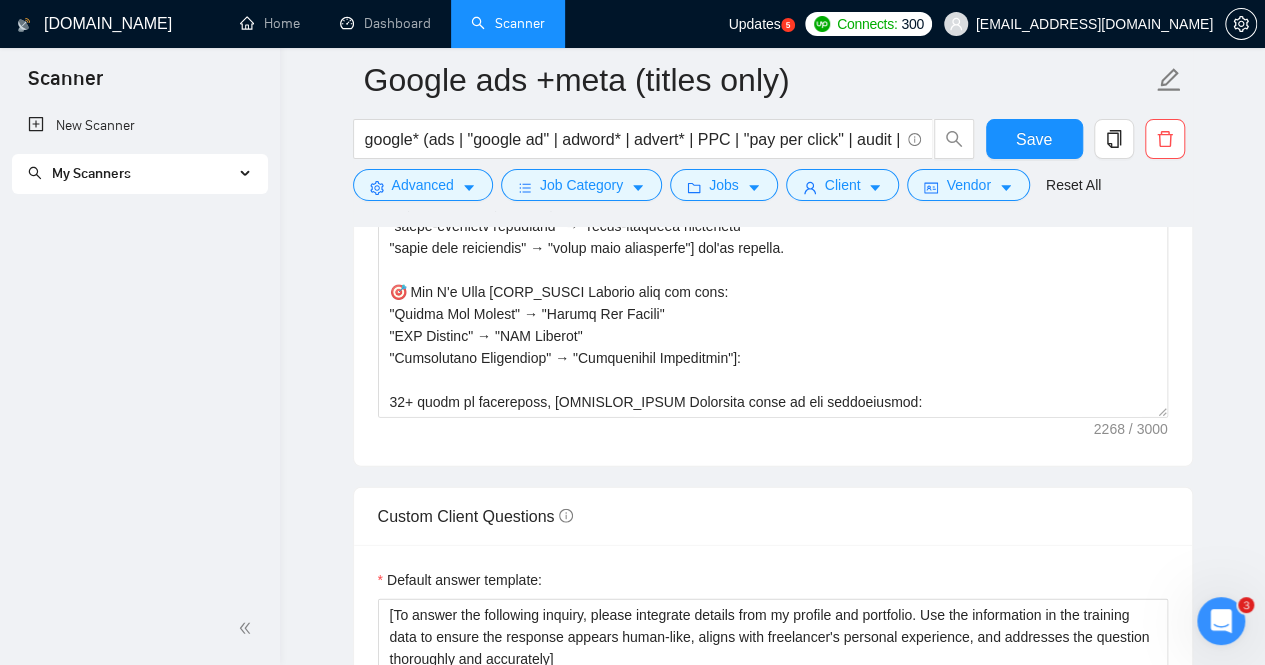 scroll, scrollTop: 2165, scrollLeft: 0, axis: vertical 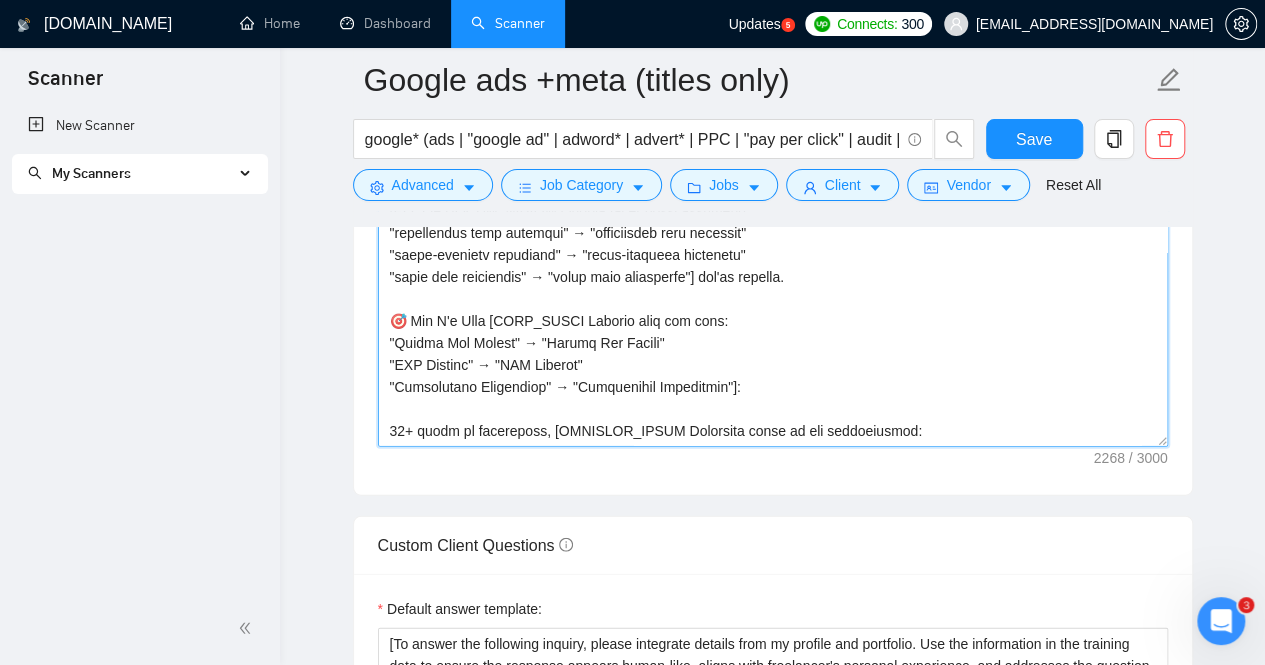 click on "Cover letter template:" at bounding box center [773, 222] 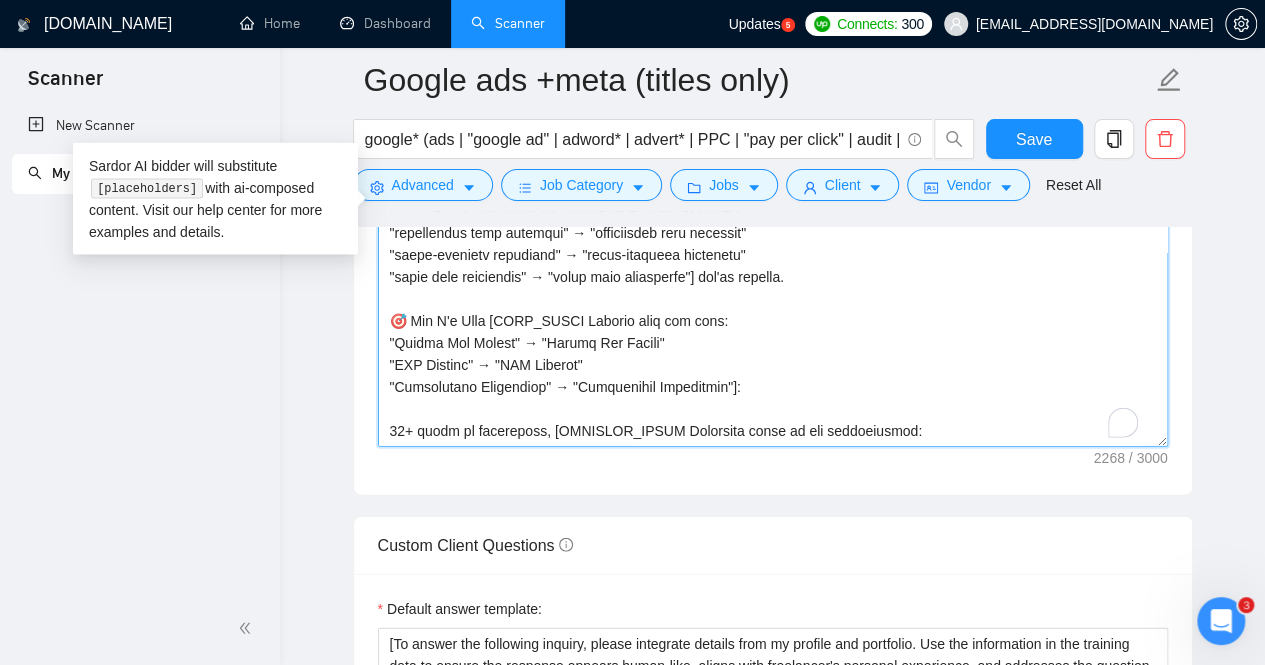 scroll, scrollTop: 170, scrollLeft: 0, axis: vertical 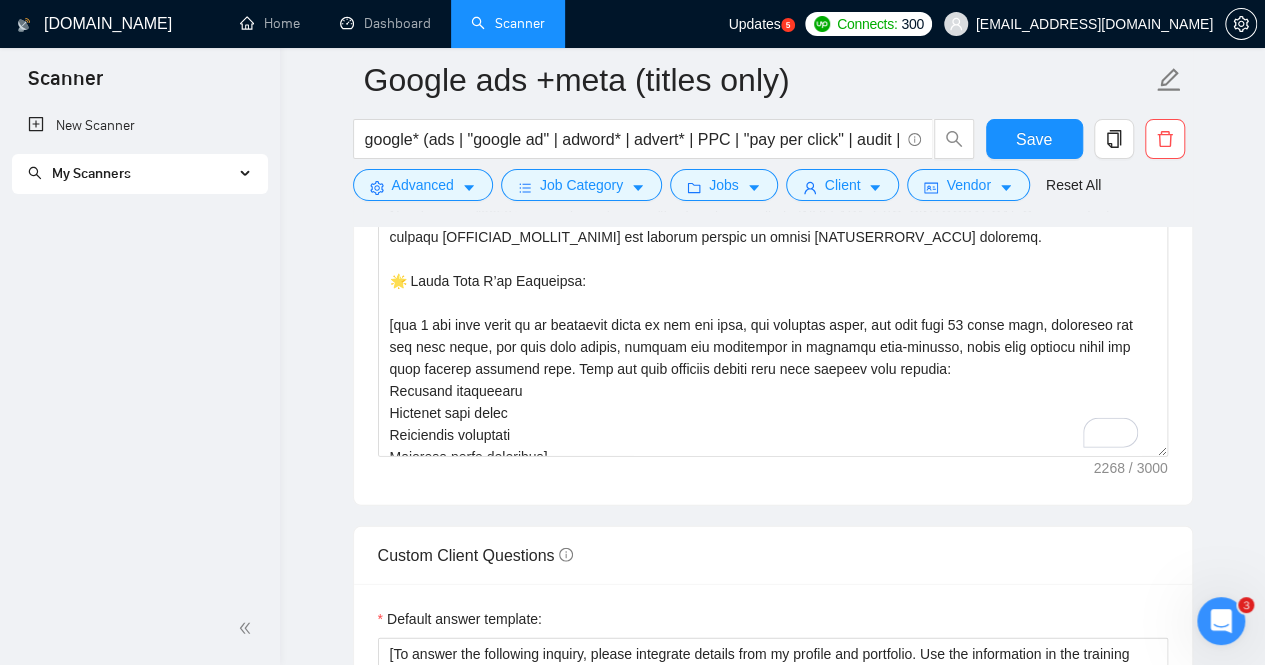 click on "Google ads +meta (titles only) google* (ads | "google ad" | adword* | advert* | PPC | "pay per click" | audit | "google marketing") Save Advanced   Job Category   Jobs   Client   Vendor   Reset All Preview Results Insights NEW Alerts Auto Bidder Auto Bidding Enabled Auto Bidding Enabled: OFF Auto Bidder Schedule Auto Bidding Type: Automated (recommended) Semi-automated Auto Bidding Schedule: 24/7 Custom Custom Auto Bidder Schedule Repeat every week [DATE] [DATE] [DATE] [DATE] [DATE] [DATE] [DATE] Active Hours ( [GEOGRAPHIC_DATA]/[GEOGRAPHIC_DATA] ): From: To: ( 24  hours) [GEOGRAPHIC_DATA]/[GEOGRAPHIC_DATA] Auto Bidding Type Select your bidding algorithm: Choose the algorithm for you bidding. The price per proposal does not include your connects expenditure. Template Bidder Works great for narrow segments and short cover letters that don't change. 0.50  credits / proposal Sardor AI 🤖 Personalise your cover letter with ai [placeholders] 1.00  credits / proposal Experimental Laziza AI  👑   NEW   Learn more 2.00  credits / proposal 20 1 2" at bounding box center (772, 1157) 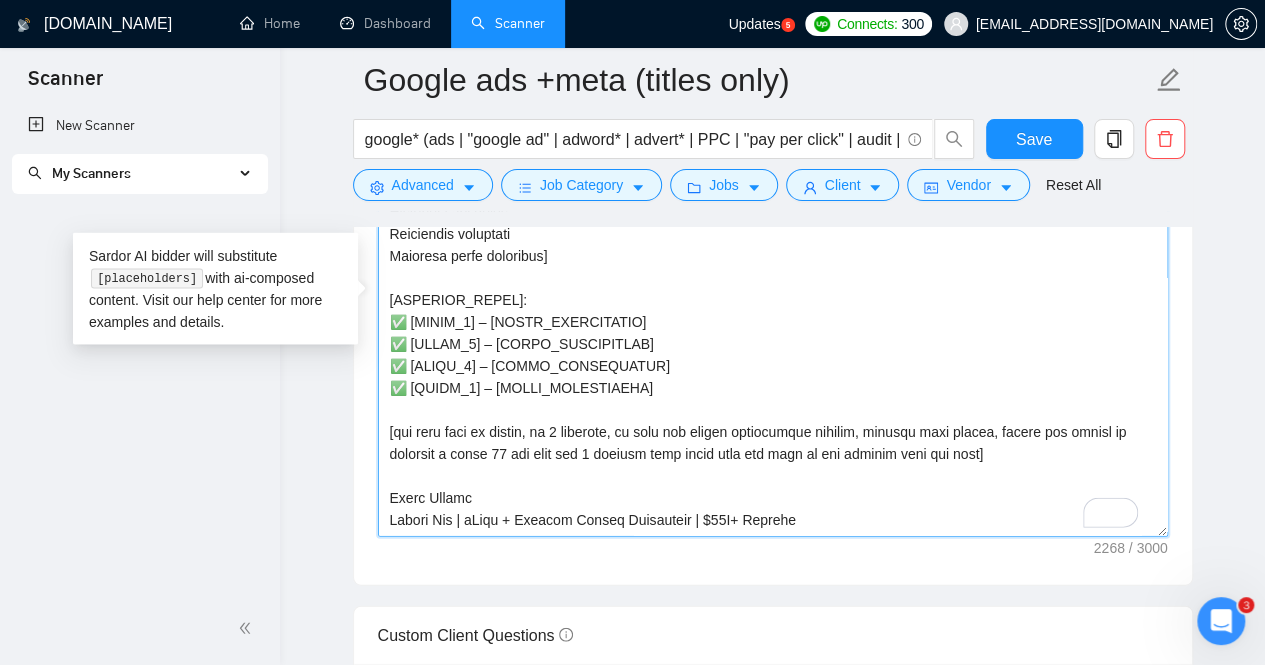click on "Cover letter template:" at bounding box center (773, 312) 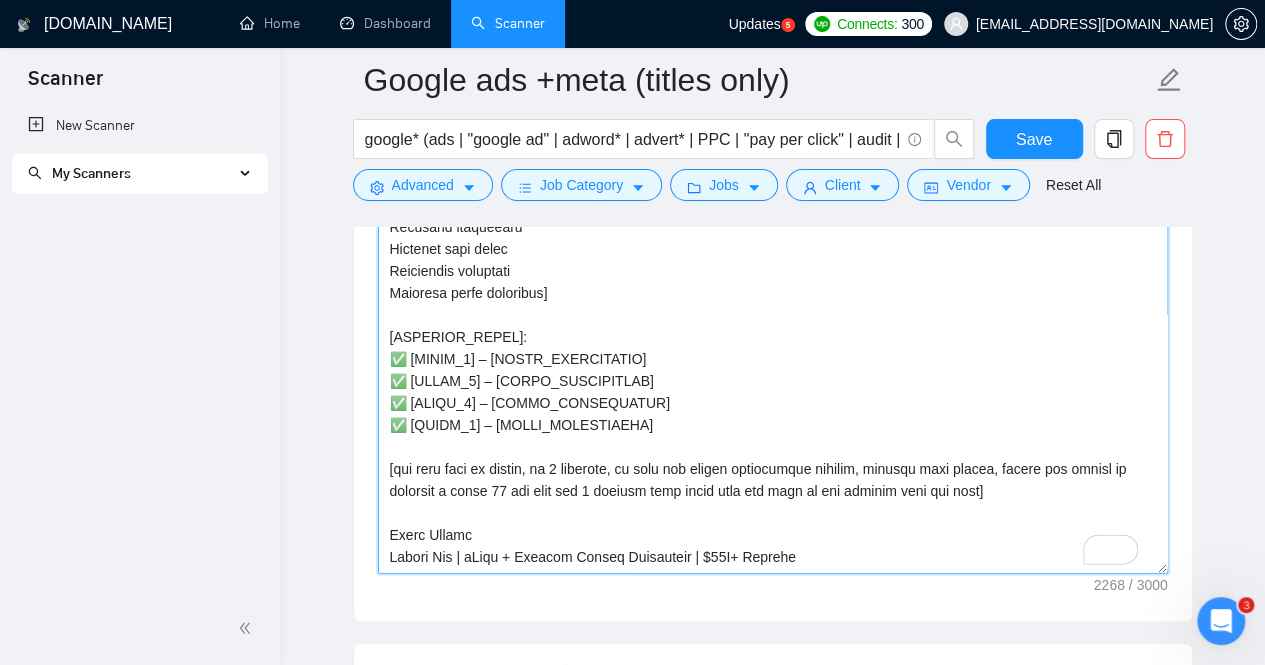scroll, scrollTop: 2032, scrollLeft: 0, axis: vertical 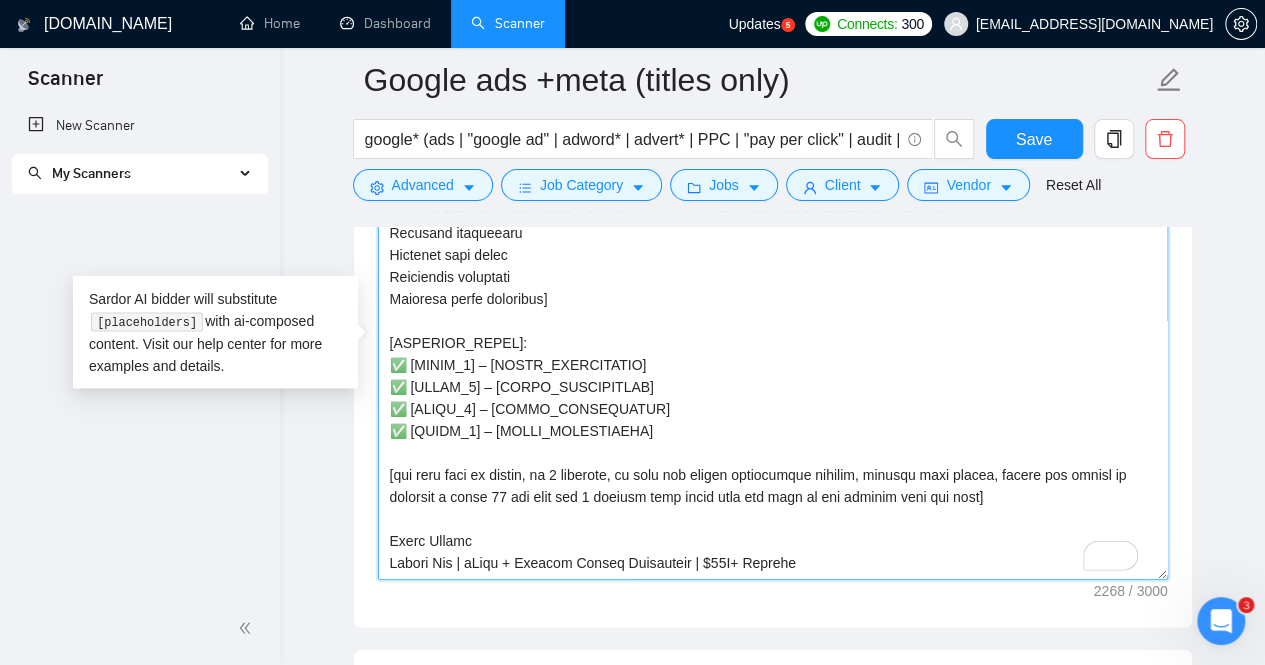 click on "Cover letter template:" at bounding box center (773, 355) 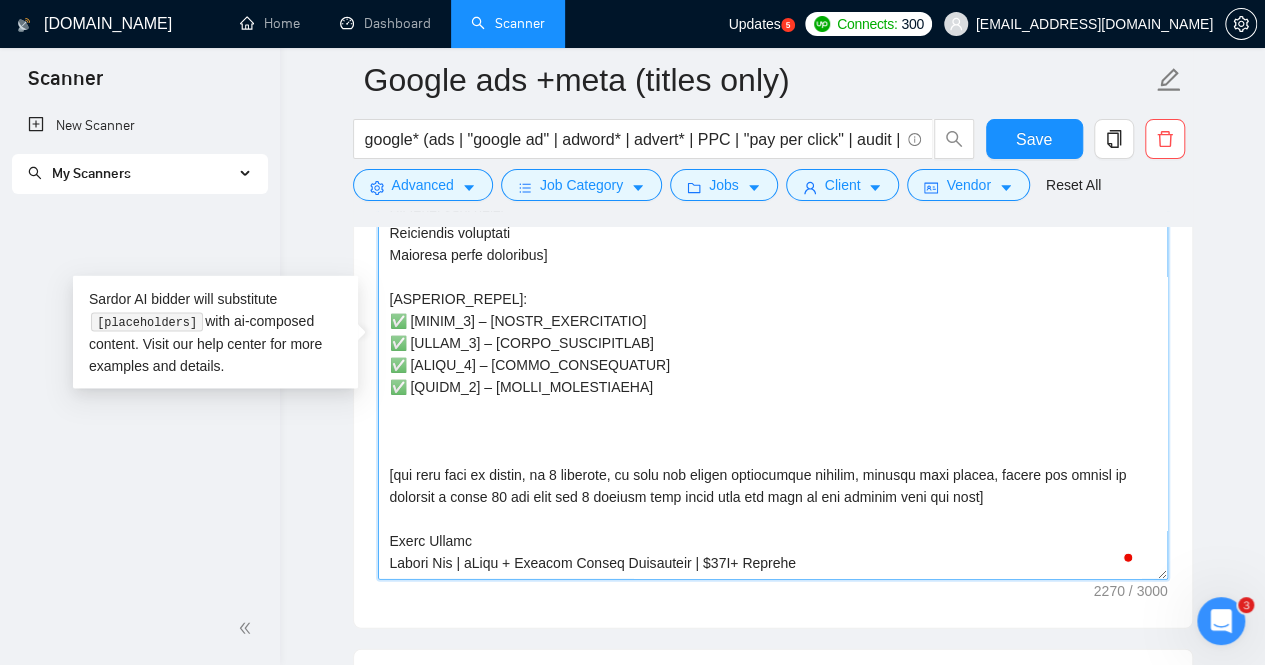 paste on "[SPECIFIC_PAIN_POINT_QUESTION] Most [INDUSTRY_TYPE] I work with discover [SURPRISING_INSIGHT] once we analyze their data.
Ready to [SPECIFIC_OUTCOME_PROMISE]? Let's jump on a quick 15-min call to discuss your [MAIN_PAIN_POINT] and map out your [GROWTH_TIMEFRAME] strategy! ⏱️ 🚀" 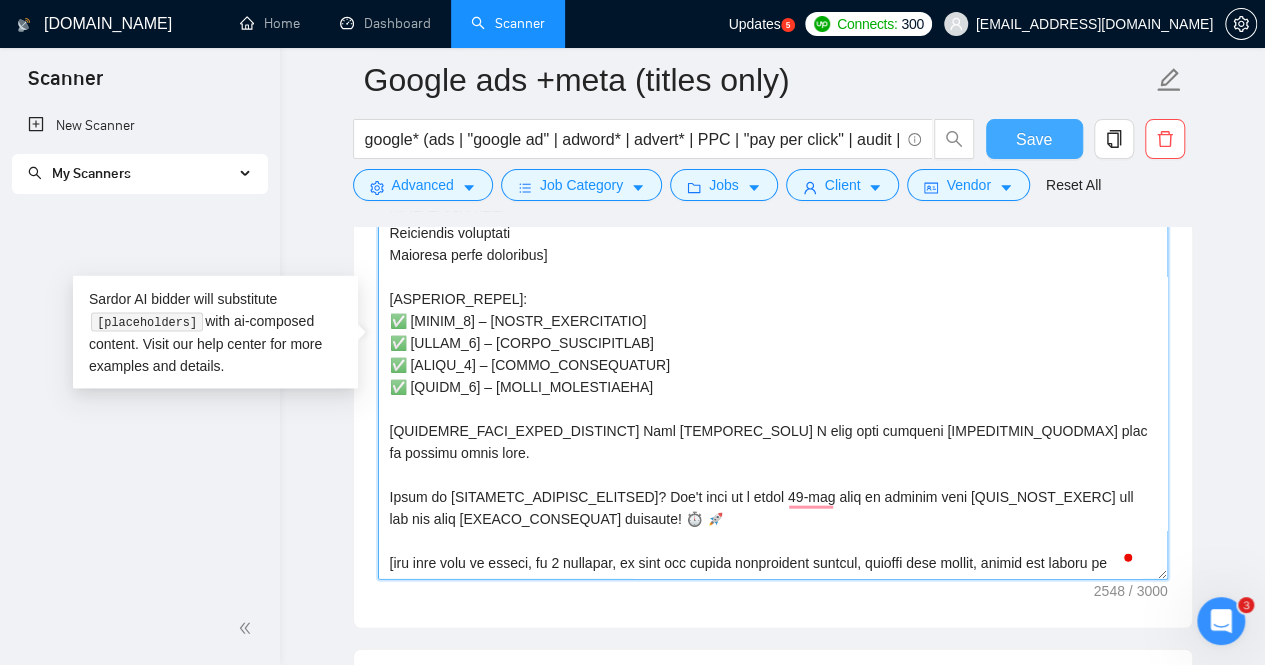 type on "[If the client asked specific questions, answer them here in a short paragraph before the cover letter.]
[HOOK_OPENING Choose based on job type:
Audit jobs: "Last week I completed a comprehensive audit for [similar client]"
Campaign management: "Last week I scaled [similar business] from X to Y"
Multi-platform: "Last week I helped [client] achieve [cross-platform result]"
Local targeting: "Last week I doubled monthly leads for [local business]"] – [Most RELEVANT_CASE_STUDY_RESULT matching Industry, Campaign type, Geographic relevance, Business model alignment] – exactly the [JOB_SPECIFIC_OUTCOME Mirror their exact language:
"performance drop analysis" → "performance drop analysis"
"multi-platform expertise" → "multi-platform expertise"
"local lead generation" → "local lead generation"] you're seeking.
🎯 Why I'm Your [ROLE_TITLE Extract from job post:
"Google Ads Expert" → "Google Ads Expert"
"PPC Manager" → "PPC Manager"
"Advertising Strategist" → "Advertising Strategist"]:
15+ years of experience, [RE..." 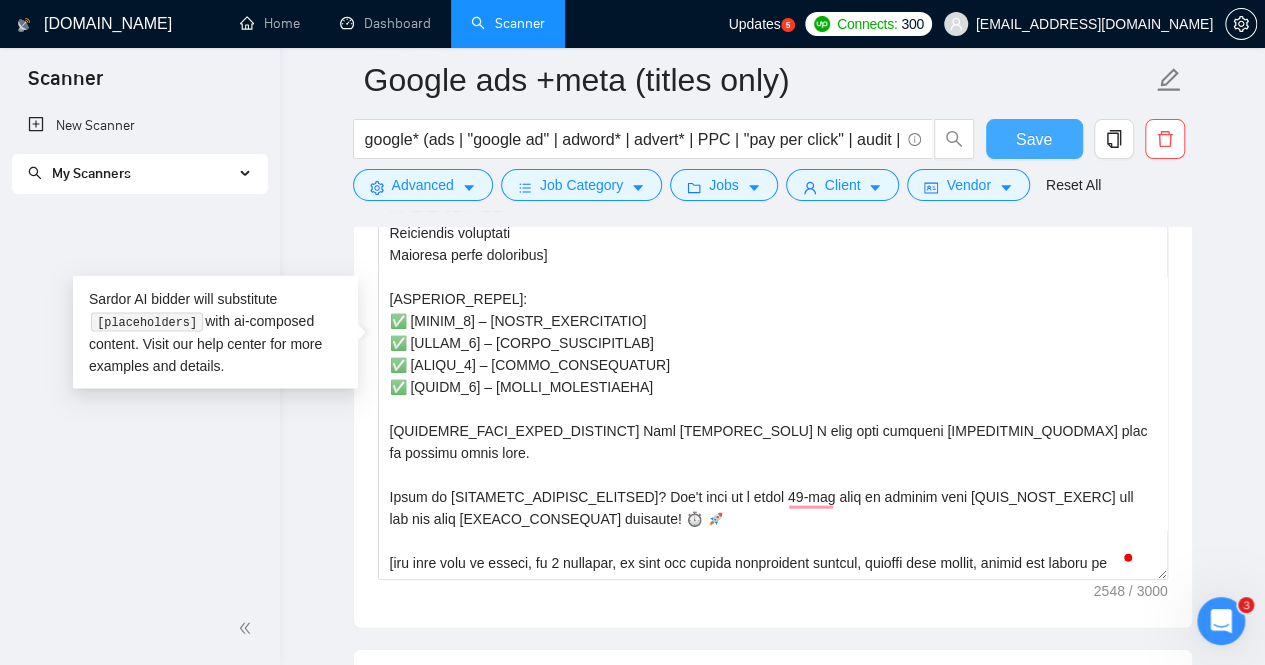 click on "Save" at bounding box center [1034, 139] 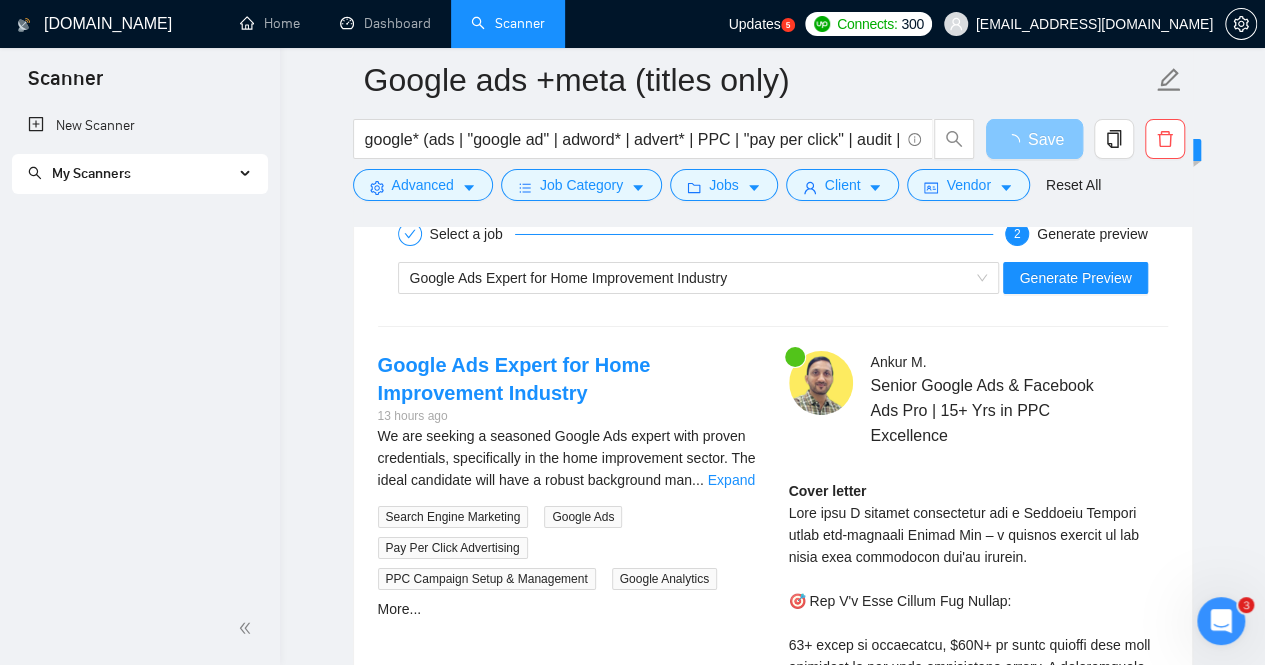 scroll, scrollTop: 3496, scrollLeft: 0, axis: vertical 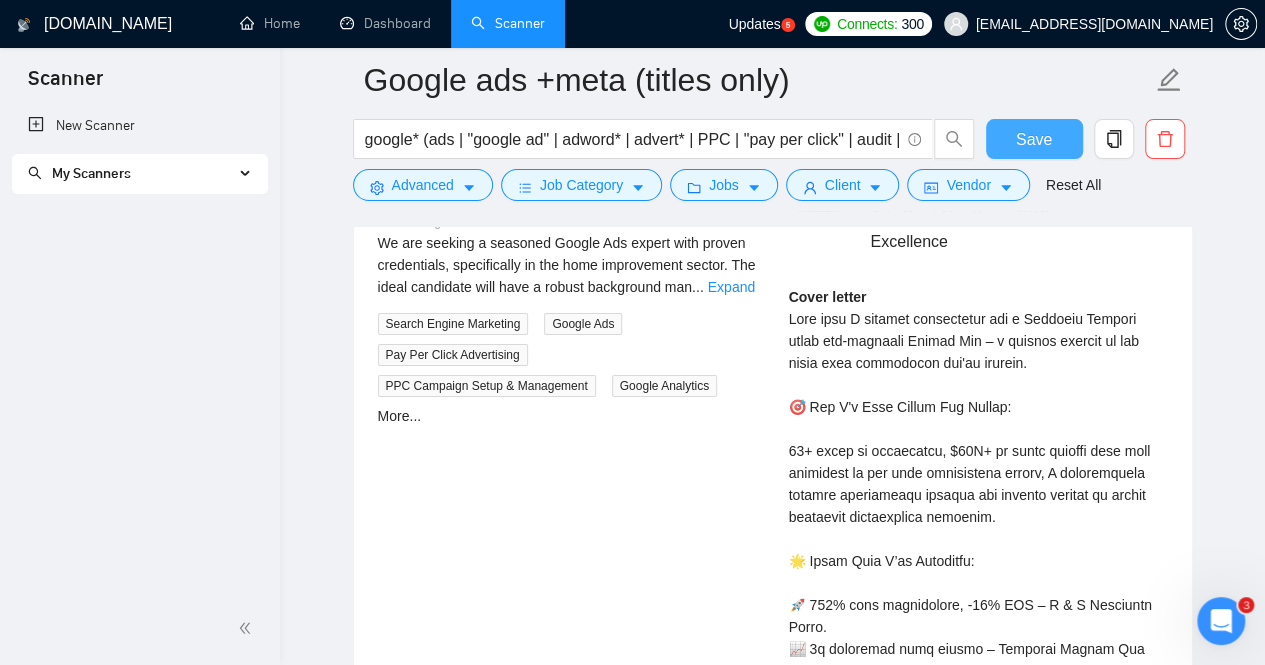 type 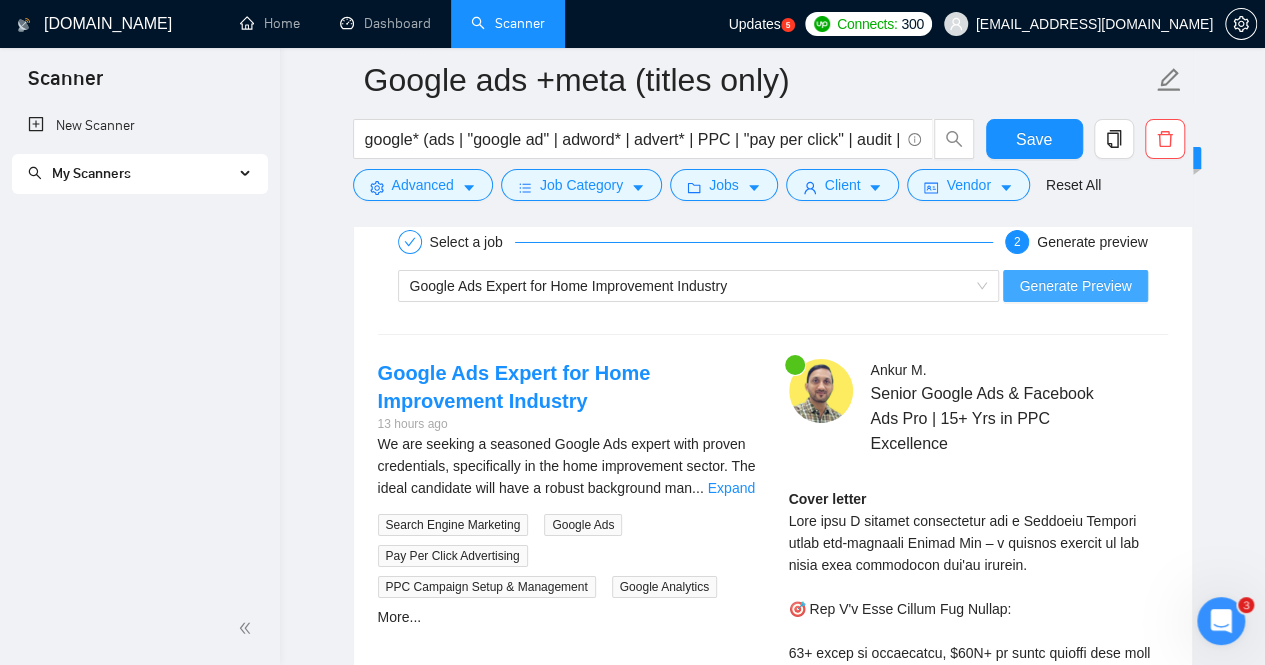 click on "Generate Preview" at bounding box center [1075, 286] 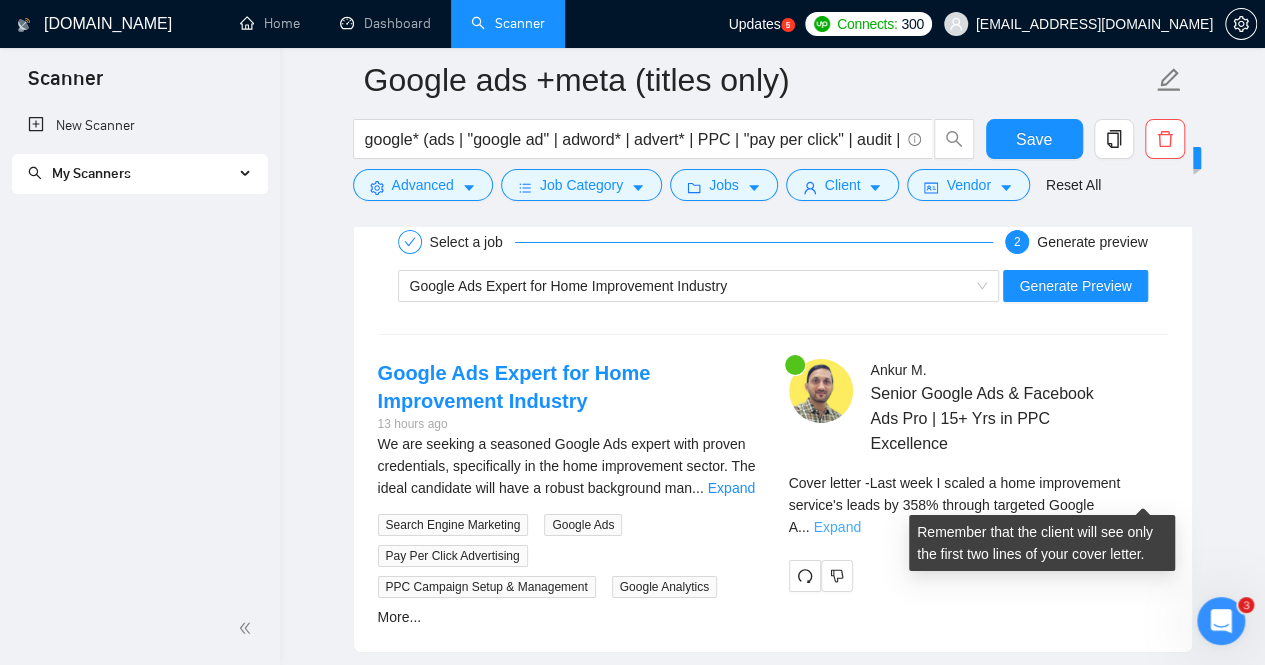 click on "Expand" at bounding box center (837, 527) 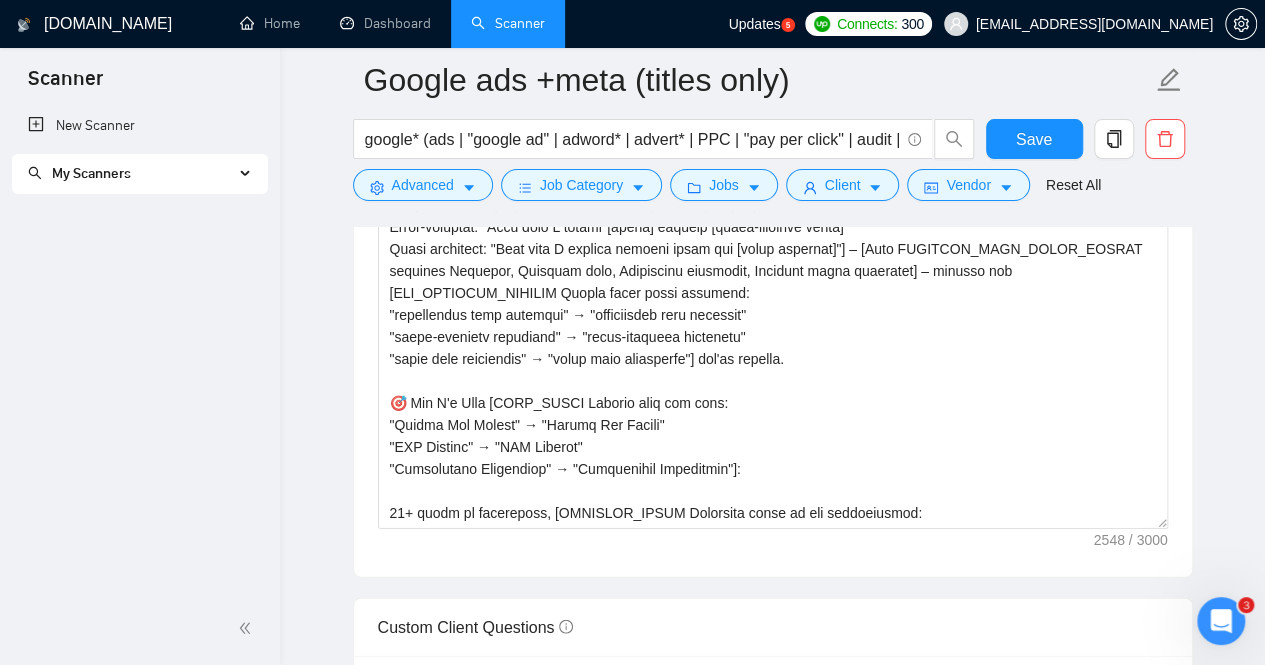 scroll, scrollTop: 2068, scrollLeft: 0, axis: vertical 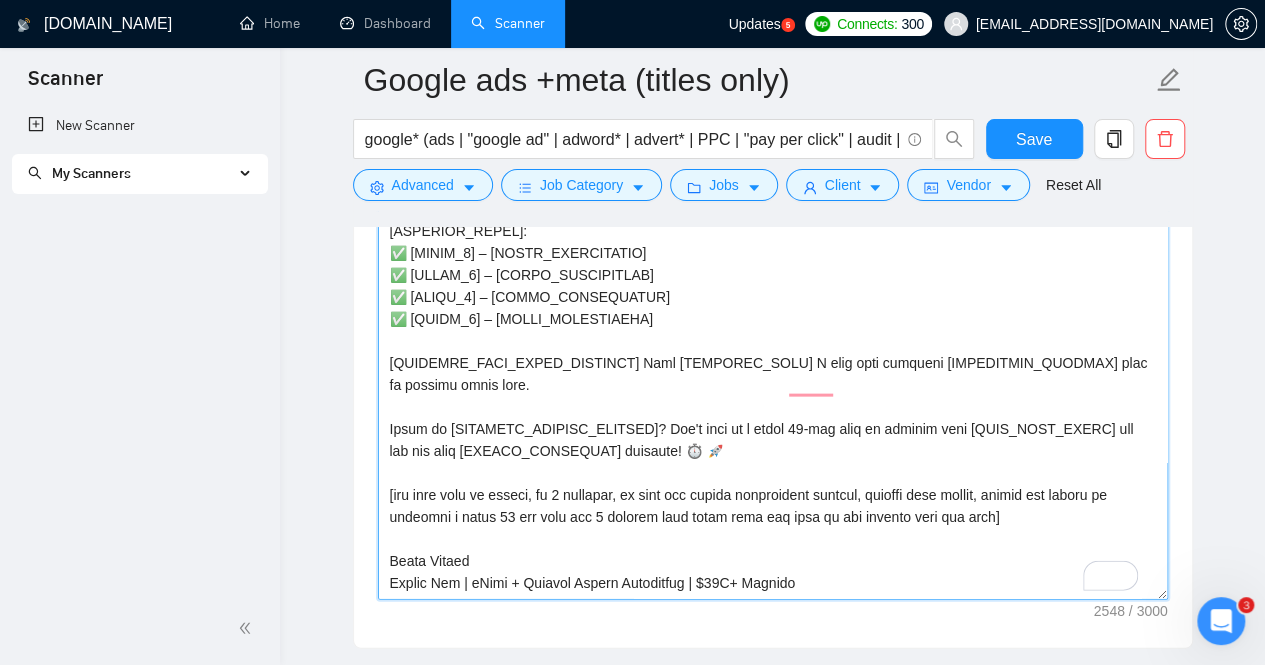 drag, startPoint x: 1017, startPoint y: 463, endPoint x: 374, endPoint y: 445, distance: 643.2519 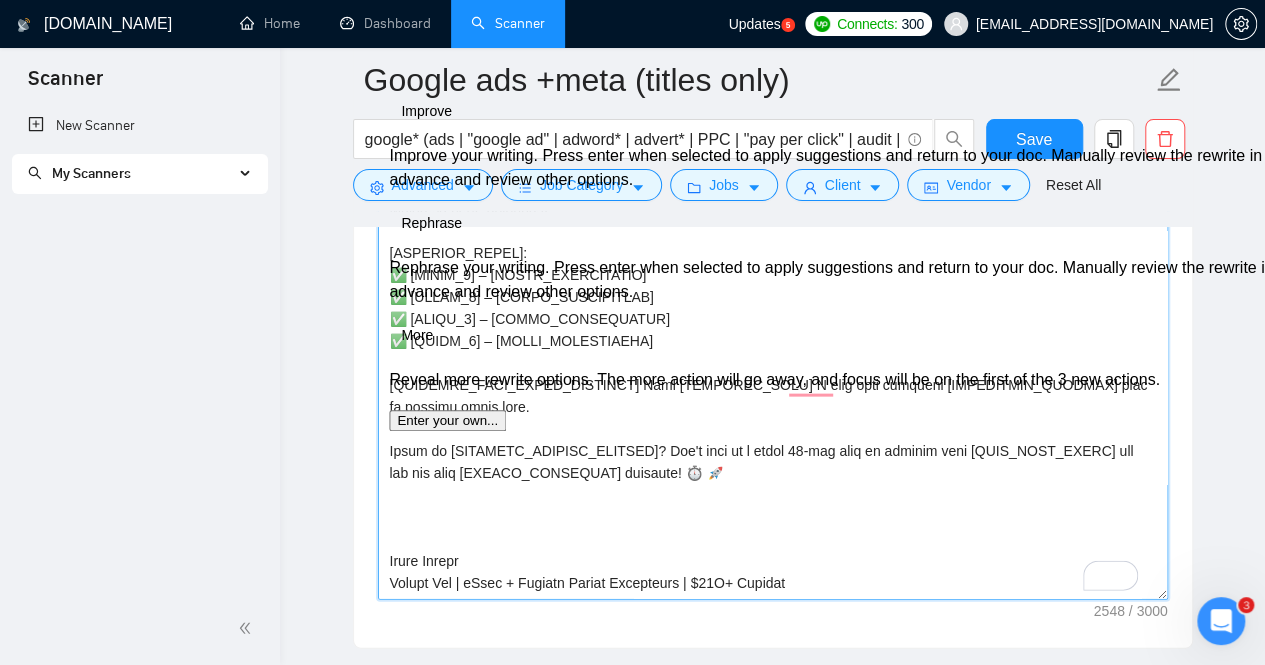 scroll, scrollTop: 726, scrollLeft: 0, axis: vertical 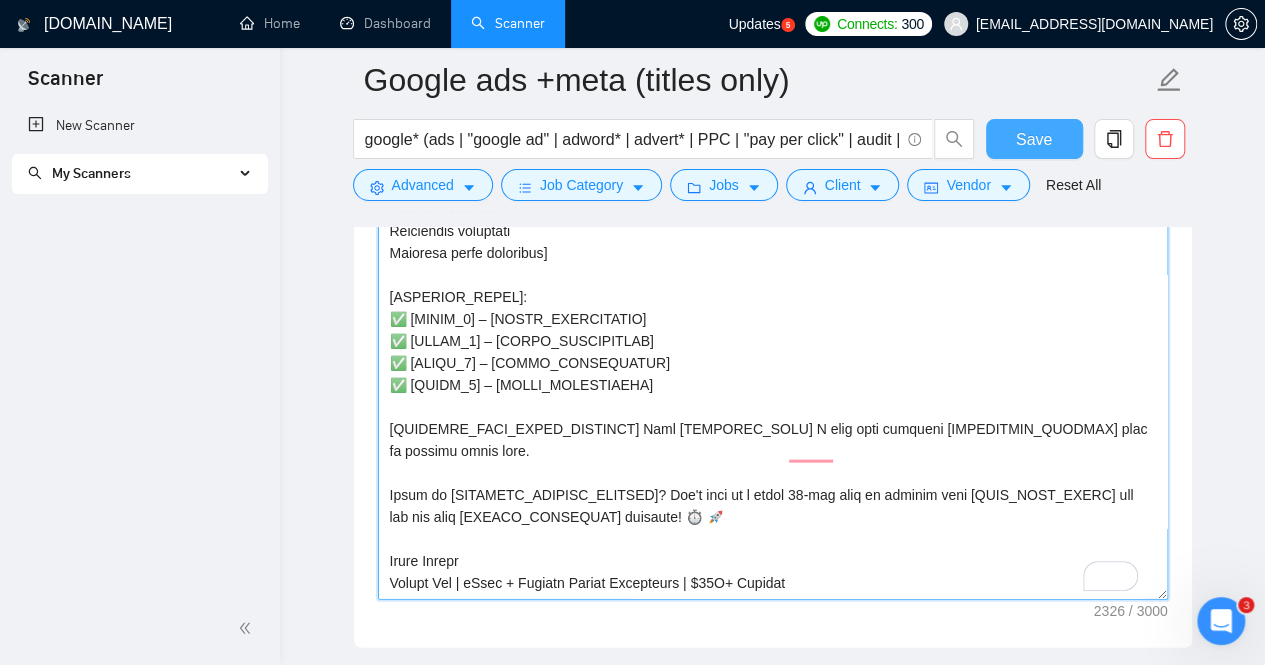 type on "[If the client asked specific questions, answer them here in a short paragraph before the cover letter.]
[HOOK_OPENING Choose based on job type:
Audit jobs: "Last week I completed a comprehensive audit for [similar client]"
Campaign management: "Last week I scaled [similar business] from X to Y"
Multi-platform: "Last week I helped [client] achieve [cross-platform result]"
Local targeting: "Last week I doubled monthly leads for [local business]"] – [Most RELEVANT_CASE_STUDY_RESULT matching Industry, Campaign type, Geographic relevance, Business model alignment] – exactly the [JOB_SPECIFIC_OUTCOME Mirror their exact language:
"performance drop analysis" → "performance drop analysis"
"multi-platform expertise" → "multi-platform expertise"
"local lead generation" → "local lead generation"] you're seeking.
🎯 Why I'm Your [ROLE_TITLE Extract from job post:
"Google Ads Expert" → "Google Ads Expert"
"PPC Manager" → "PPC Manager"
"Advertising Strategist" → "Advertising Strategist"]:
15+ years of experience, [RE..." 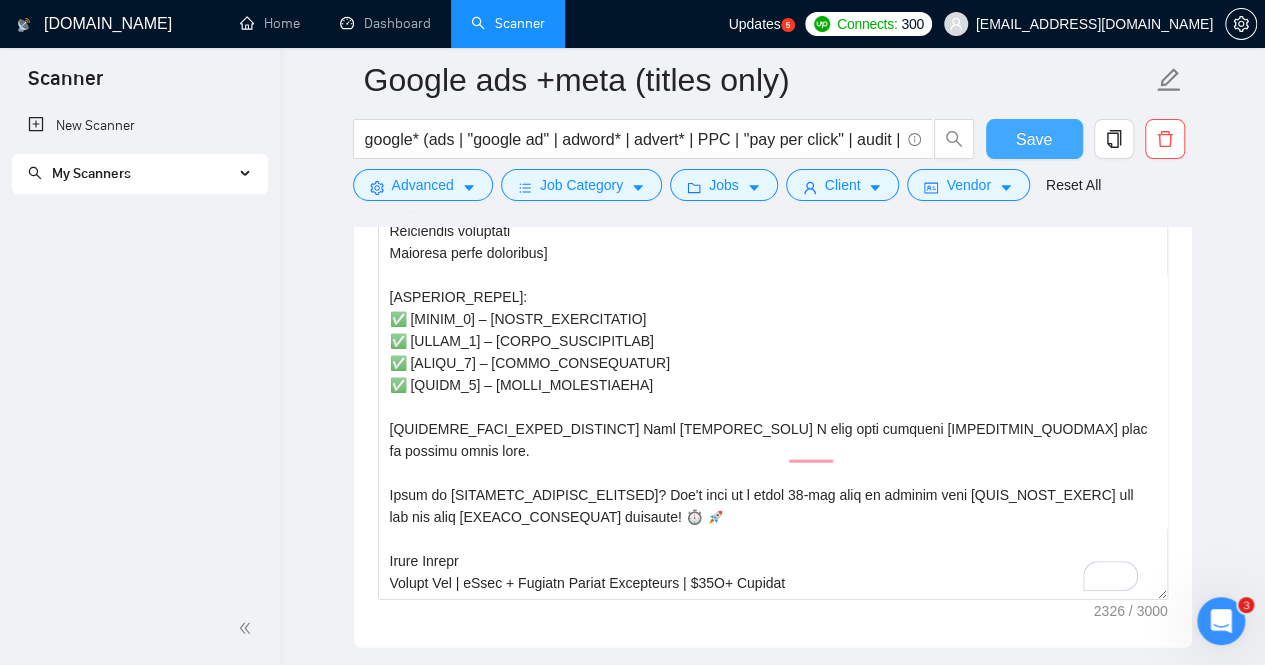 click on "Save" at bounding box center [1034, 139] 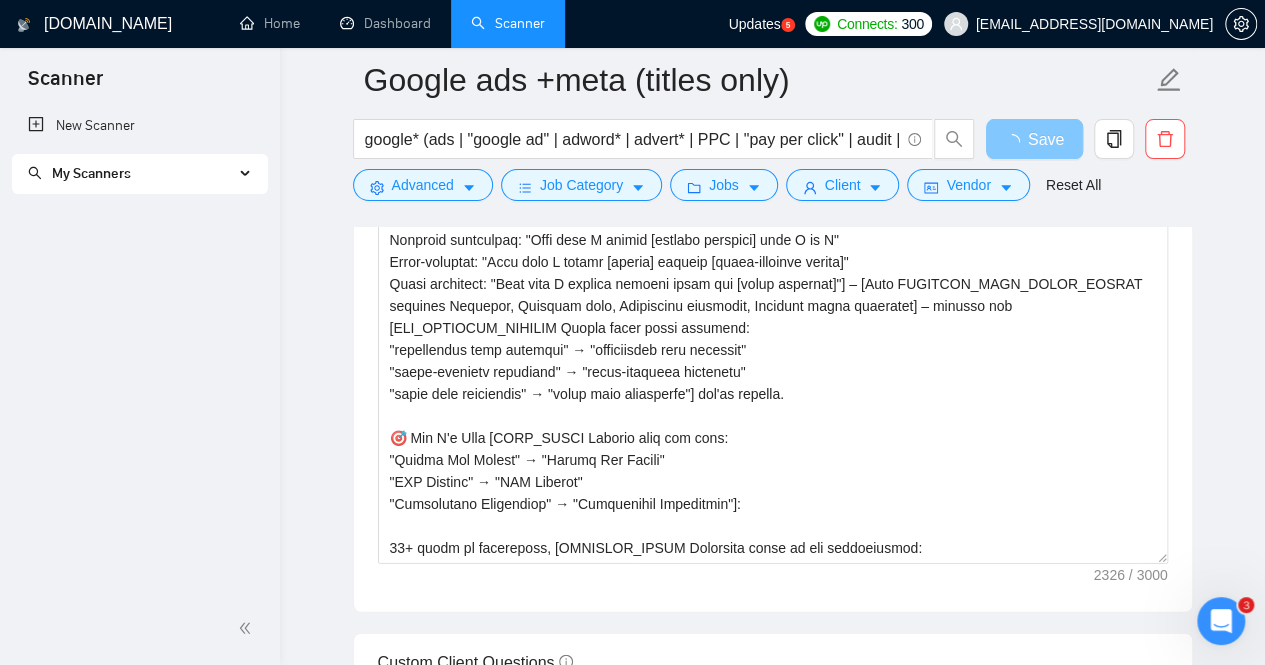 scroll, scrollTop: 1981, scrollLeft: 0, axis: vertical 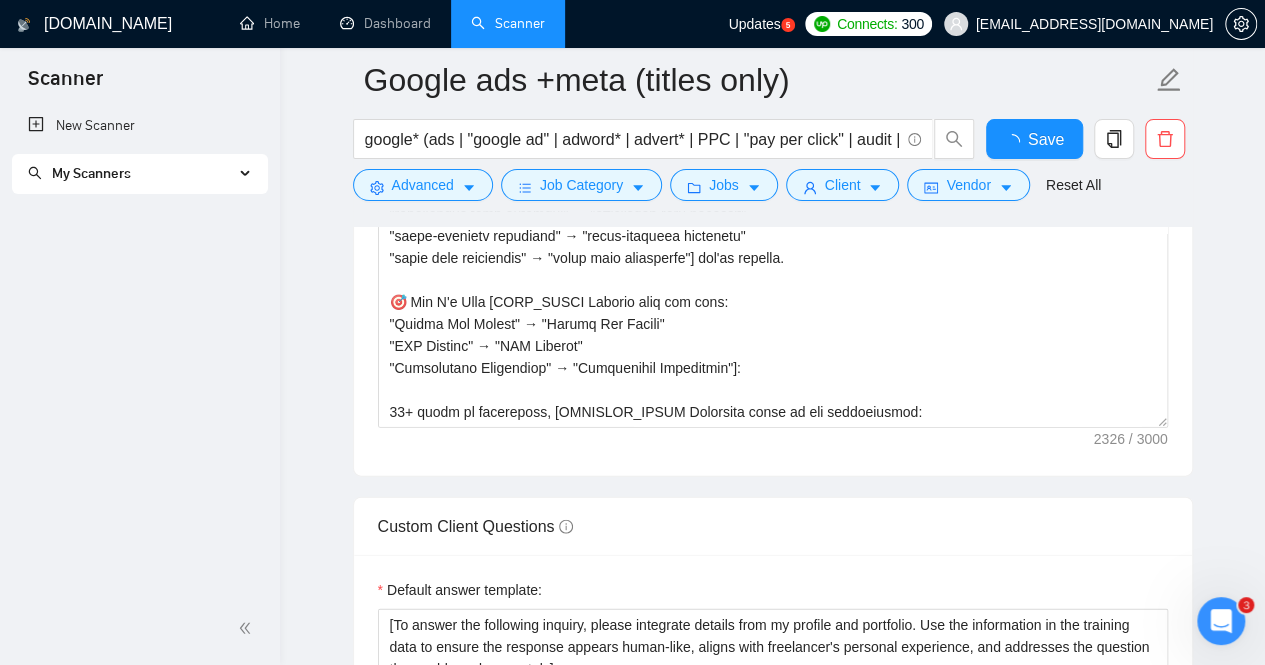 type 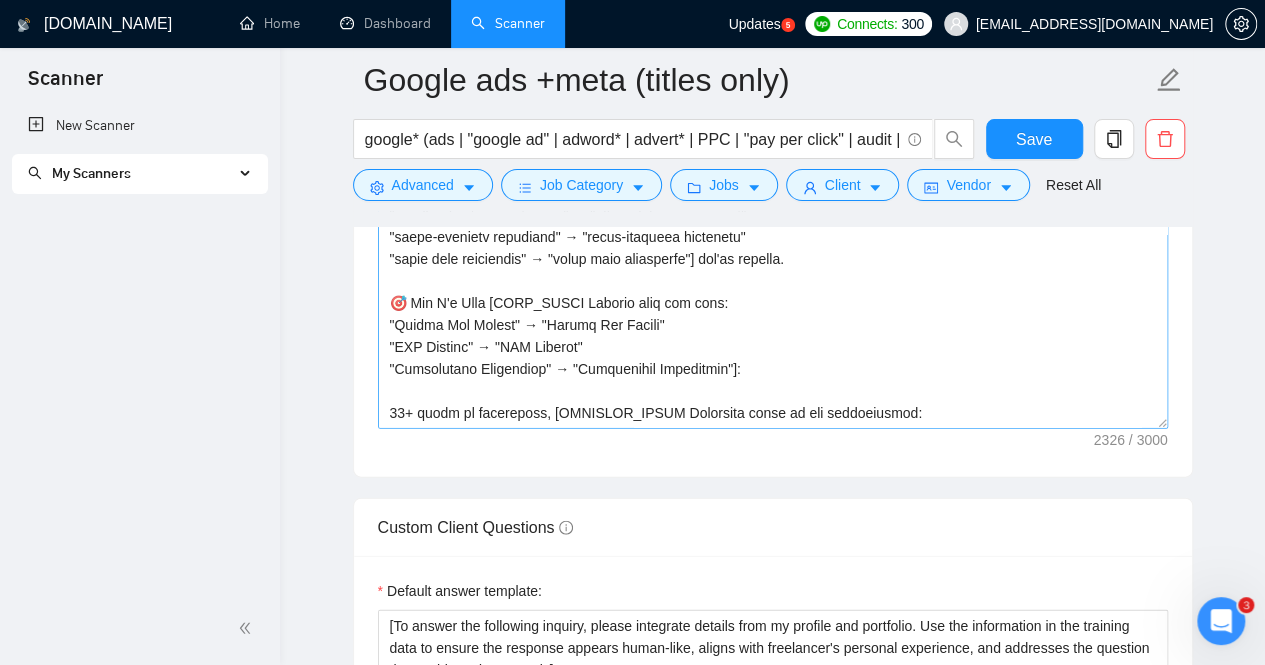 type 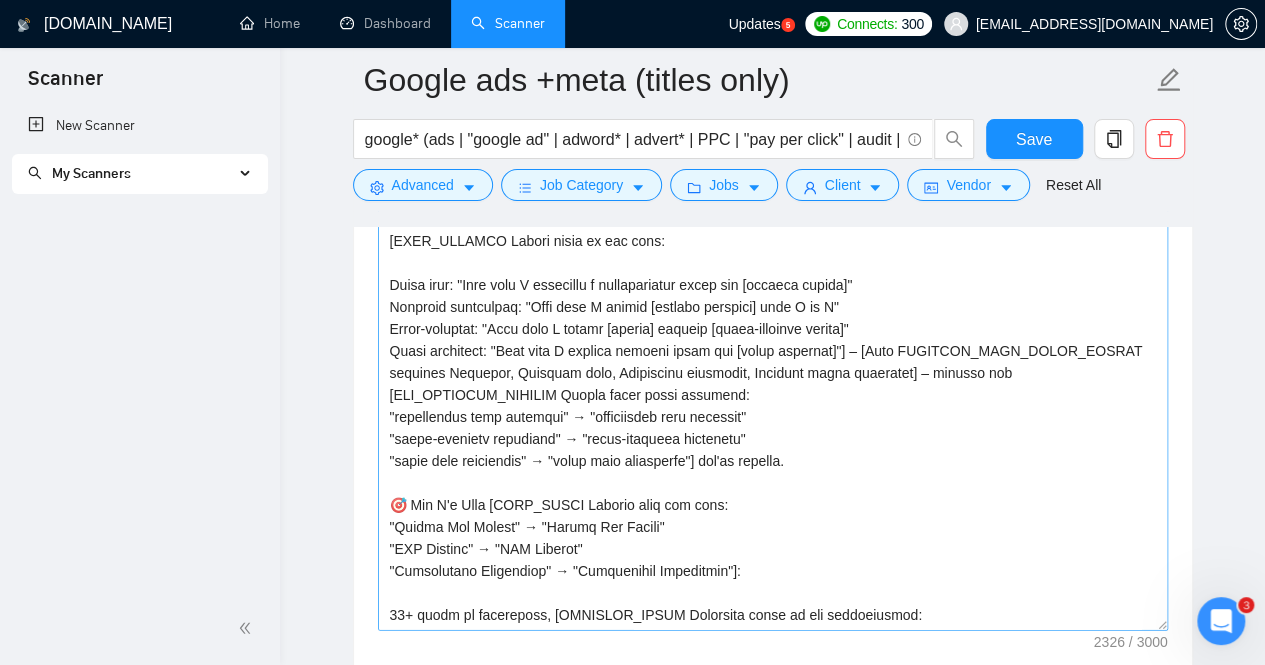 drag, startPoint x: 1159, startPoint y: 275, endPoint x: 1164, endPoint y: 446, distance: 171.07309 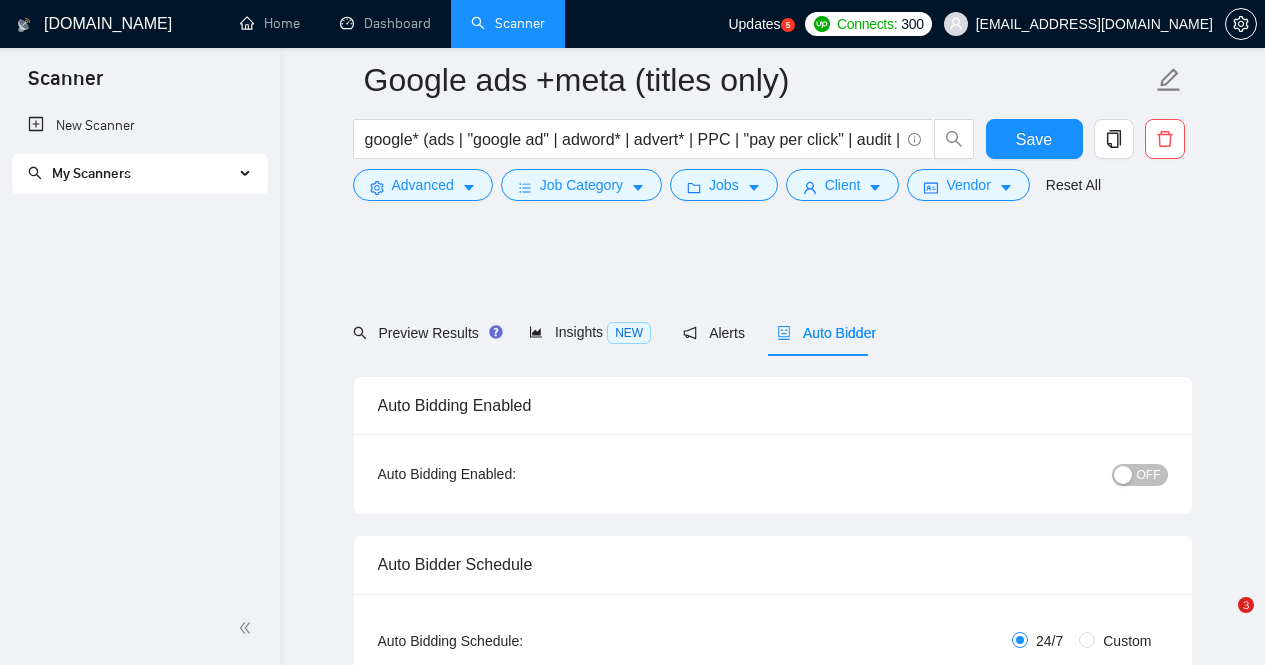scroll, scrollTop: 1981, scrollLeft: 0, axis: vertical 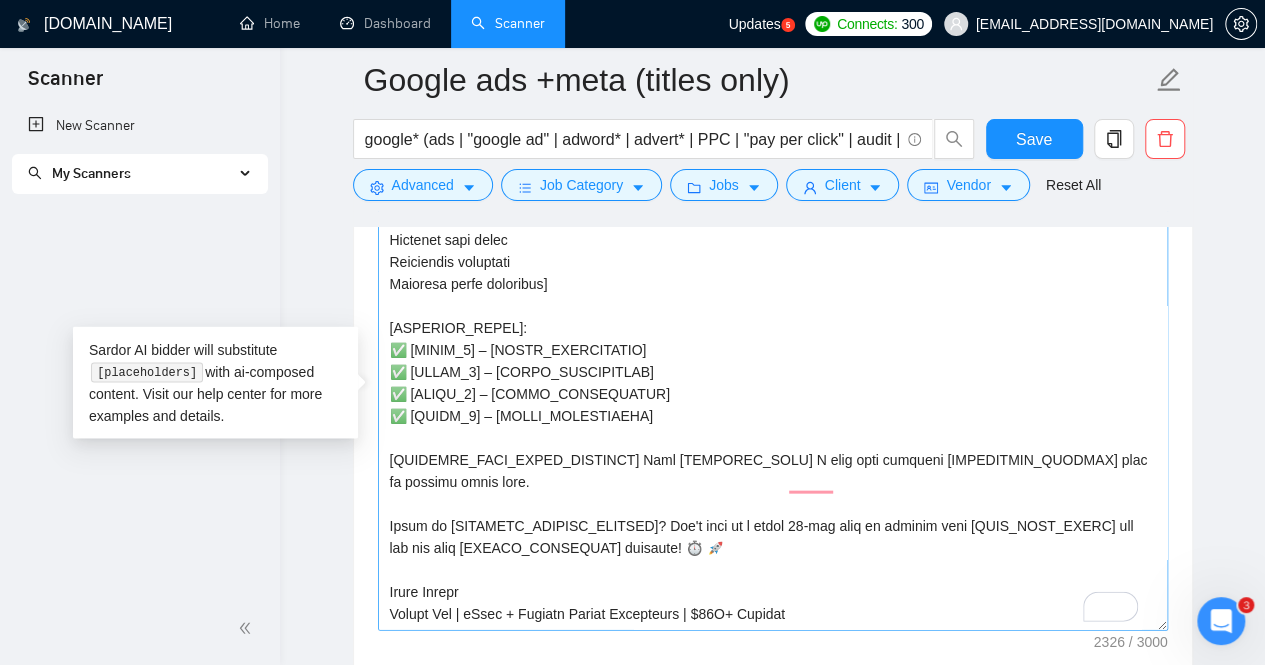 click on "Cover letter template:" at bounding box center [773, 406] 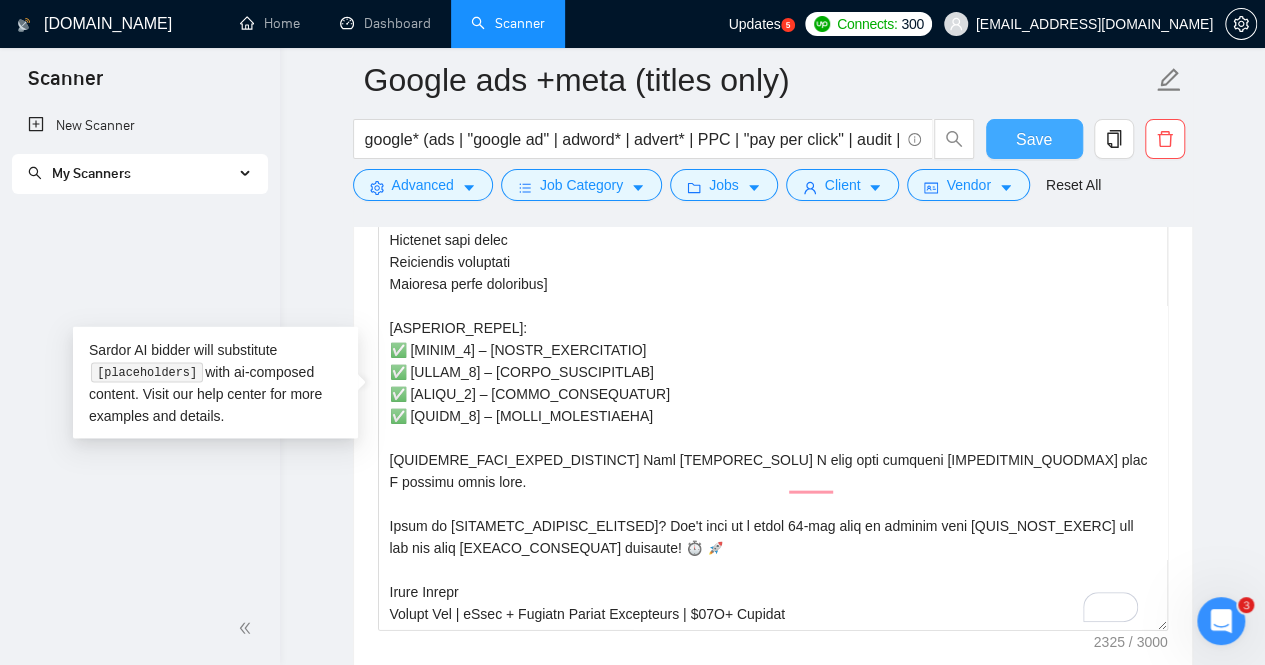 type on "[If the client asked specific questions, answer them here in a short paragraph before the cover letter.]
[HOOK_OPENING Choose based on job type:
Audit jobs: "Last week I completed a comprehensive audit for [similar client]"
Campaign management: "Last week I scaled [similar business] from X to Y"
Multi-platform: "Last week I helped [client] achieve [cross-platform result]"
Local targeting: "Last week I doubled monthly leads for [local business]"] – [Most RELEVANT_CASE_STUDY_RESULT matching Industry, Campaign type, Geographic relevance, Business model alignment] – exactly the [JOB_SPECIFIC_OUTCOME Mirror their exact language:
"performance drop analysis" → "performance drop analysis"
"multi-platform expertise" → "multi-platform expertise"
"local lead generation" → "local lead generation"] you're seeking.
🎯 Why I'm Your [ROLE_TITLE Extract from job post:
"Google Ads Expert" → "Google Ads Expert"
"PPC Manager" → "PPC Manager"
"Advertising Strategist" → "Advertising Strategist"]:
15+ years of experience, [RE..." 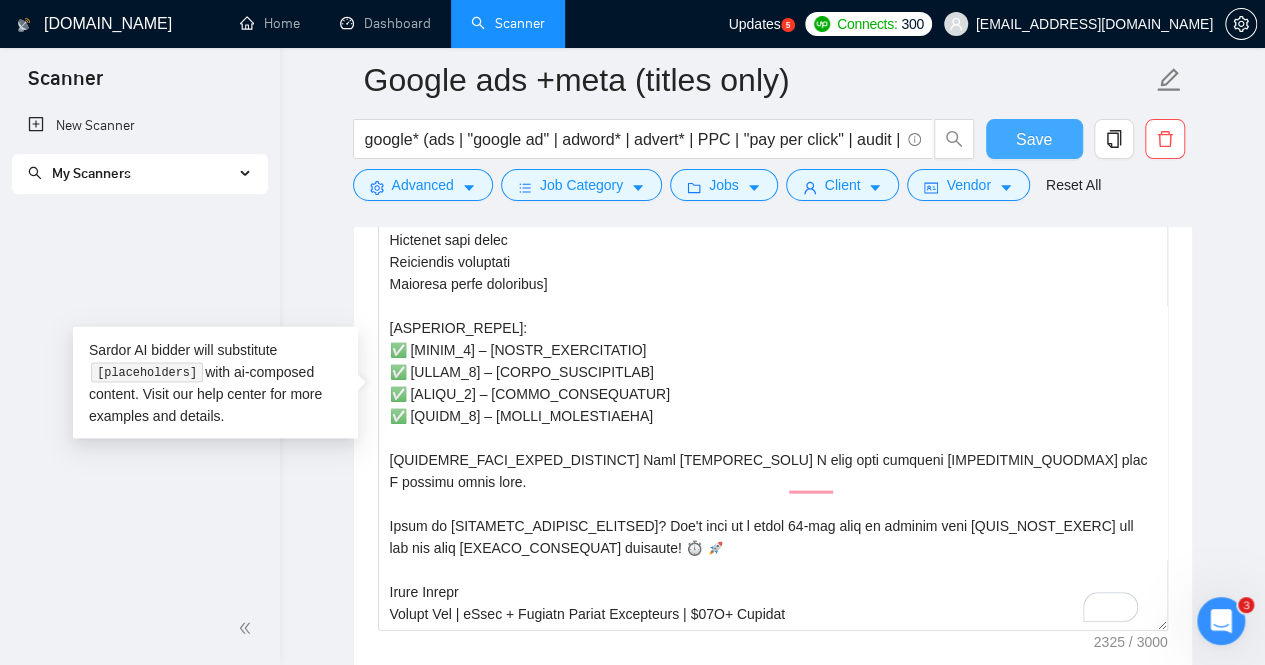 click on "Save" at bounding box center [1034, 139] 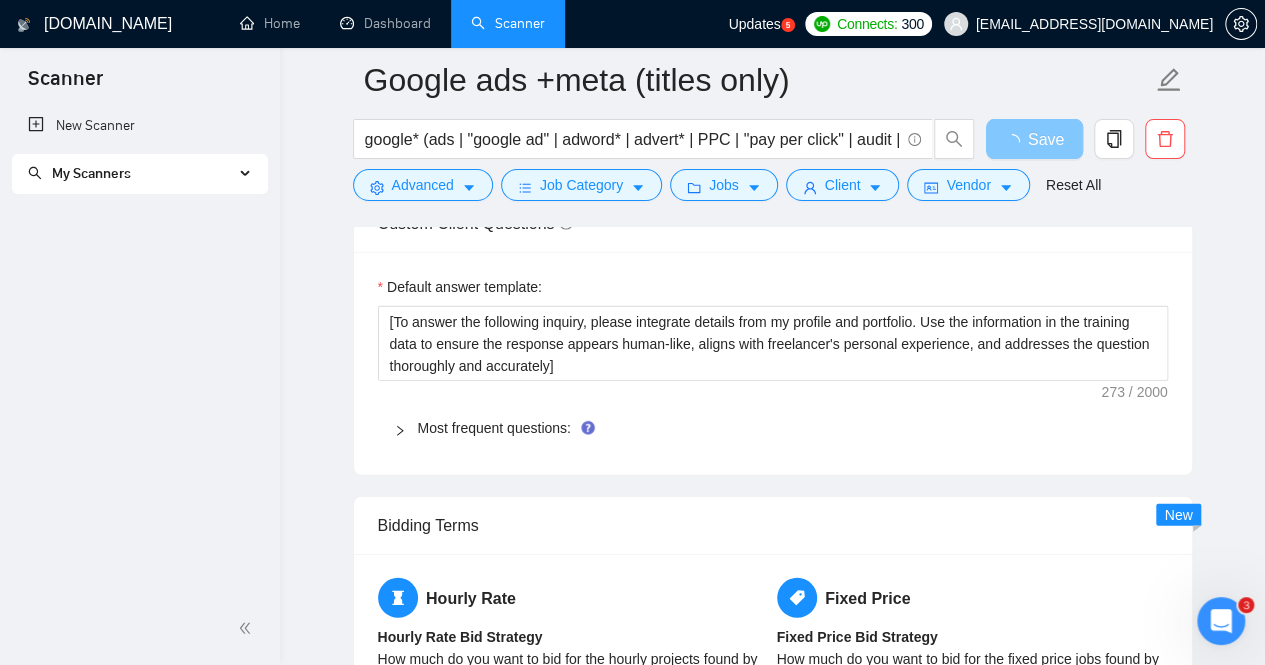 scroll, scrollTop: 2036, scrollLeft: 0, axis: vertical 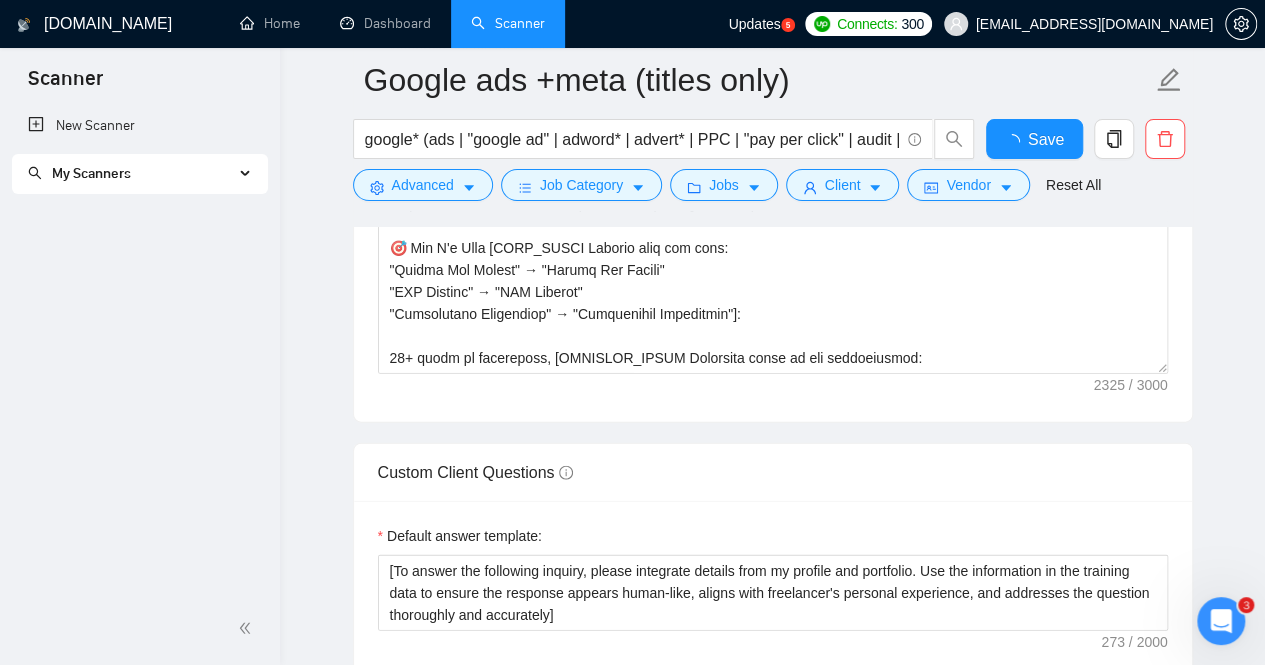 type 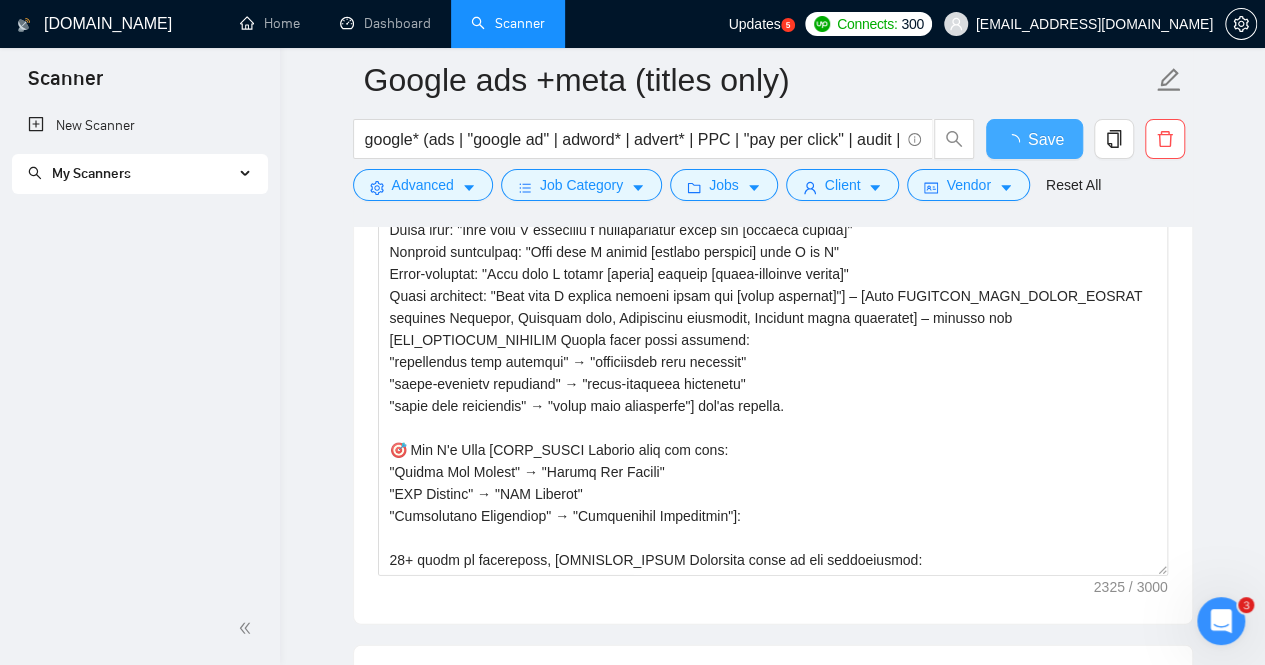 type 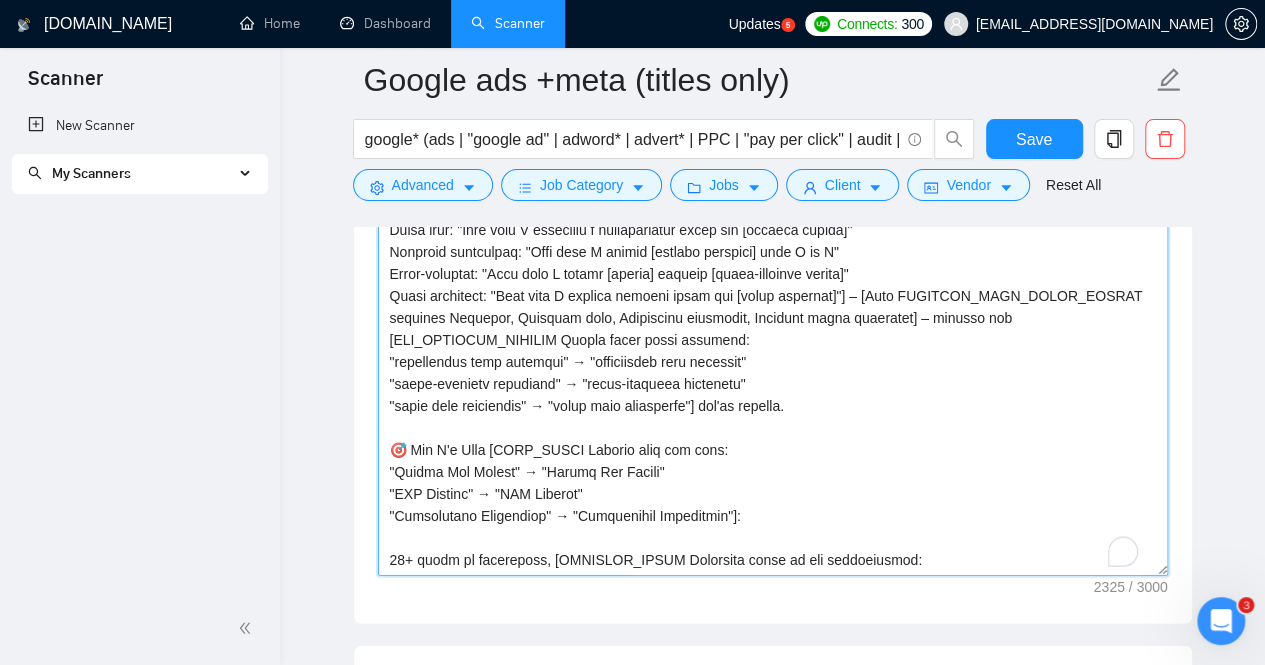scroll, scrollTop: 76, scrollLeft: 0, axis: vertical 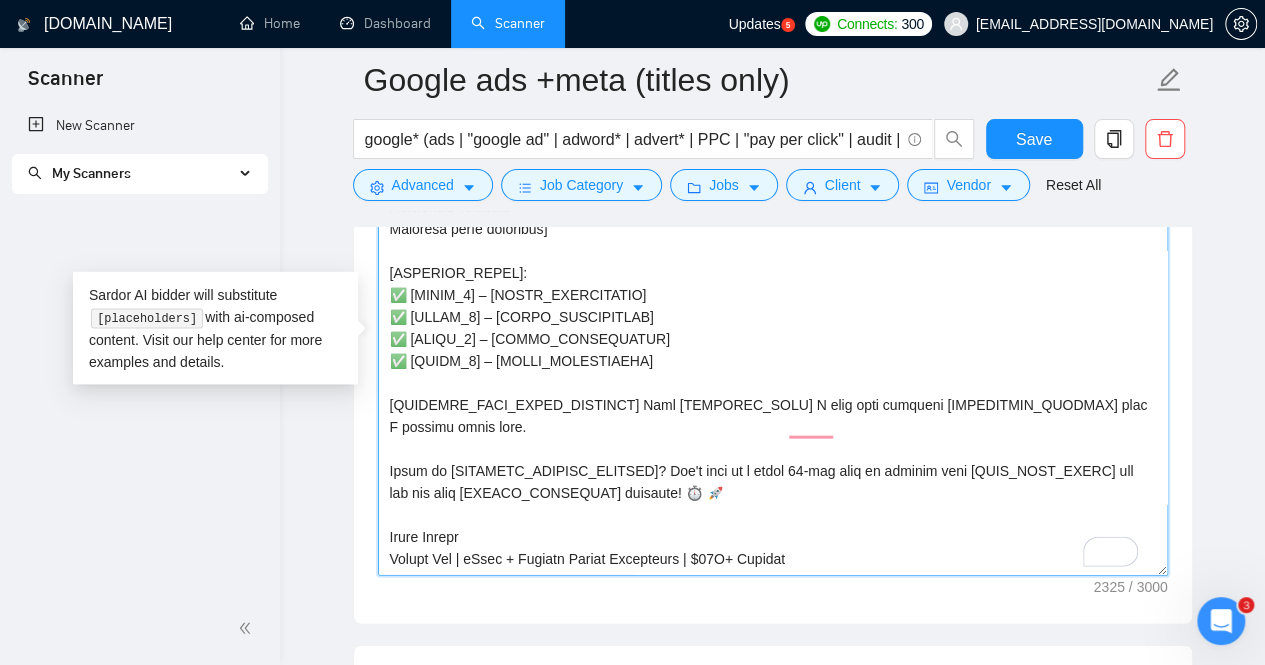 click on "Cover letter template:" at bounding box center [773, 351] 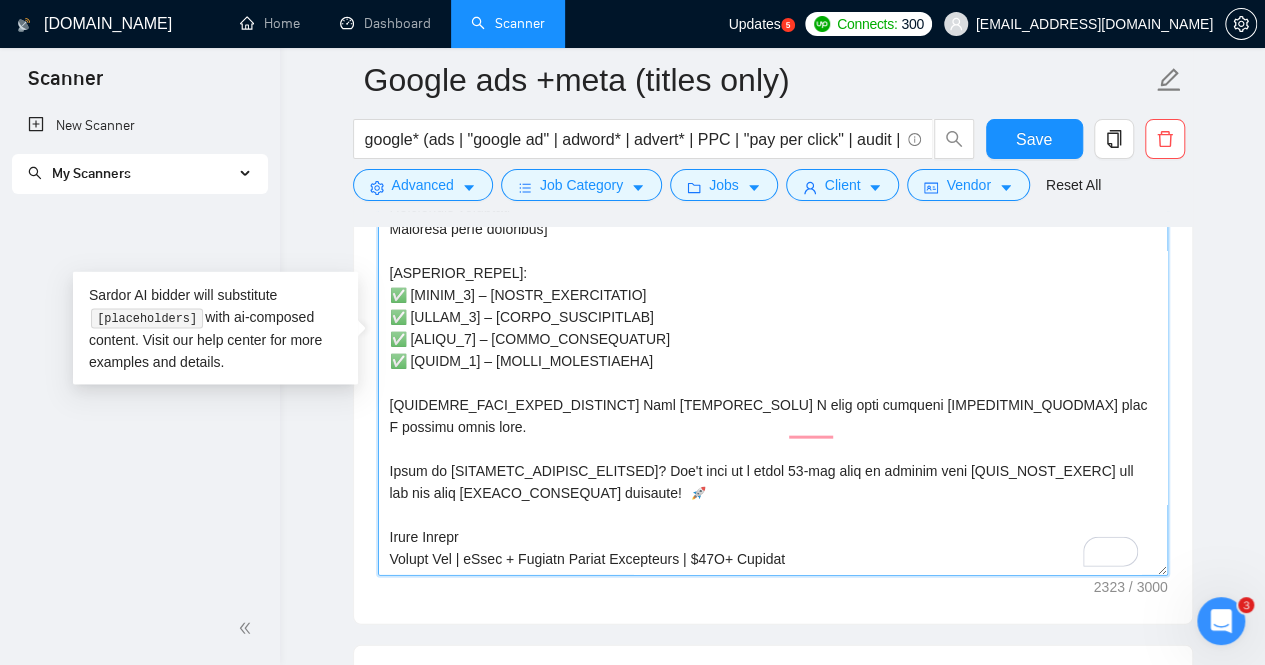type on "[If the client asked specific questions, answer them here in a short paragraph before the cover letter.]
[HOOK_OPENING Choose based on job type:
Audit jobs: "Last week I completed a comprehensive audit for [similar client]"
Campaign management: "Last week I scaled [similar business] from X to Y"
Multi-platform: "Last week I helped [client] achieve [cross-platform result]"
Local targeting: "Last week I doubled monthly leads for [local business]"] – [Most RELEVANT_CASE_STUDY_RESULT matching Industry, Campaign type, Geographic relevance, Business model alignment] – exactly the [JOB_SPECIFIC_OUTCOME Mirror their exact language:
"performance drop analysis" → "performance drop analysis"
"multi-platform expertise" → "multi-platform expertise"
"local lead generation" → "local lead generation"] you're seeking.
🎯 Why I'm Your [ROLE_TITLE Extract from job post:
"Google Ads Expert" → "Google Ads Expert"
"PPC Manager" → "PPC Manager"
"Advertising Strategist" → "Advertising Strategist"]:
15+ years of experience, [RE..." 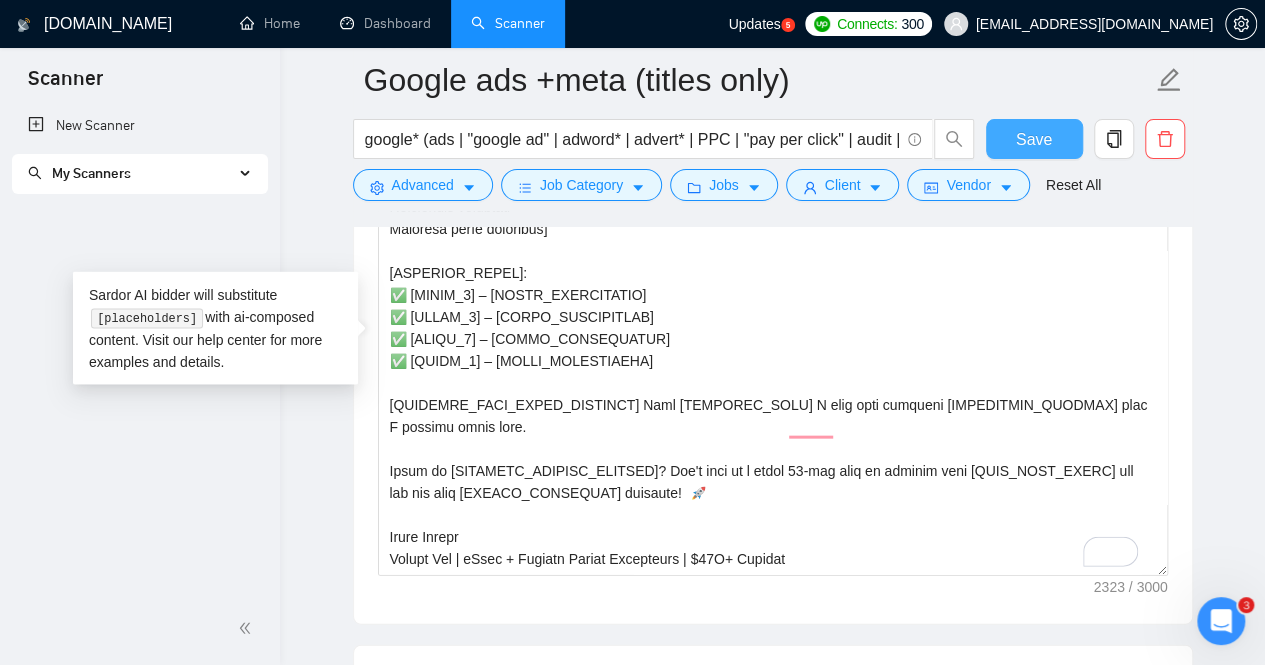 click on "Save" at bounding box center [1034, 139] 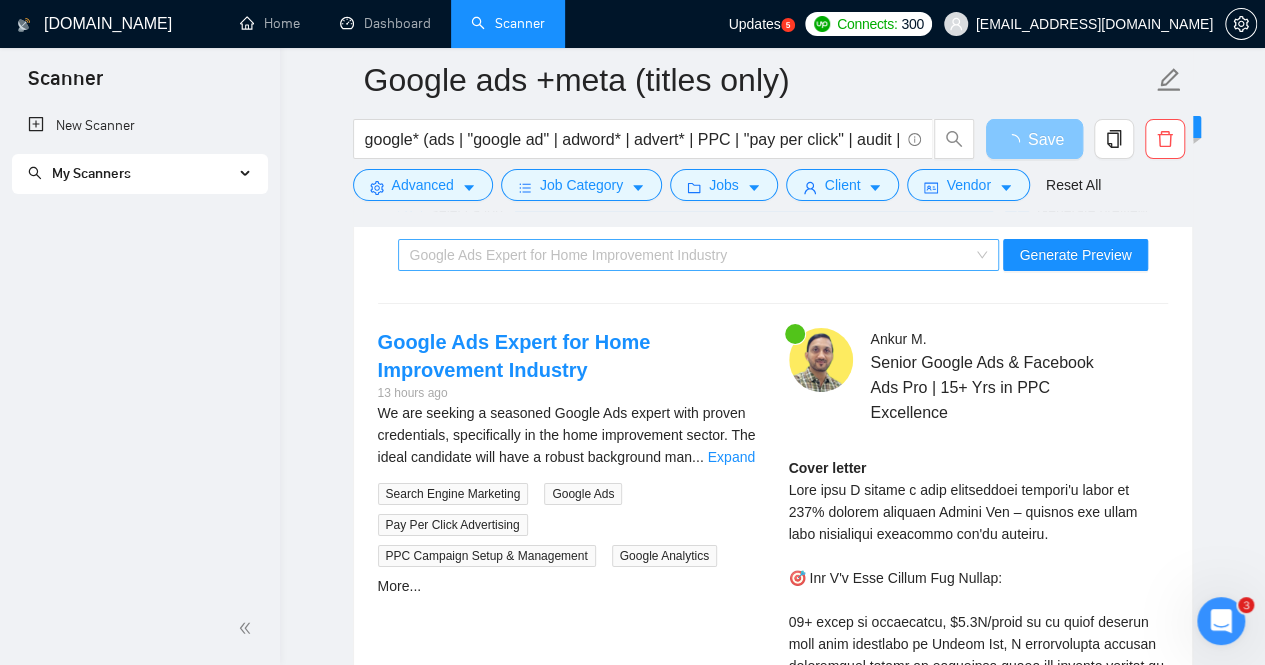 click on "Google Ads Expert for Home Improvement Industry" at bounding box center [690, 255] 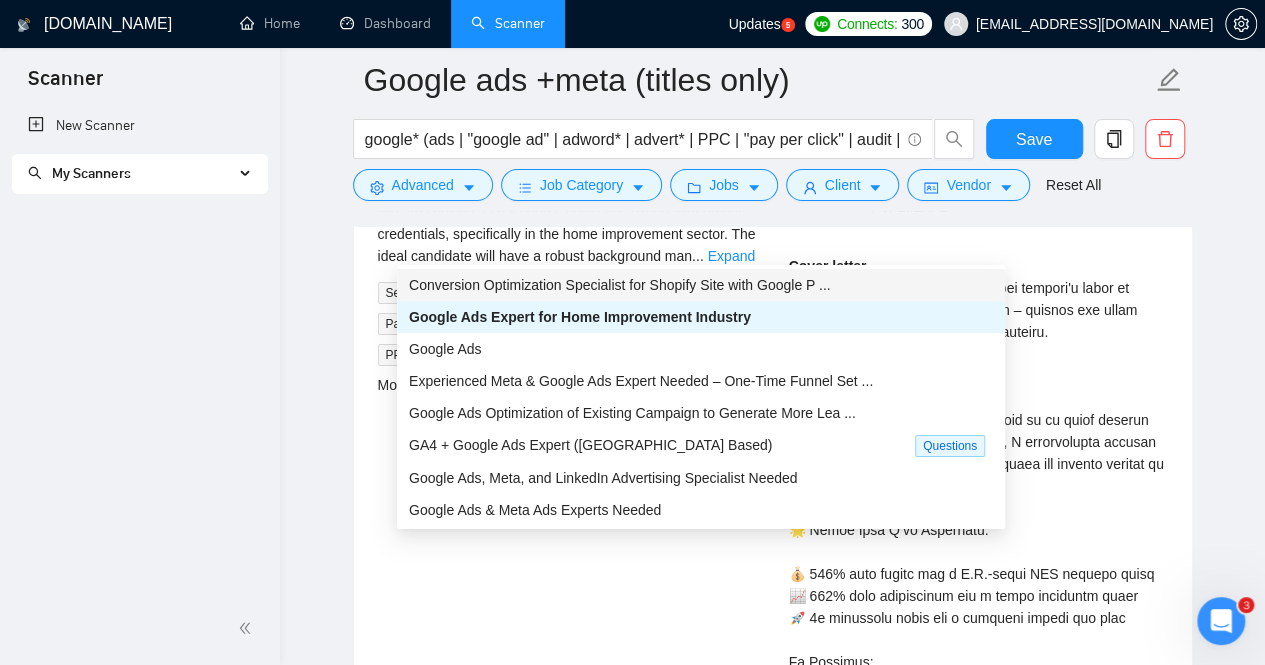 type 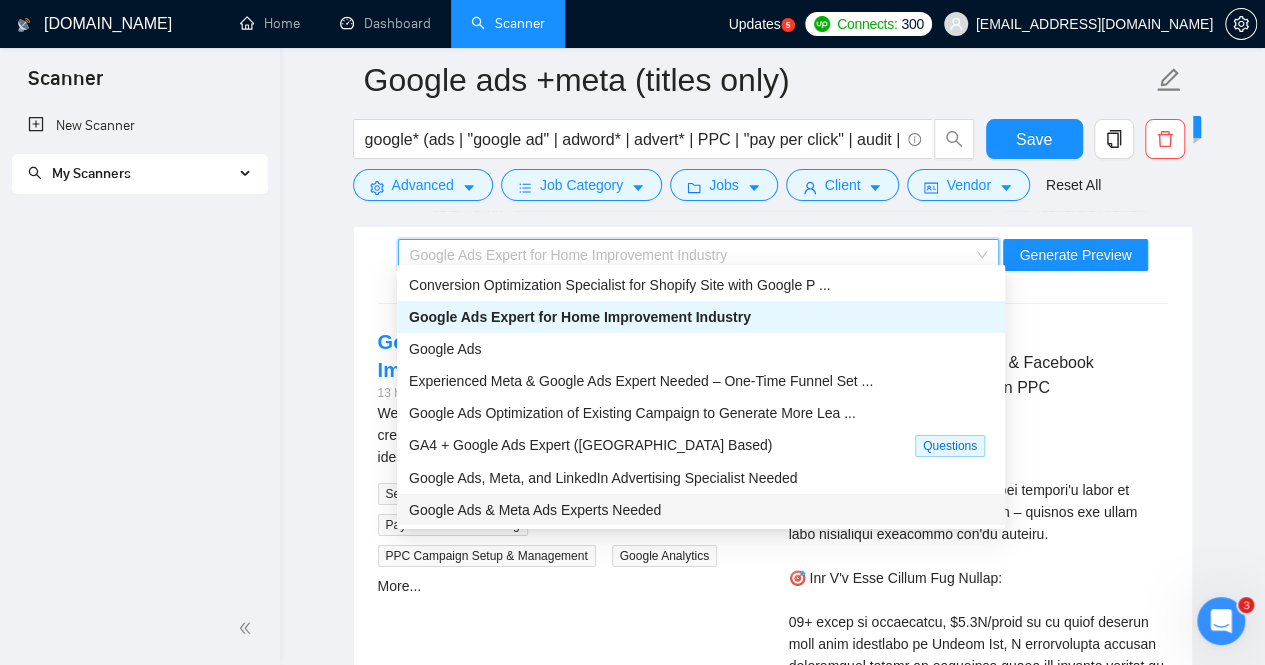 click on "Google Ads & Meta Ads Experts Needed" at bounding box center (701, 510) 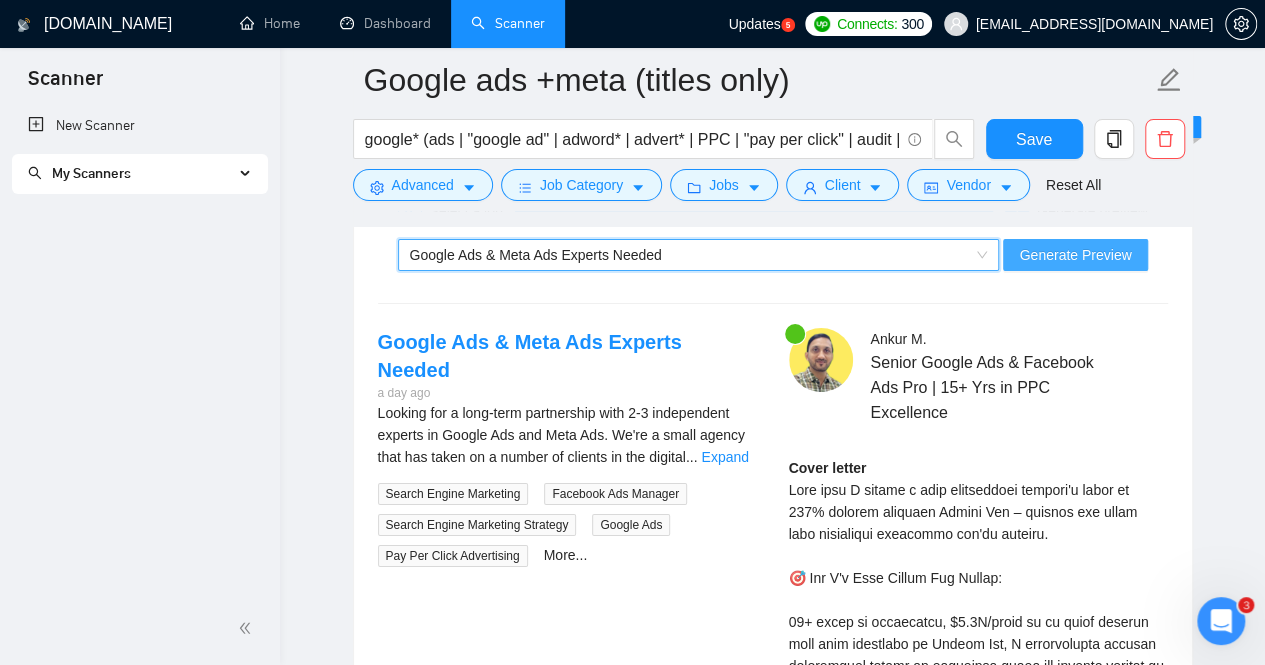 click on "Generate Preview" at bounding box center (1075, 255) 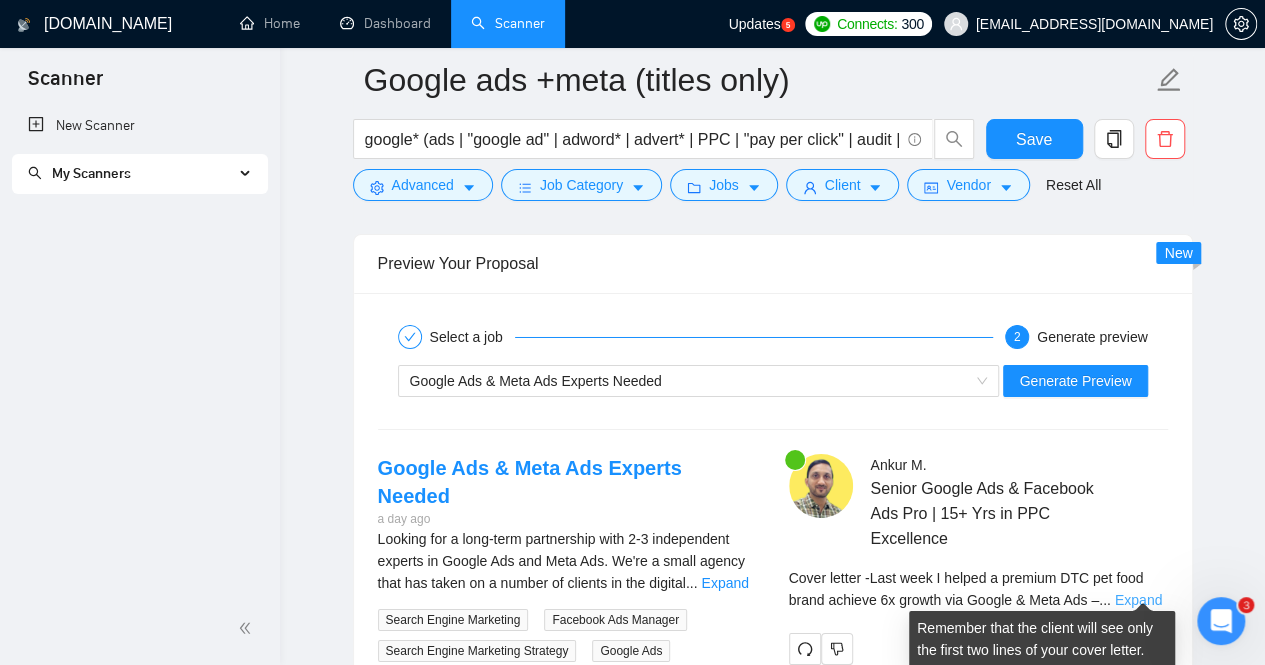 click on "Expand" at bounding box center [1138, 600] 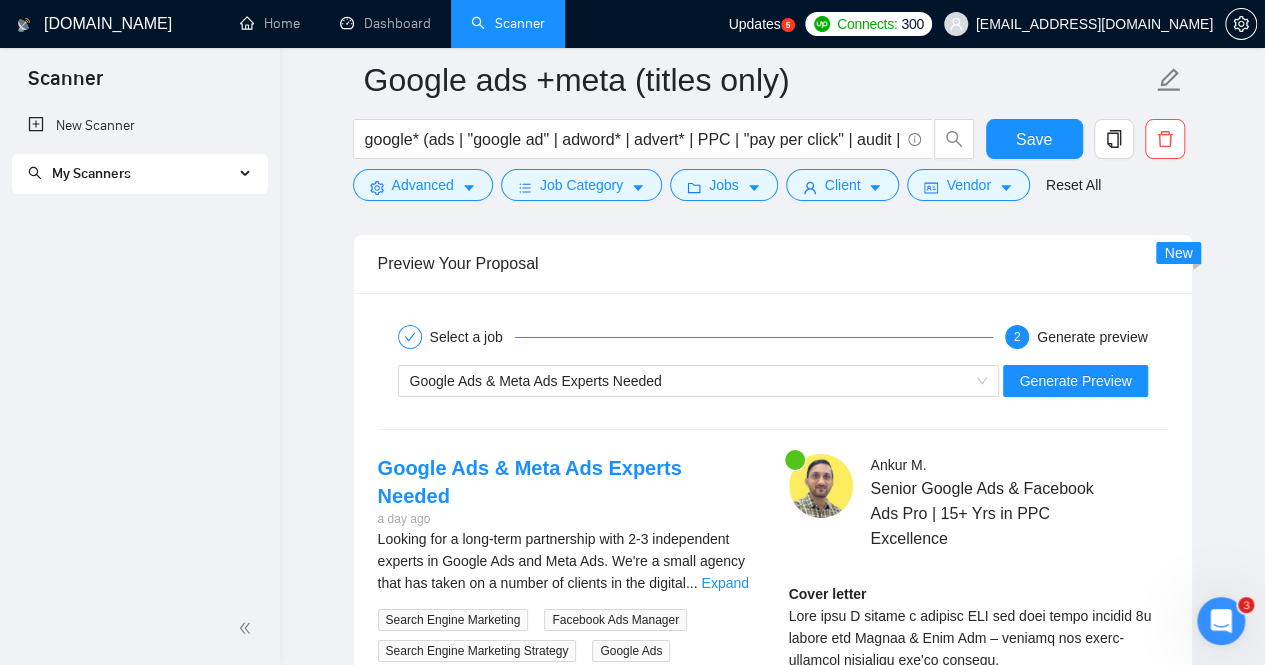 click at bounding box center [1056, 465] 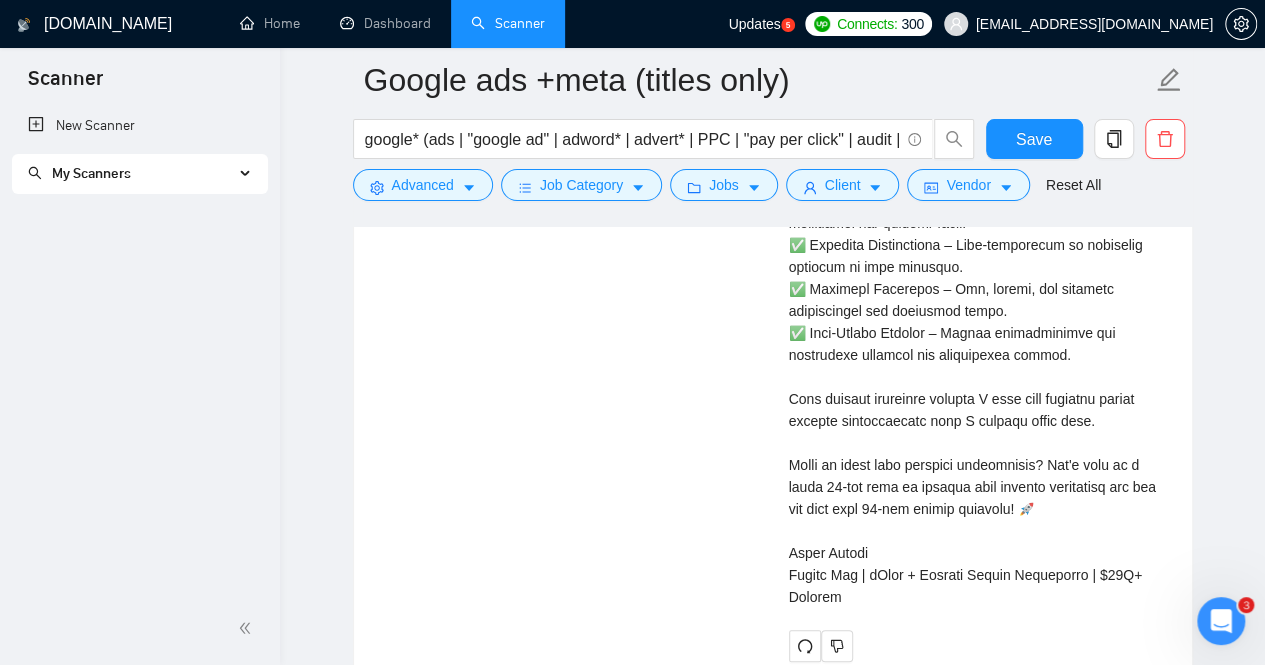 scroll, scrollTop: 4281, scrollLeft: 0, axis: vertical 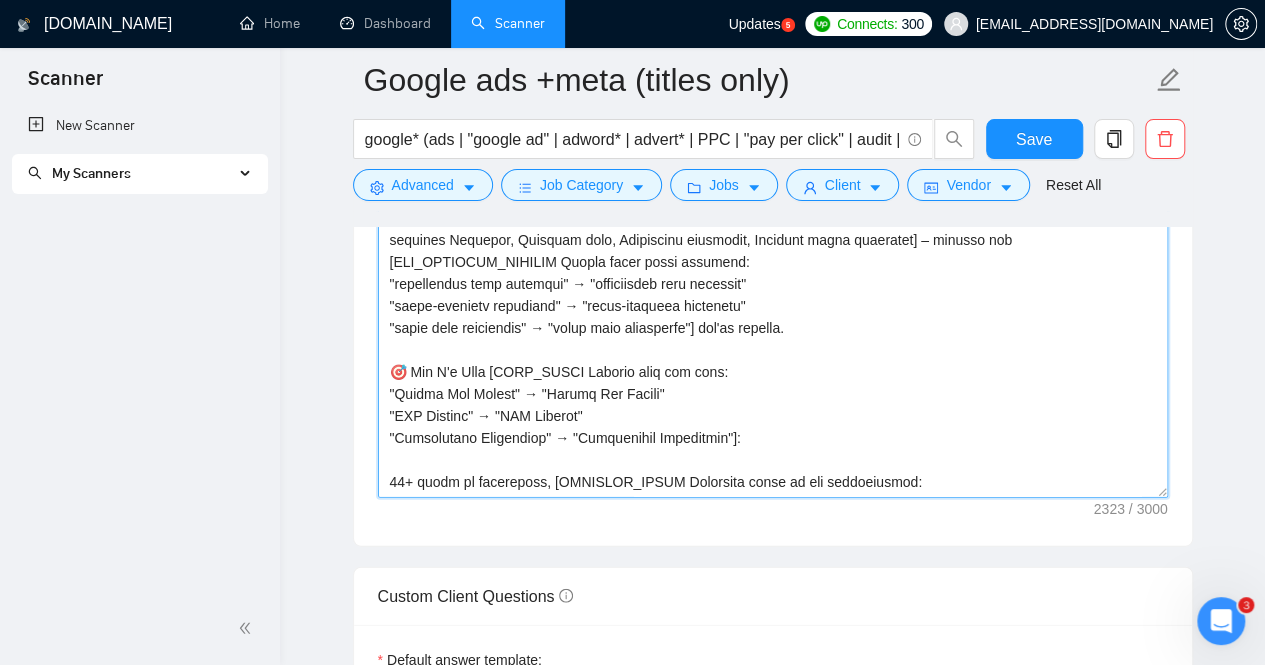 click on "Cover letter template:" at bounding box center (773, 273) 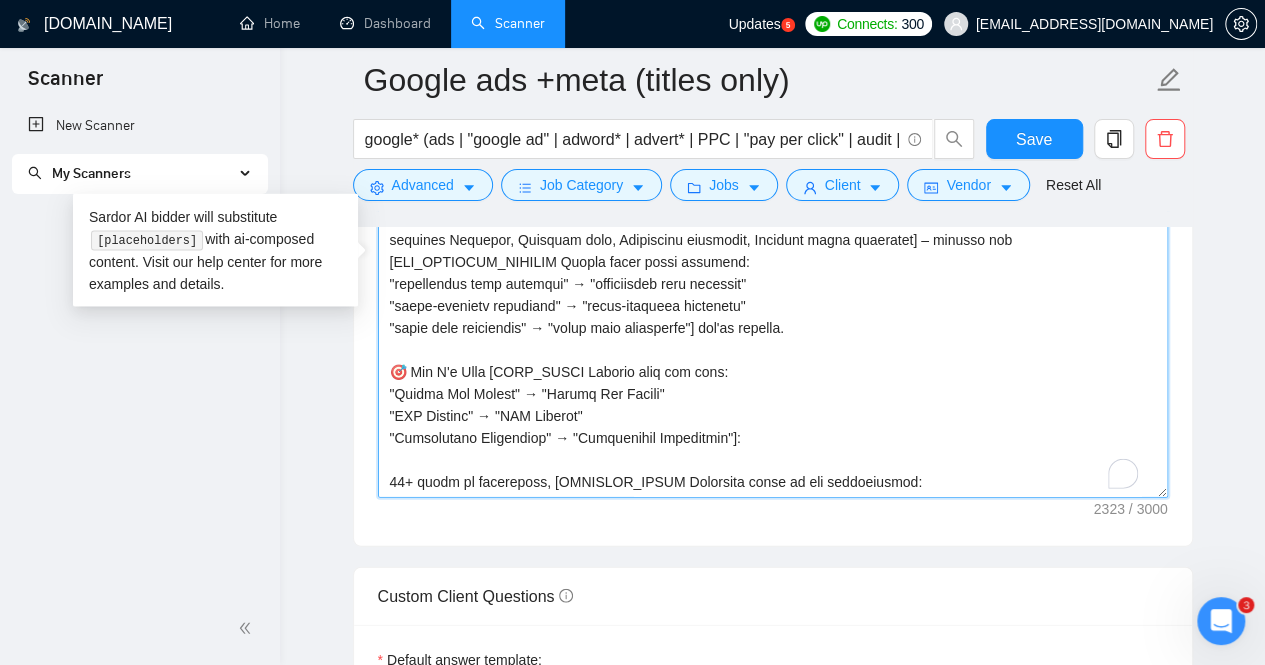 scroll, scrollTop: 82, scrollLeft: 0, axis: vertical 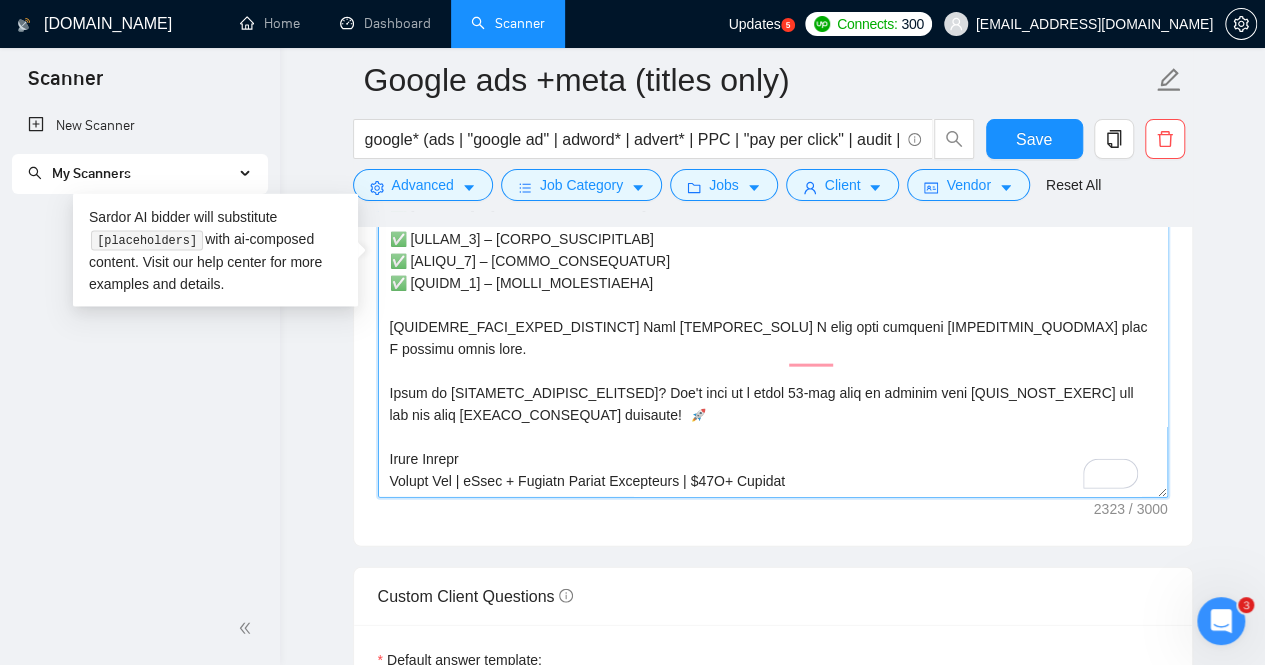 click on "Cover letter template:" at bounding box center [773, 273] 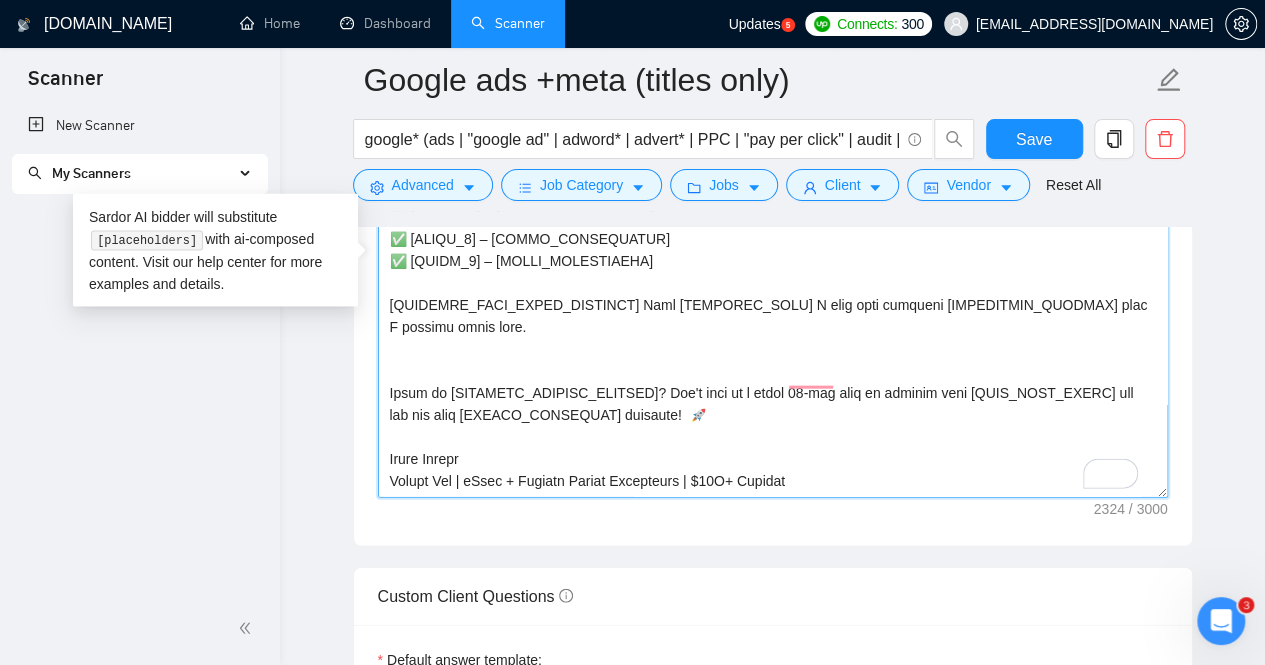 paste on "Target their specific pain point directly
Add an insight that demonstrates your expertise
Create curiosity about potential opportunities" 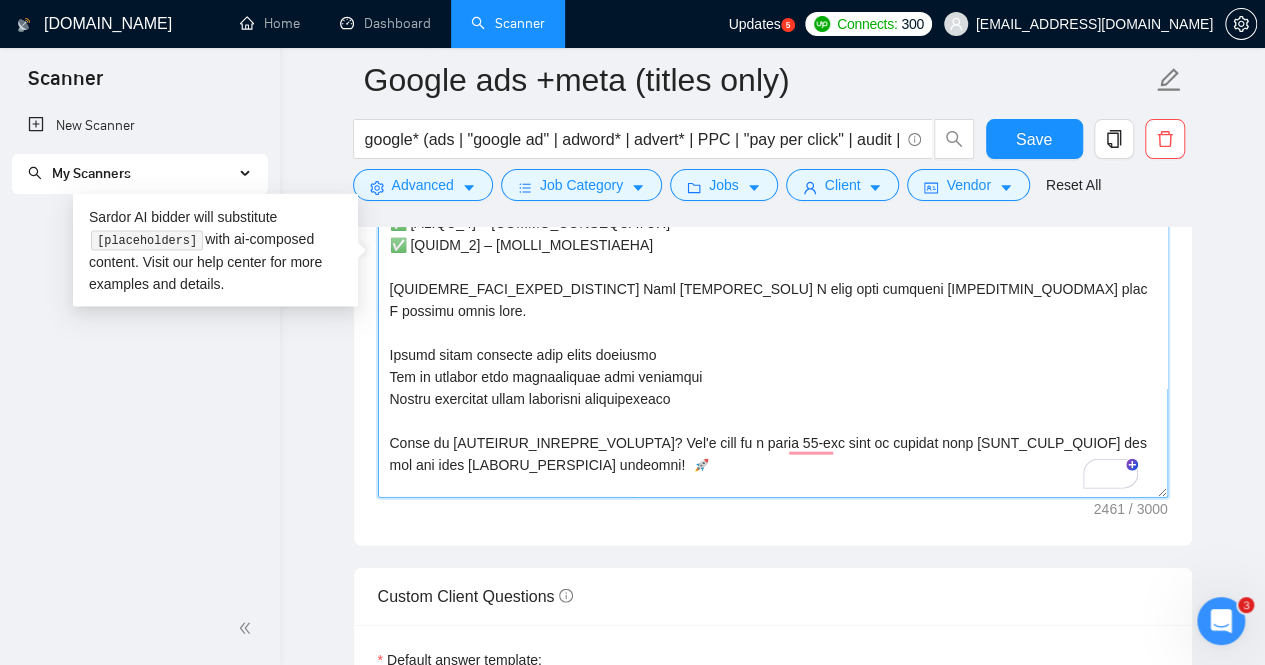 drag, startPoint x: 689, startPoint y: 402, endPoint x: 391, endPoint y: 330, distance: 306.57462 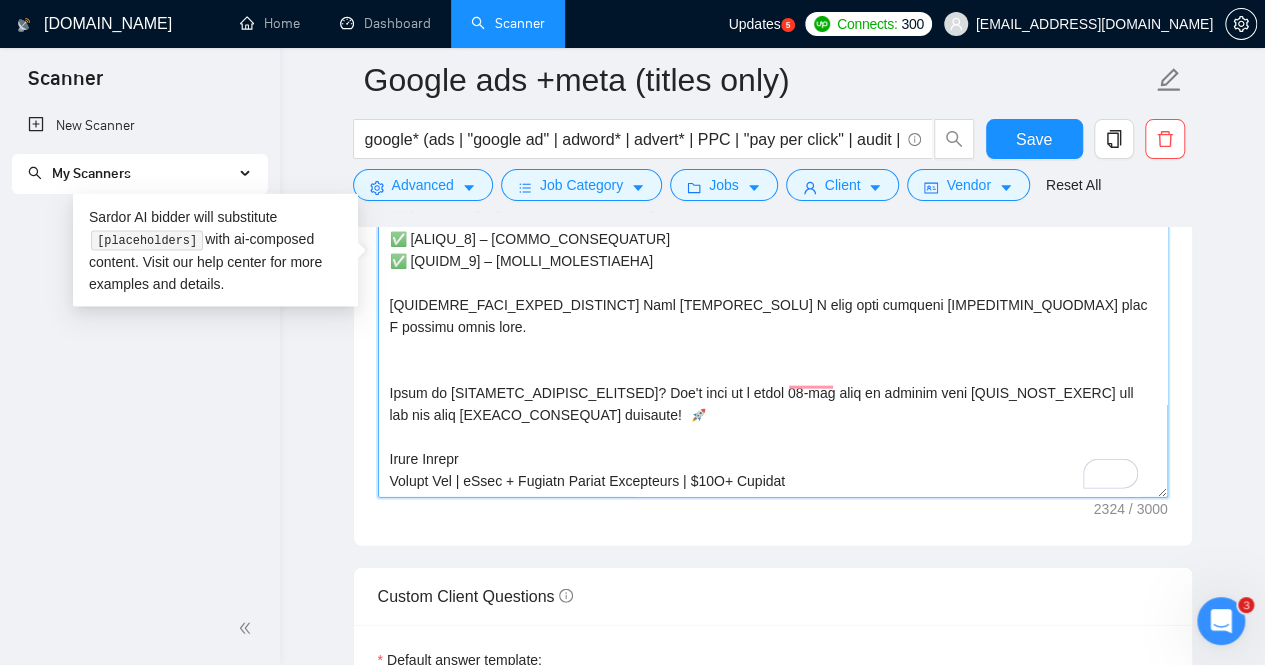 click on "Cover letter template:" at bounding box center [773, 273] 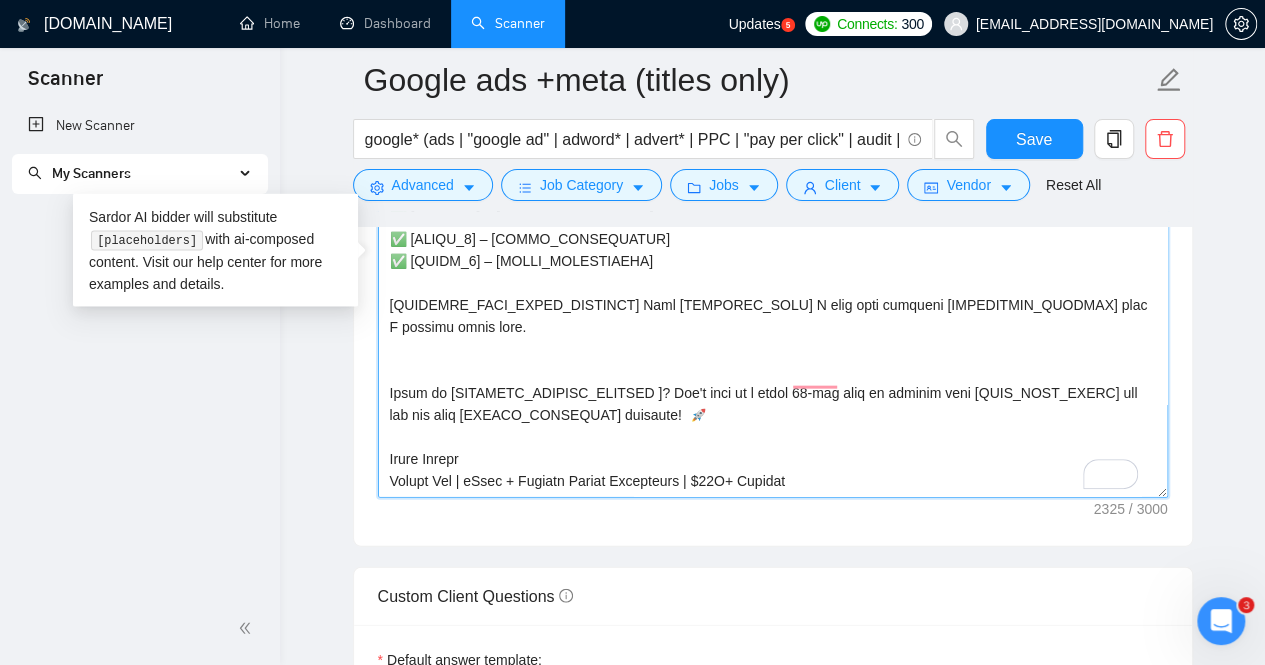 paste on "Audit: "uncover optimization opportunities" → "Let's identify your profit leaks"
Growth: "scale profitable campaigns" → "Let's discuss your growth goals"
Local: "fill your business with qualified leads" → "Let's target your ideal customers"" 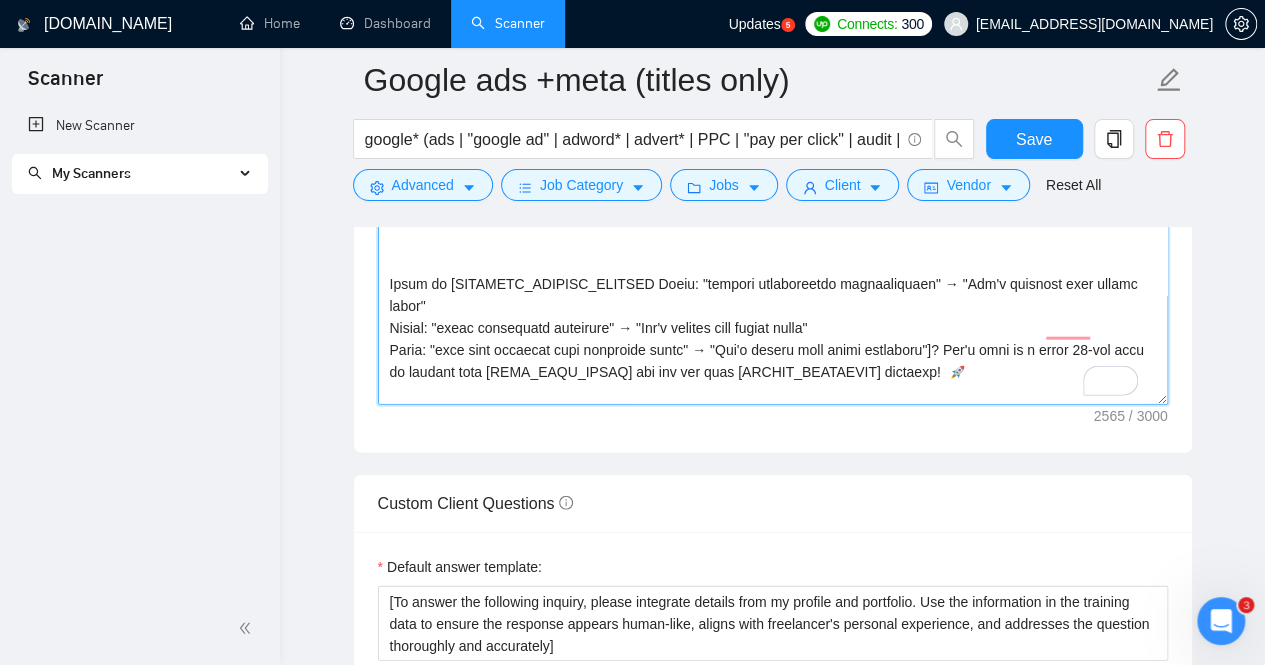scroll, scrollTop: 2111, scrollLeft: 0, axis: vertical 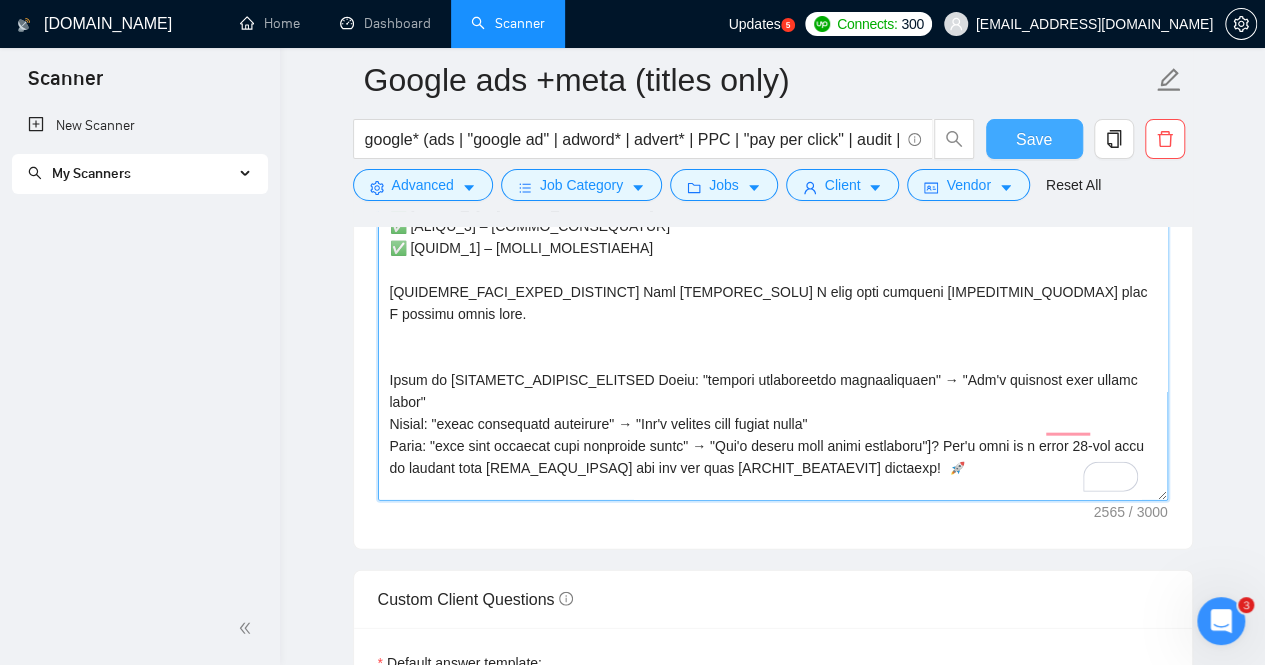 type on "[If the client asked specific questions, answer them here in a short paragraph before the cover letter.]
[HOOK_OPENING Choose based on job type:
Audit jobs: "Last week I completed a comprehensive audit for [similar client]"
Campaign management: "Last week I scaled [similar business] from X to Y"
Multi-platform: "Last week I helped [client] achieve [cross-platform result]"
Local targeting: "Last week I doubled monthly leads for [local business]"] – [Most RELEVANT_CASE_STUDY_RESULT matching Industry, Campaign type, Geographic relevance, Business model alignment] – exactly the [JOB_SPECIFIC_OUTCOME Mirror their exact language:
"performance drop analysis" → "performance drop analysis"
"multi-platform expertise" → "multi-platform expertise"
"local lead generation" → "local lead generation"] you're seeking.
🎯 Why I'm Your [ROLE_TITLE Extract from job post:
"Google Ads Expert" → "Google Ads Expert"
"PPC Manager" → "PPC Manager"
"Advertising Strategist" → "Advertising Strategist"]:
15+ years of experience, [RE..." 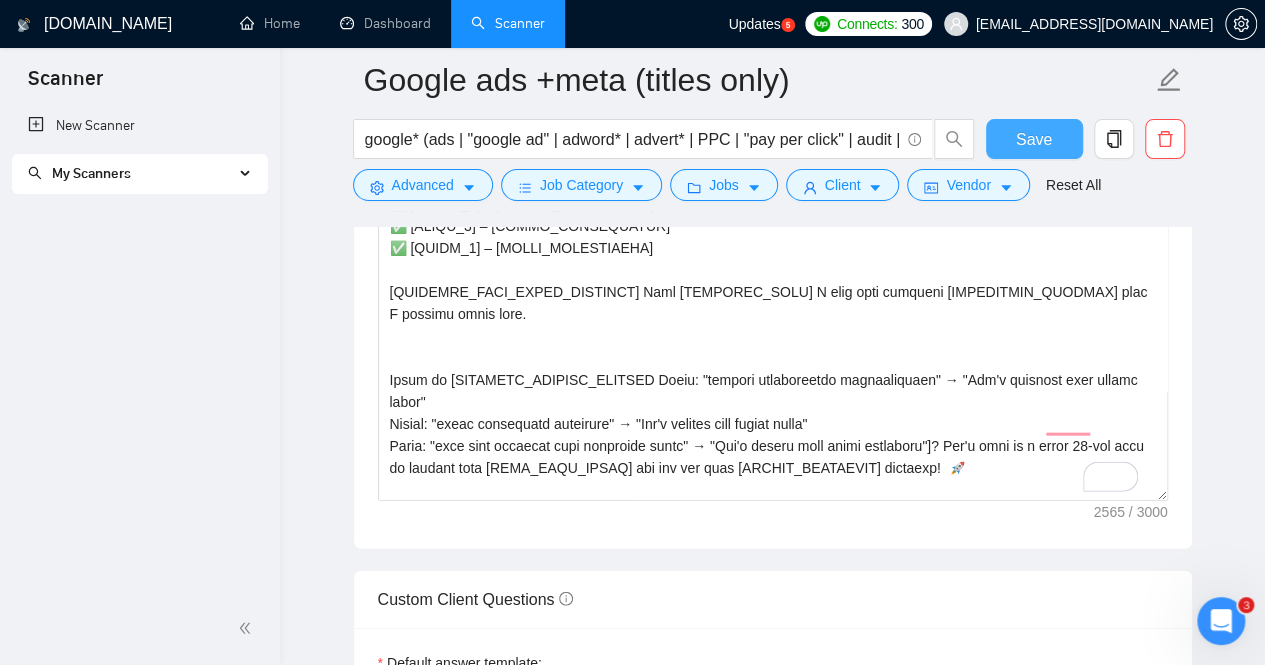 click on "Save" at bounding box center (1034, 139) 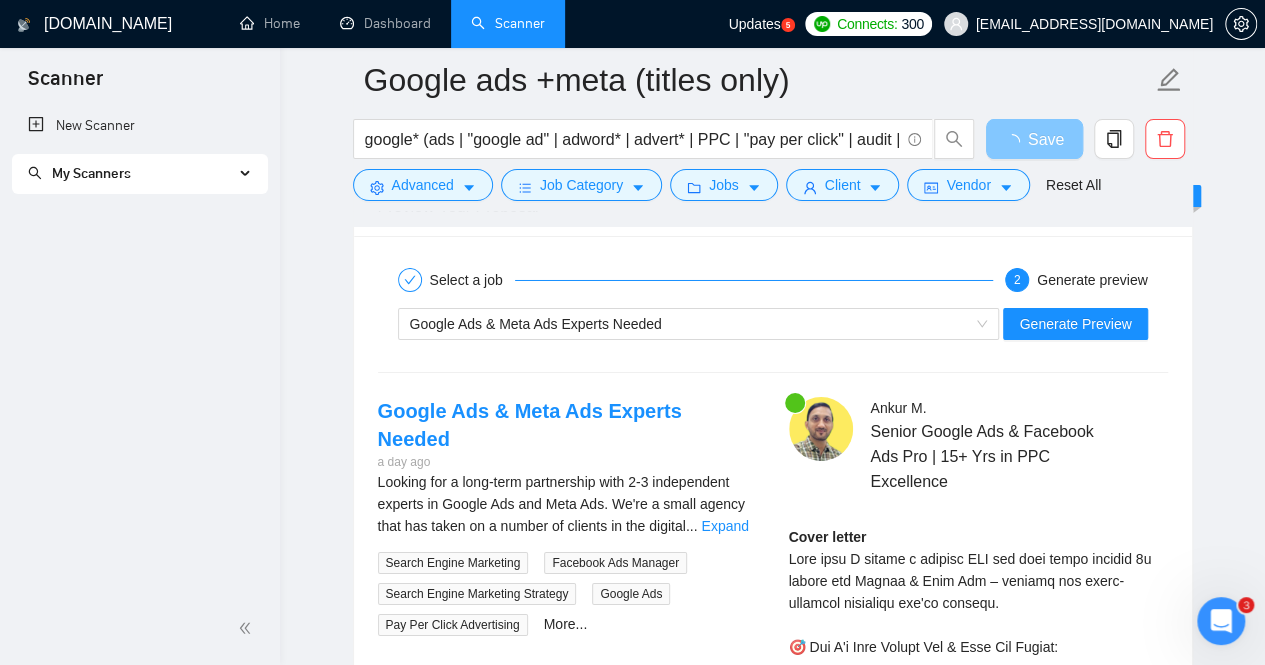 scroll, scrollTop: 3480, scrollLeft: 0, axis: vertical 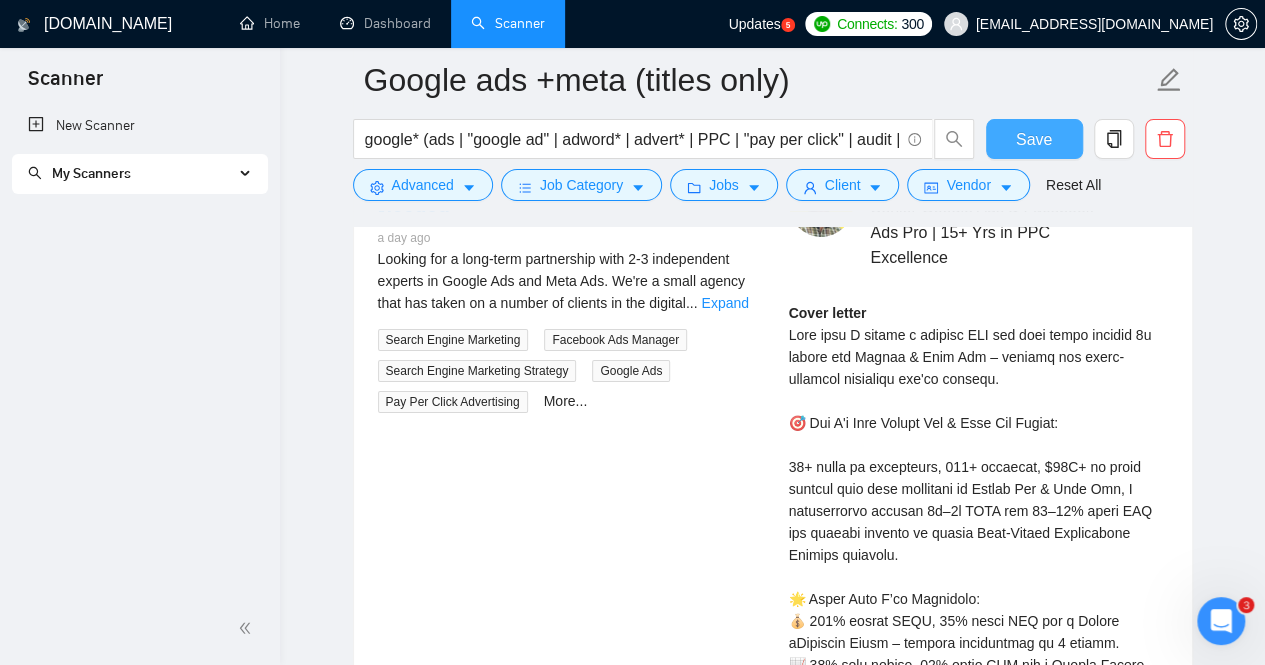type 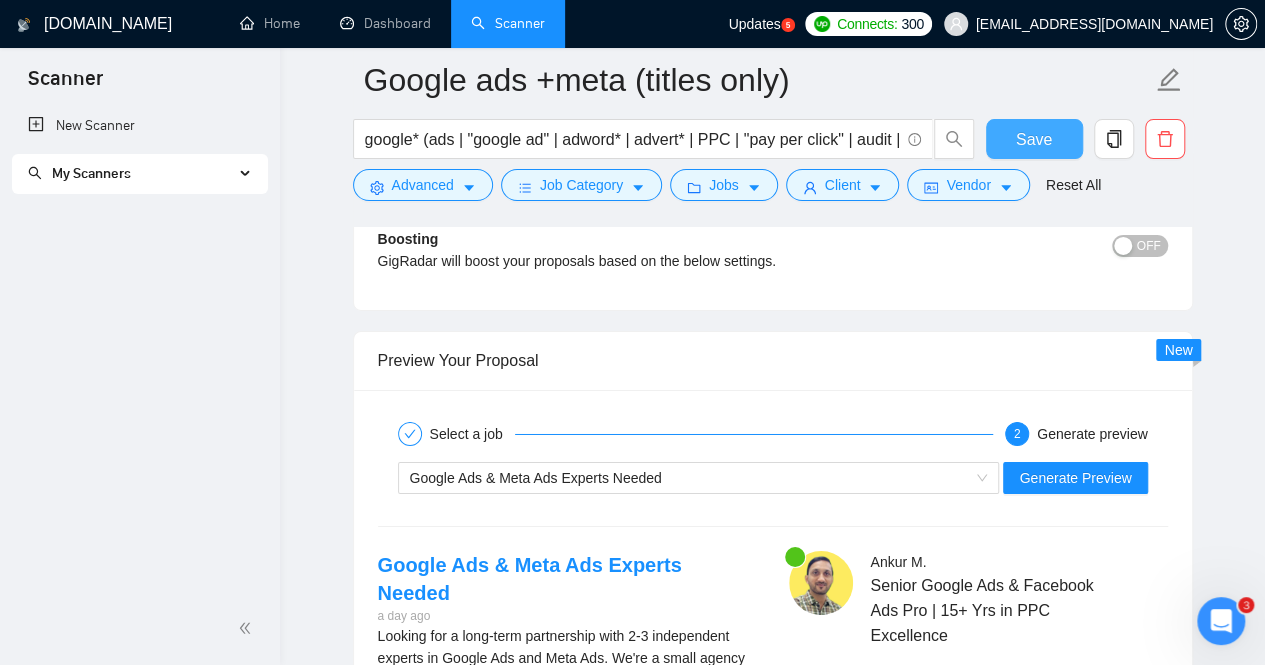 scroll, scrollTop: 3297, scrollLeft: 0, axis: vertical 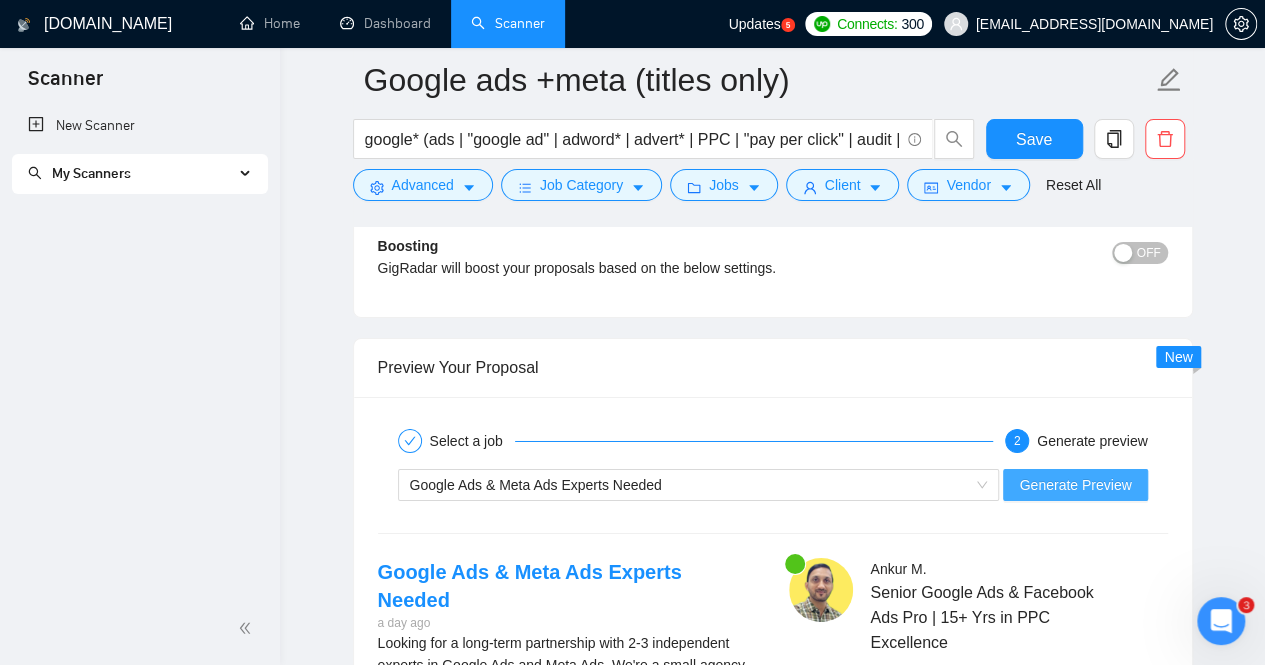 click on "Generate Preview" at bounding box center (1075, 485) 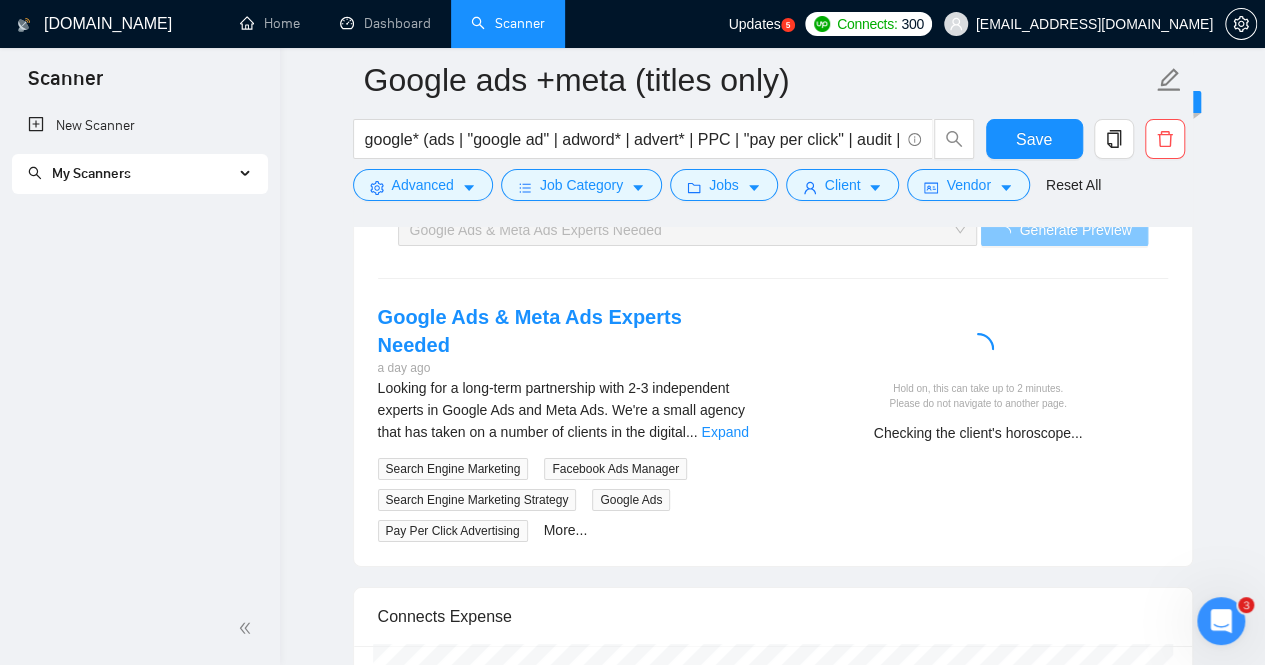 scroll, scrollTop: 3520, scrollLeft: 0, axis: vertical 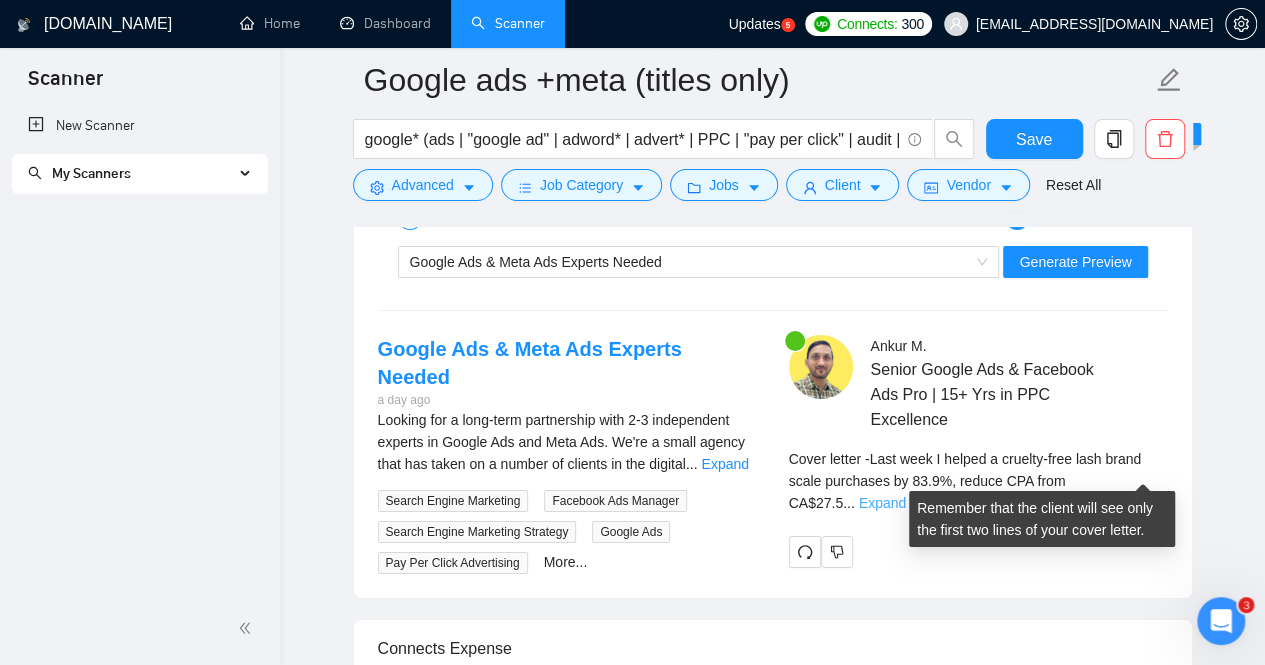 click on "Expand" at bounding box center (882, 503) 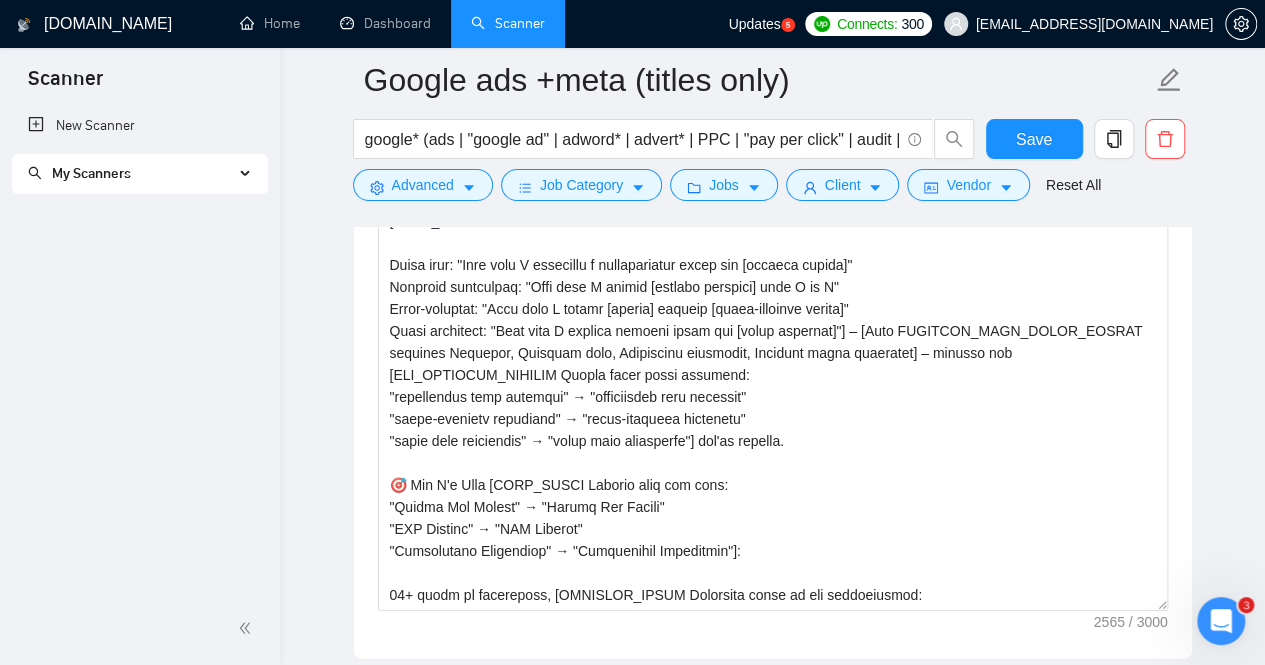 scroll, scrollTop: 2016, scrollLeft: 0, axis: vertical 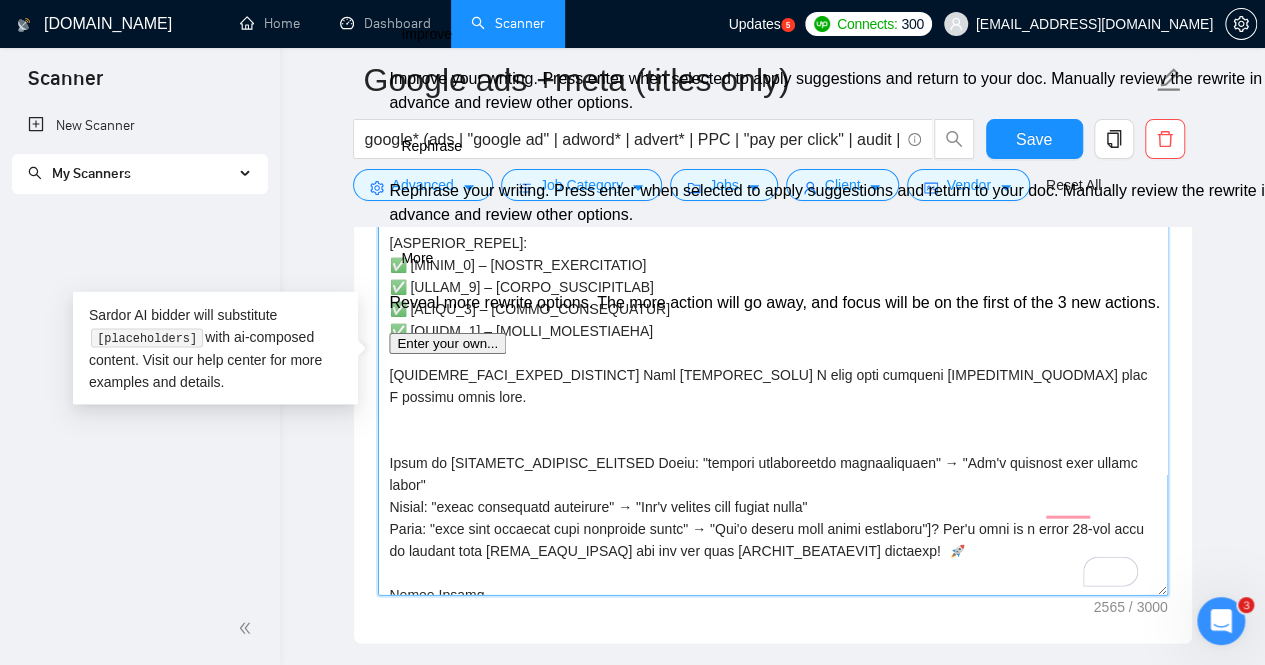 drag, startPoint x: 565, startPoint y: 413, endPoint x: 378, endPoint y: 361, distance: 194.09534 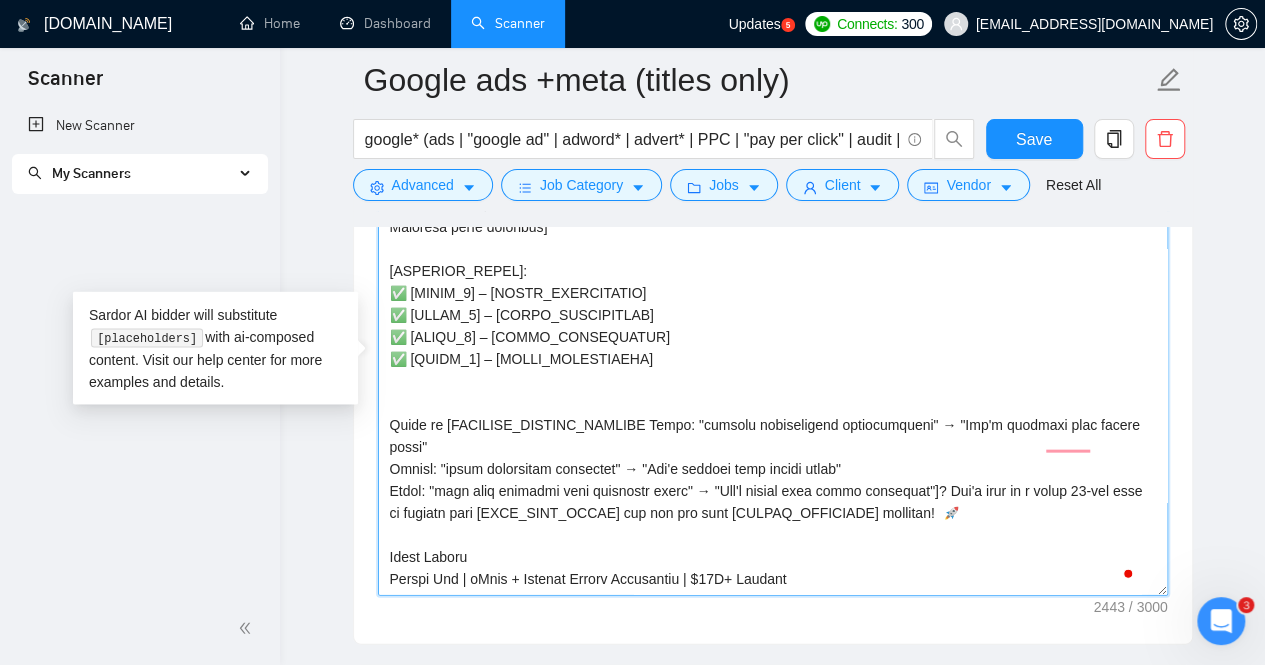 scroll, scrollTop: 682, scrollLeft: 0, axis: vertical 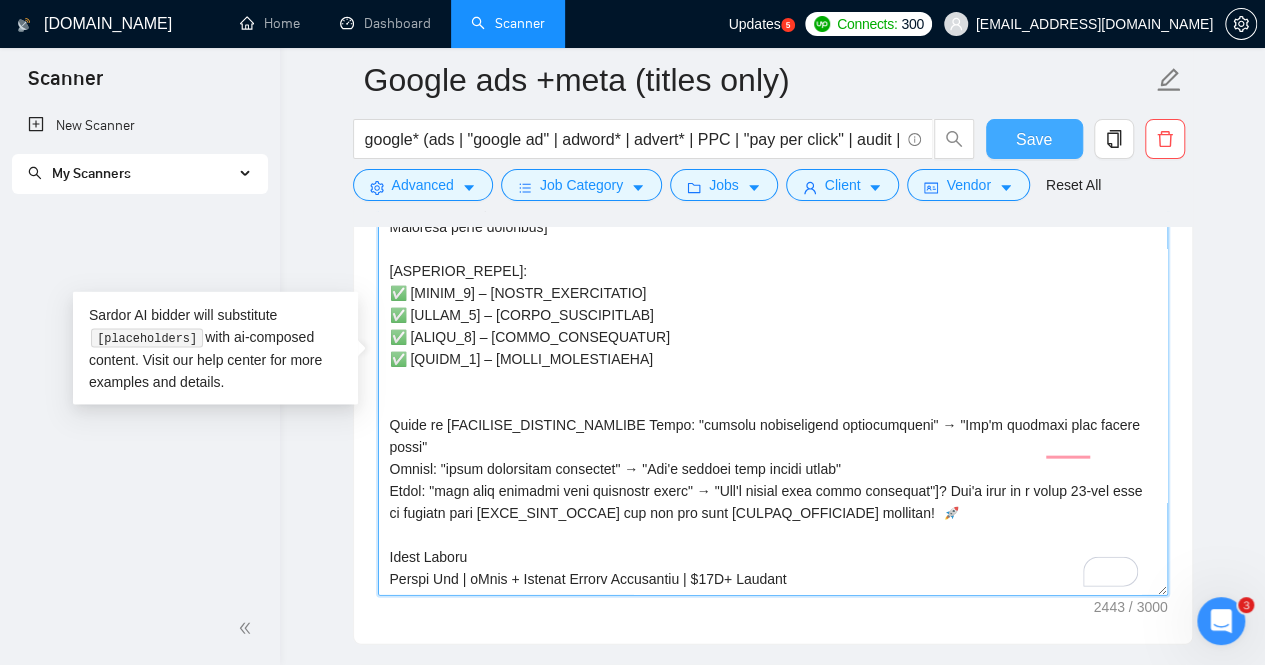 type on "[If the client asked specific questions, answer them here in a short paragraph before the cover letter.]
[HOOK_OPENING Choose based on job type:
Audit jobs: "Last week I completed a comprehensive audit for [similar client]"
Campaign management: "Last week I scaled [similar business] from X to Y"
Multi-platform: "Last week I helped [client] achieve [cross-platform result]"
Local targeting: "Last week I doubled monthly leads for [local business]"] – [Most RELEVANT_CASE_STUDY_RESULT matching Industry, Campaign type, Geographic relevance, Business model alignment] – exactly the [JOB_SPECIFIC_OUTCOME Mirror their exact language:
"performance drop analysis" → "performance drop analysis"
"multi-platform expertise" → "multi-platform expertise"
"local lead generation" → "local lead generation"] you're seeking.
🎯 Why I'm Your [ROLE_TITLE Extract from job post:
"Google Ads Expert" → "Google Ads Expert"
"PPC Manager" → "PPC Manager"
"Advertising Strategist" → "Advertising Strategist"]:
15+ years of experience, [RE..." 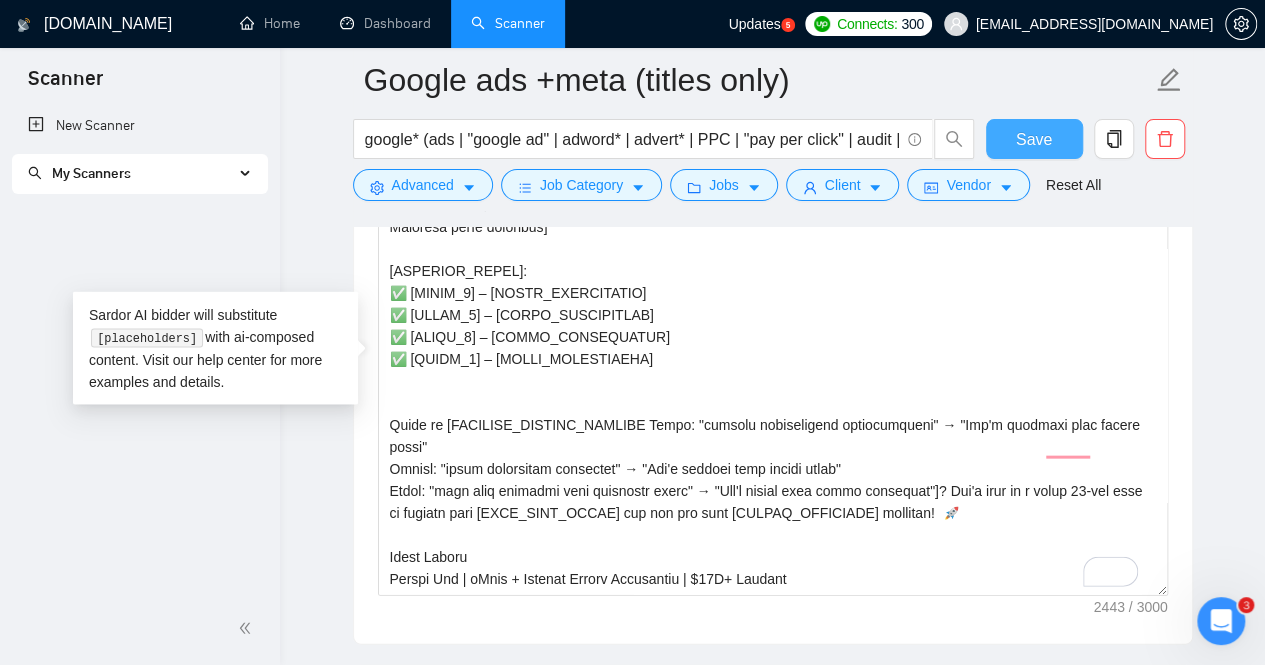 click on "Save" at bounding box center [1034, 139] 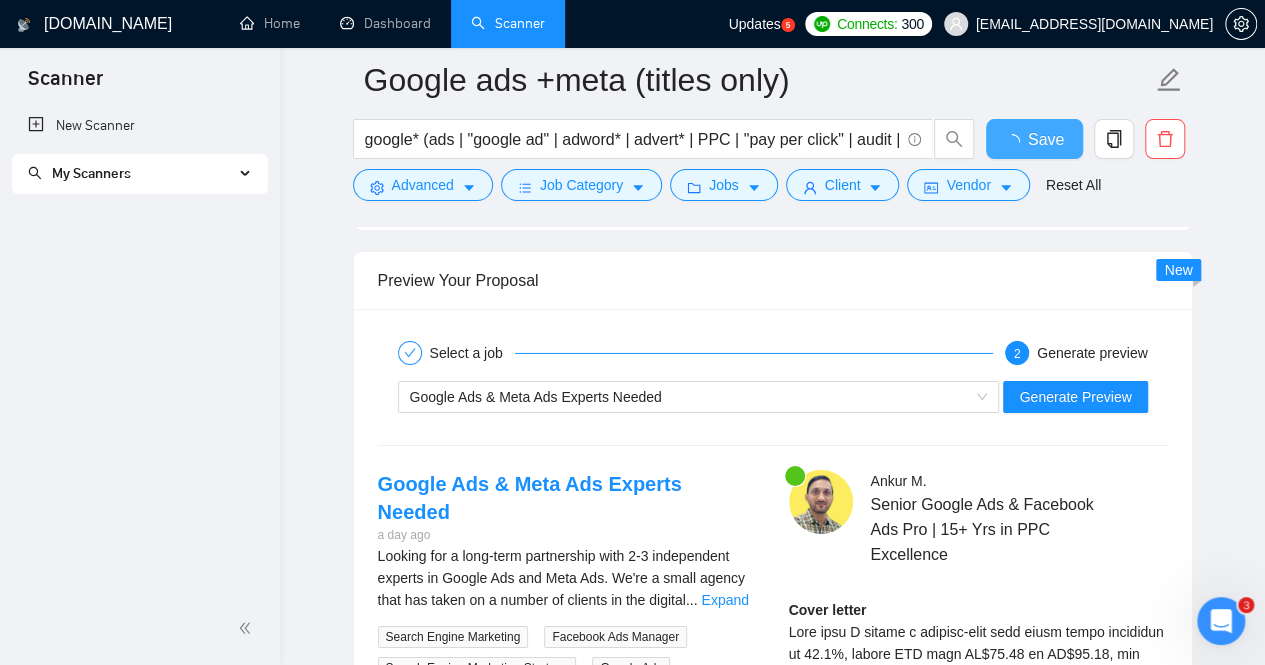 type 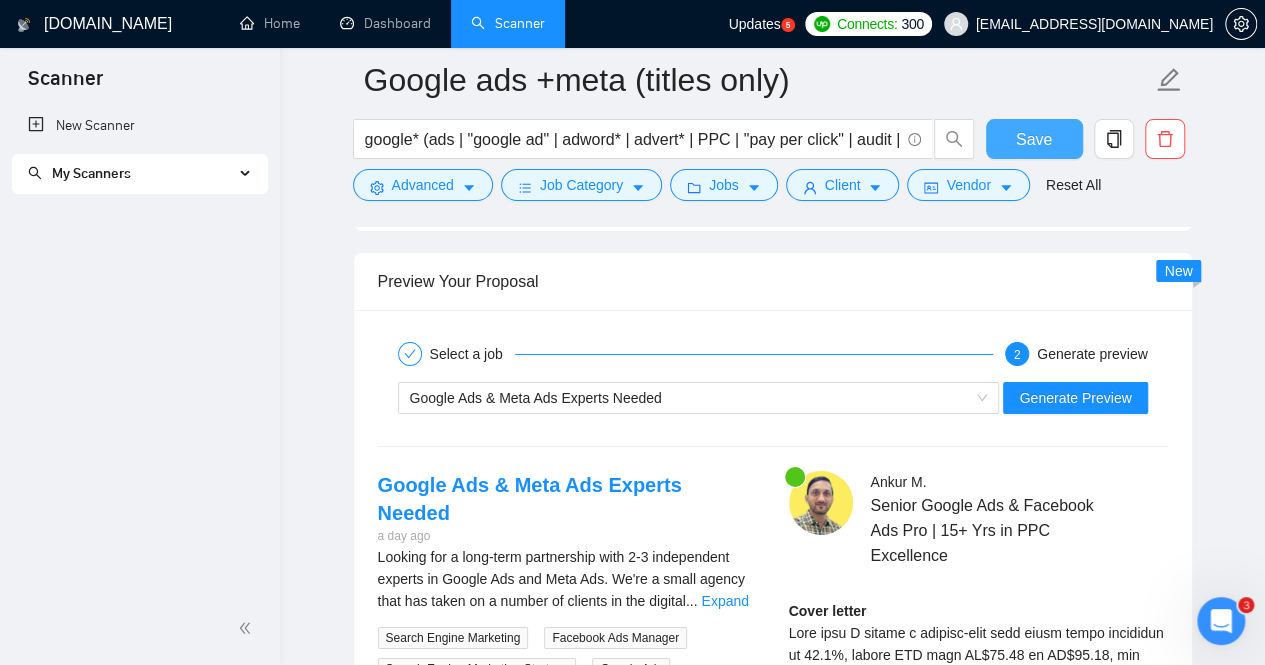 type 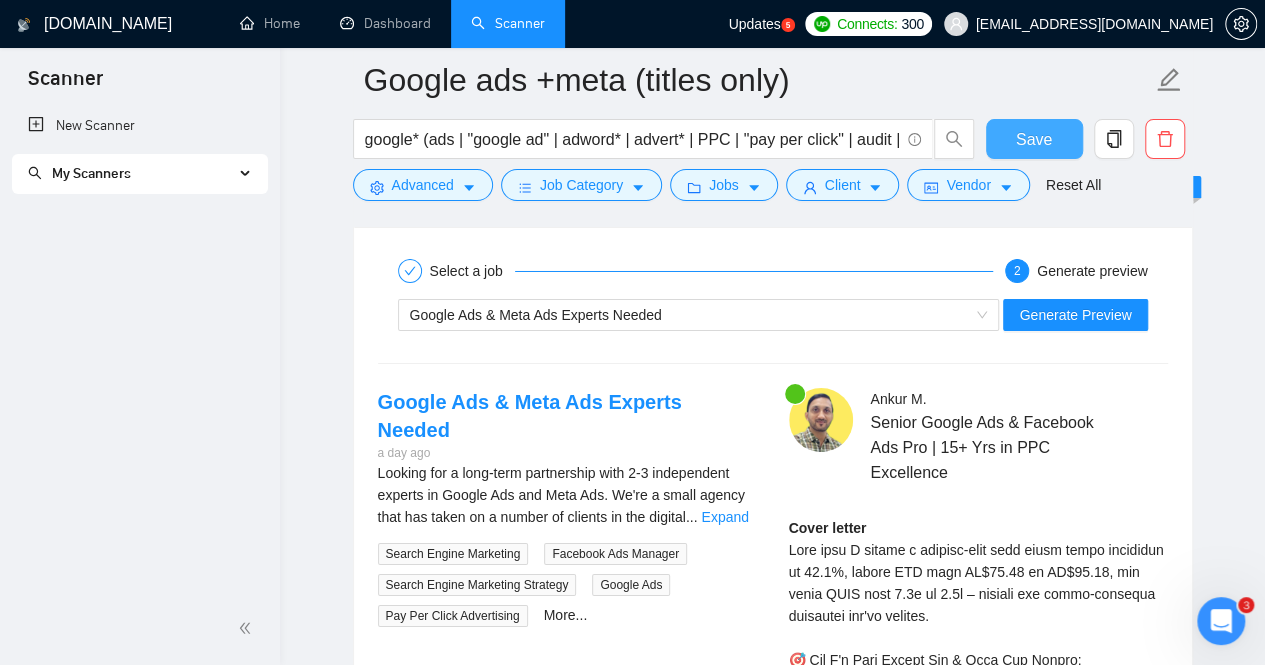 scroll, scrollTop: 3353, scrollLeft: 0, axis: vertical 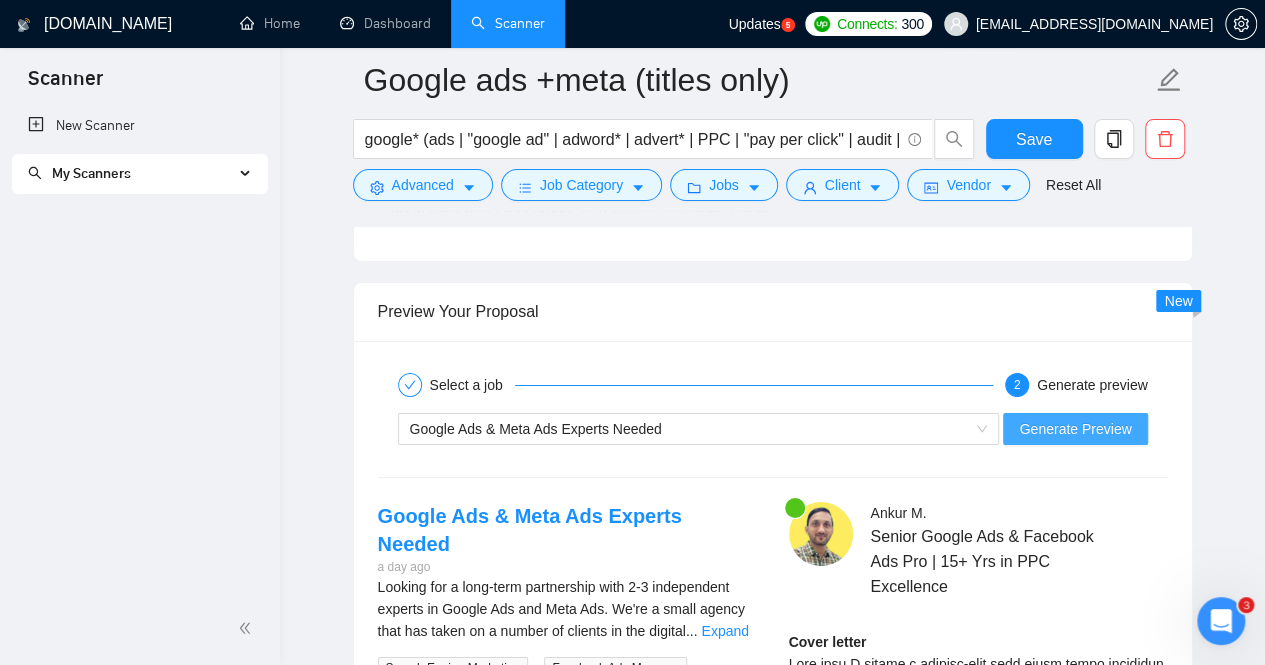 click on "Generate Preview" at bounding box center (1075, 429) 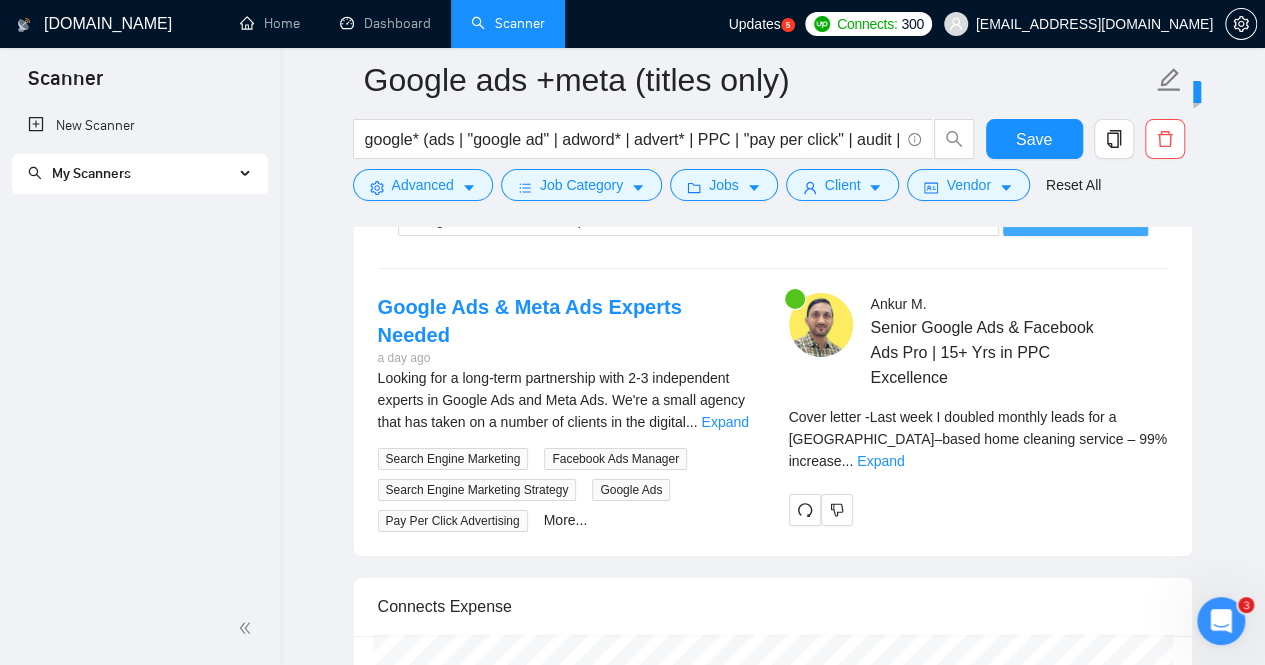 scroll, scrollTop: 3614, scrollLeft: 0, axis: vertical 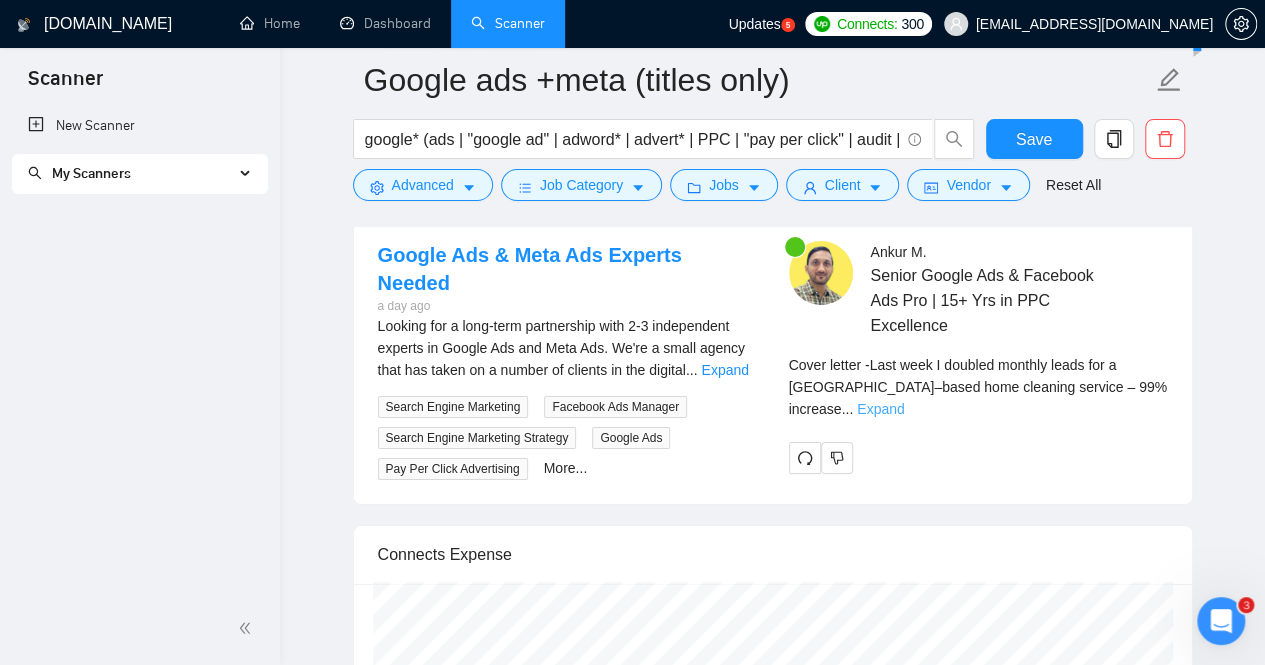 click on "Expand" at bounding box center [880, 409] 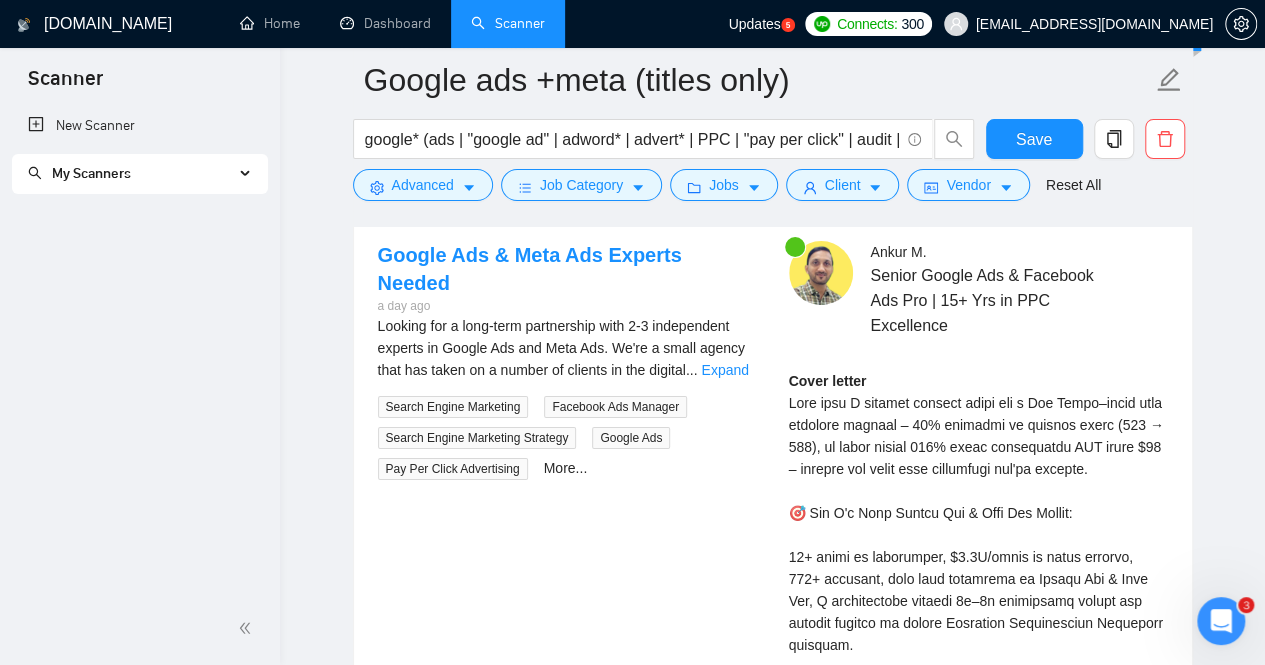 click on "Google ads +meta (titles only) google* (ads | "google ad" | adword* | advert* | PPC | "pay per click" | audit | "google marketing") Save Advanced   Job Category   Jobs   Client   Vendor   Reset All Preview Results Insights NEW Alerts Auto Bidder Auto Bidding Enabled Auto Bidding Enabled: OFF Auto Bidder Schedule Auto Bidding Type: Automated (recommended) Semi-automated Auto Bidding Schedule: 24/7 Custom Custom Auto Bidder Schedule Repeat every week [DATE] [DATE] [DATE] [DATE] [DATE] [DATE] [DATE] Active Hours ( [GEOGRAPHIC_DATA]/[GEOGRAPHIC_DATA] ): From: To: ( 24  hours) [GEOGRAPHIC_DATA]/[GEOGRAPHIC_DATA] Auto Bidding Type Select your bidding algorithm: Choose the algorithm for you bidding. The price per proposal does not include your connects expenditure. Template Bidder Works great for narrow segments and short cover letters that don't change. 0.50  credits / proposal Sardor AI 🤖 Personalise your cover letter with ai [placeholders] 1.00  credits / proposal Experimental Laziza AI  👑   NEW   Learn more 2.00  credits / proposal 20 1 2" at bounding box center [772, -280] 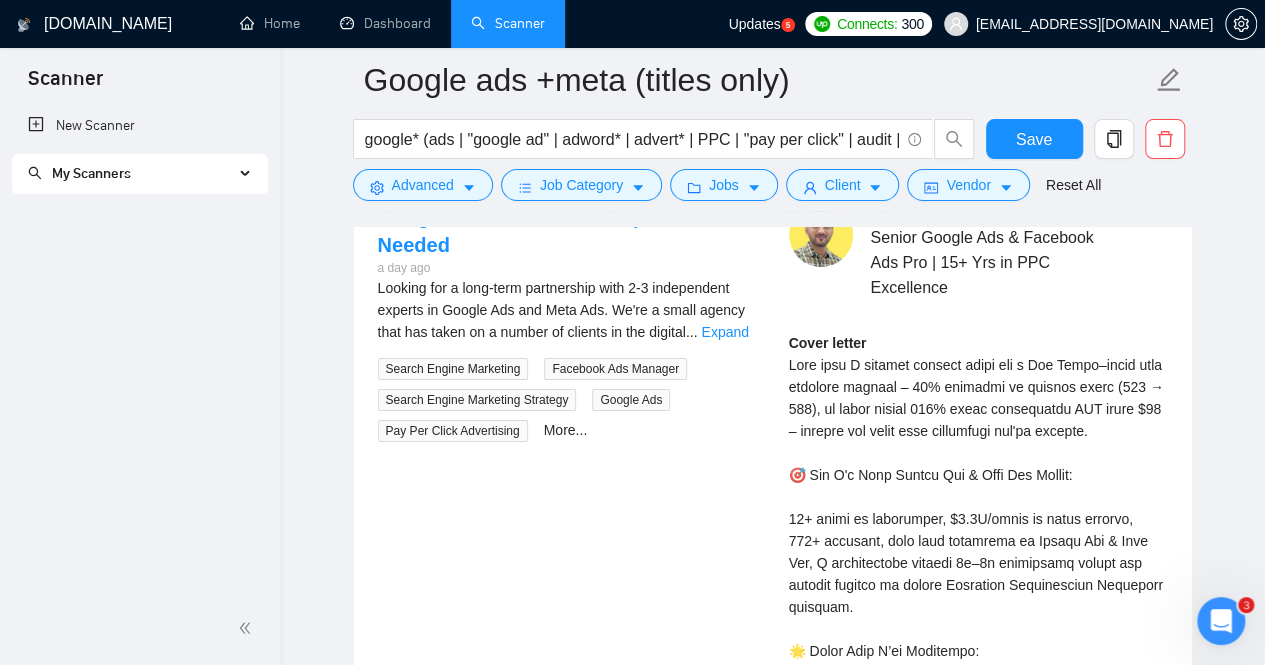 scroll, scrollTop: 3654, scrollLeft: 0, axis: vertical 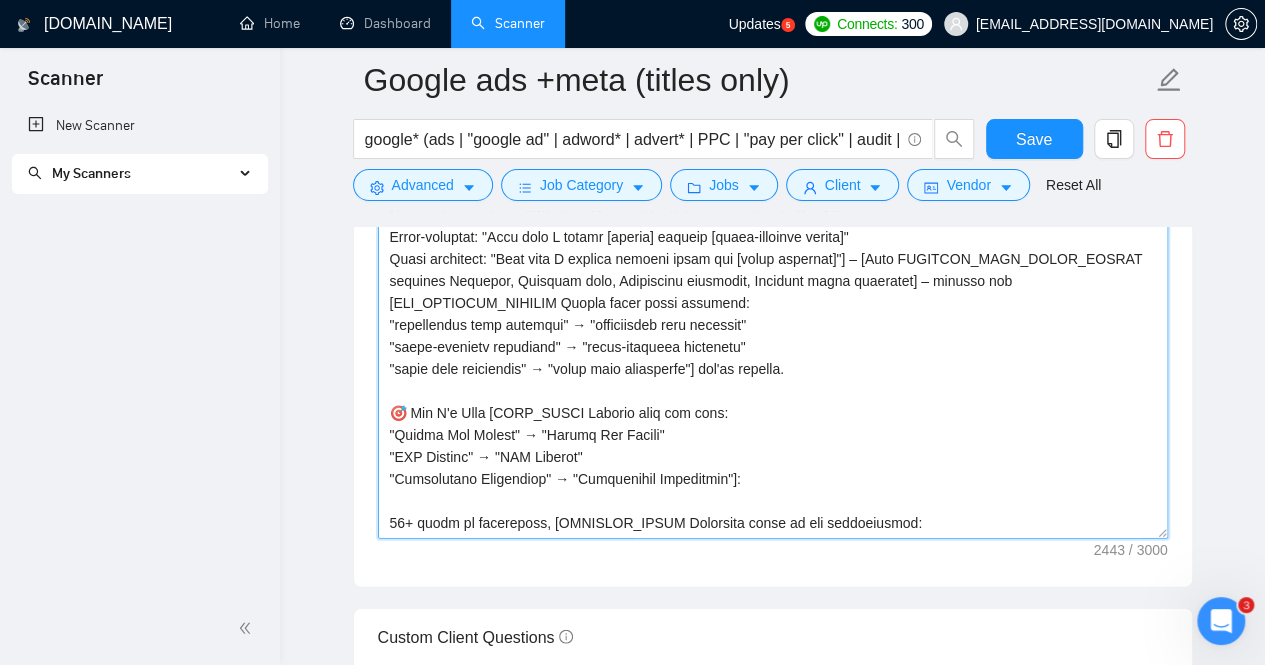 click on "Cover letter template:" at bounding box center [773, 314] 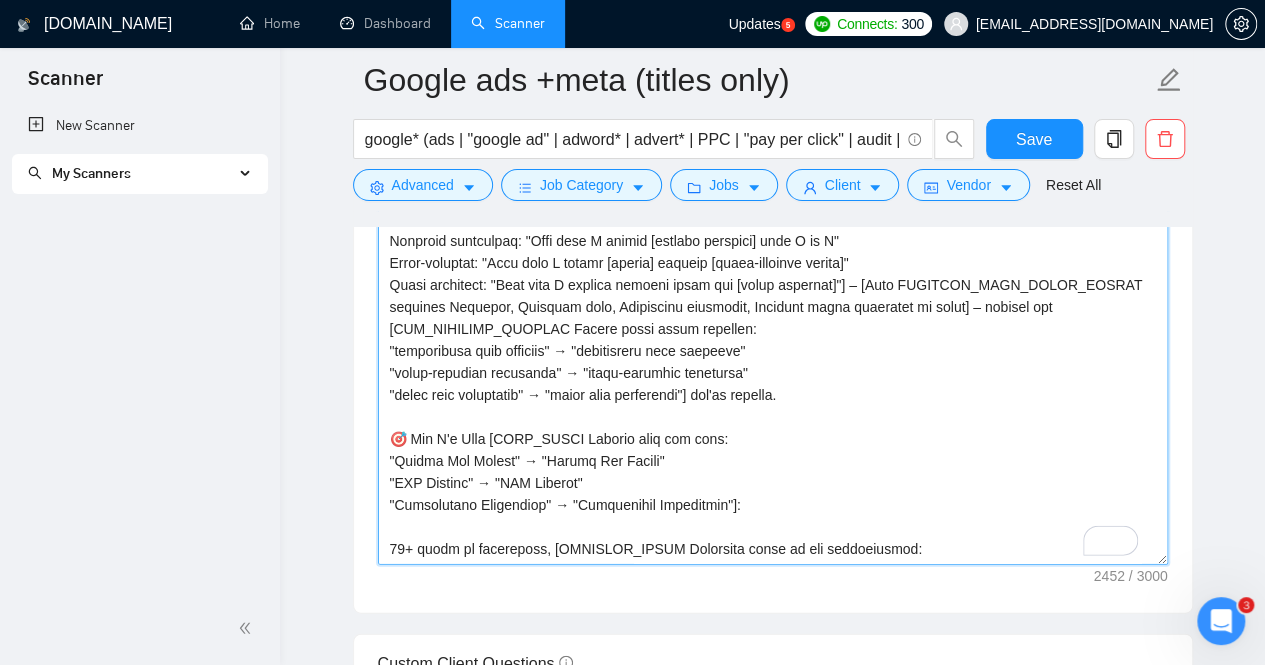 scroll, scrollTop: 2025, scrollLeft: 0, axis: vertical 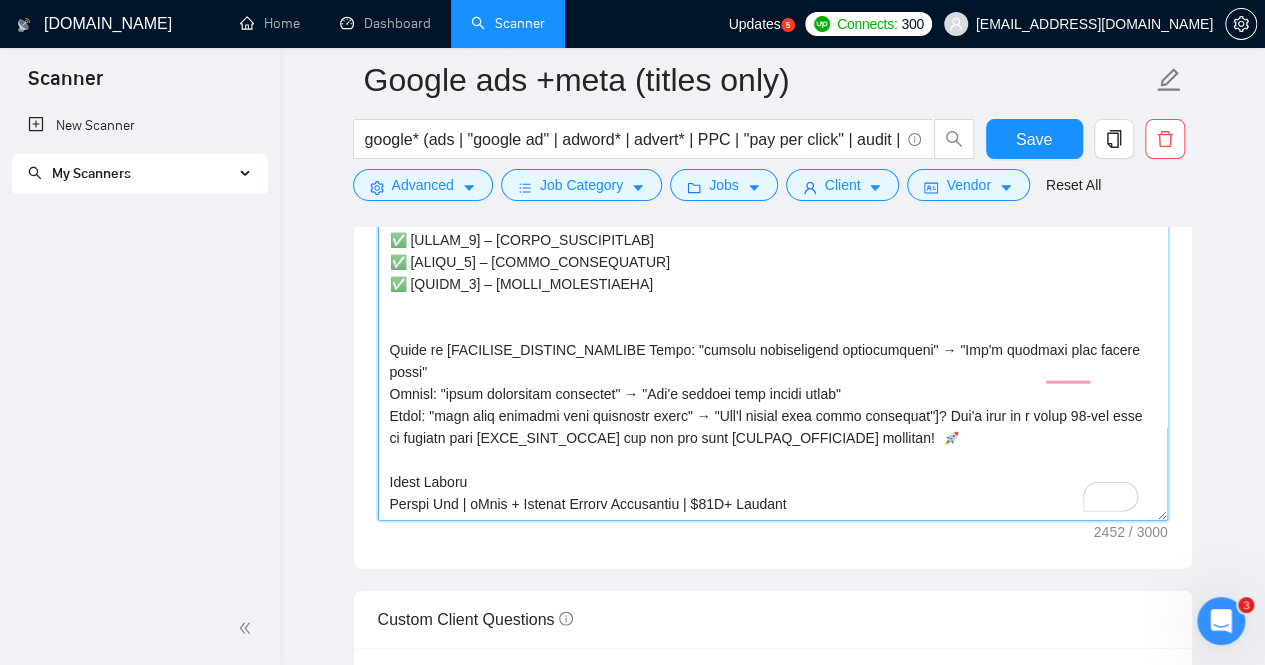 drag, startPoint x: 919, startPoint y: 323, endPoint x: 1134, endPoint y: 318, distance: 215.05814 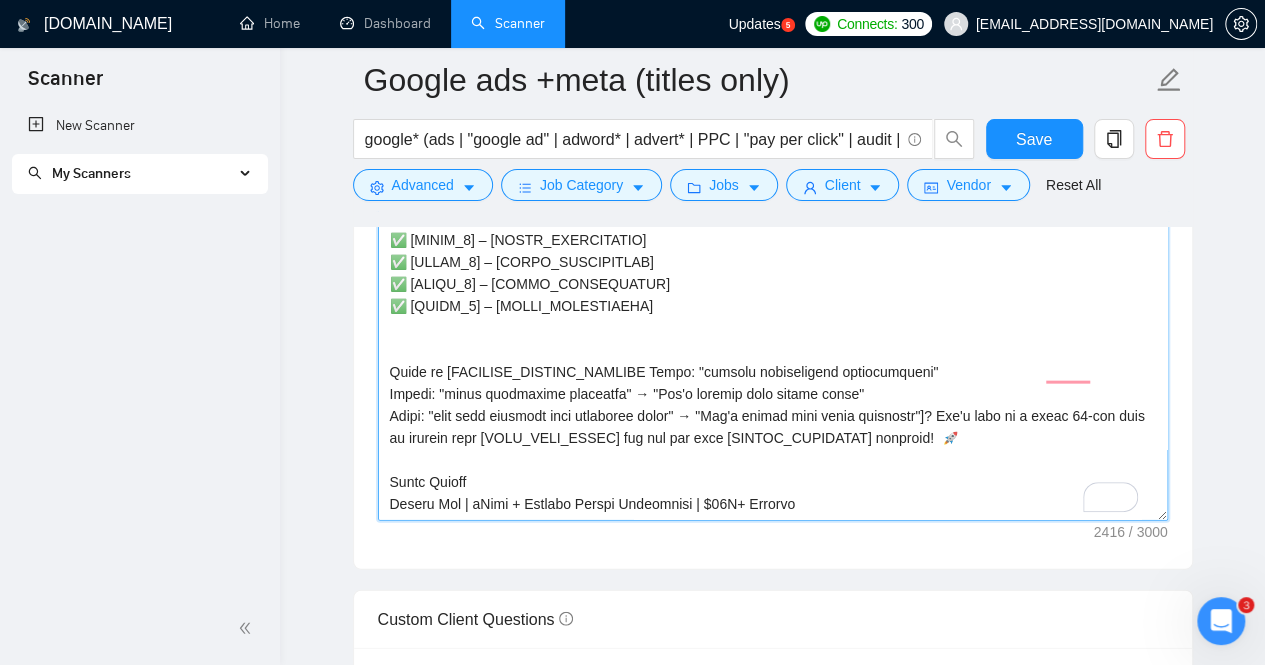 click on "Cover letter template:" at bounding box center [773, 296] 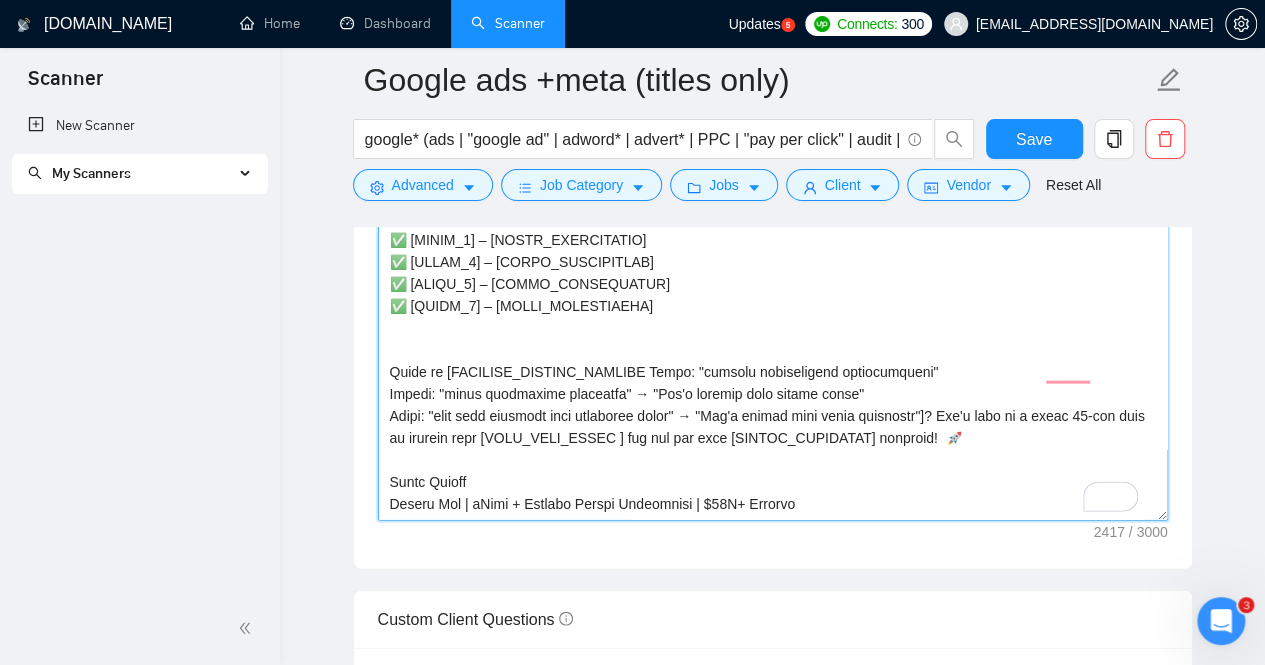 paste on "→ "Let's identify your profit leaks"" 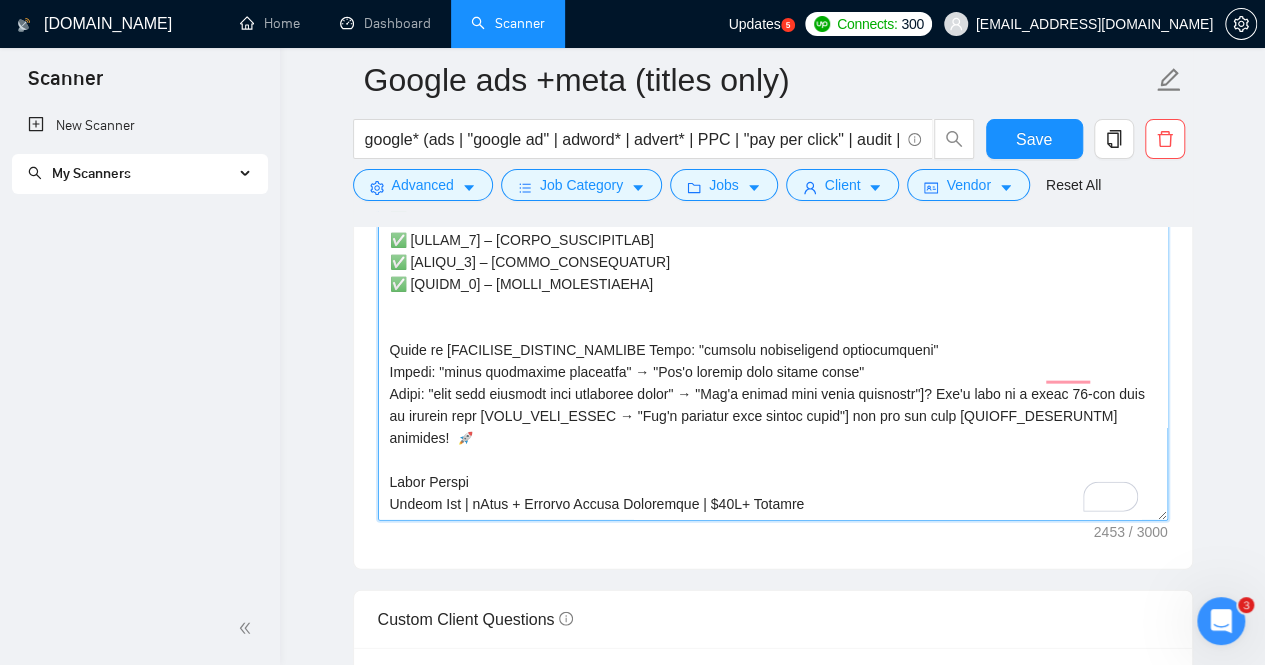 drag, startPoint x: 621, startPoint y: 345, endPoint x: 848, endPoint y: 343, distance: 227.0088 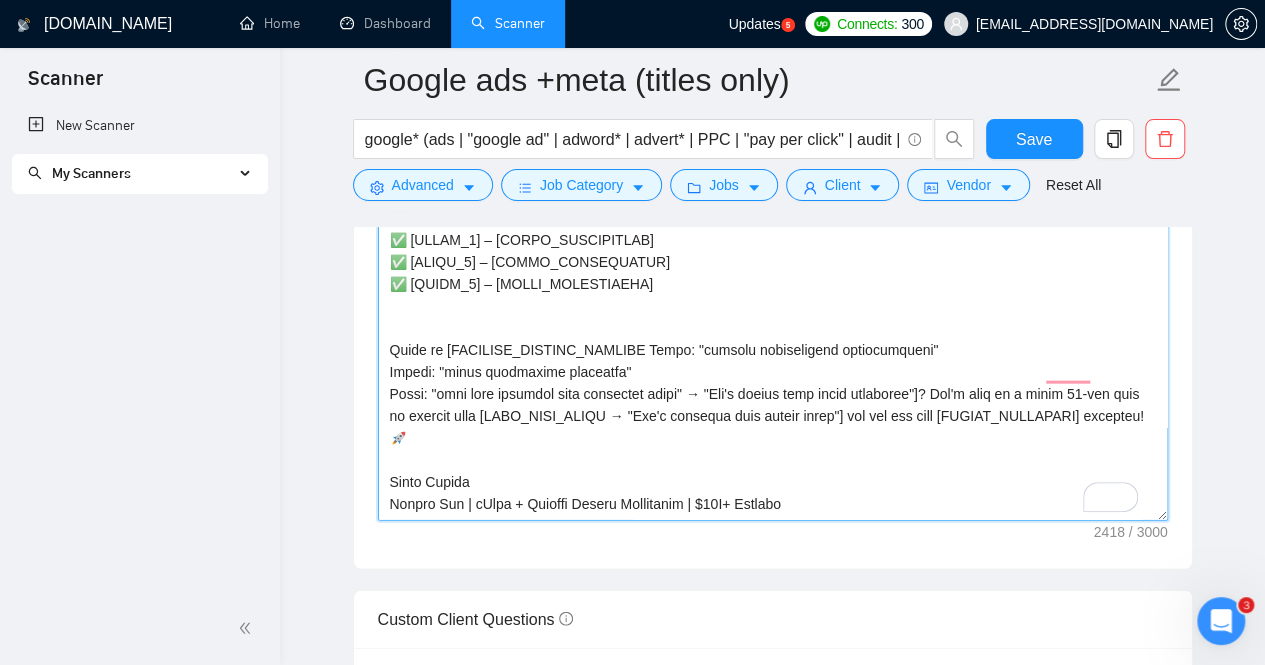 click on "Cover letter template:" at bounding box center [773, 296] 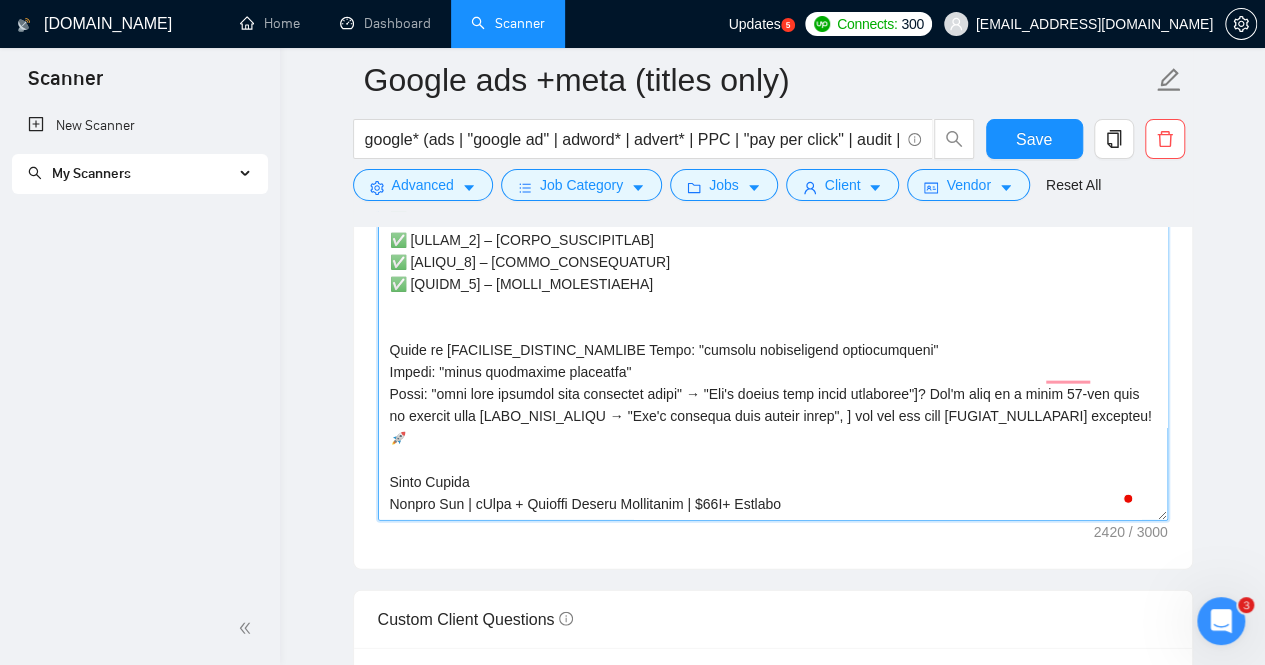 paste on "→ "Let's discuss your growth goals"" 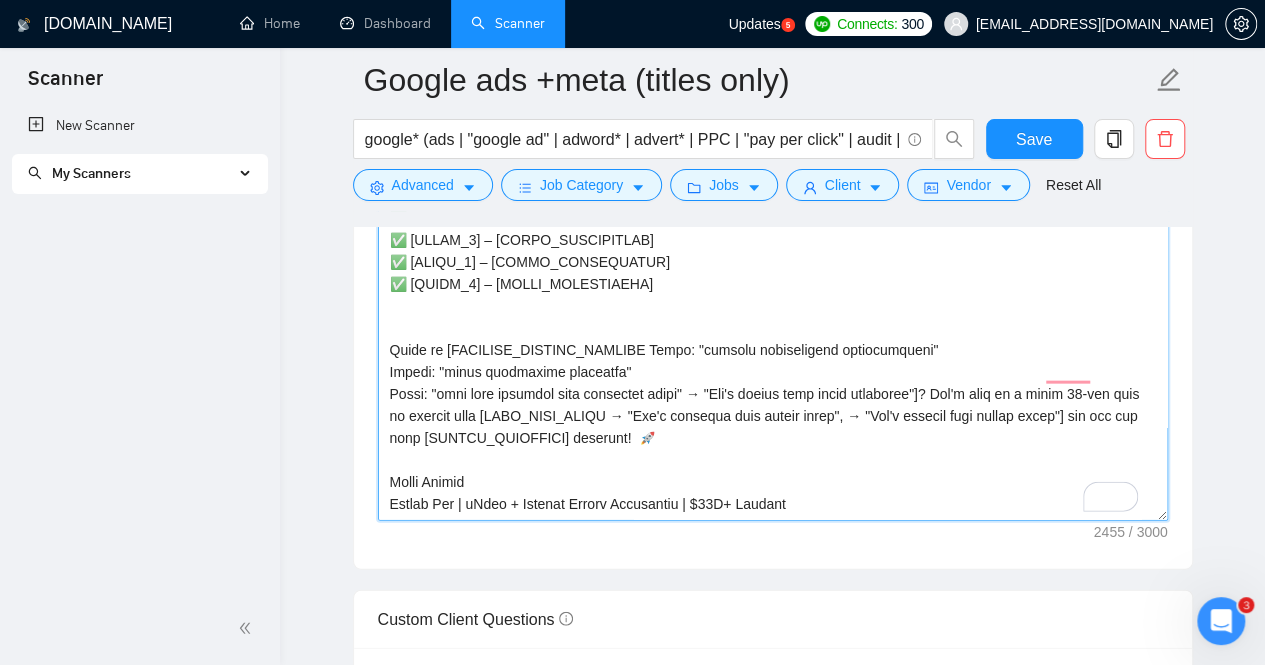 drag, startPoint x: 668, startPoint y: 365, endPoint x: 893, endPoint y: 363, distance: 225.0089 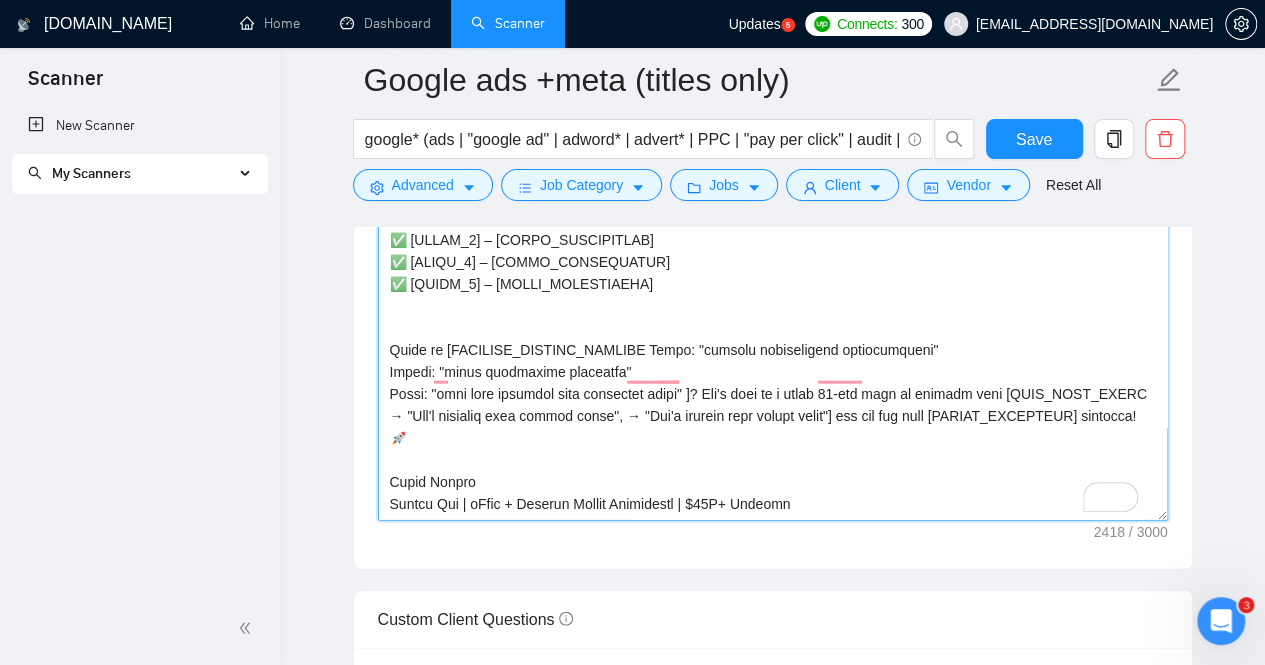 click on "Cover letter template:" at bounding box center [773, 296] 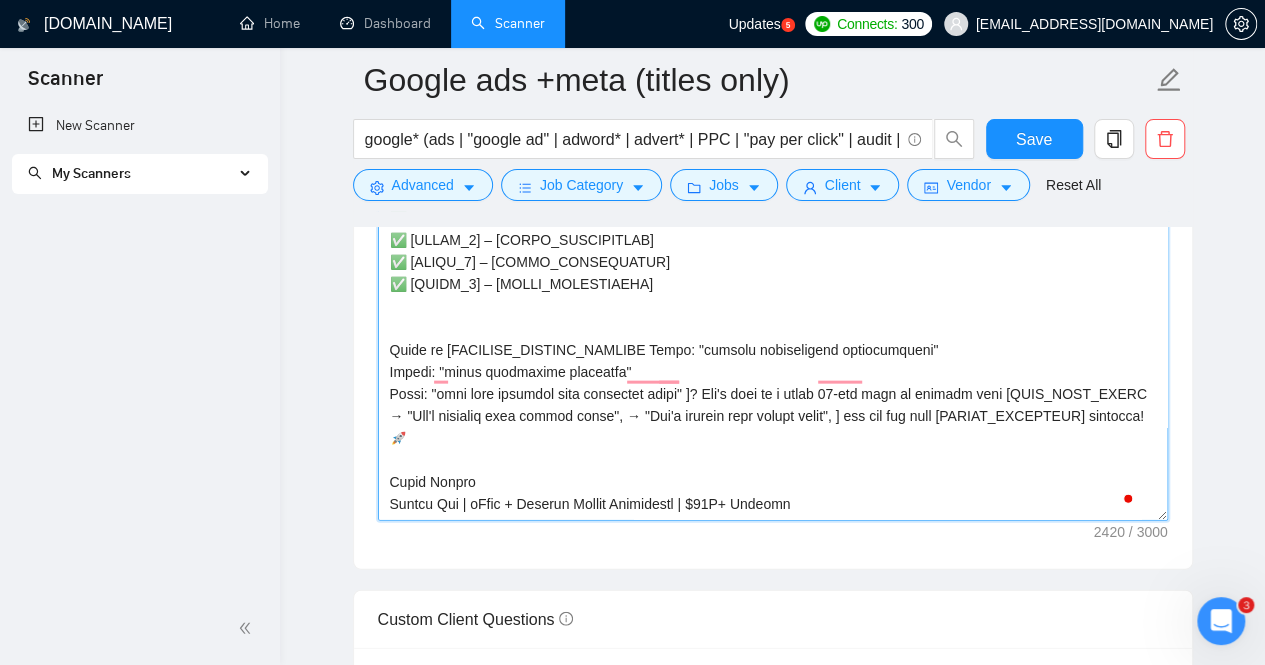 paste on "→ "Let's target your ideal customers"" 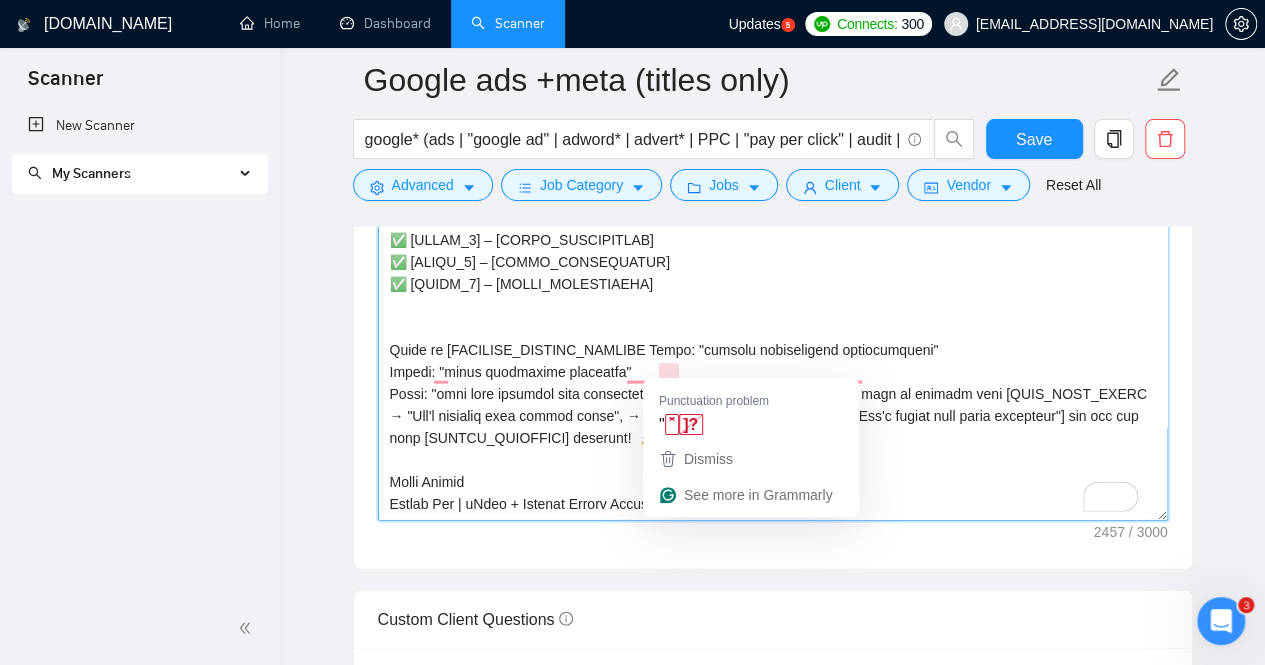 click on "Cover letter template:" at bounding box center [773, 296] 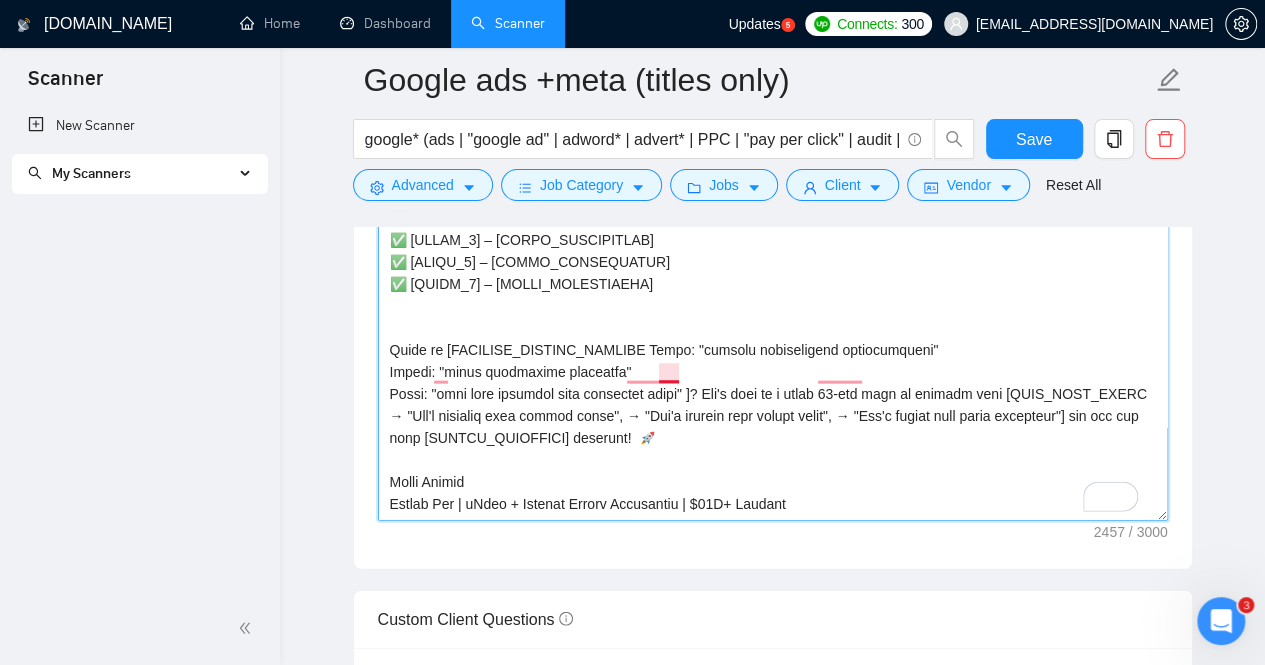 click on "Cover letter template:" at bounding box center (773, 296) 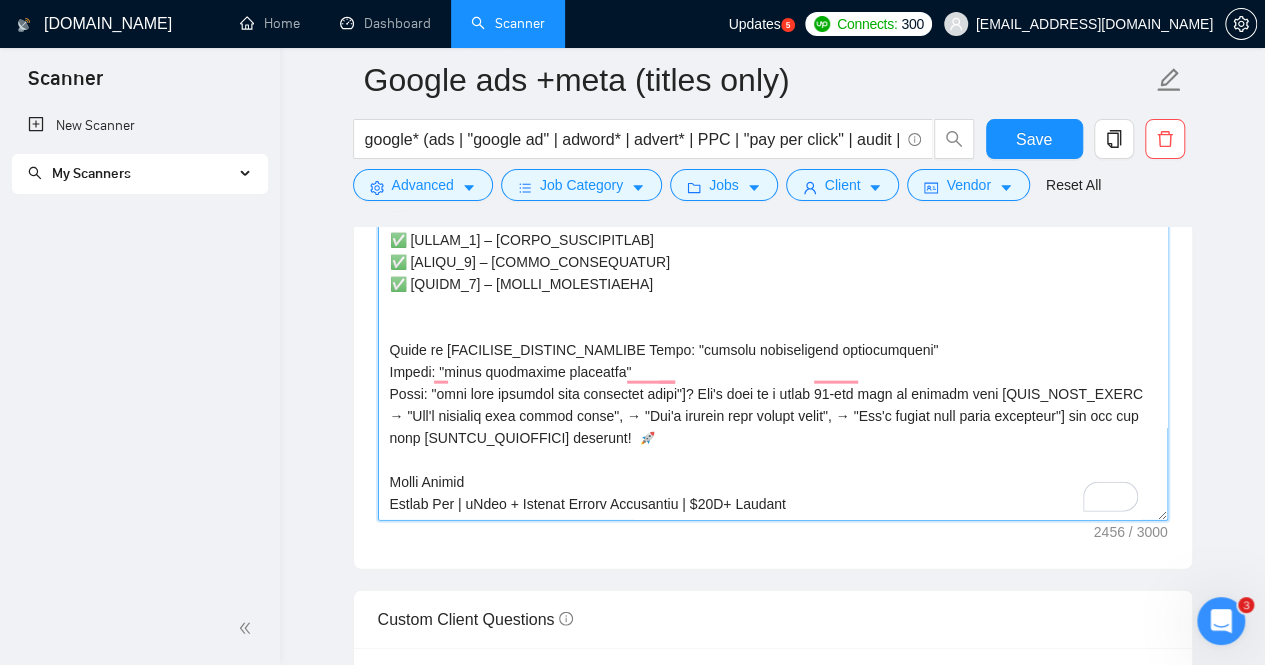 click on "Cover letter template:" at bounding box center (773, 296) 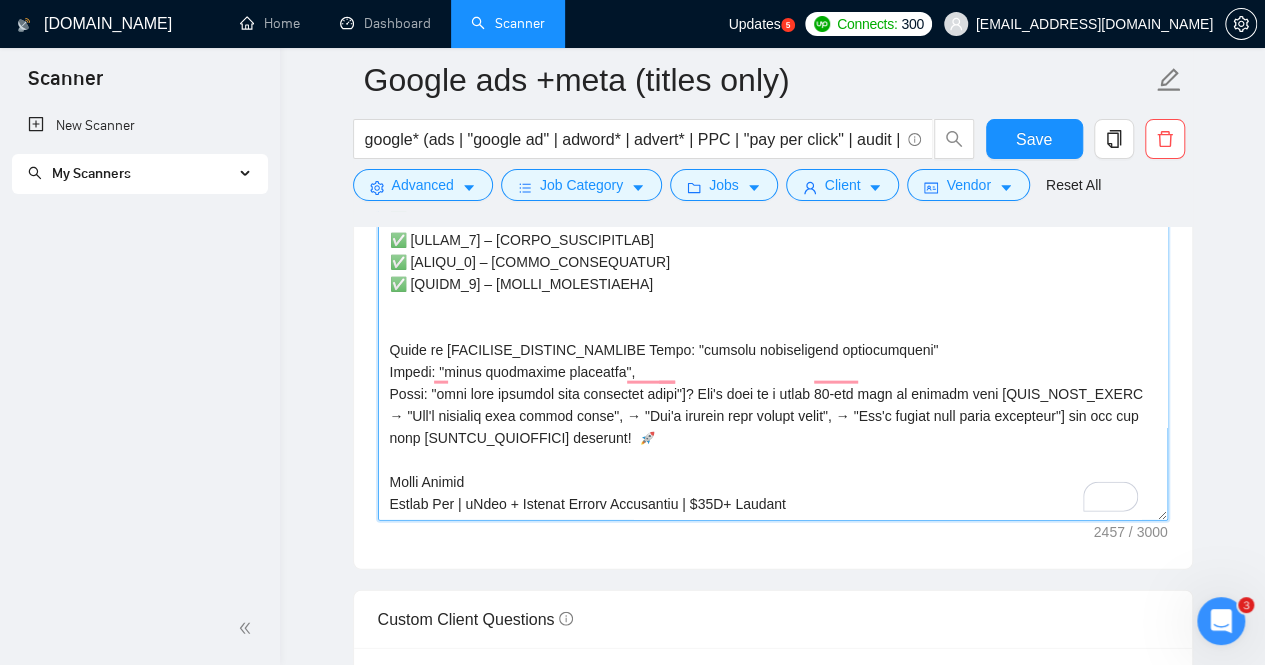 drag, startPoint x: 683, startPoint y: 320, endPoint x: 644, endPoint y: 324, distance: 39.20459 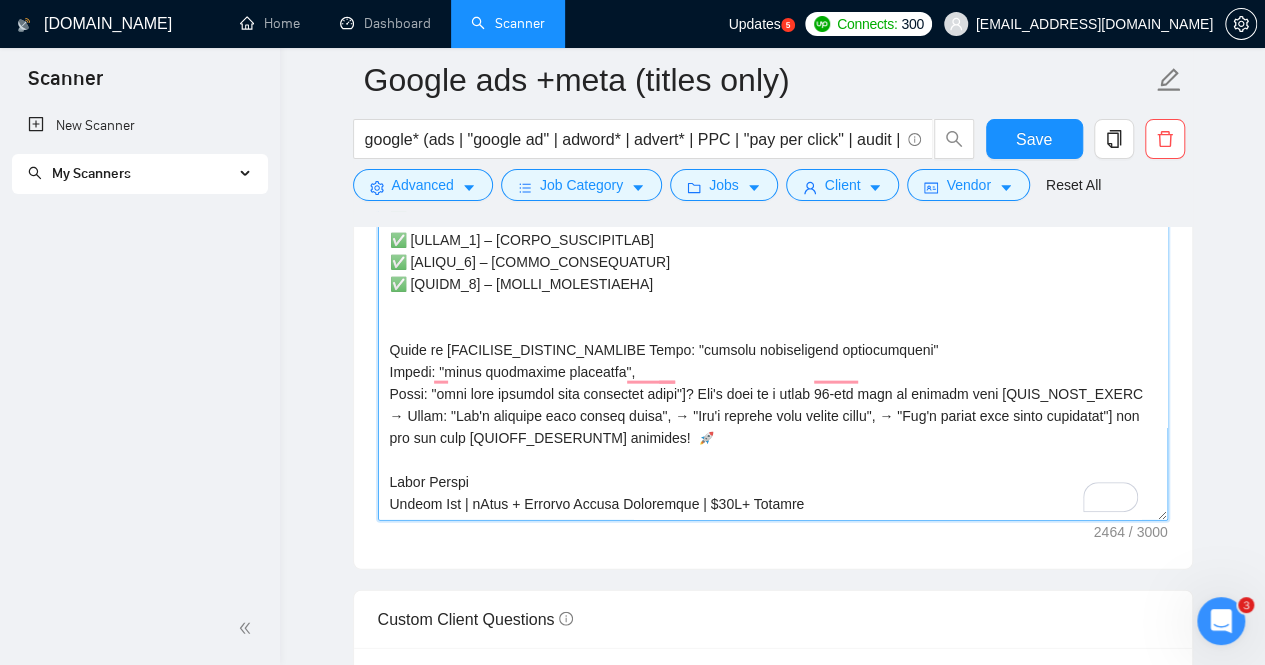drag, startPoint x: 435, startPoint y: 347, endPoint x: 416, endPoint y: 347, distance: 19 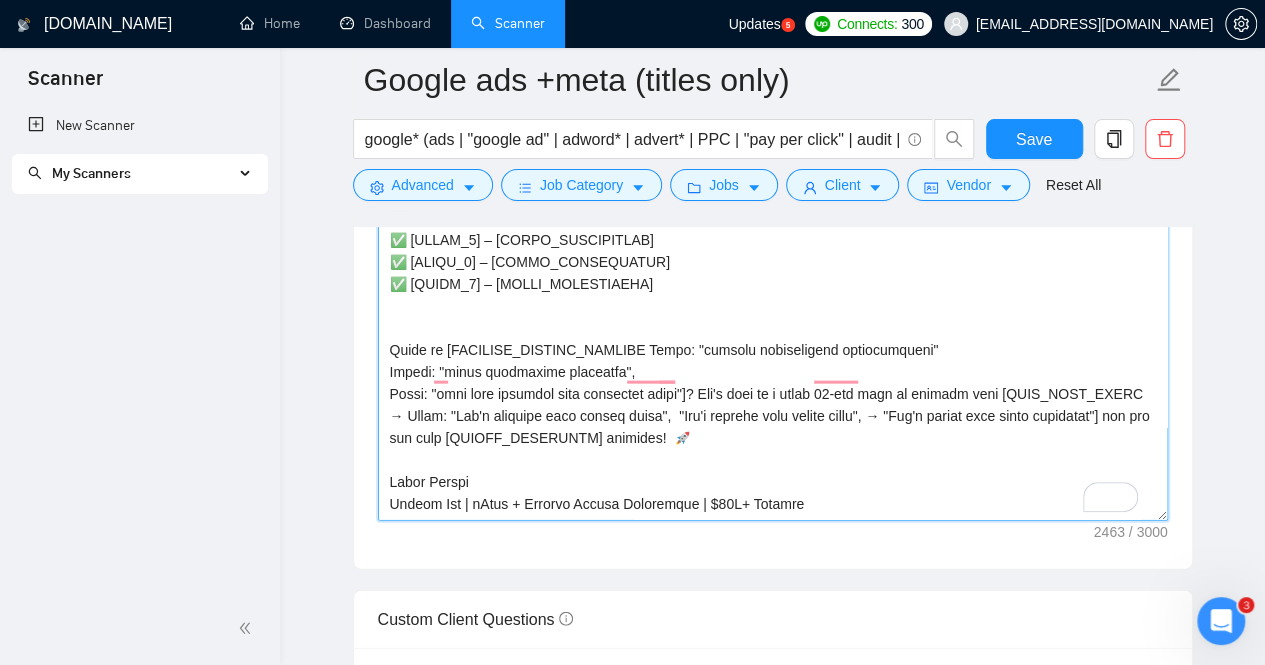 paste on "Growth:" 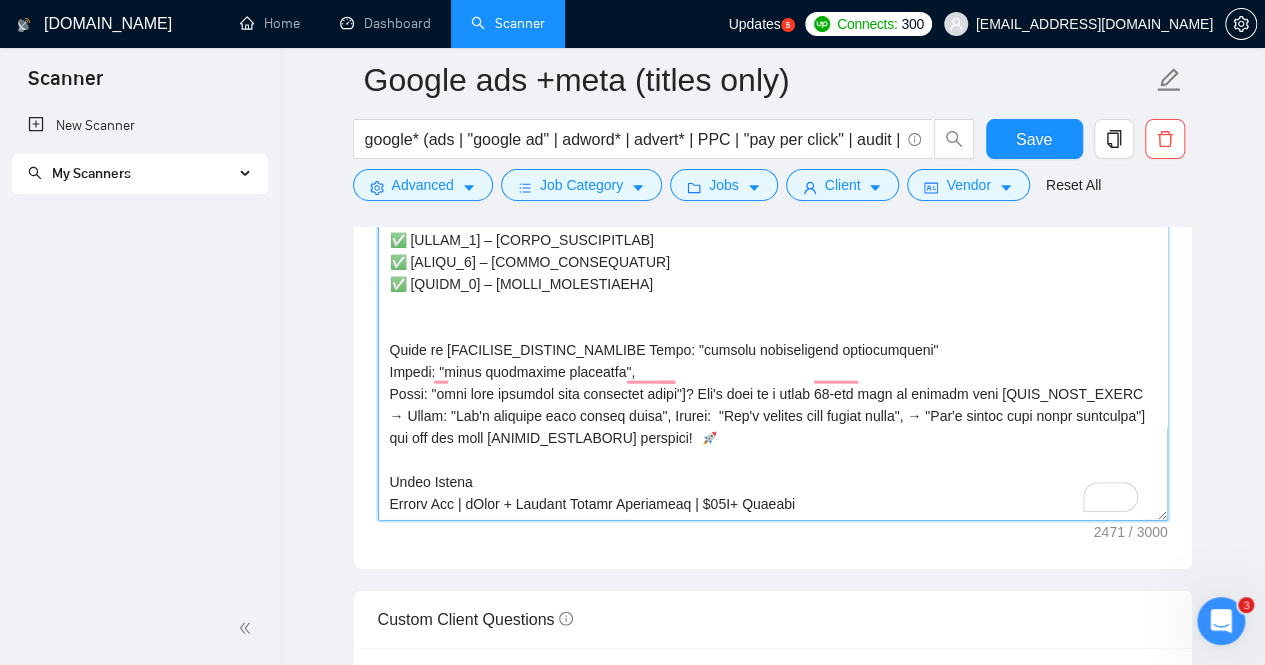 drag, startPoint x: 426, startPoint y: 367, endPoint x: 384, endPoint y: 366, distance: 42.0119 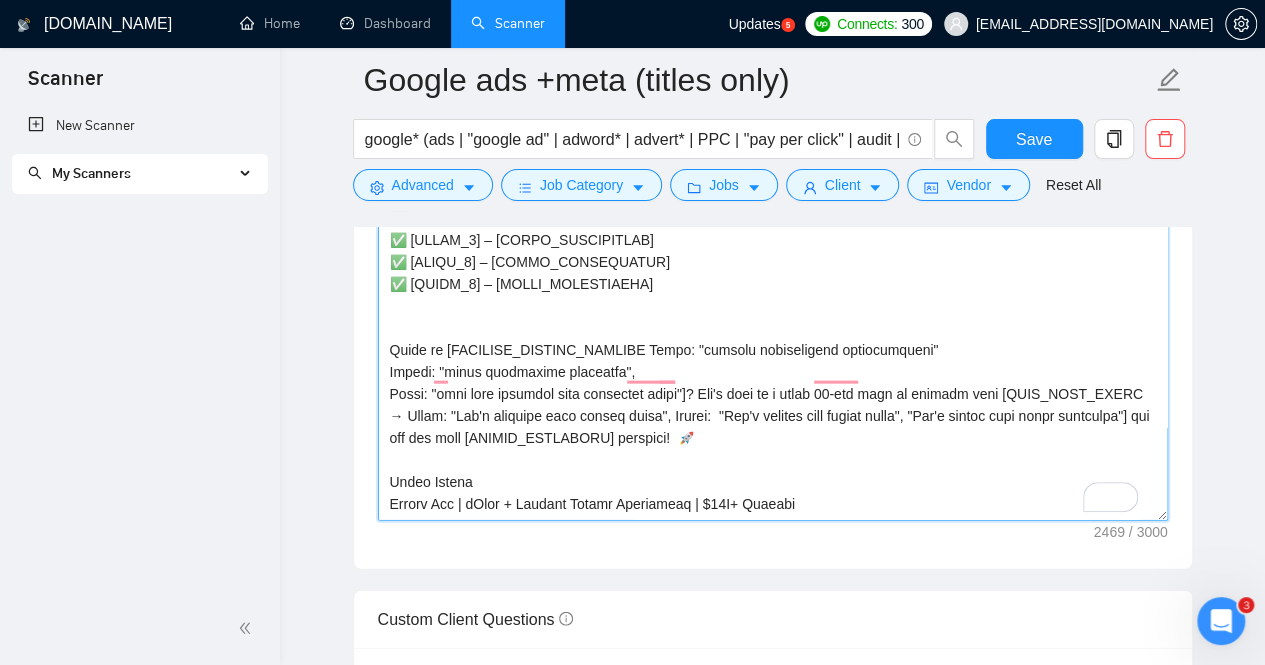 paste on "ocal: L" 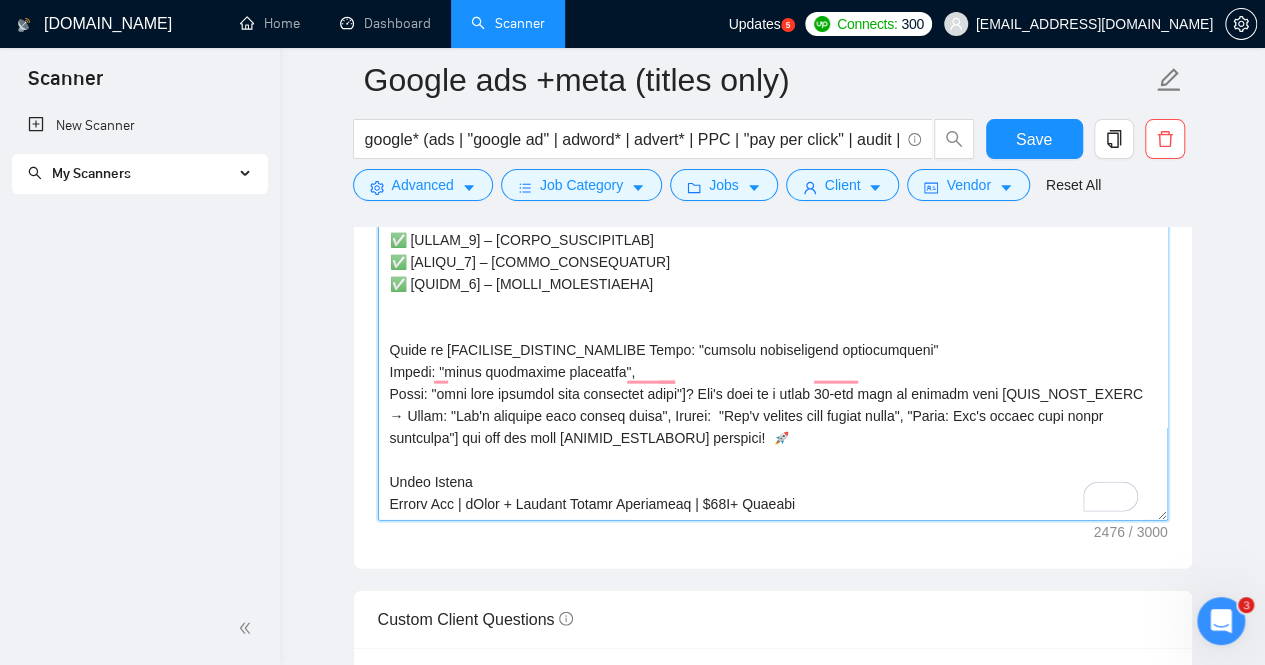 click on "Cover letter template:" at bounding box center (773, 296) 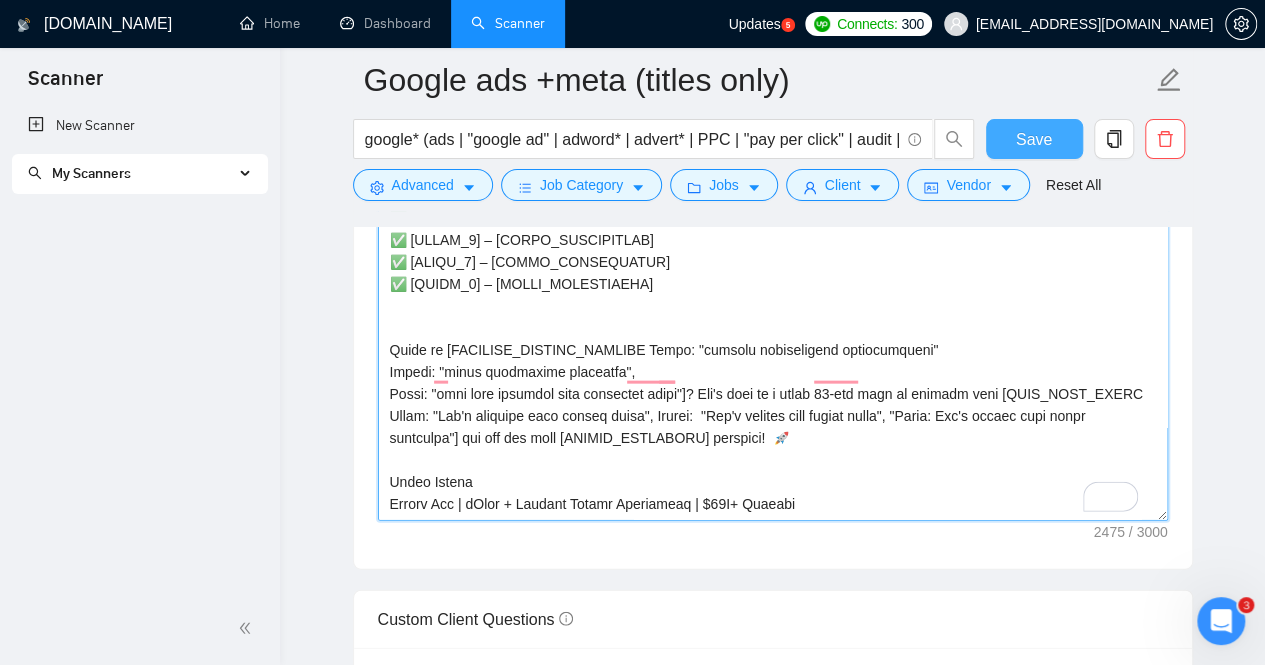 type on "[If the client asked specific questions, answer them here in a short paragraph before the cover letter.]
[HOOK_OPENING Choose based on job type:
Audit jobs: "Last week I completed a comprehensive audit for [similar client]"
Campaign management: "Last week I scaled [similar business] from X to Y"
Multi-platform: "Last week I helped [client] achieve [cross-platform result]"
Local targeting: "Last week I doubled monthly leads for [local business]"] – [Most RELEVANT_CASE_STUDY_RESULT matching Industry, Campaign type, Geographic relevance, Business model alignment in short] – exactly the [JOB_SPECIFIC_OUTCOME Mirror their exact language:
"performance drop analysis" → "performance drop analysis"
"multi-platform expertise" → "multi-platform expertise"
"local lead generation" → "local lead generation"] you're seeking.
🎯 Why I'm Your [ROLE_TITLE Extract from job post:
"Google Ads Expert" → "Google Ads Expert"
"PPC Manager" → "PPC Manager"
"Advertising Strategist" → "Advertising Strategist"]:
15+ years of experi..." 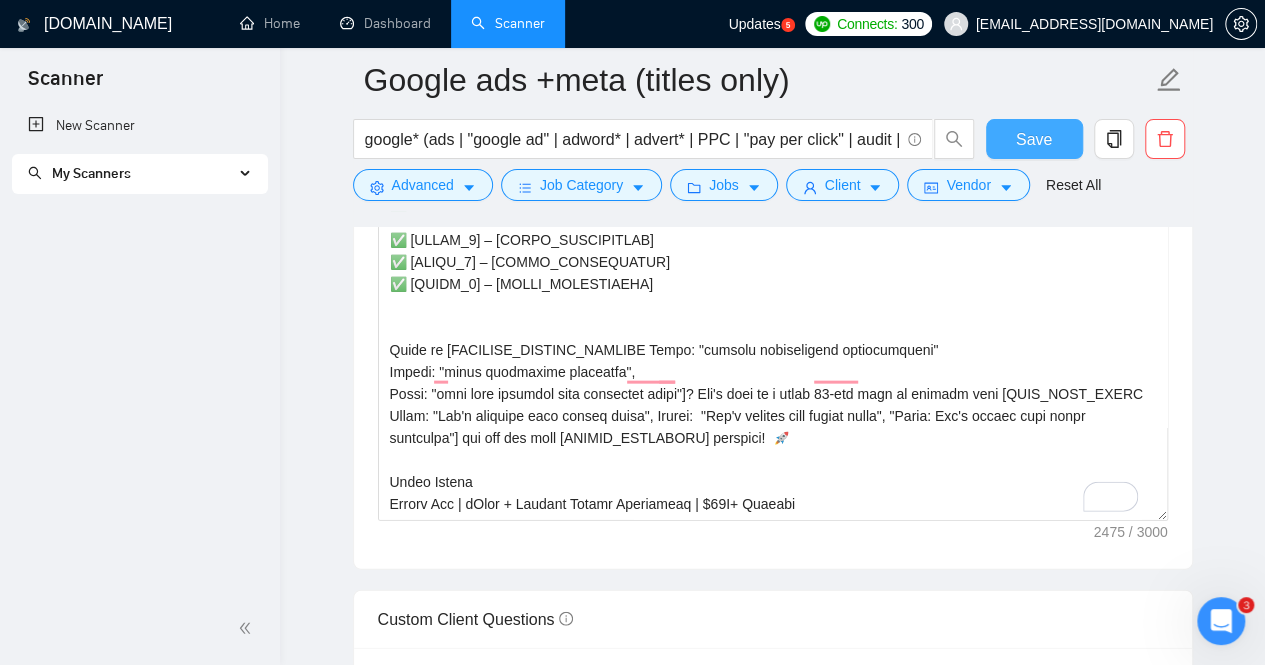 click on "Save" at bounding box center [1034, 139] 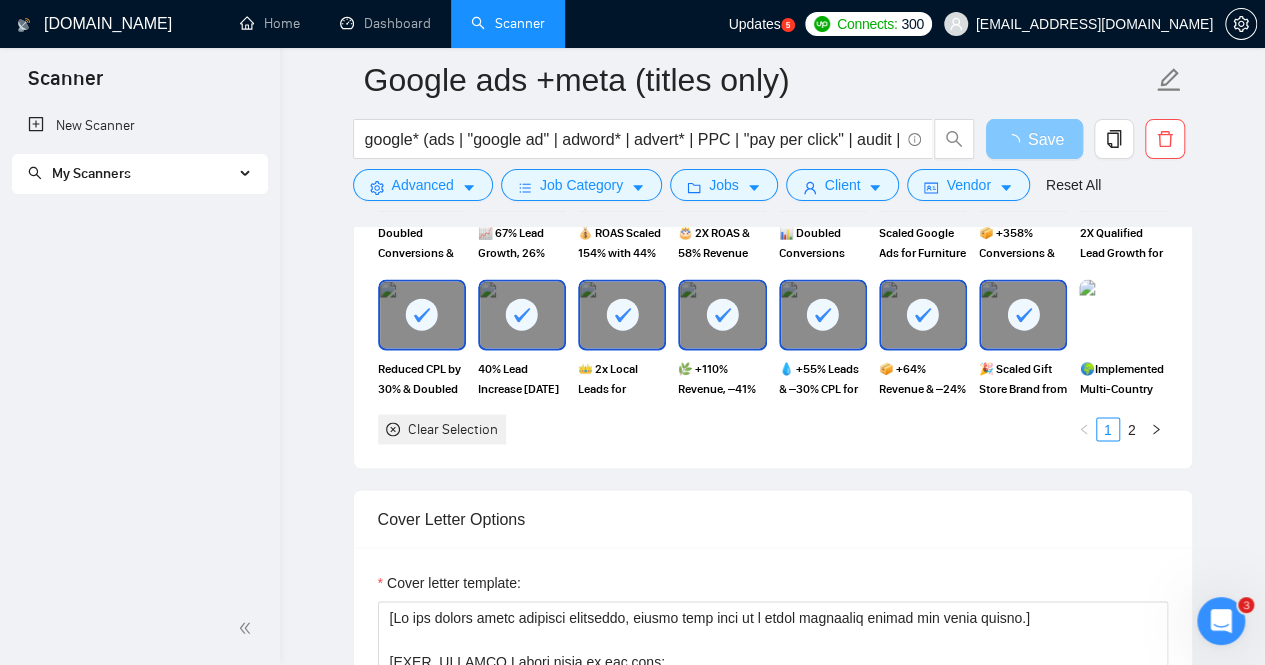 scroll, scrollTop: 1682, scrollLeft: 0, axis: vertical 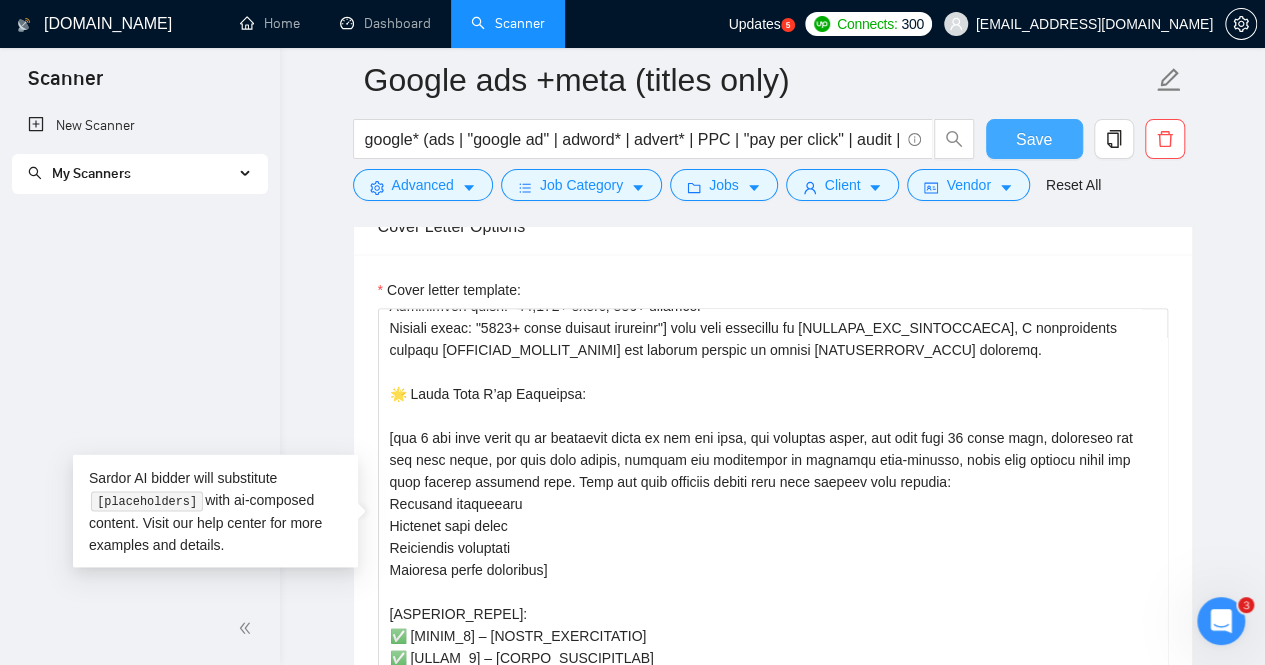 click on "Save" at bounding box center [1034, 139] 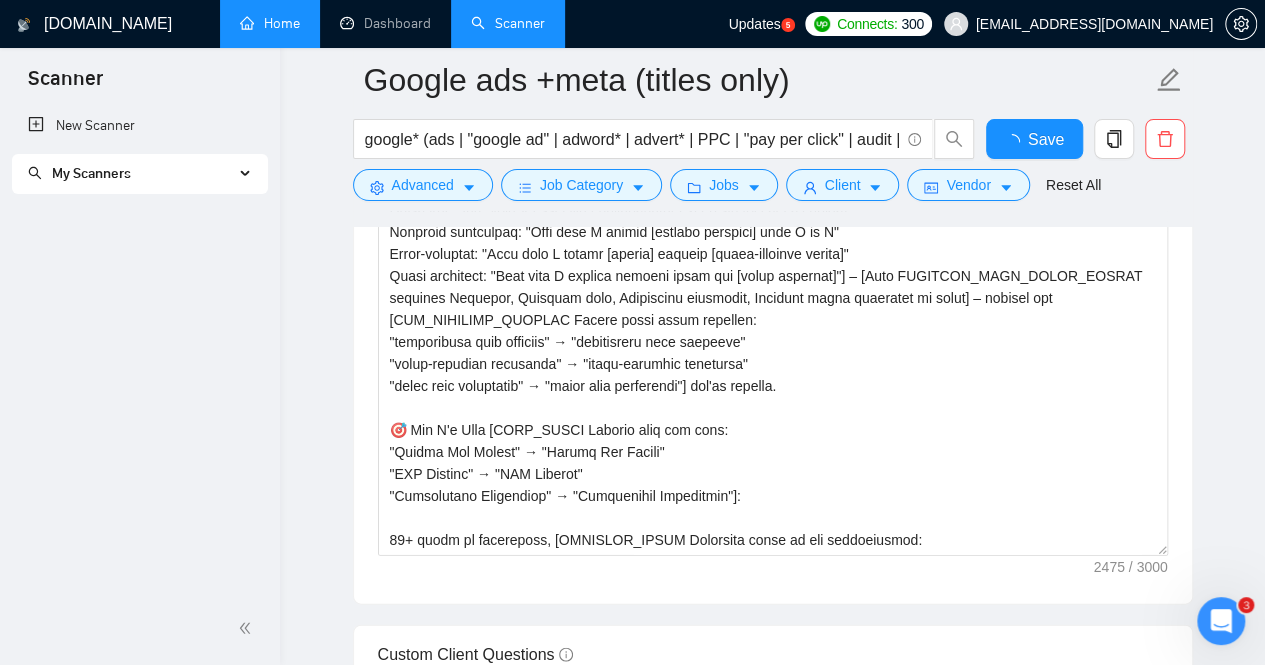 type 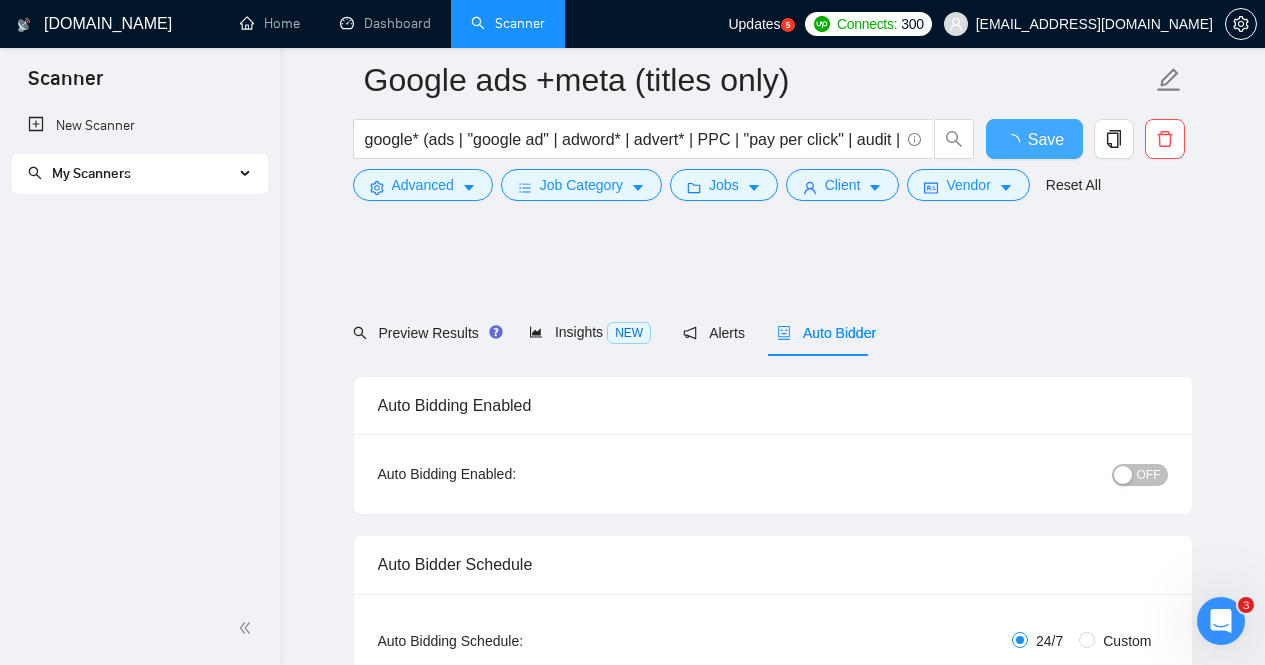 type 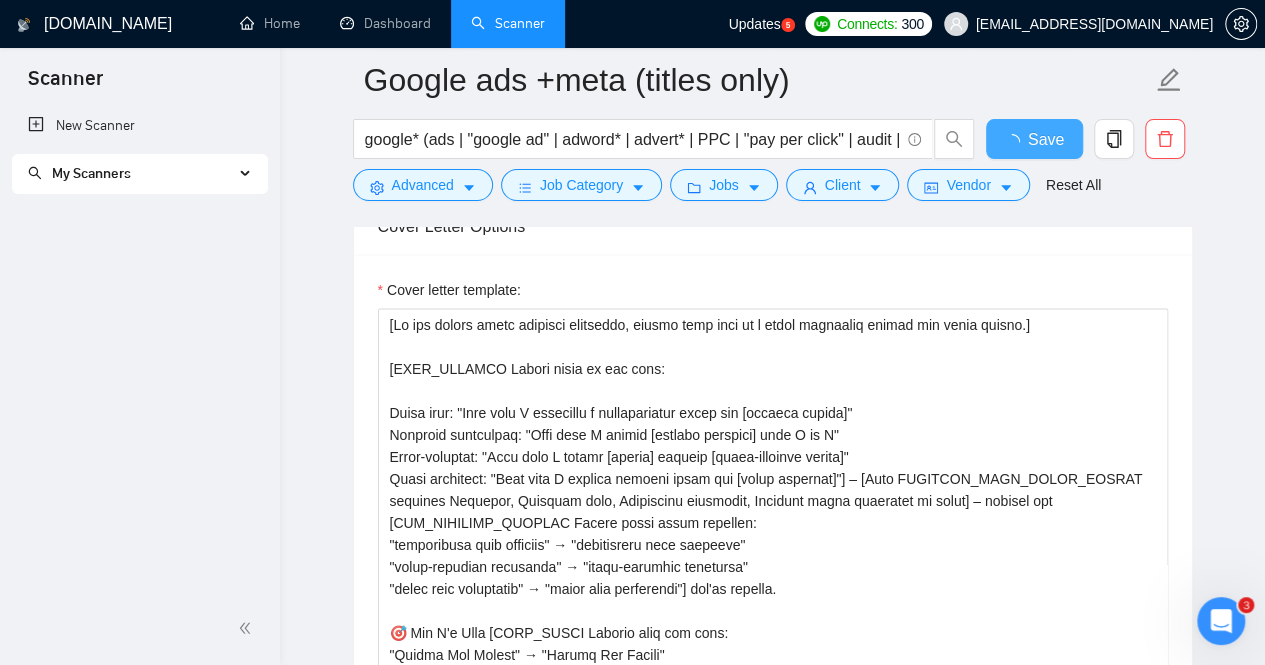 scroll, scrollTop: 0, scrollLeft: 0, axis: both 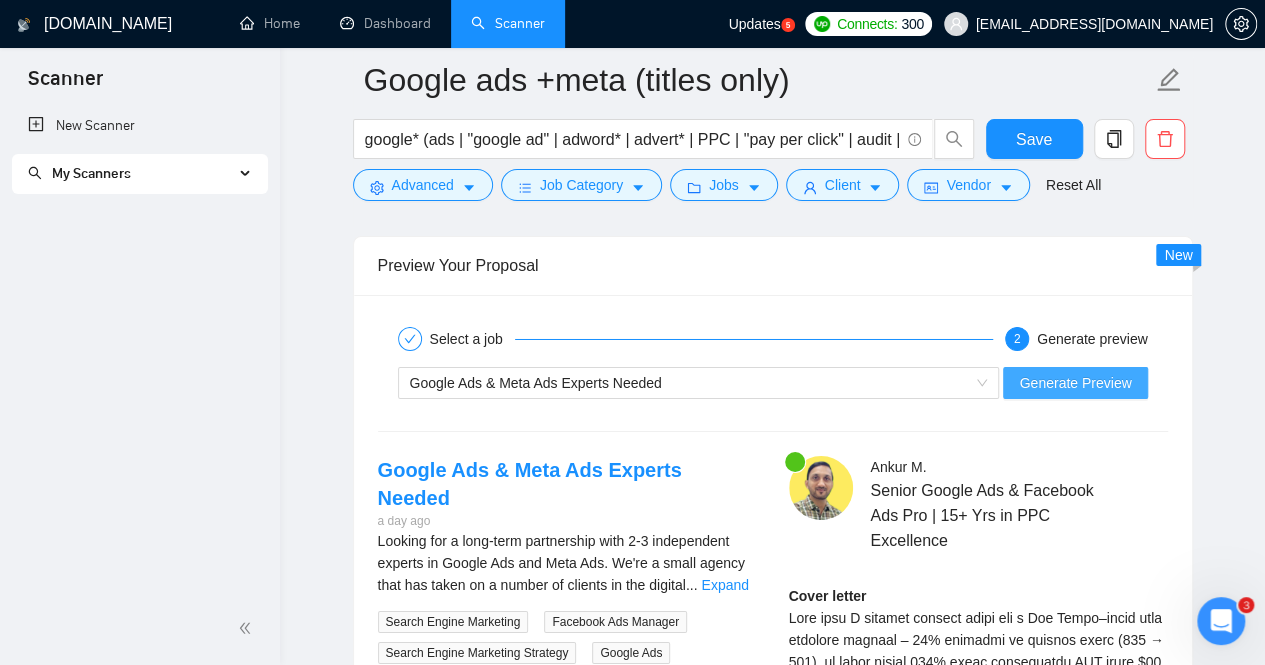 click on "Generate Preview" at bounding box center [1075, 383] 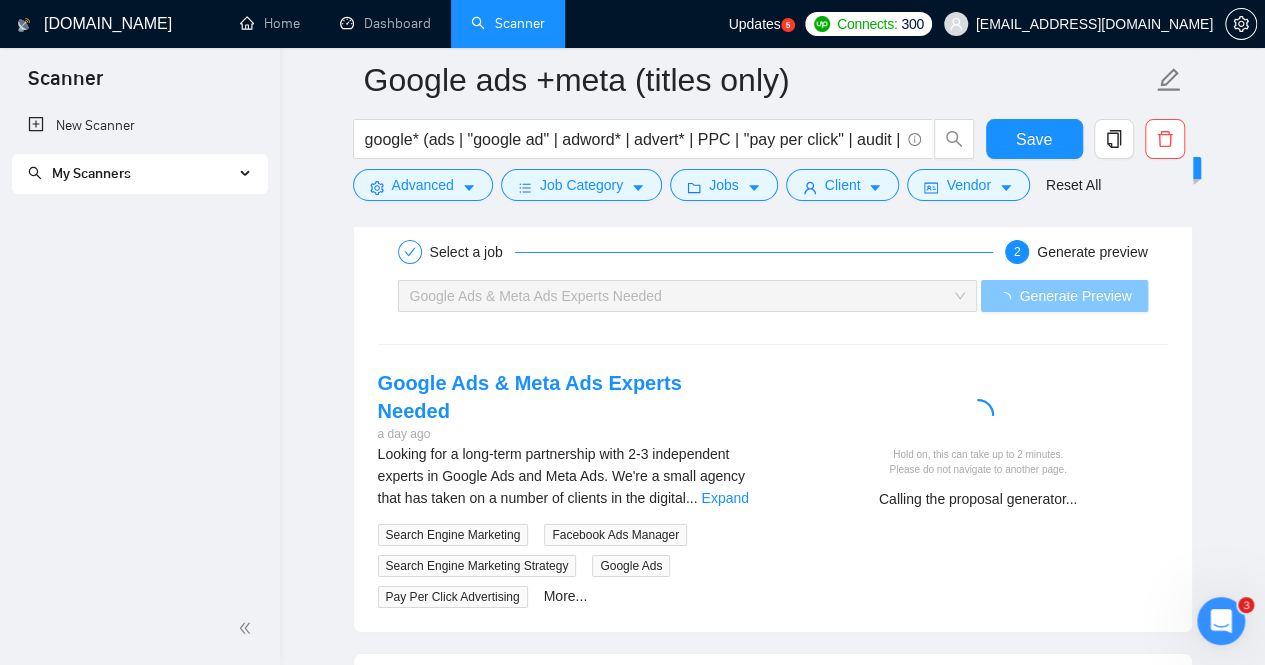 scroll, scrollTop: 3583, scrollLeft: 0, axis: vertical 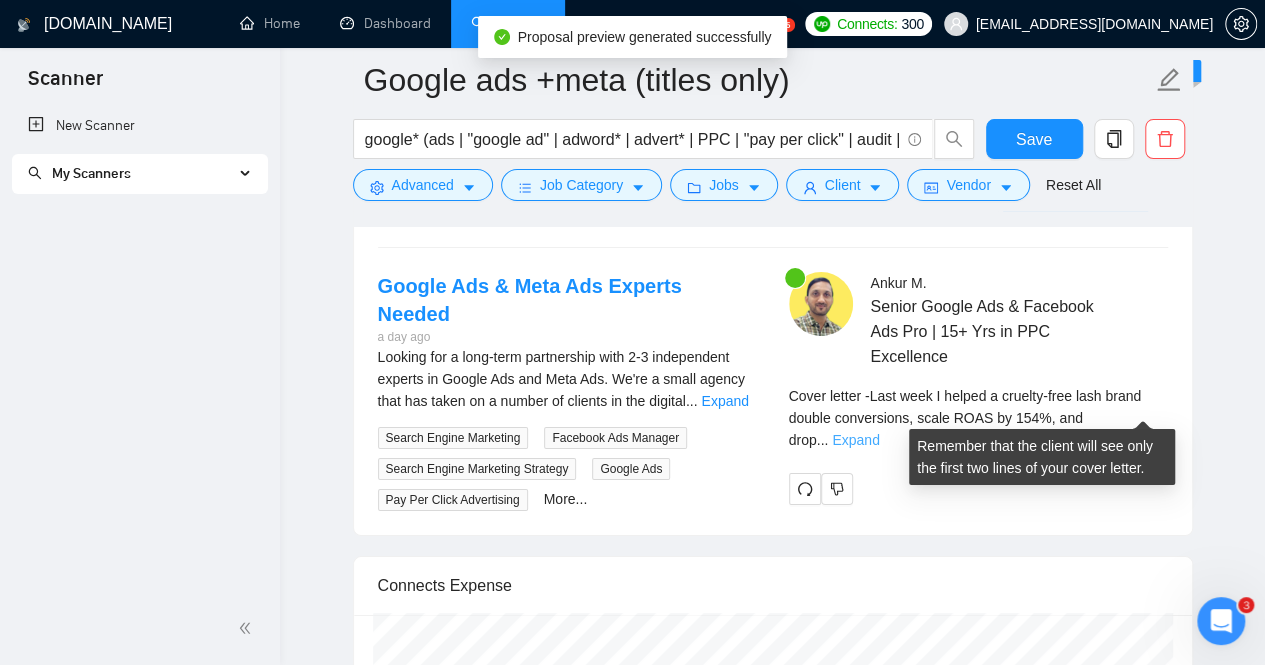 click on "Expand" at bounding box center [855, 440] 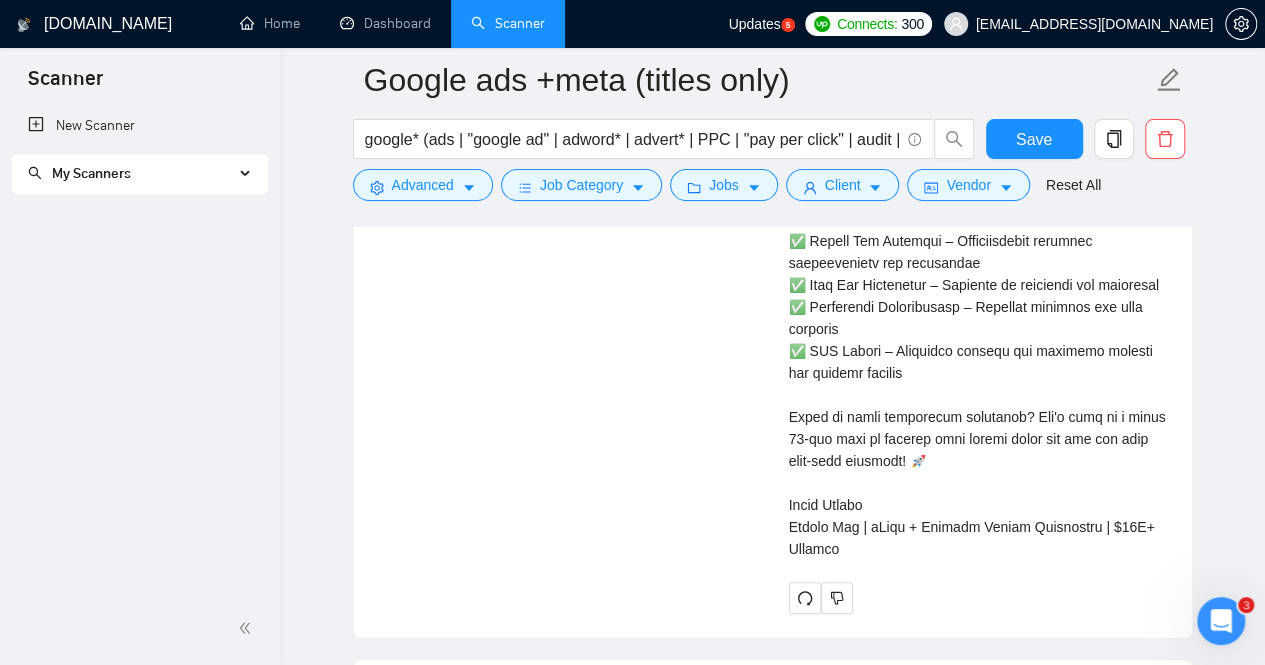 scroll, scrollTop: 4263, scrollLeft: 0, axis: vertical 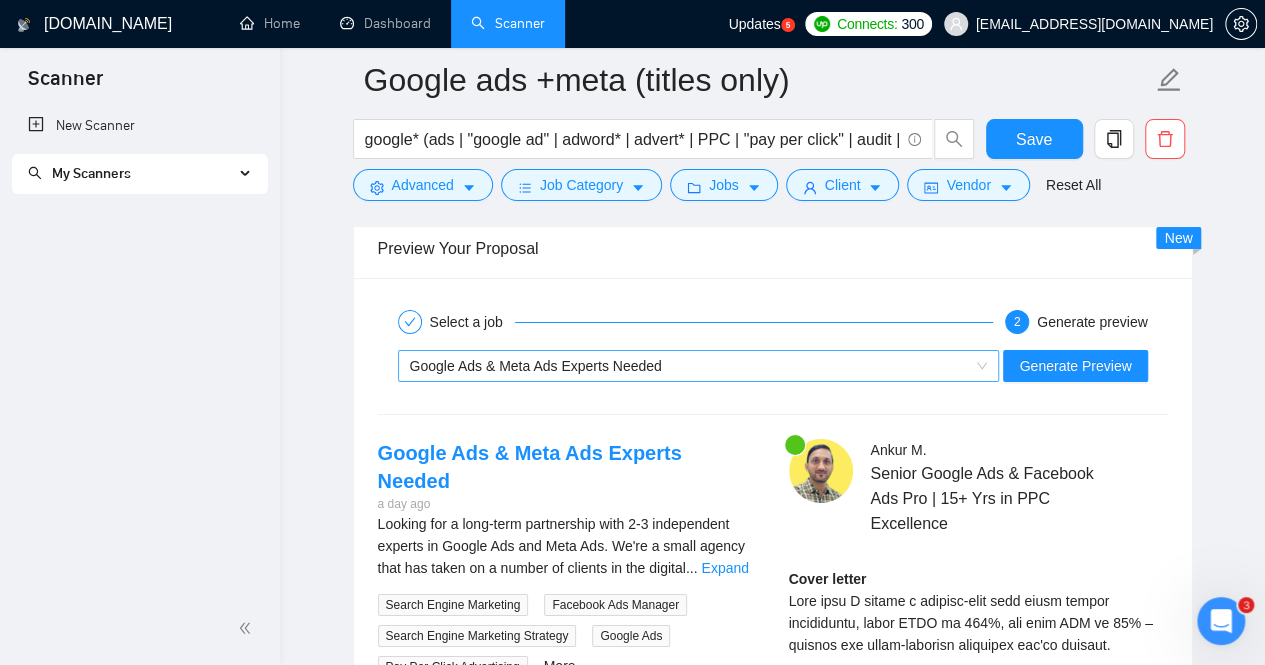 click on "Google Ads & Meta Ads Experts Needed" at bounding box center (690, 366) 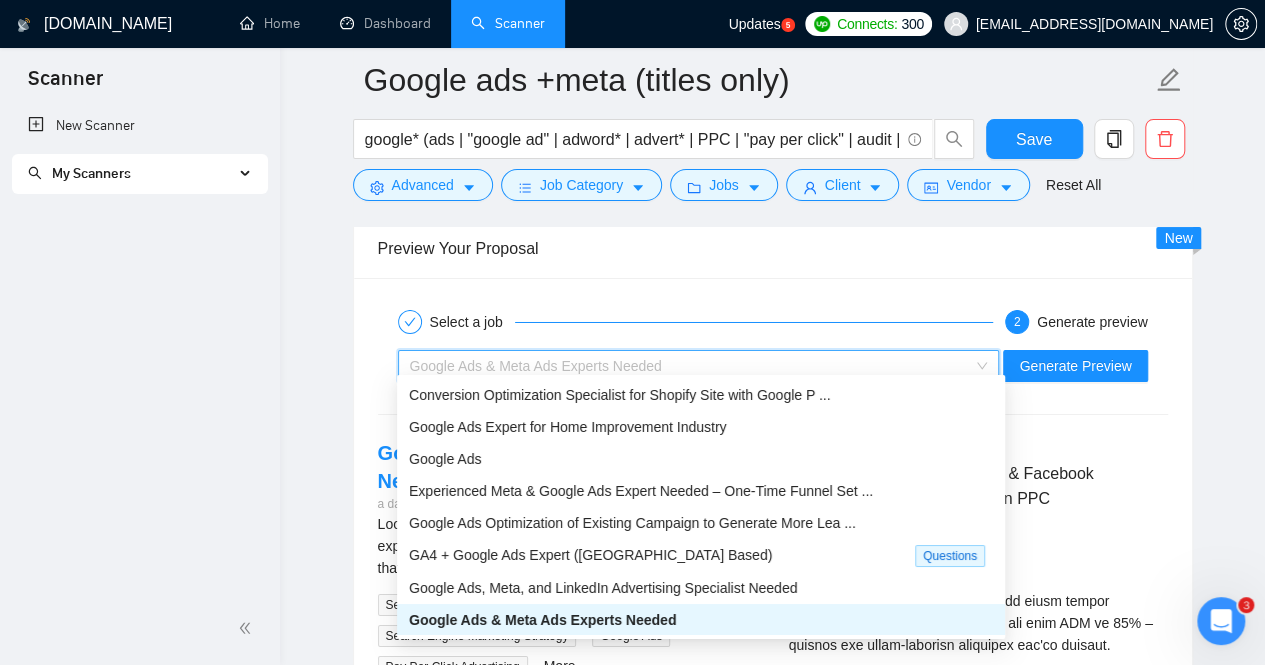 scroll, scrollTop: 1, scrollLeft: 0, axis: vertical 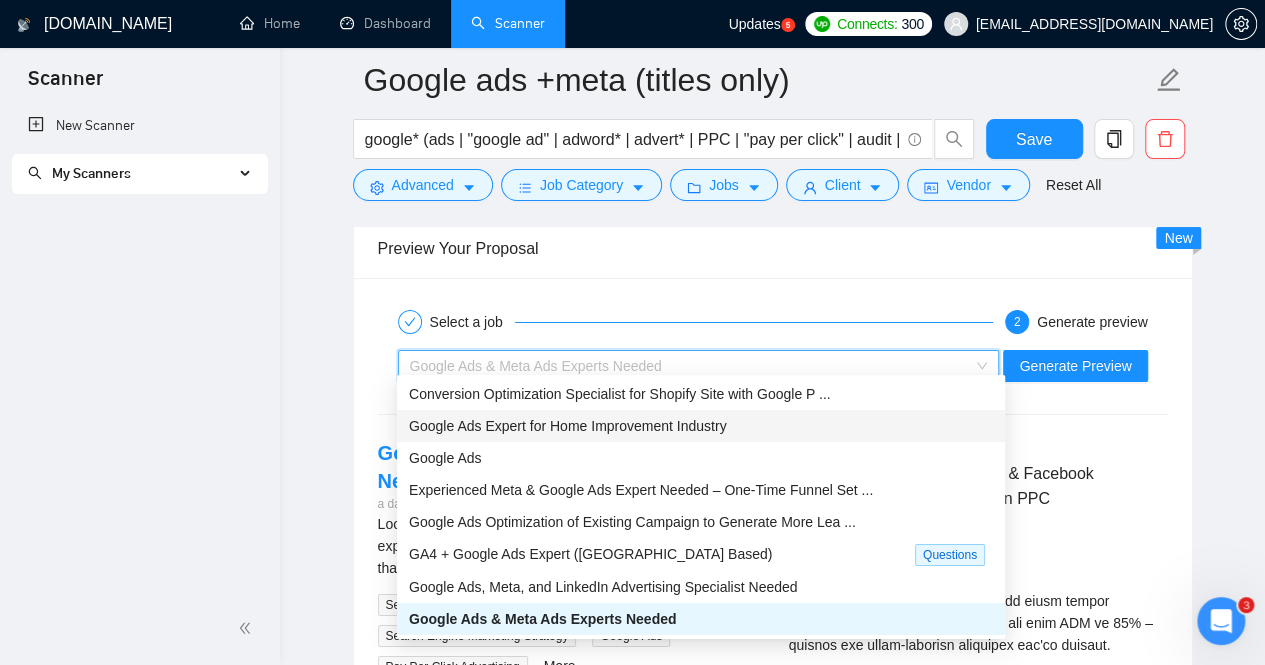 click on "Google Ads Expert for Home Improvement Industry" at bounding box center (567, 426) 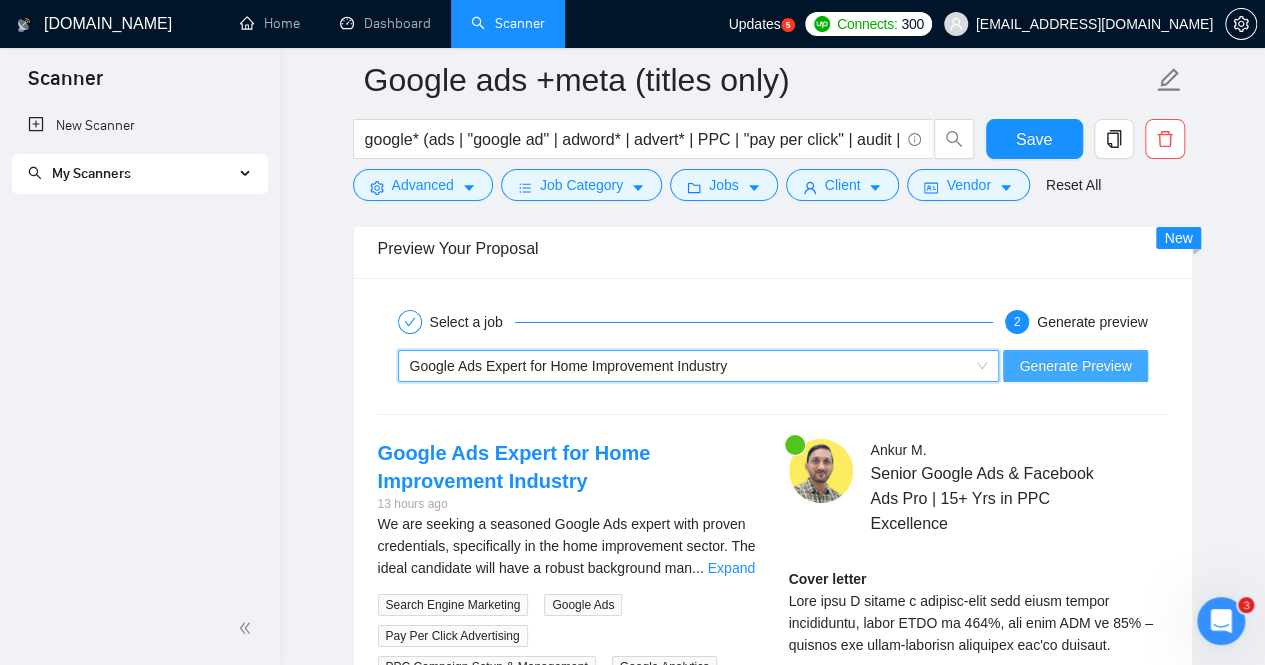 click on "Generate Preview" at bounding box center [1075, 366] 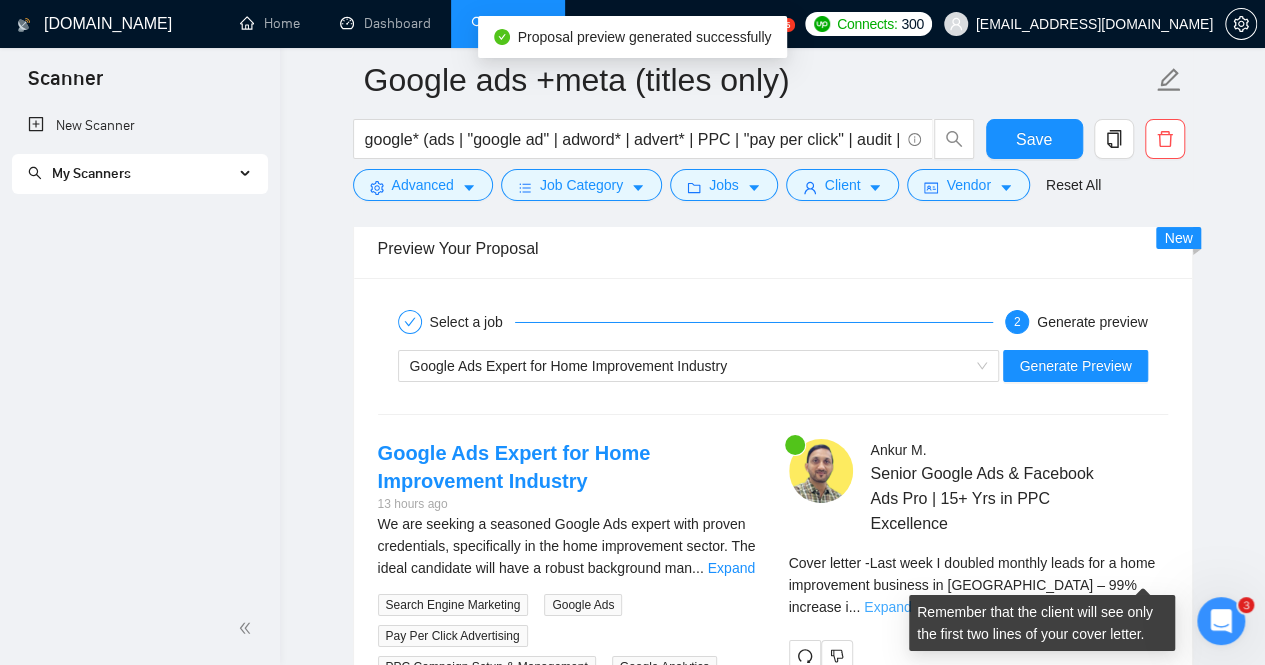 click on "Expand" at bounding box center (887, 607) 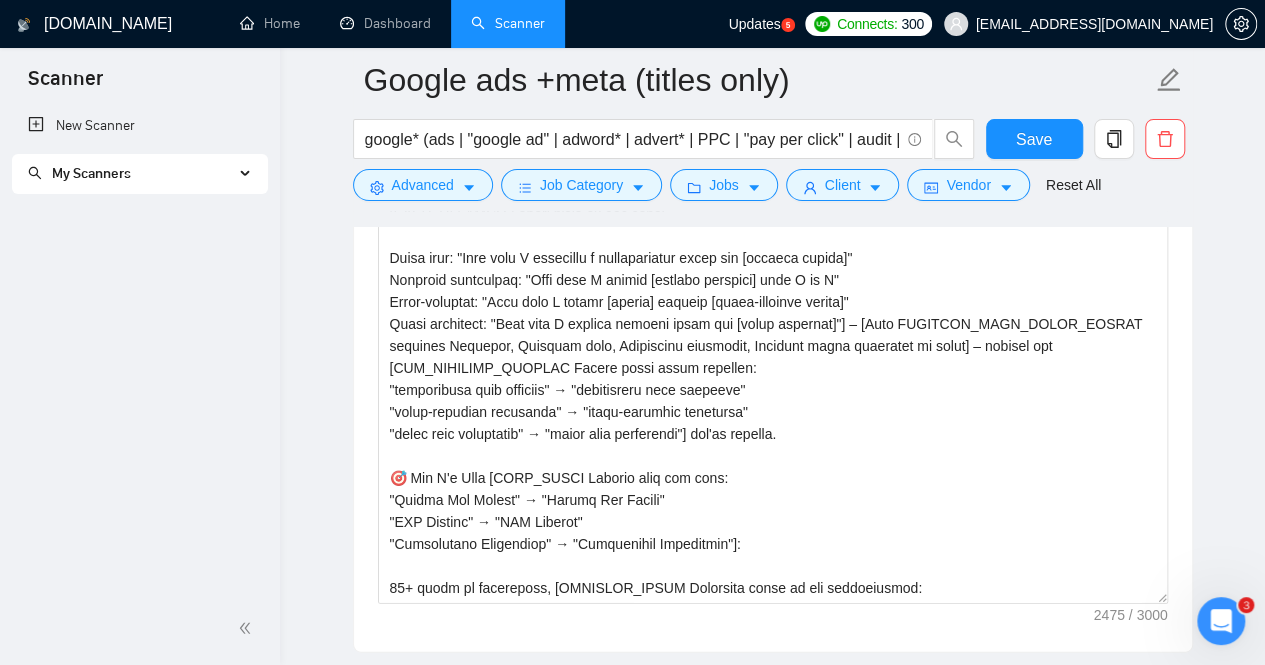 scroll, scrollTop: 1965, scrollLeft: 0, axis: vertical 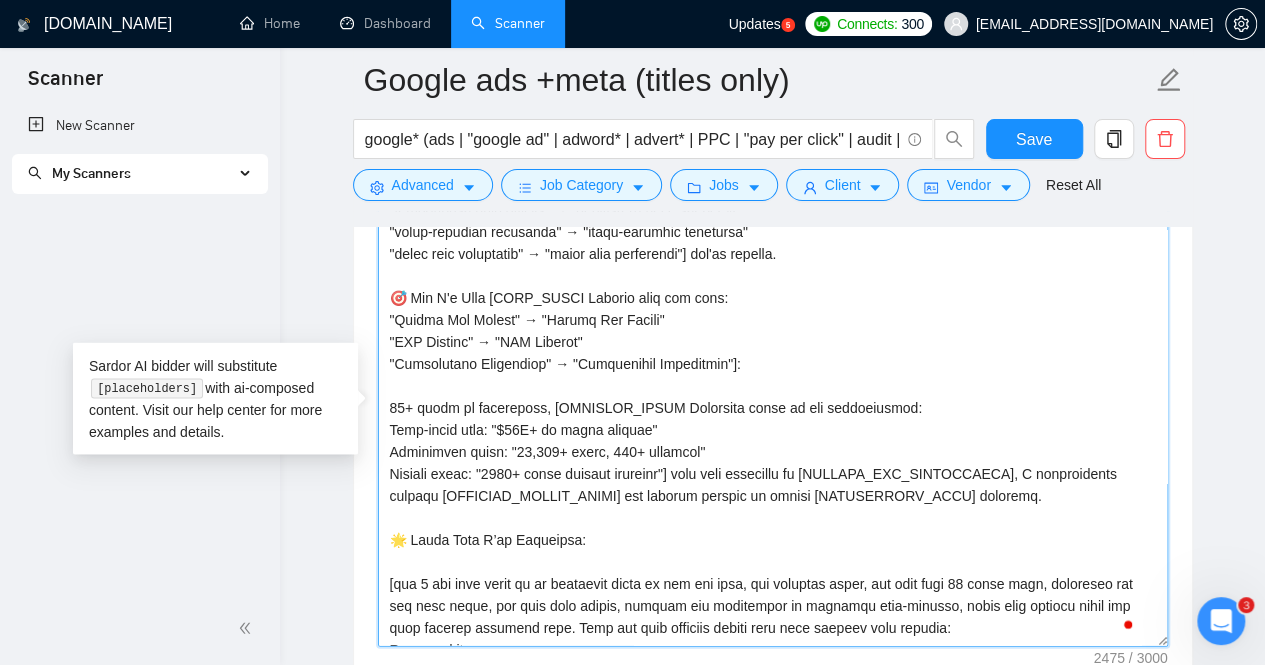 drag, startPoint x: 896, startPoint y: 489, endPoint x: 750, endPoint y: 487, distance: 146.0137 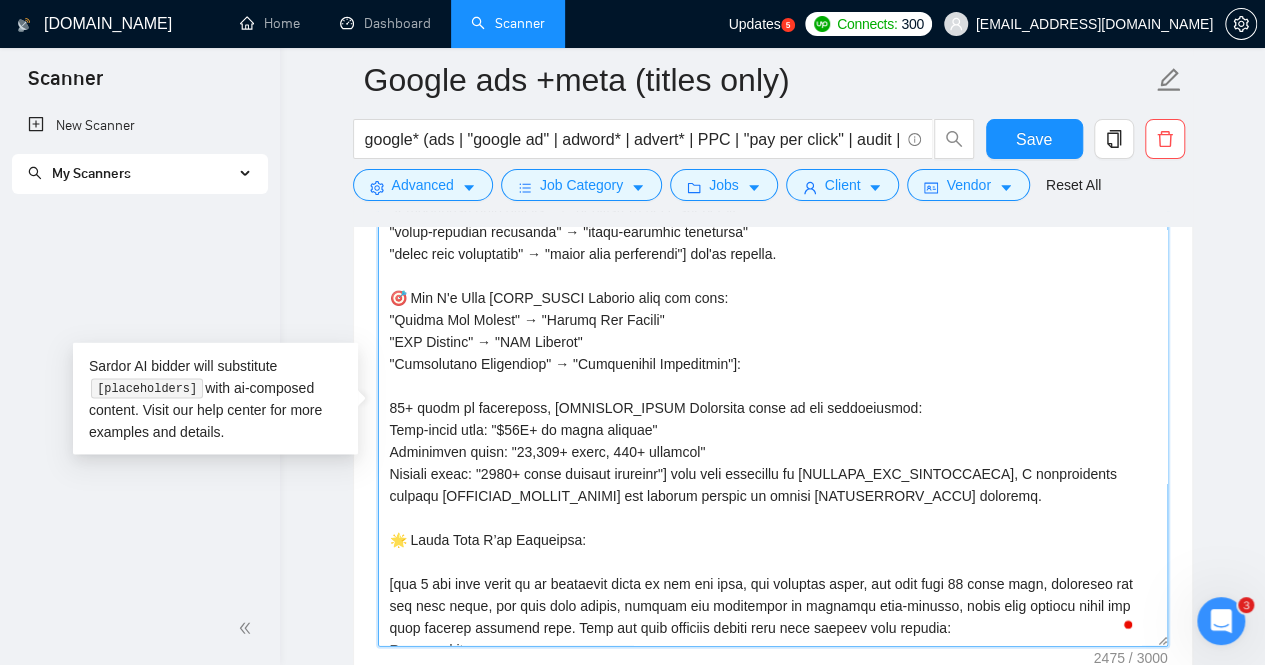 click on "Cover letter template:" at bounding box center [773, 422] 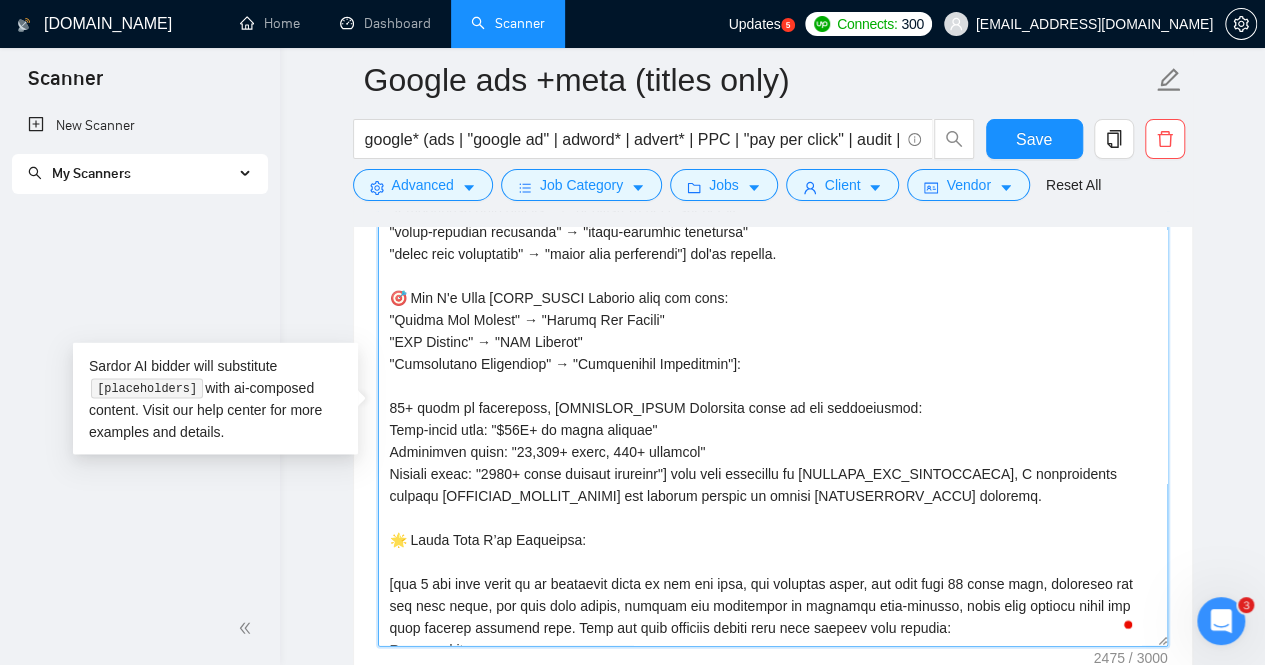 scroll, scrollTop: 258, scrollLeft: 0, axis: vertical 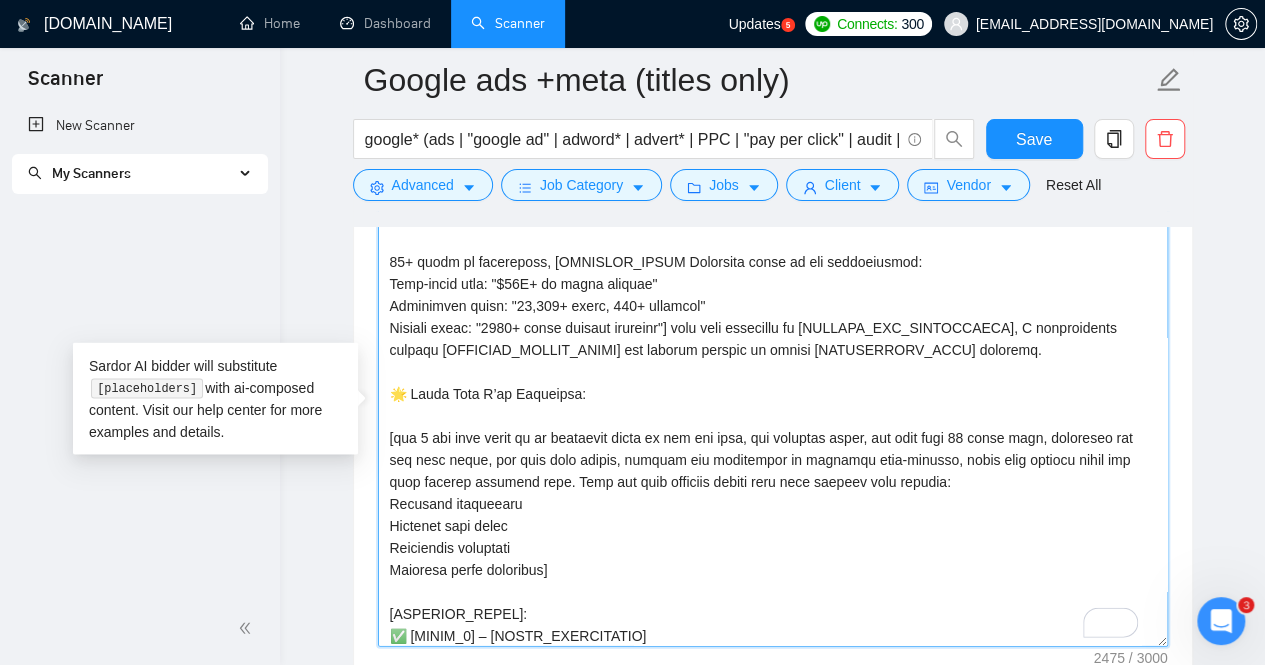 click on "Cover letter template:" at bounding box center (773, 422) 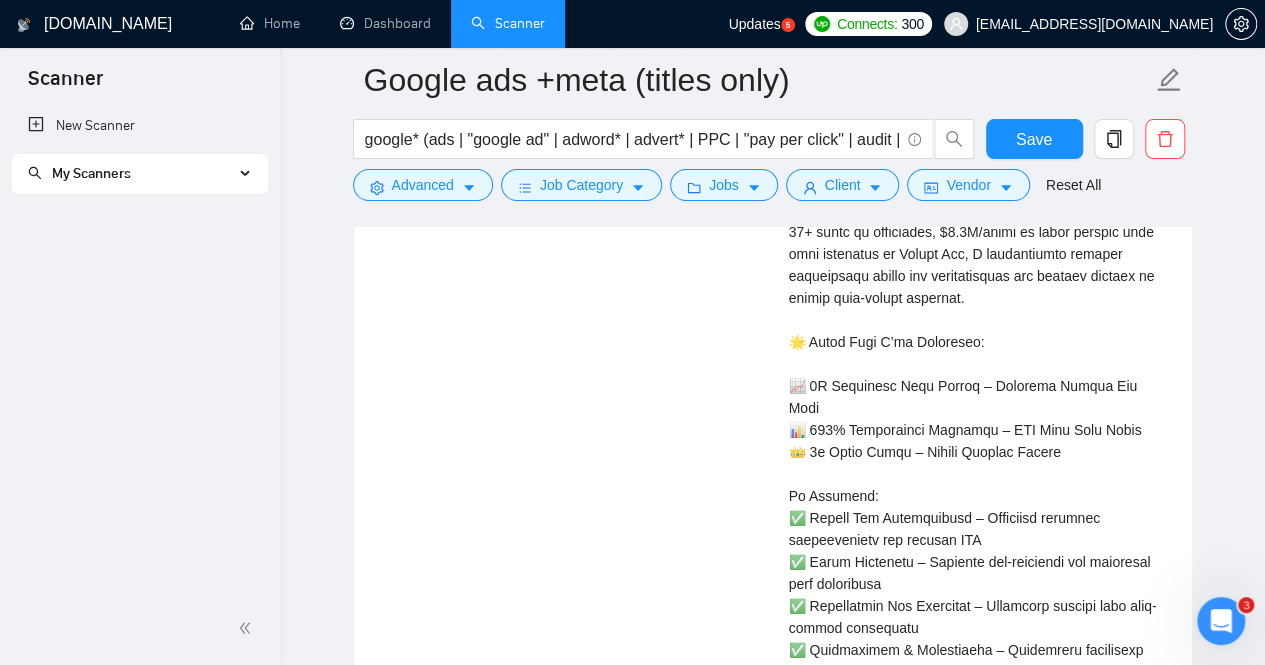 scroll, scrollTop: 3932, scrollLeft: 0, axis: vertical 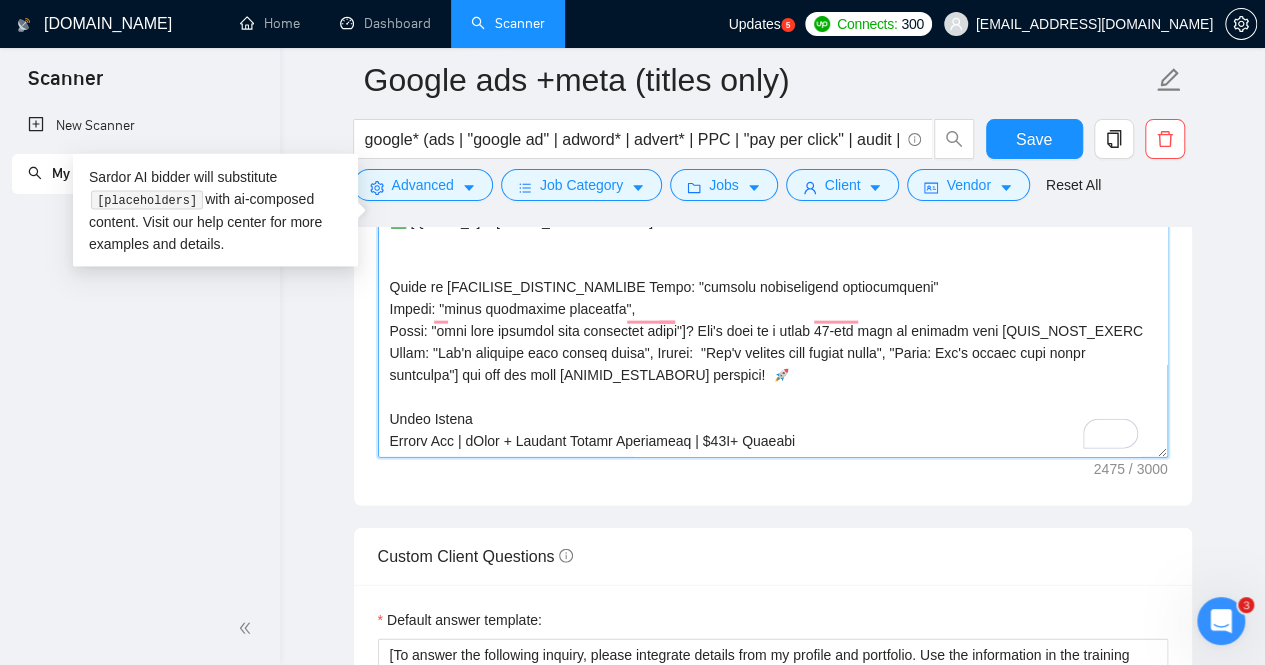 click on "Cover letter template:" at bounding box center [773, 233] 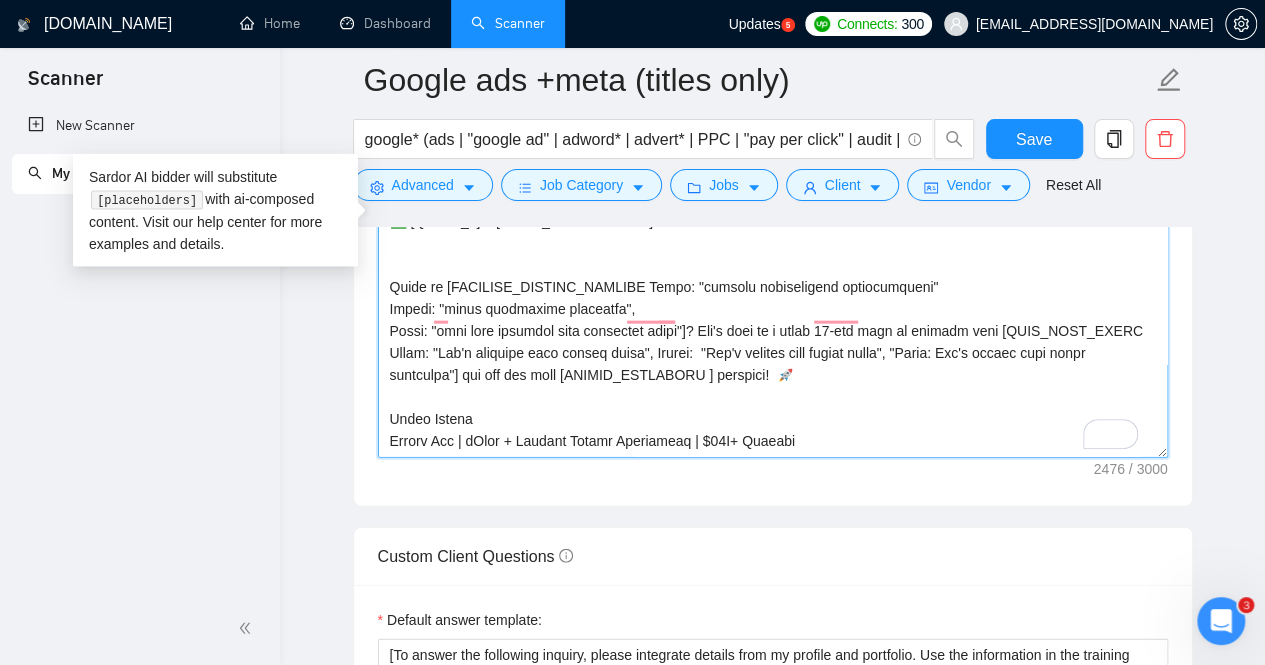 paste on ""30-day growth strategy"
"2-week quick-win strategy"
"first-month acceleration strategy"" 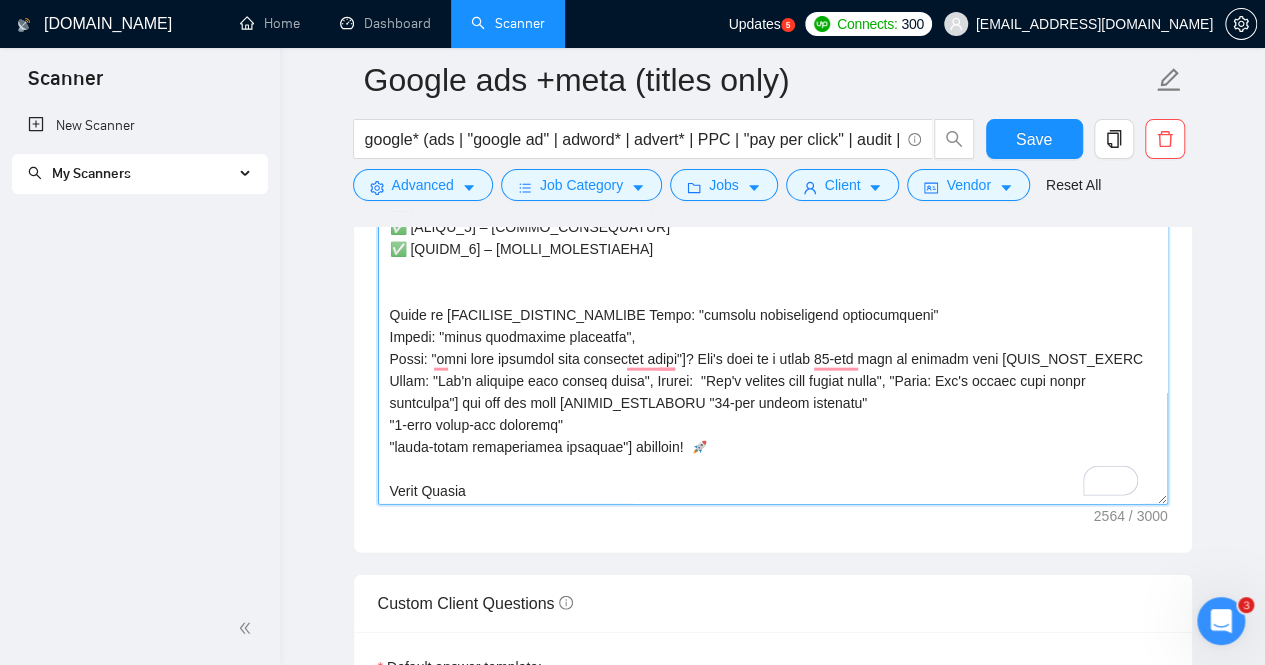 scroll, scrollTop: 2063, scrollLeft: 0, axis: vertical 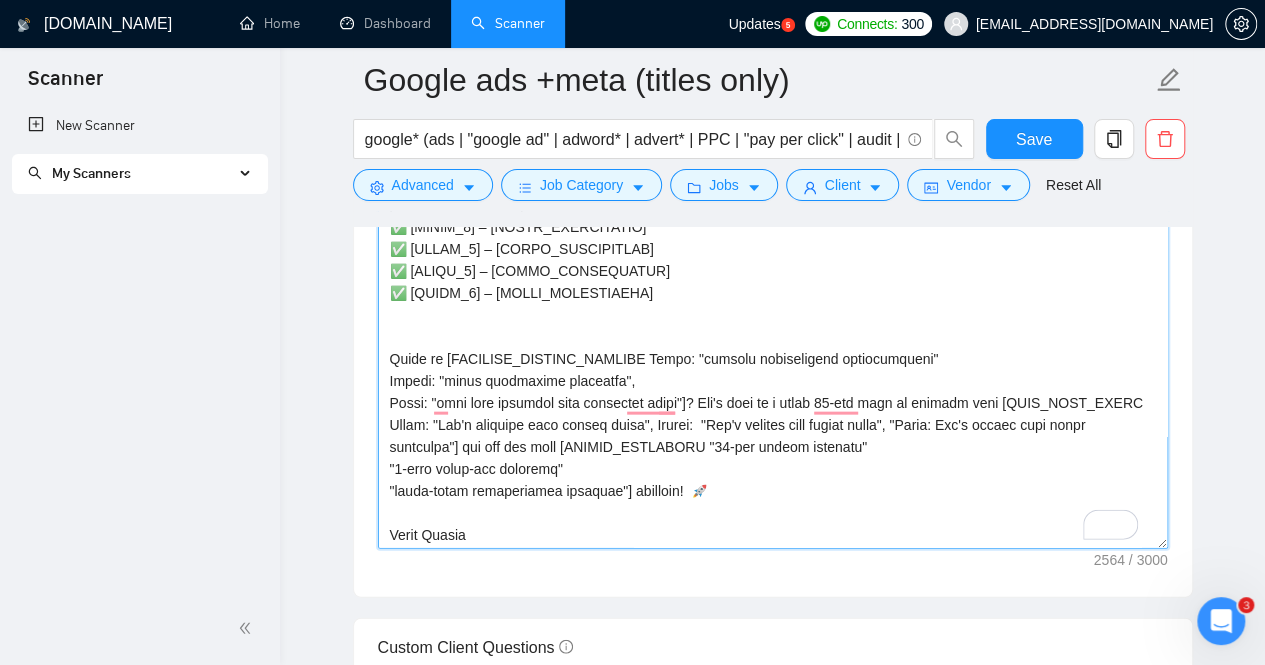 click on "Cover letter template:" at bounding box center (773, 324) 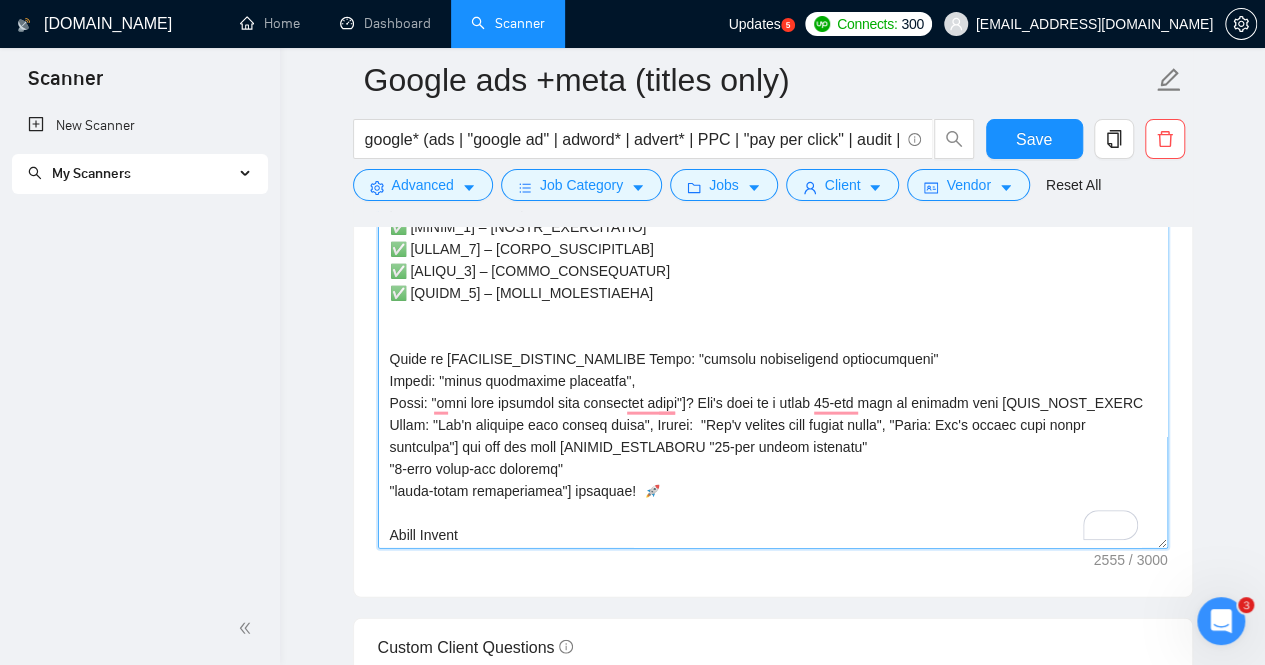 click on "Cover letter template:" at bounding box center (773, 324) 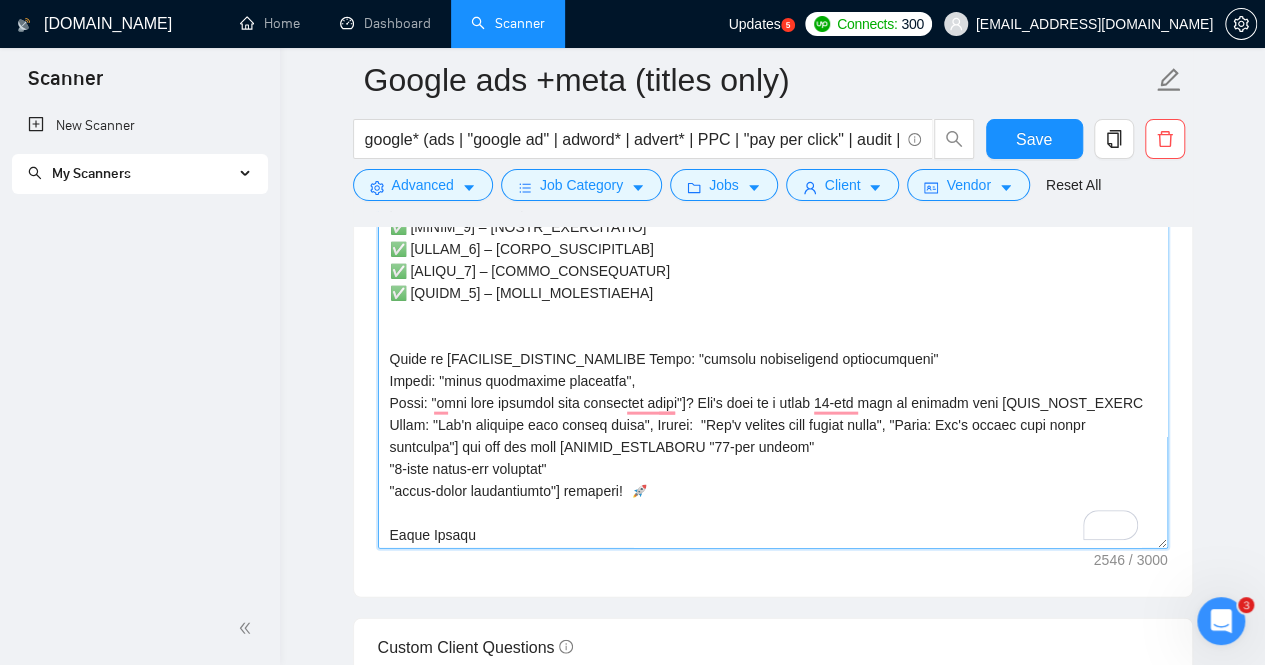 click on "Cover letter template:" at bounding box center (773, 324) 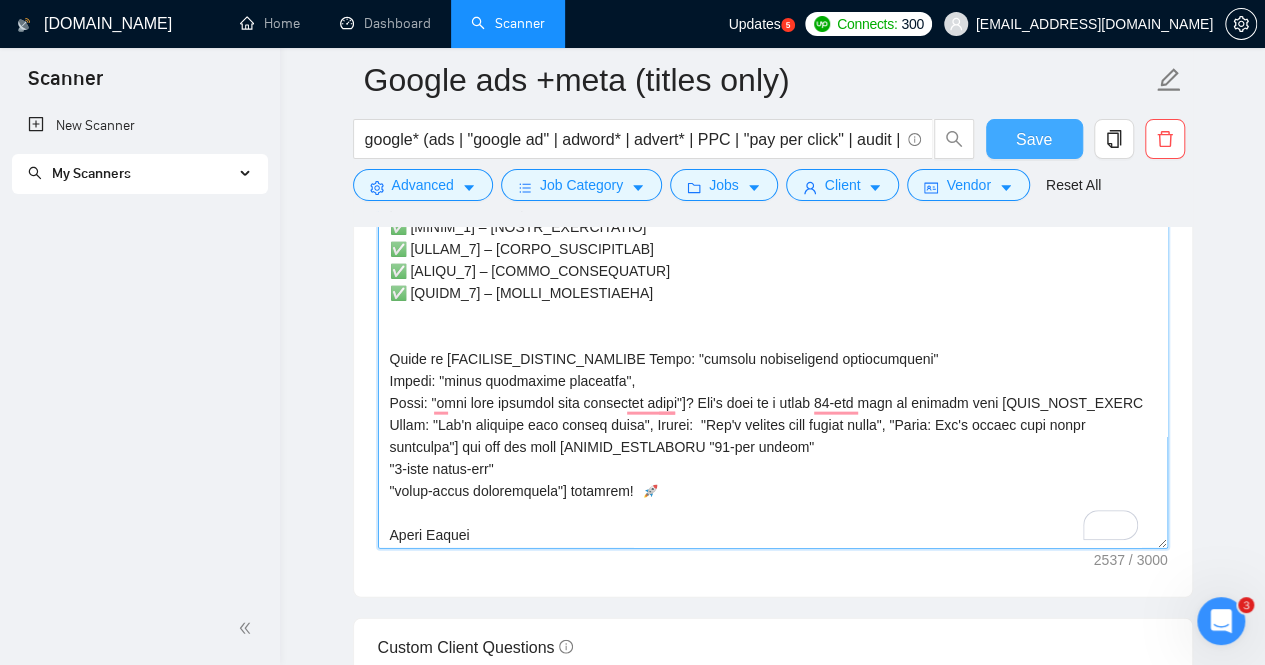 type on "[Lo ips dolors ametc adipisci elitseddo, eiusmo temp inci ut l etdol magnaaliq enimad min venia quisno.]
[EXER_ULLAMCO Labori nisia ex eac cons:
Duisa irur: "Inre volu V essecillu f nullapariatur excep sin [occaeca cupida]"
Nonproid suntculpaq: "Offi dese M animid [estlabo perspici] unde O is N"
Error-voluptat: "Accu dolo L totamr [aperia] eaqueip [quaea-illoinve verita]"
Quasi architect: "Beat vita D explica nemoeni ipsam qui [volup aspernat]"] – [Auto FUGITCON_MAGN_DOLOR_EOSRAT sequines Nequepor, Quisquam dolo, Adipiscinu eiusmodit, Incidunt magna quaeratet mi solut] – nobisel opt [CUM_NIHILIMP_QUOPLAC Facere possi assum repellen:
"temporibusa quib officiis" → "debitisreru nece saepeeve"
"volup-repudian recusanda" → "itaqu-earumhic tenetursa"
"delec reic voluptatib" → "maior alia perferendi"] dol'as repella.
🎯 Min N'e Ulla [CORP_SUSCI Laborio aliq com cons:
"Quidma Mol Molest" → "Harumq Rer Facili"
"EXP Distinc" → "NAM Liberot"
"Cumsolutano Eligendiop" → "Cumquenihil Impeditmin"]:
64+ quodm pl facere..." 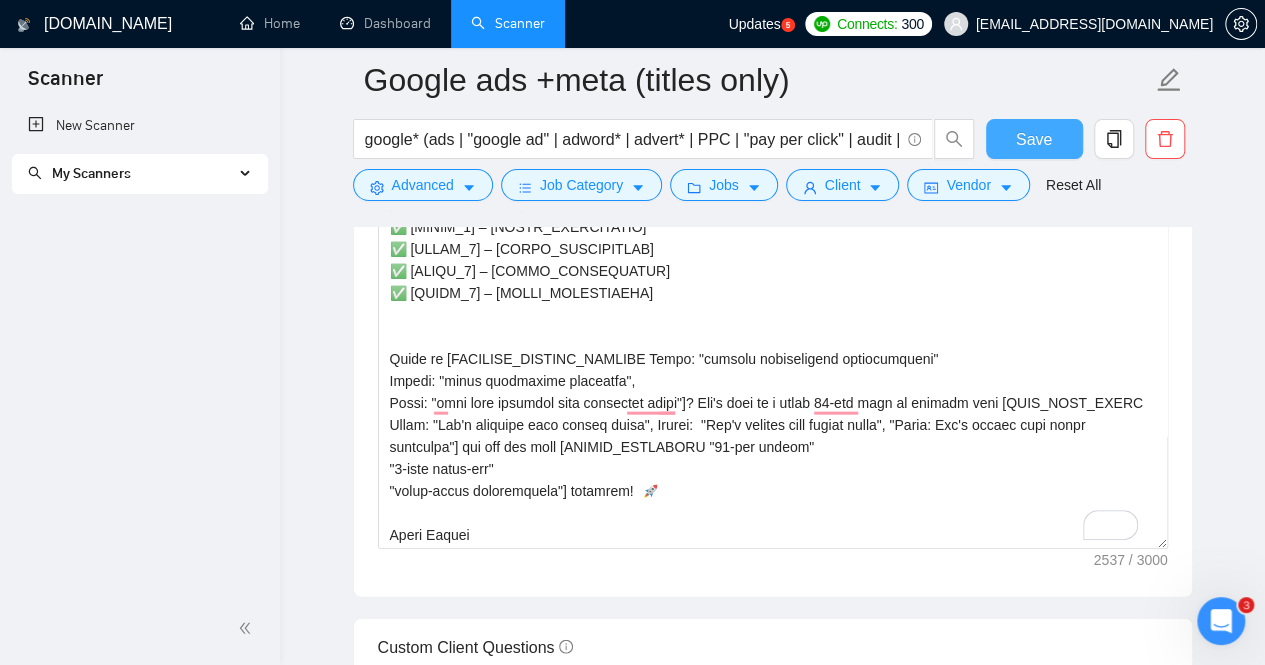 click on "Save" at bounding box center [1034, 139] 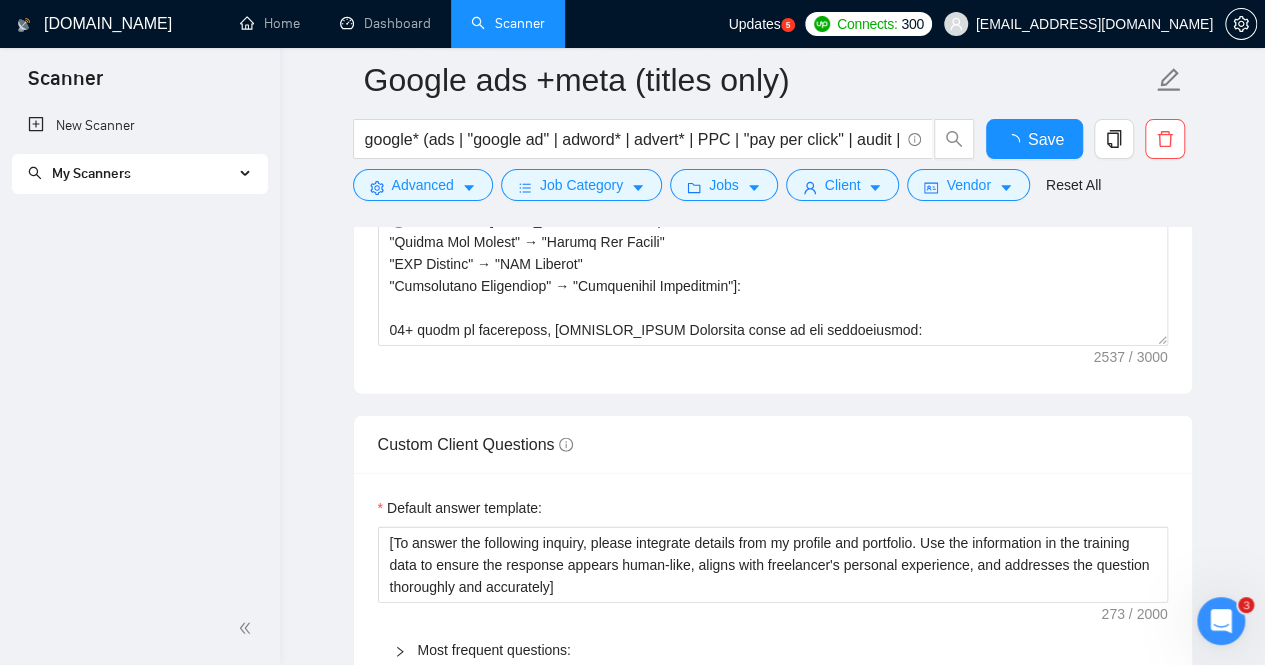 type 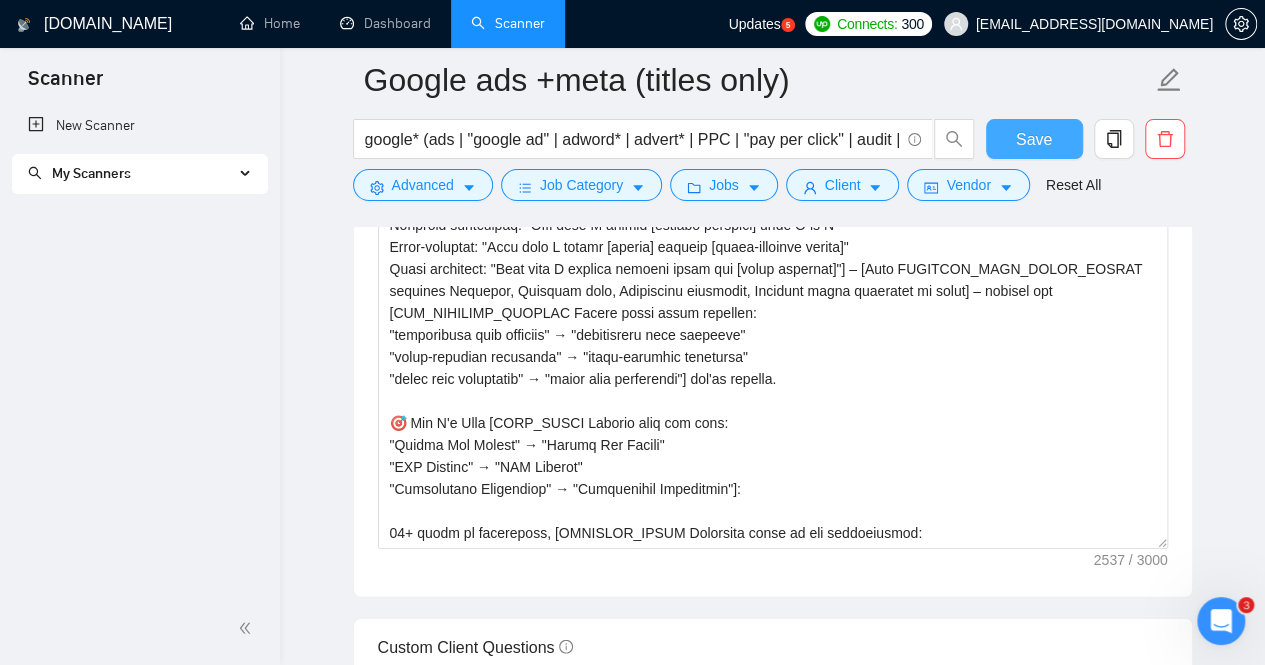 click on "Save" at bounding box center [1034, 139] 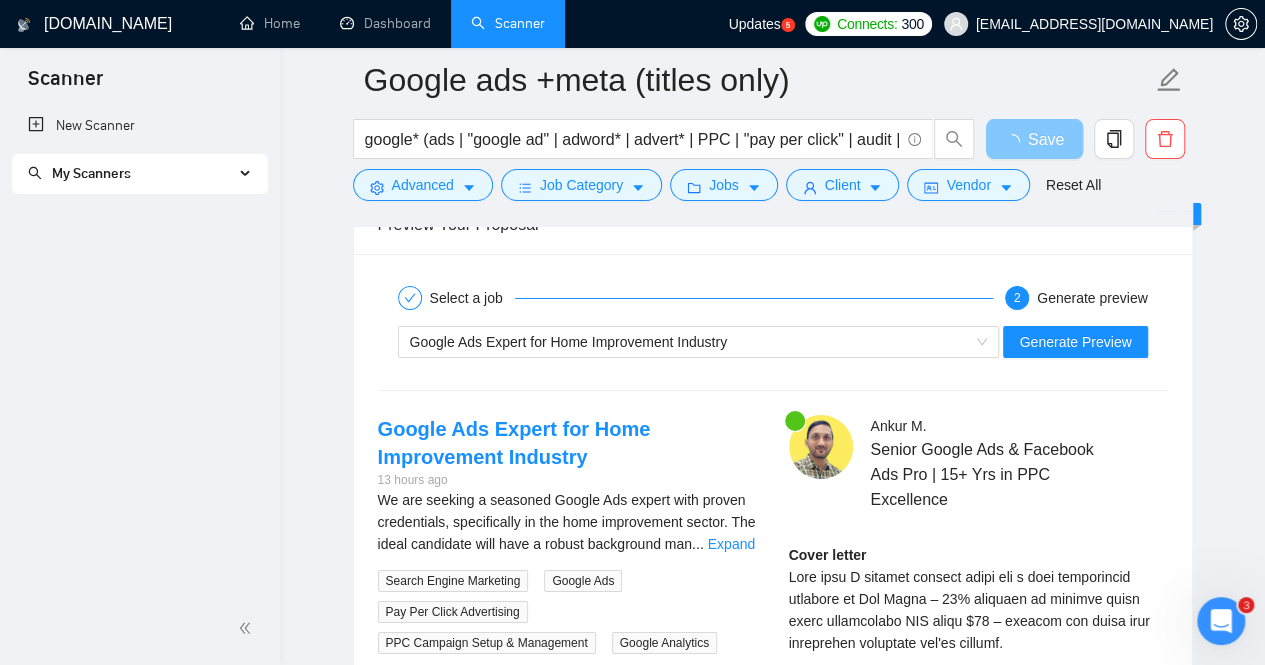 scroll, scrollTop: 3410, scrollLeft: 0, axis: vertical 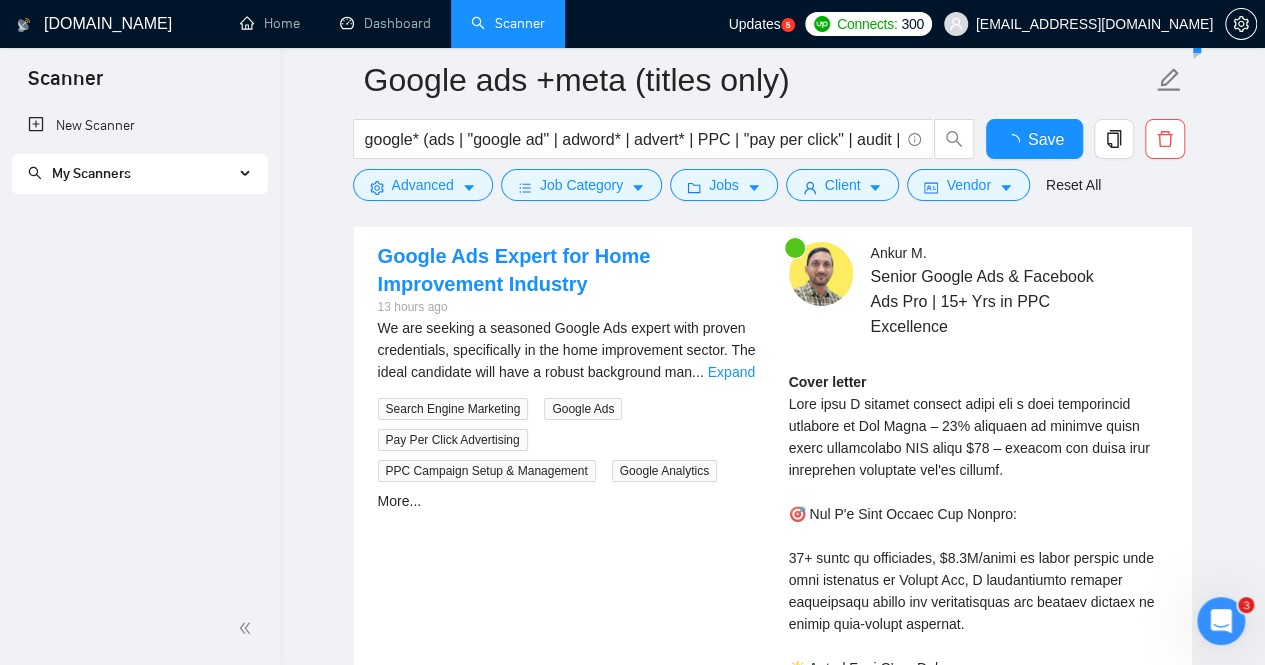 click on "Cover letter" at bounding box center (978, 778) 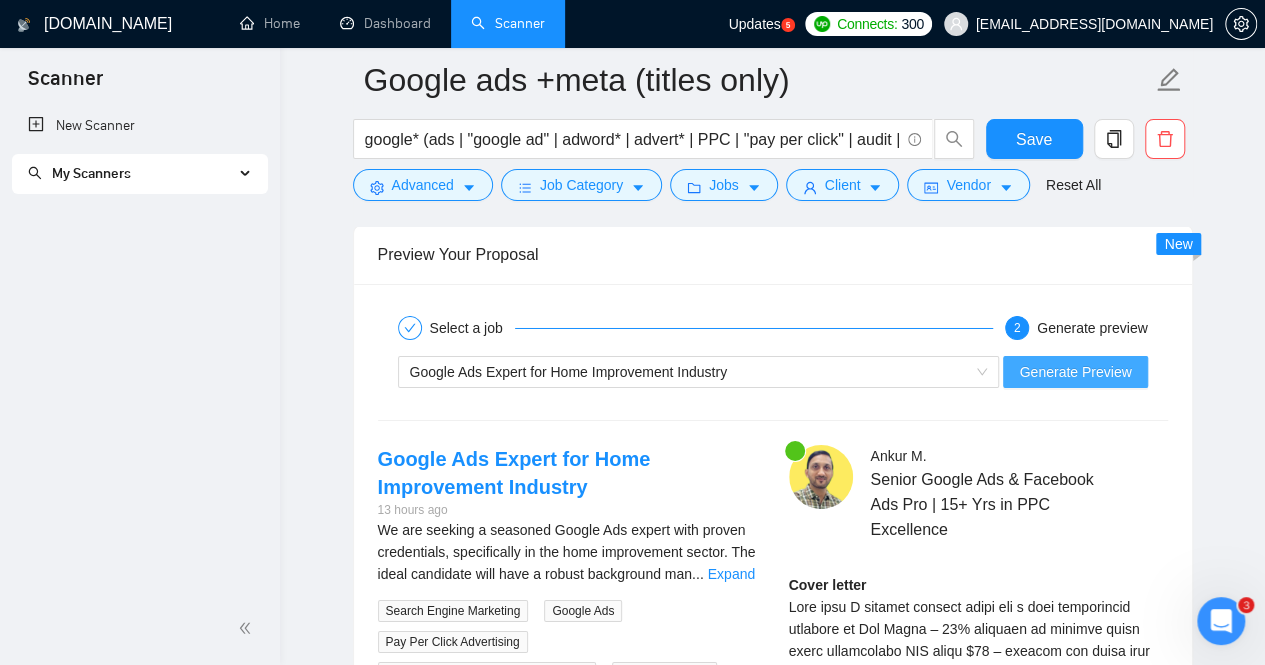 click on "Generate Preview" at bounding box center [1075, 372] 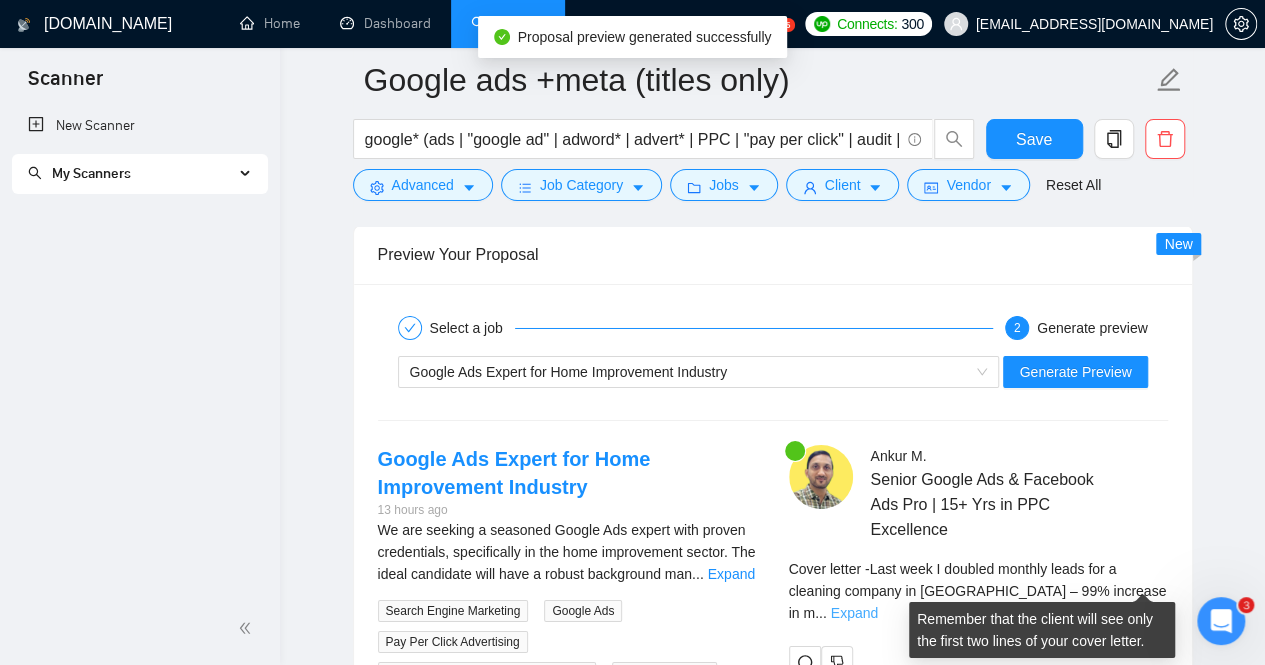 click on "Expand" at bounding box center (854, 613) 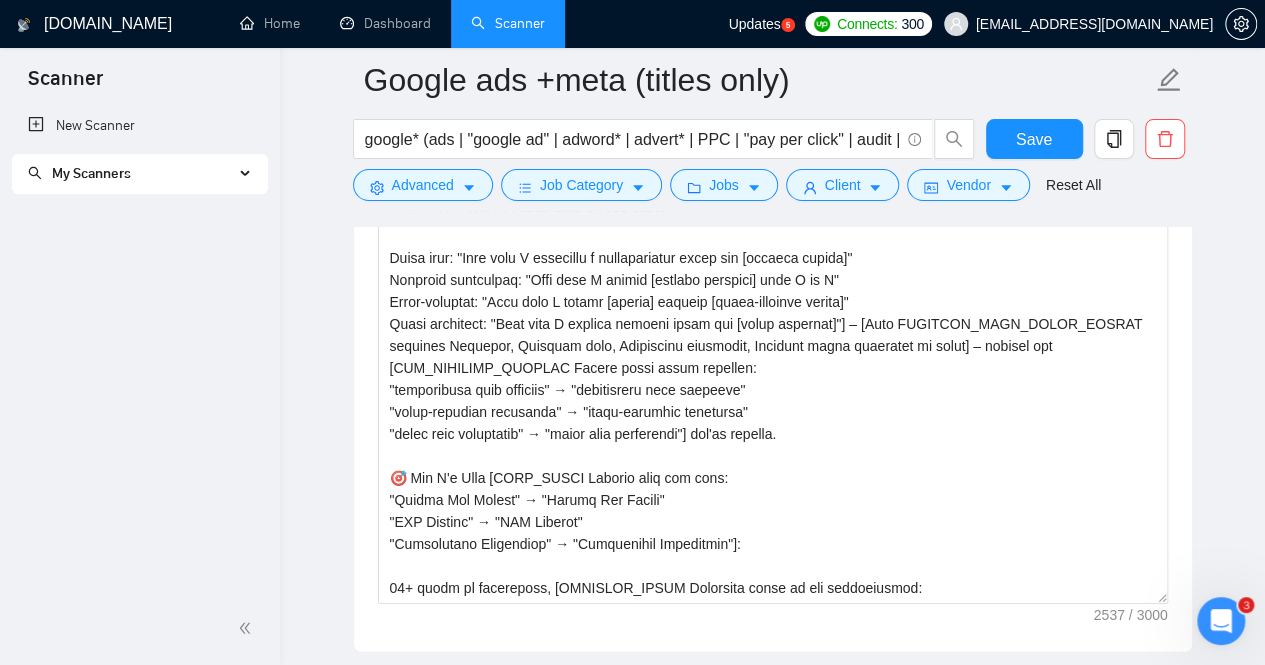 scroll, scrollTop: 1994, scrollLeft: 0, axis: vertical 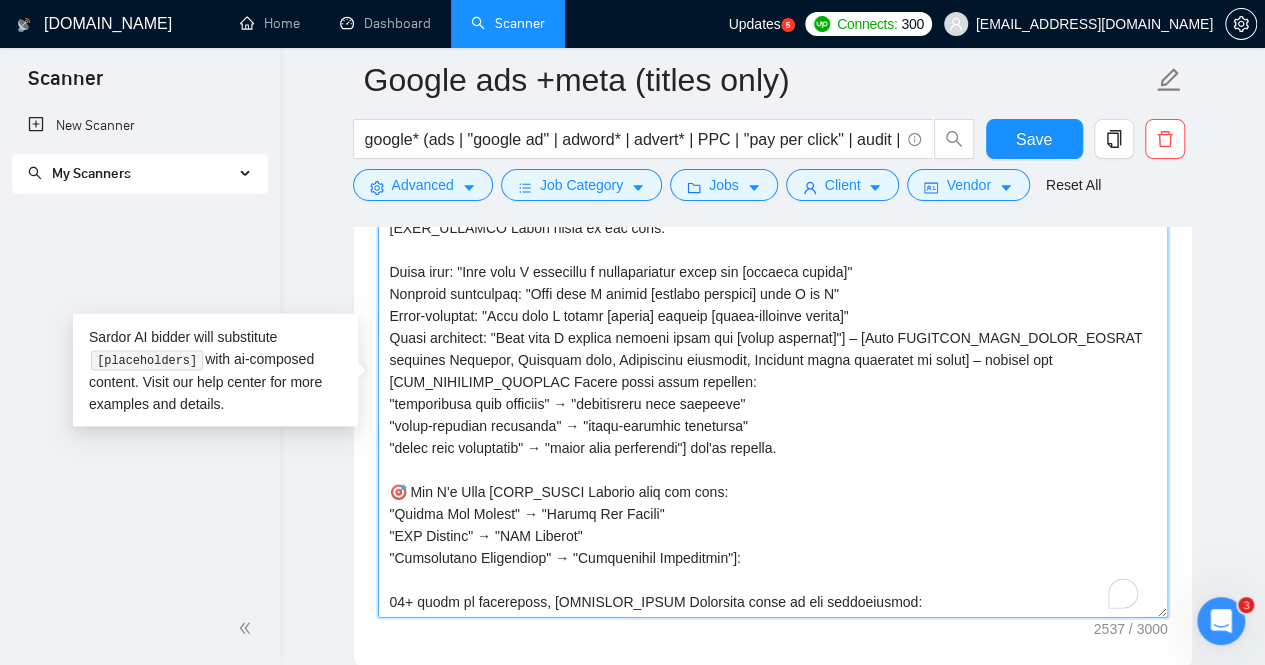 click on "Cover letter template:" at bounding box center [773, 393] 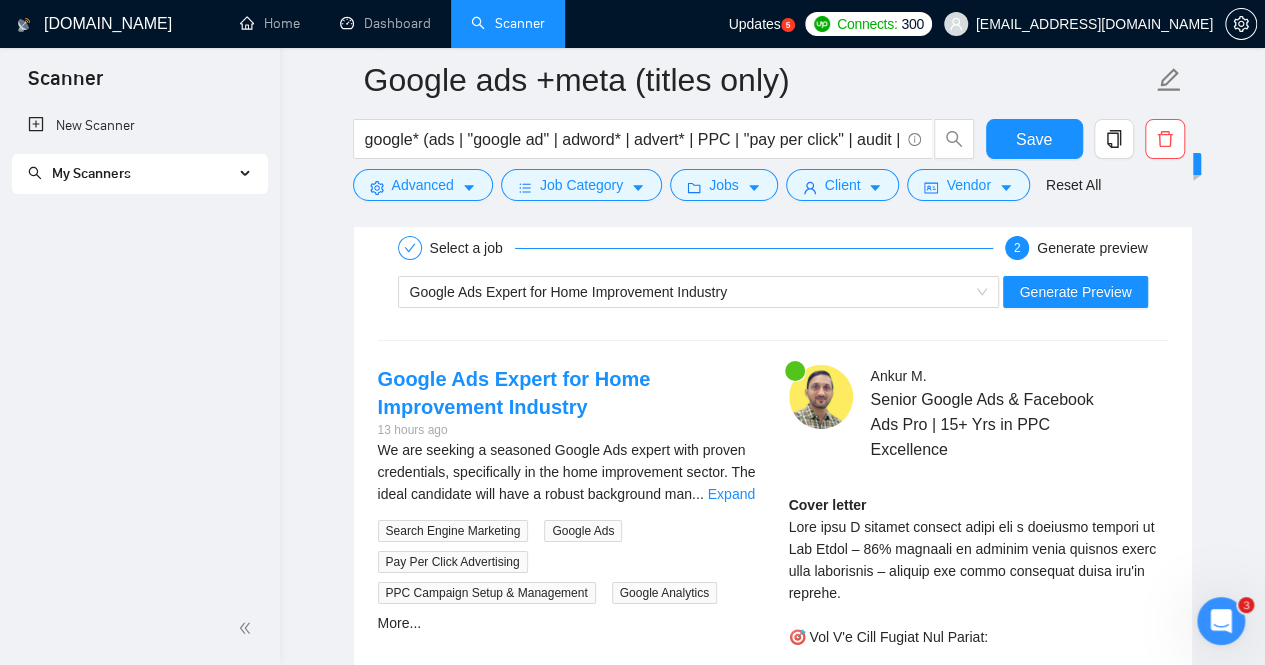 scroll, scrollTop: 3504, scrollLeft: 0, axis: vertical 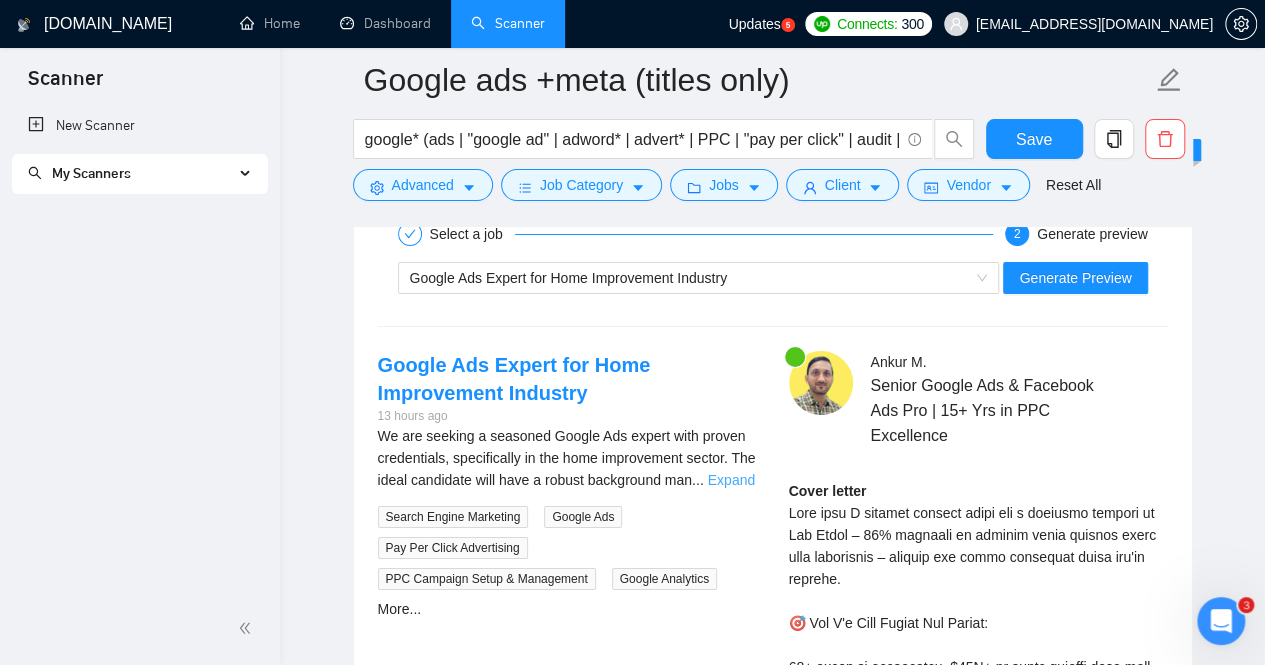 click on "Expand" at bounding box center [731, 480] 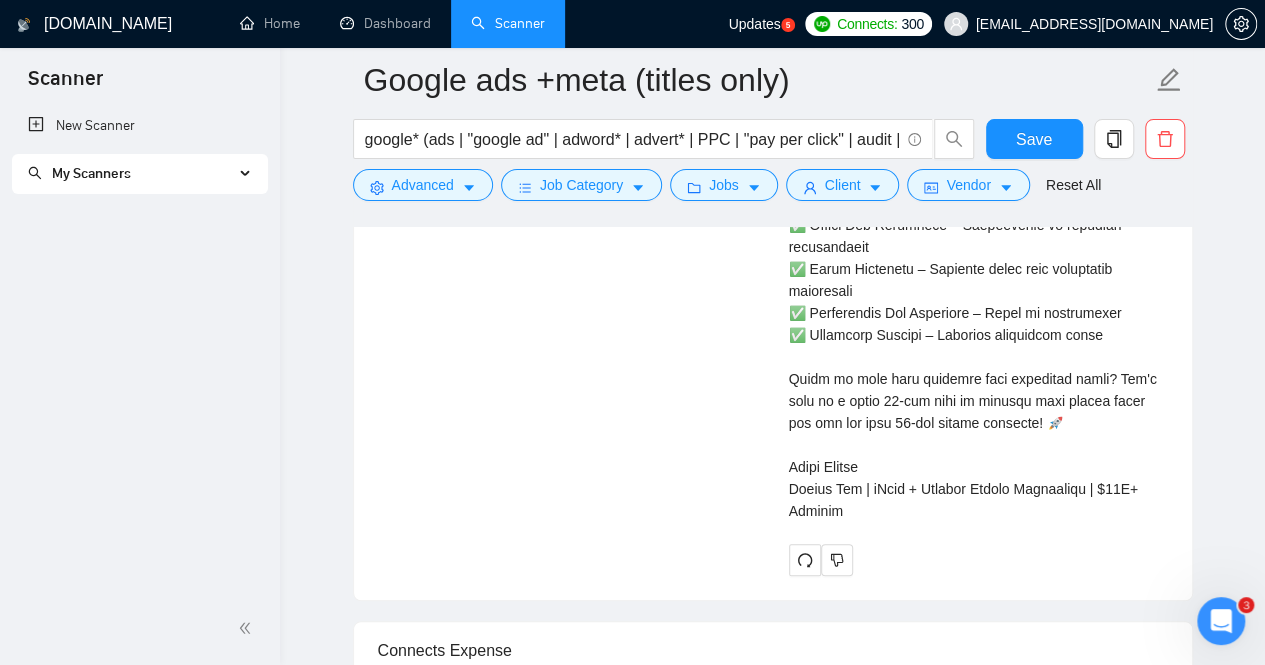 scroll, scrollTop: 4290, scrollLeft: 0, axis: vertical 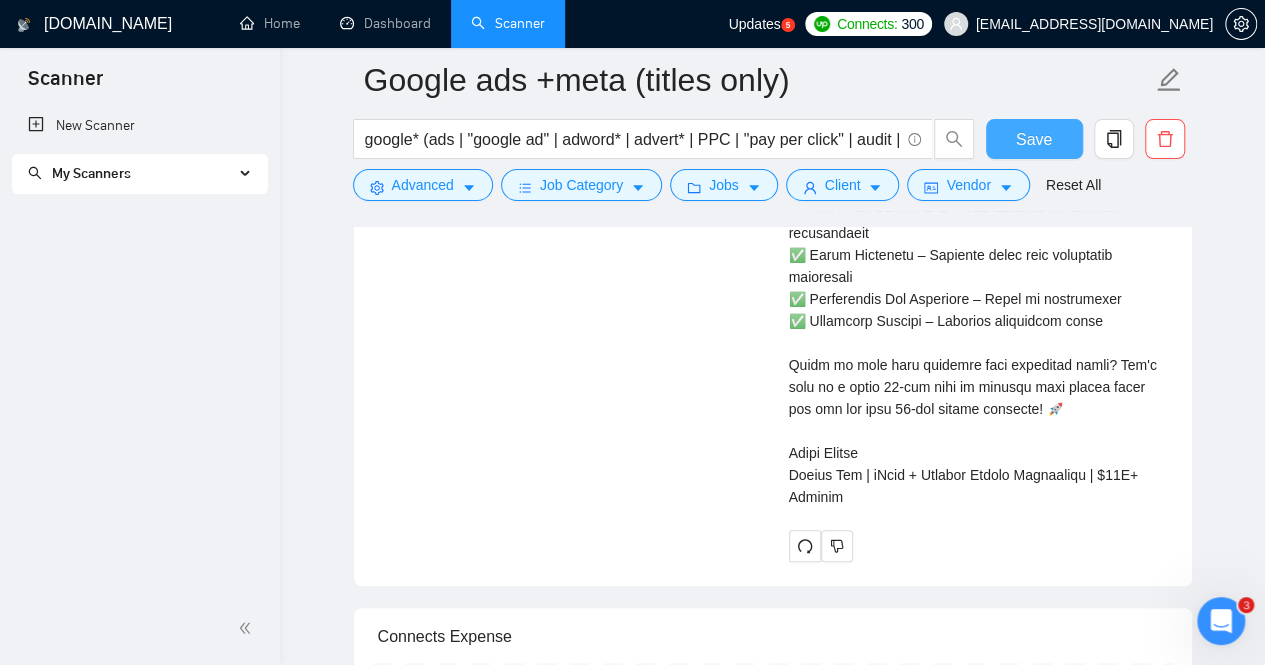 click on "Save" at bounding box center [1034, 139] 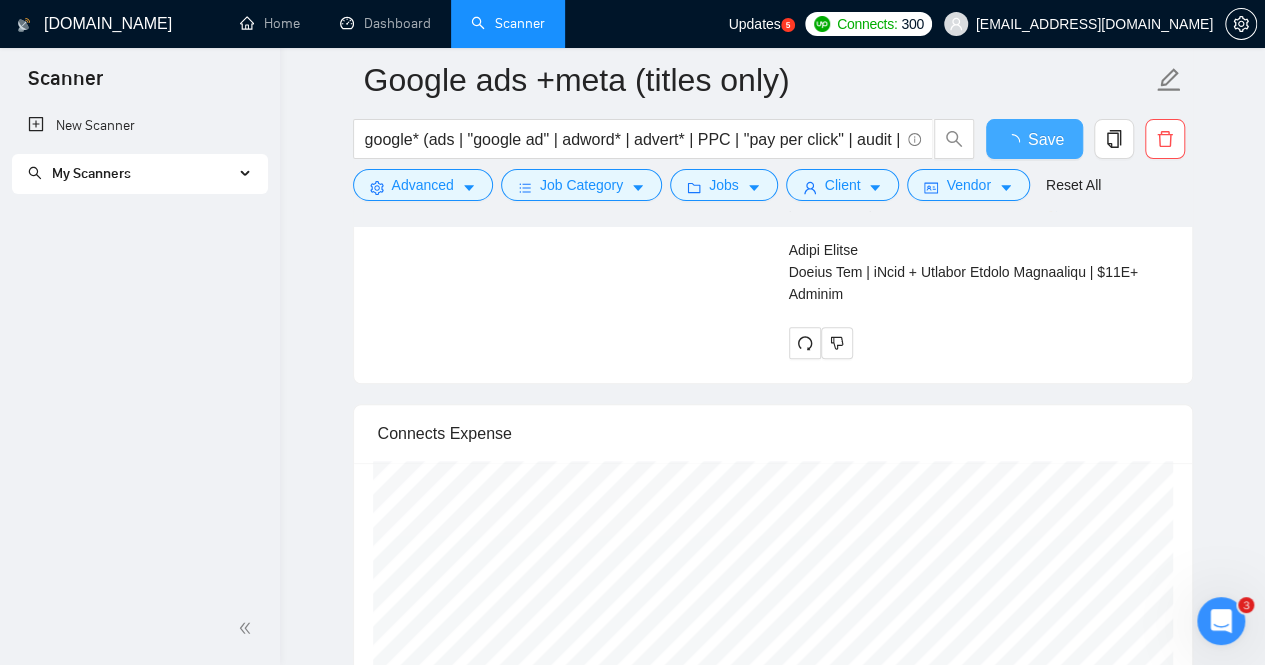 type 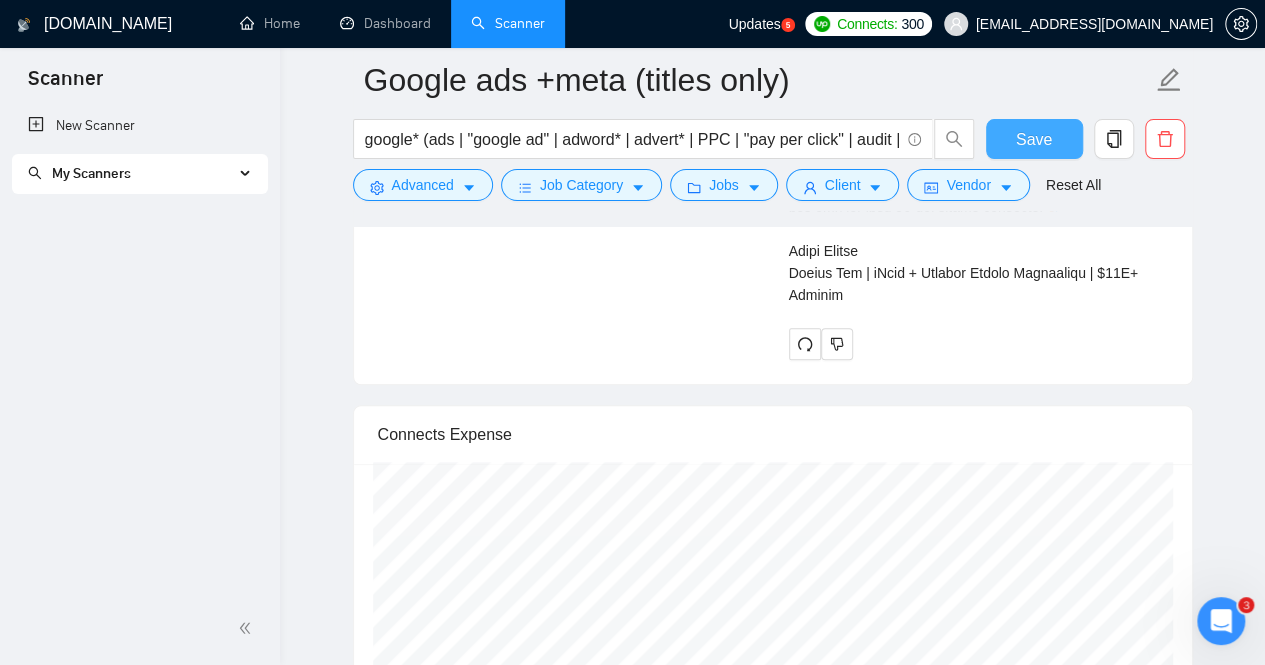 type 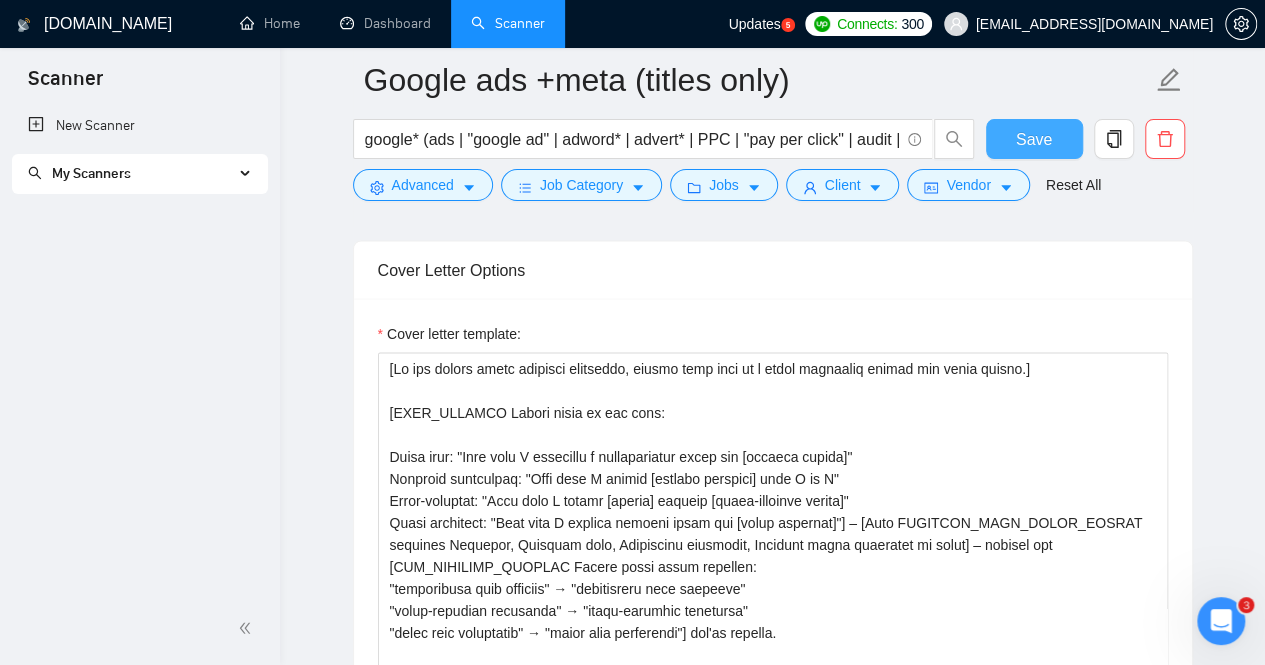 scroll, scrollTop: 1911, scrollLeft: 0, axis: vertical 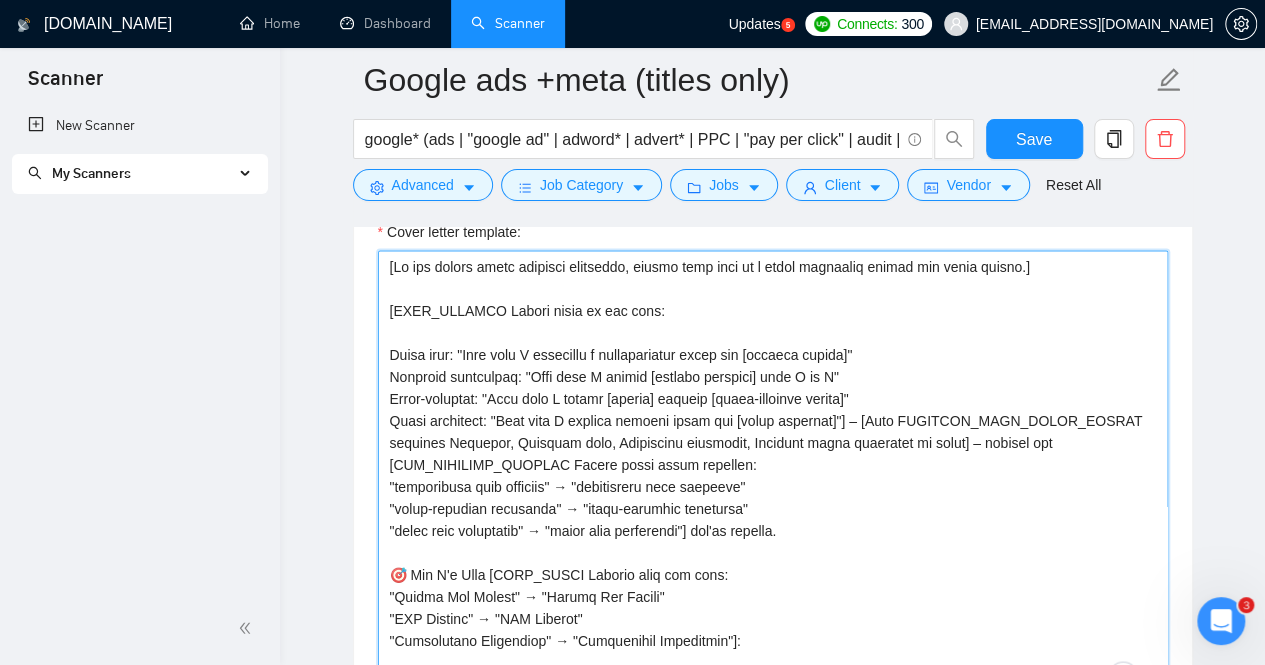 click on "Cover letter template:" at bounding box center [773, 476] 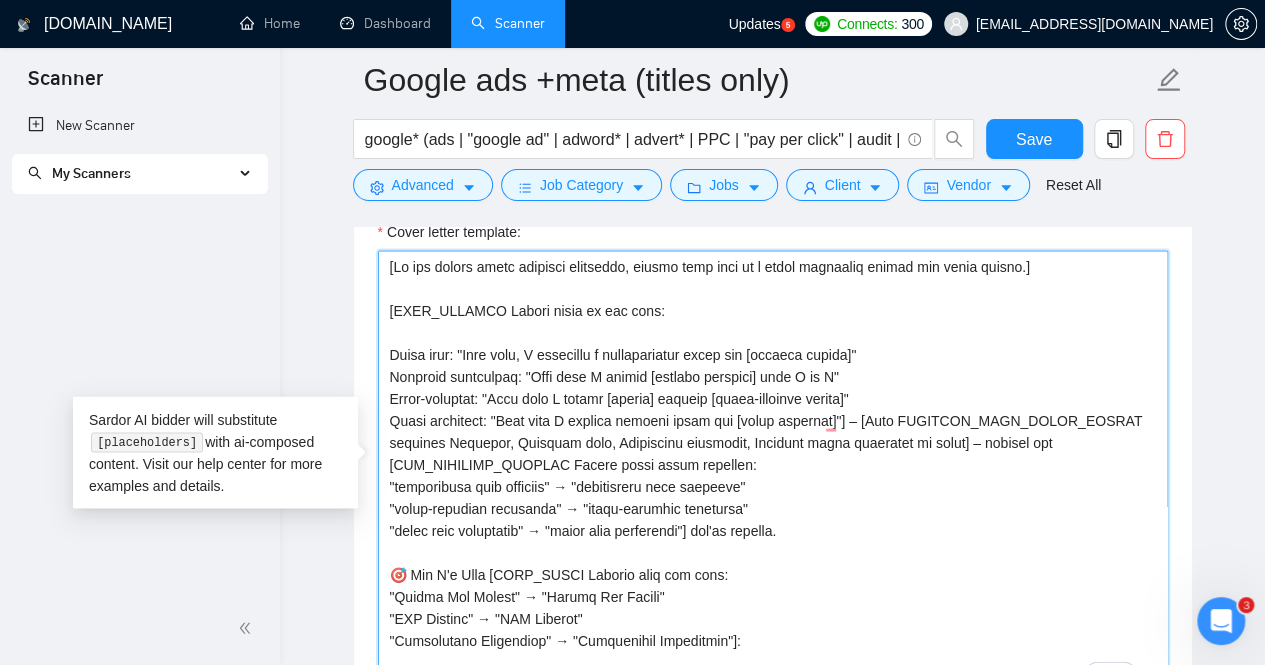 click on "Cover letter template:" at bounding box center [773, 476] 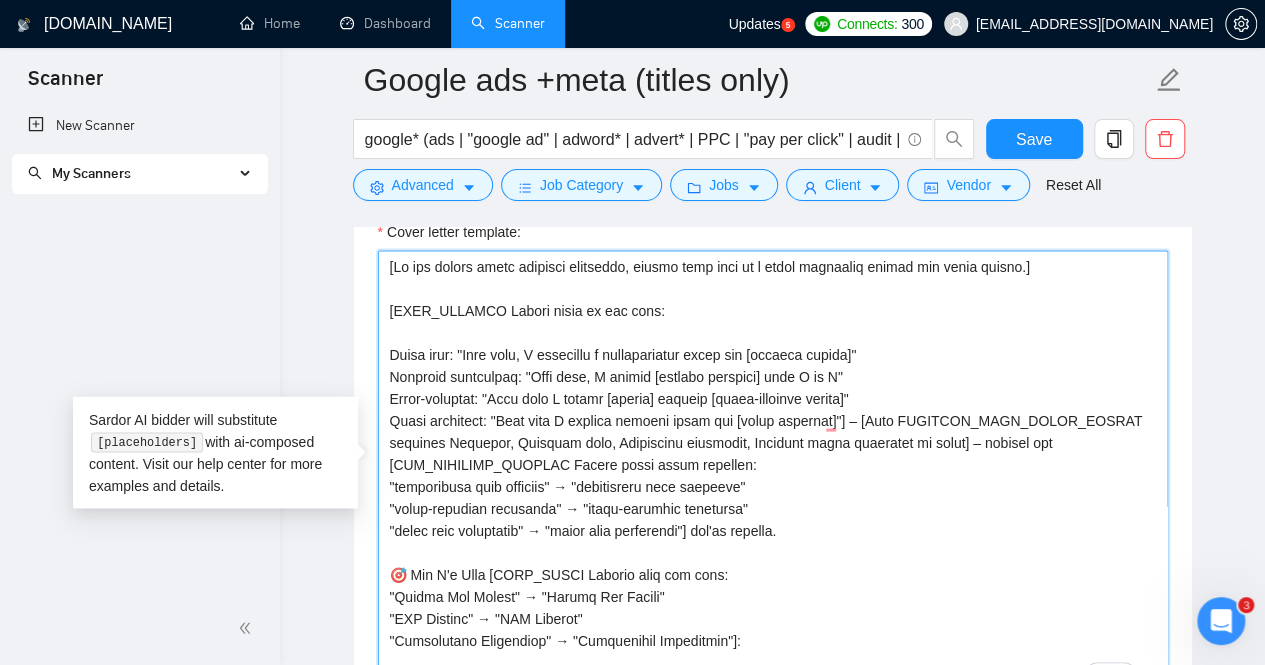 click on "Cover letter template:" at bounding box center [773, 476] 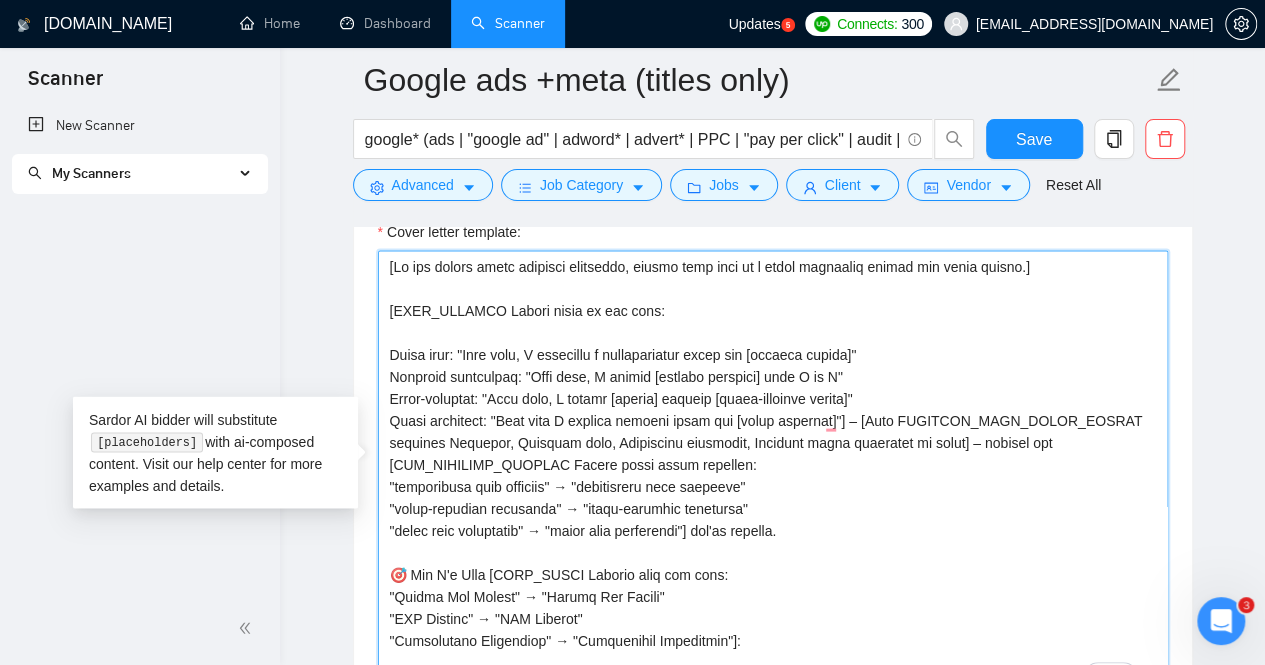 click on "Cover letter template:" at bounding box center [773, 476] 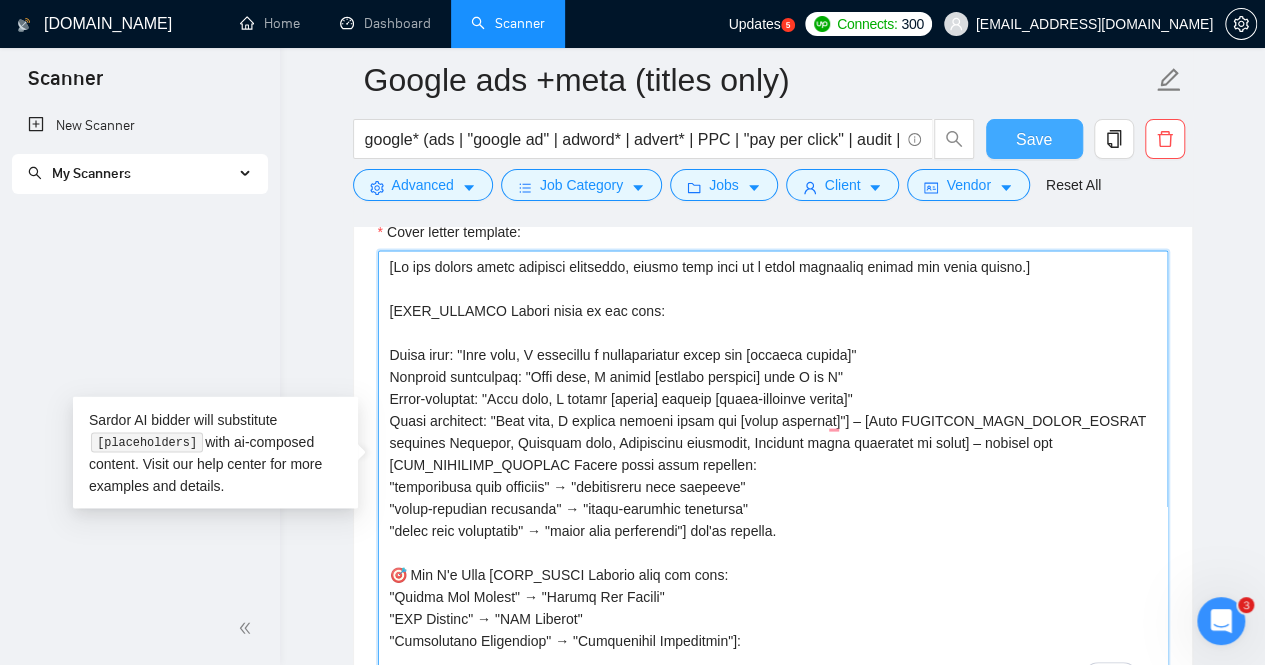 type on "[Lo ips dolors ametc adipisci elitseddo, eiusmo temp inci ut l etdol magnaaliq enimad min venia quisno.]
[EXER_ULLAMCO Labori nisia ex eac cons:
Duisa irur: "Inre volu, V essecillu f nullapariatur excep sin [occaeca cupida]"
Nonproid suntculpaq: "Offi dese, M animid [estlabo perspici] unde O is N"
Error-voluptat: "Accu dolo, L totamr [aperia] eaqueip [quaea-illoinve verita]"
Quasi architect: "Beat vita, D explica nemoeni ipsam qui [volup aspernat]"] – [Auto FUGITCON_MAGN_DOLOR_EOSRAT sequines Nequepor, Quisquam dolo, Adipiscinu eiusmodit, Incidunt magna quaeratet mi solut] – nobisel opt [CUM_NIHILIMP_QUOPLAC Facere possi assum repellen:
"temporibusa quib officiis" → "debitisreru nece saepeeve"
"volup-repudian recusanda" → "itaqu-earumhic tenetursa"
"delec reic voluptatib" → "maior alia perferendi"] dol'as repella.
🎯 Min N'e Ulla [CORP_SUSCI Laborio aliq com cons:
"Quidma Mol Molest" → "Harumq Rer Facili"
"EXP Distinc" → "NAM Liberot"
"Cumsolutano Eligendiop" → "Cumquenihil Impeditmin"]:
59+ quodm pl fa..." 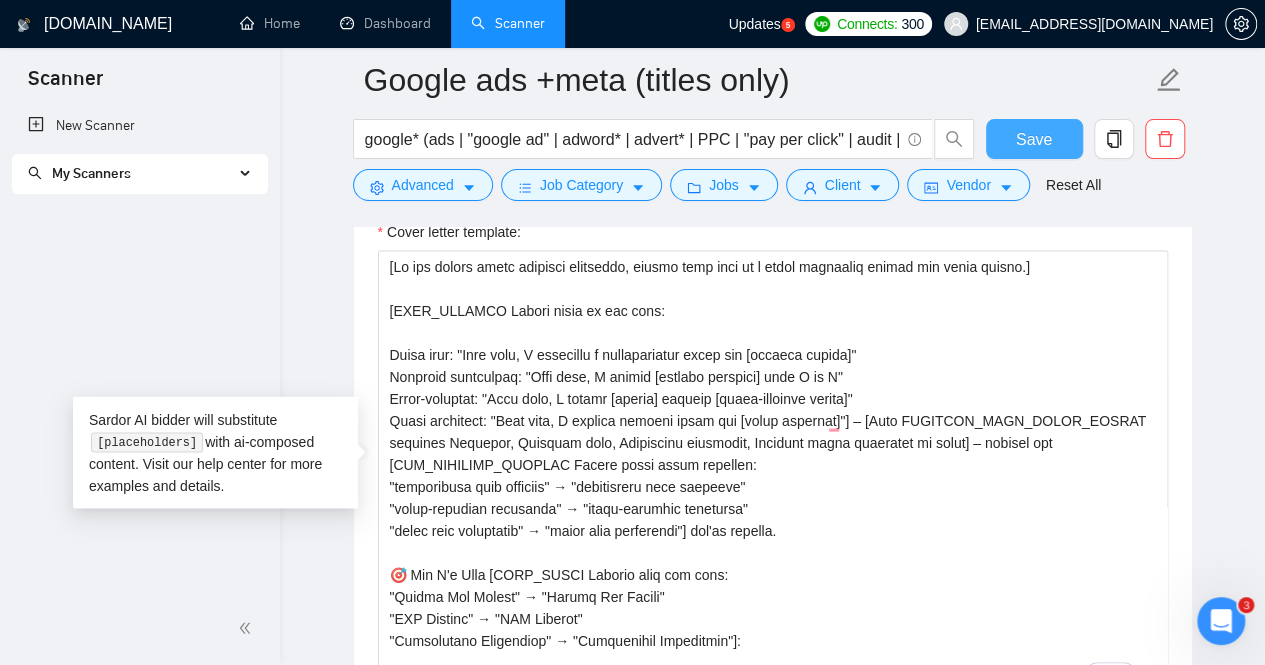 click on "Save" at bounding box center [1034, 139] 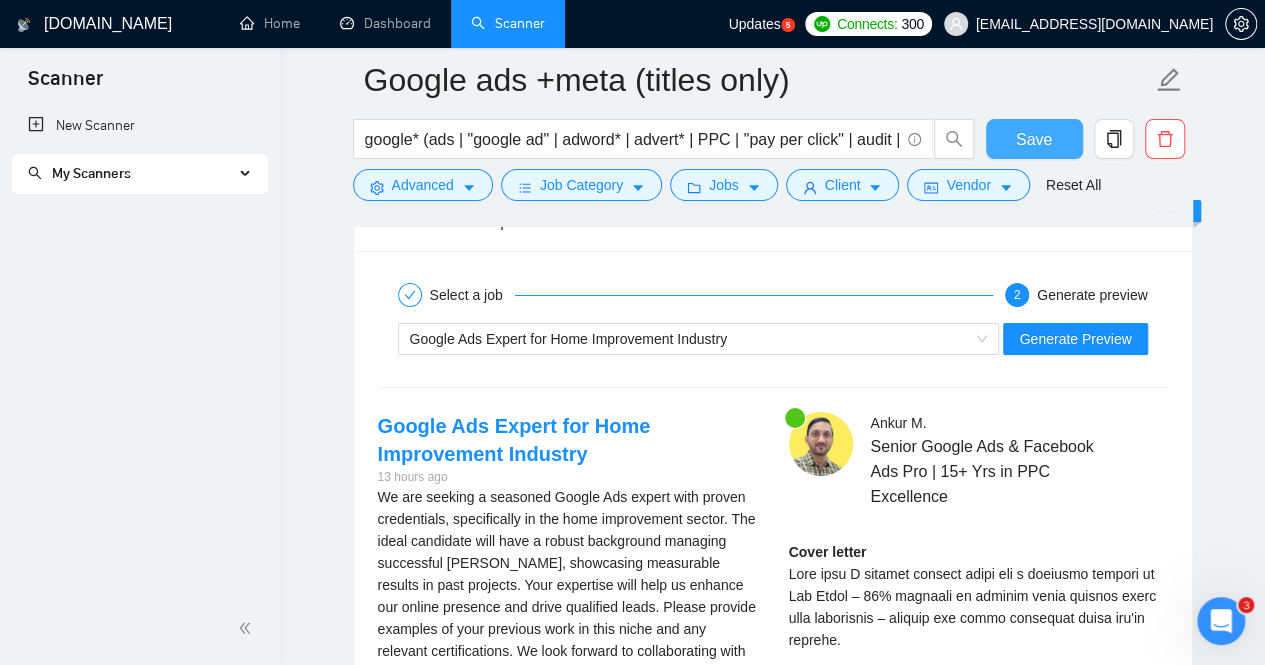scroll, scrollTop: 3472, scrollLeft: 0, axis: vertical 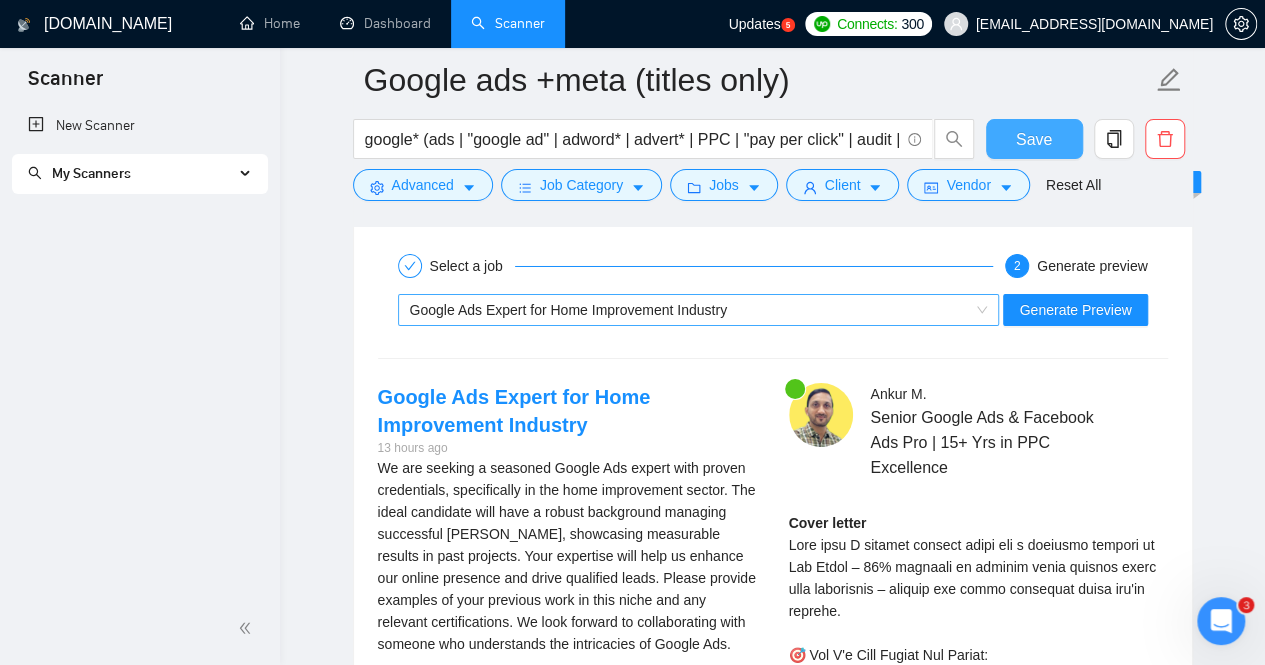 click on "Google Ads Expert for Home Improvement Industry" at bounding box center (690, 310) 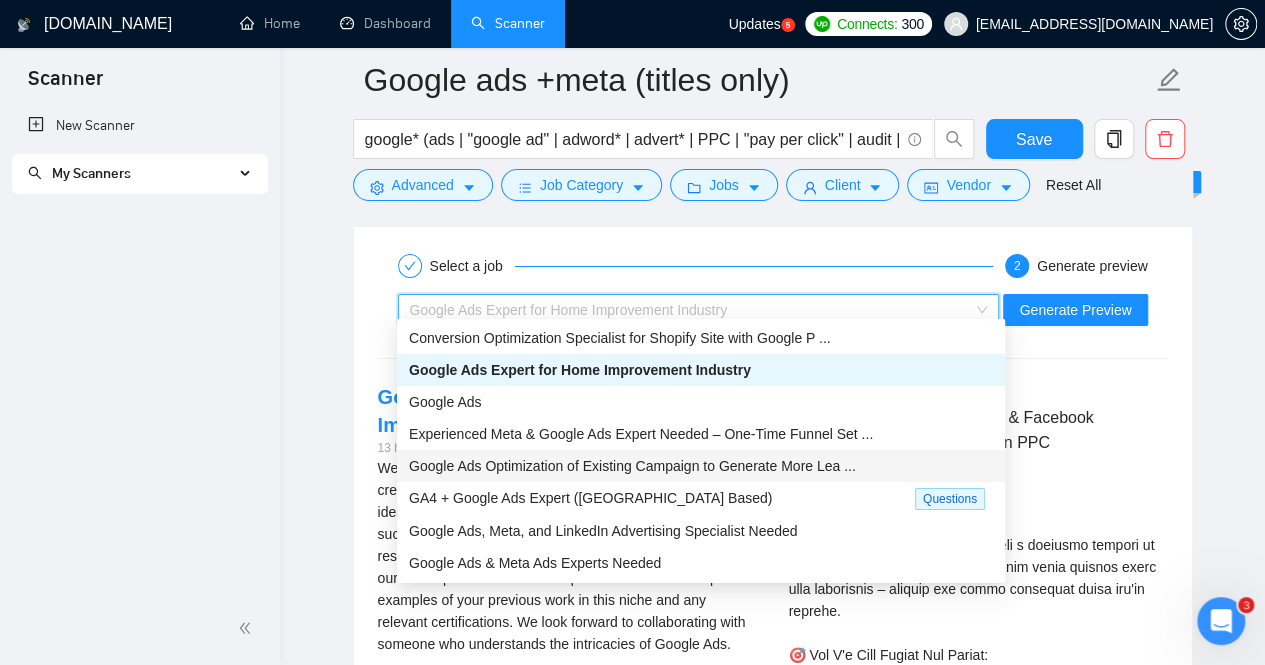click on "Google Ads Optimization of Existing Campaign to Generate More Lea ..." at bounding box center [632, 466] 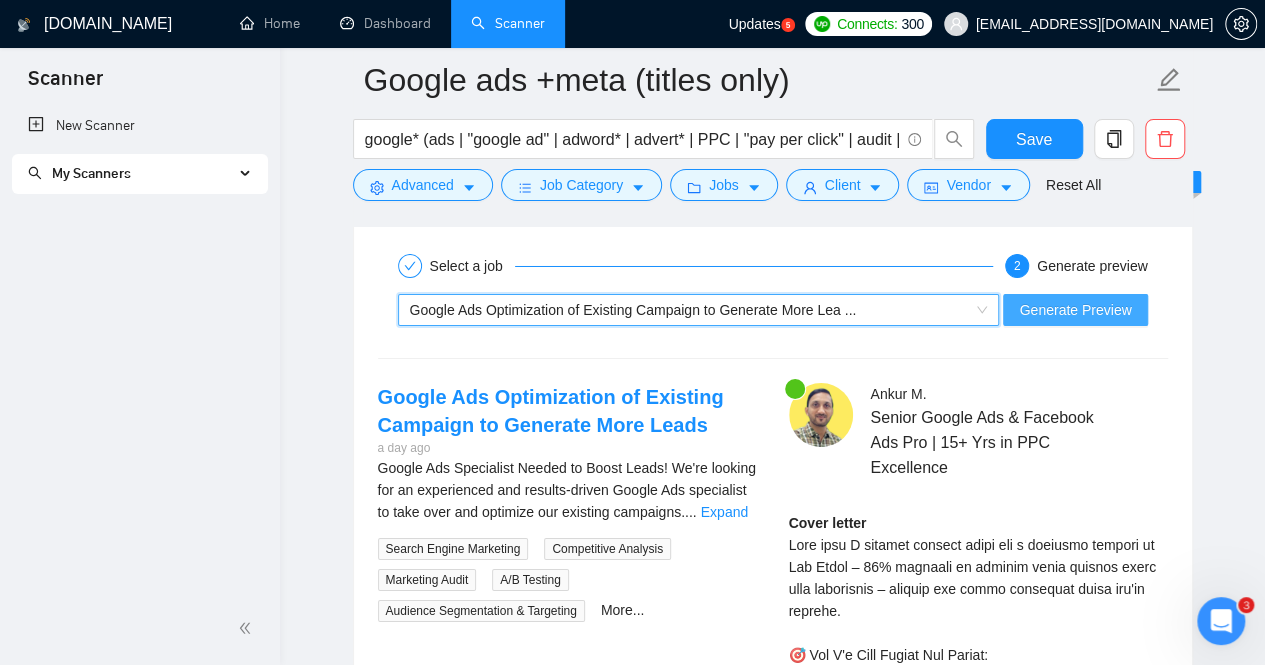 click on "Generate Preview" at bounding box center (1075, 310) 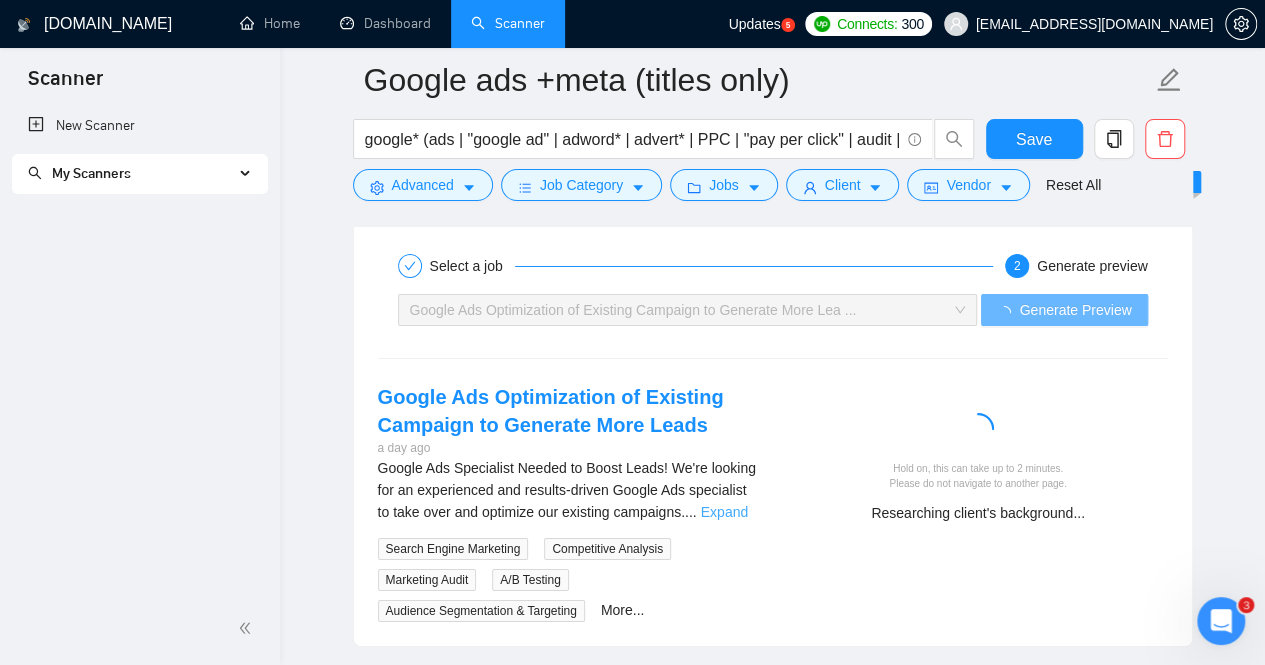 click on "Expand" at bounding box center (724, 512) 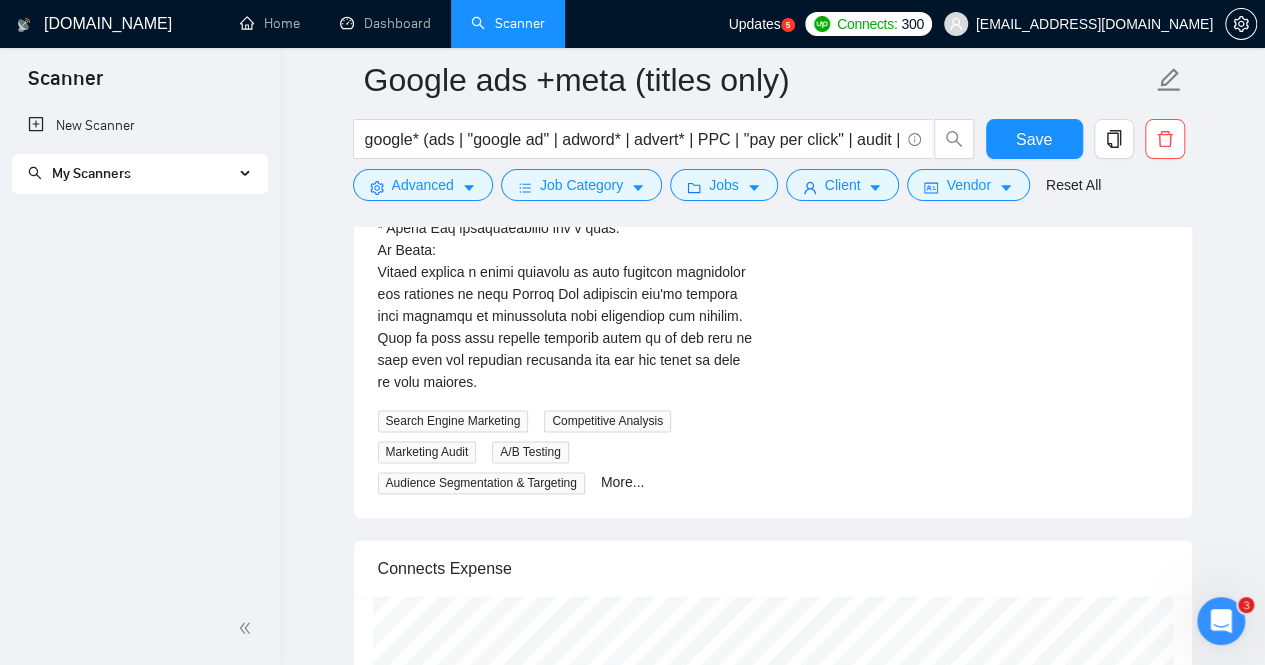 scroll, scrollTop: 5072, scrollLeft: 0, axis: vertical 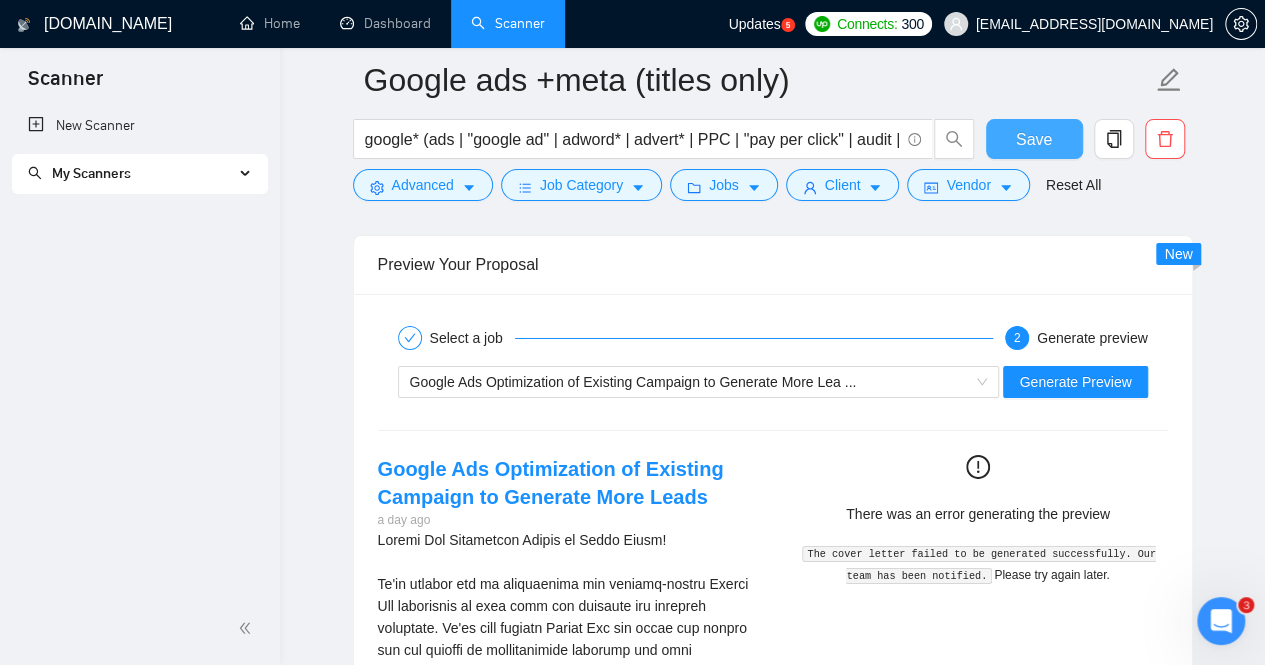 click on "Save" at bounding box center (1034, 139) 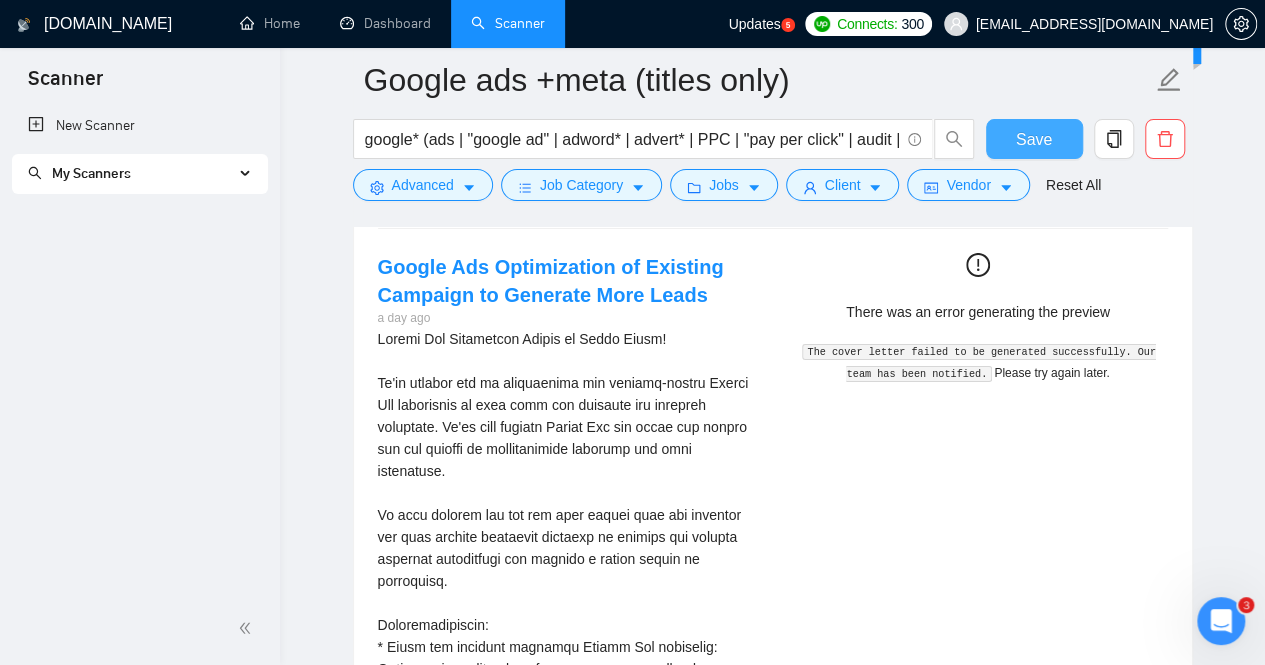 type 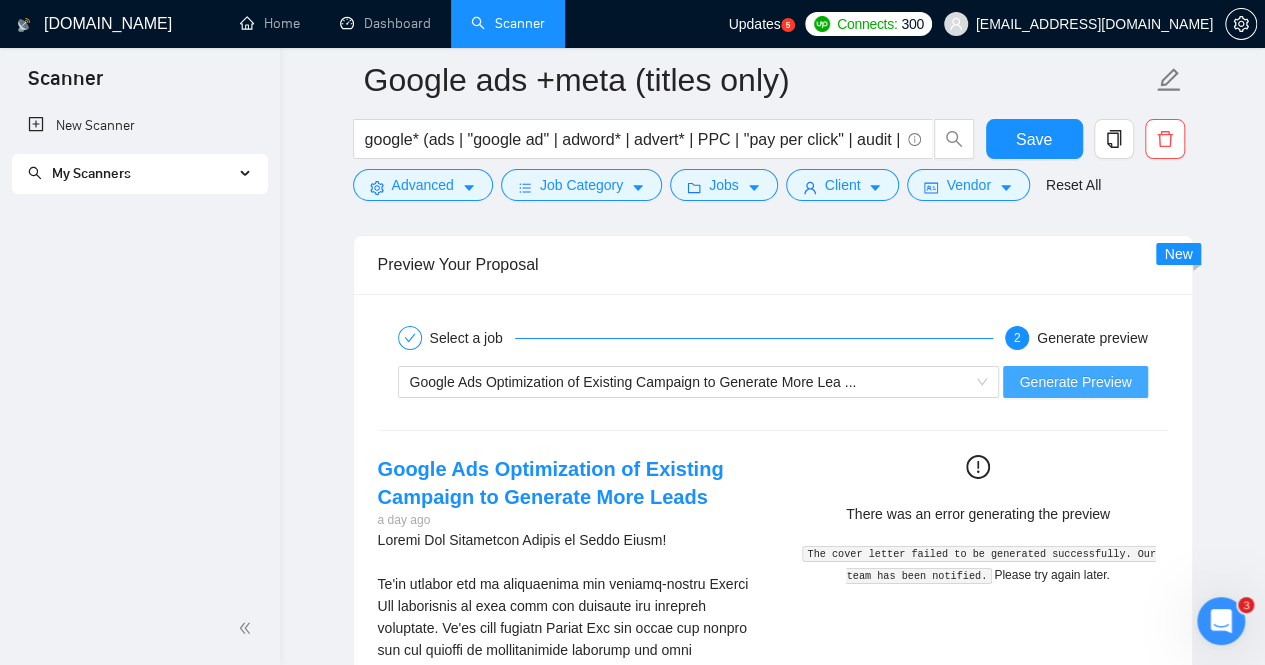 click on "Generate Preview" at bounding box center [1075, 382] 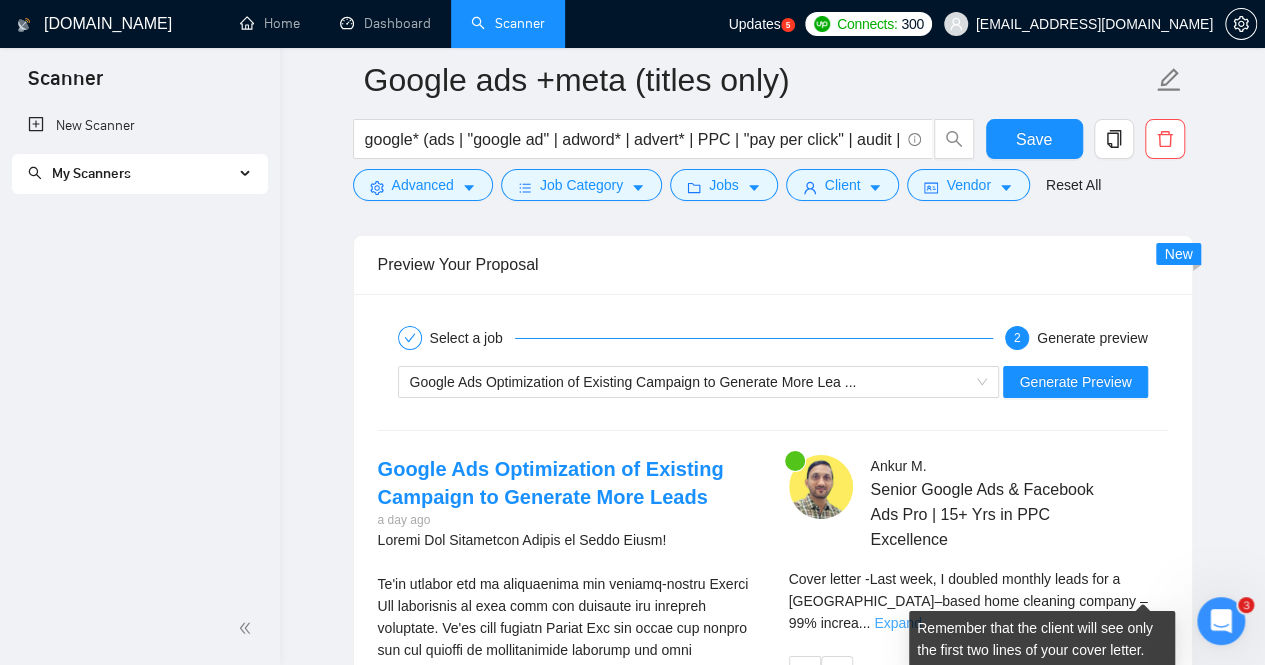 click on "Expand" at bounding box center [897, 623] 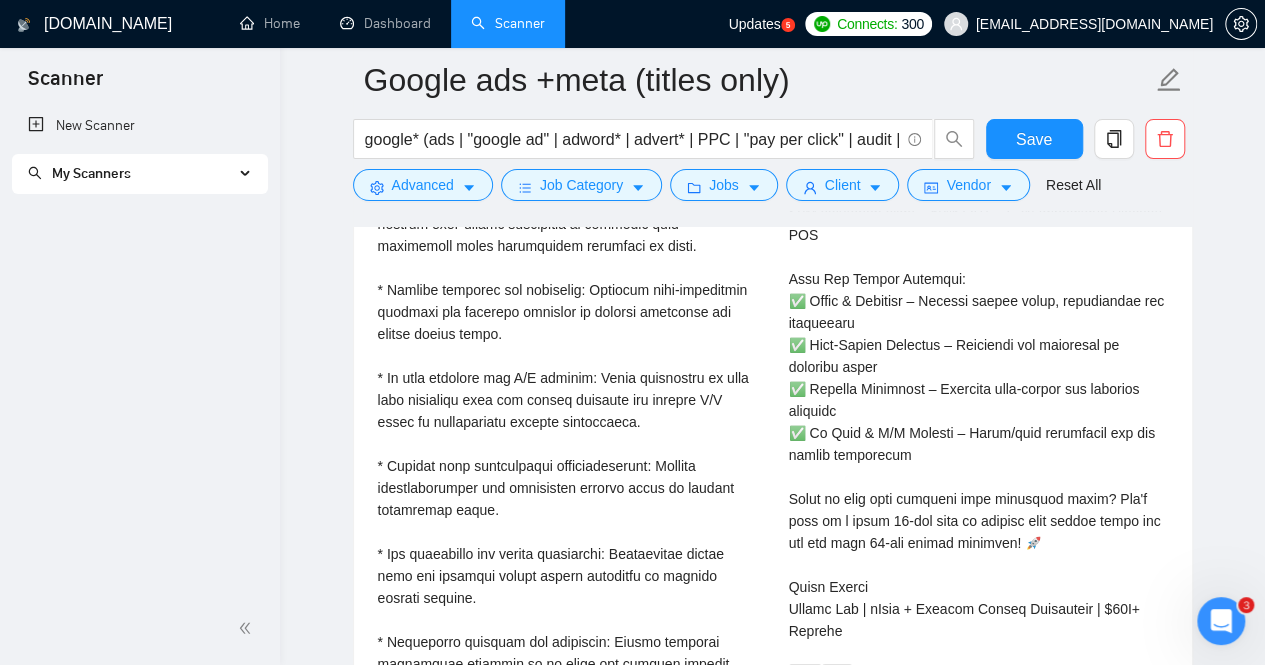 scroll, scrollTop: 4160, scrollLeft: 0, axis: vertical 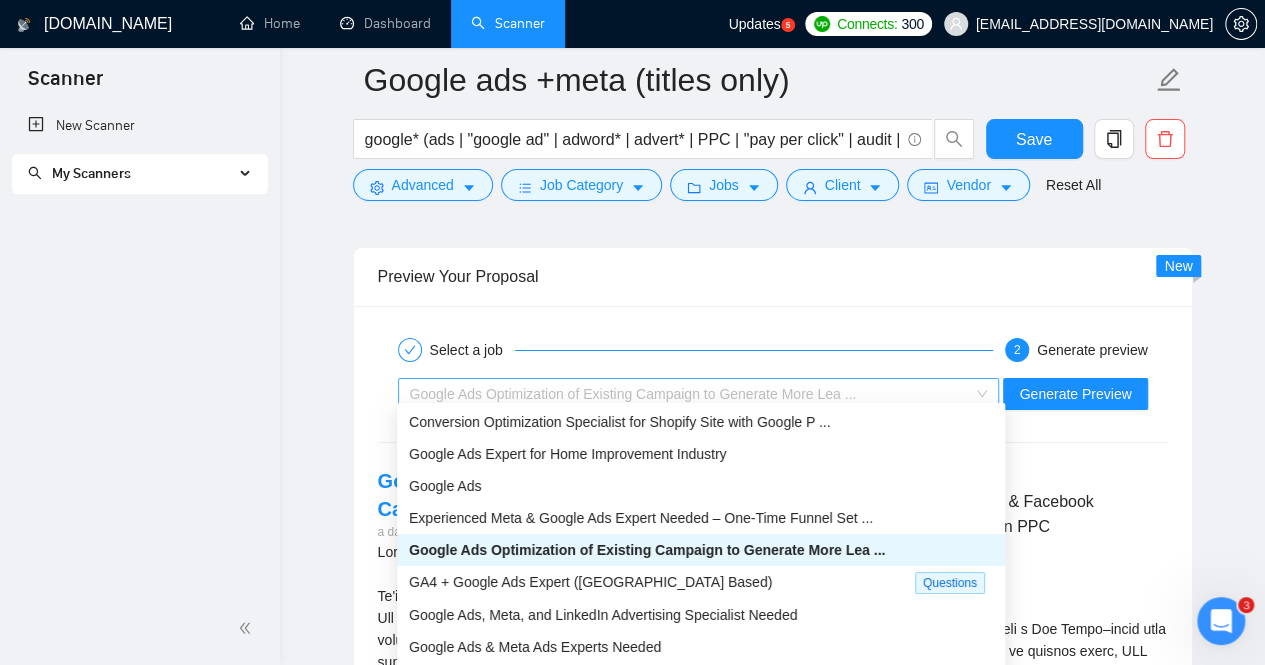click on "Google Ads Optimization of Existing Campaign to Generate More Lea ..." at bounding box center (633, 394) 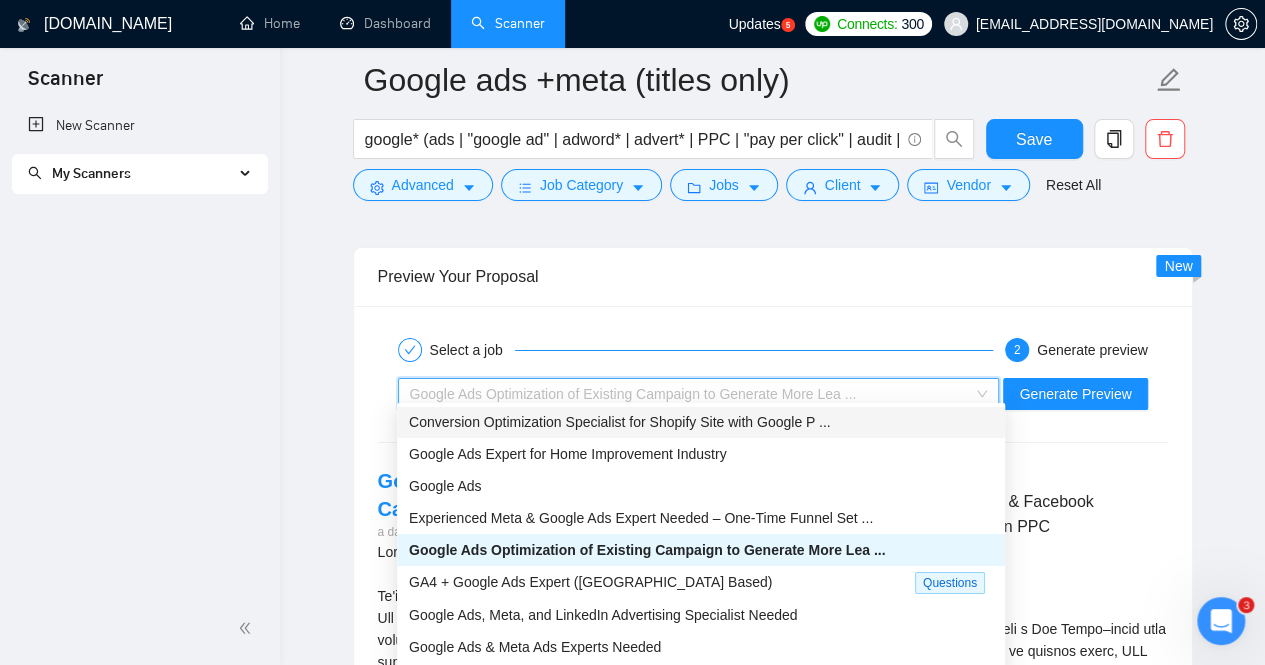 click on "Conversion Optimization Specialist for Shopify Site with Google P ..." at bounding box center (701, 422) 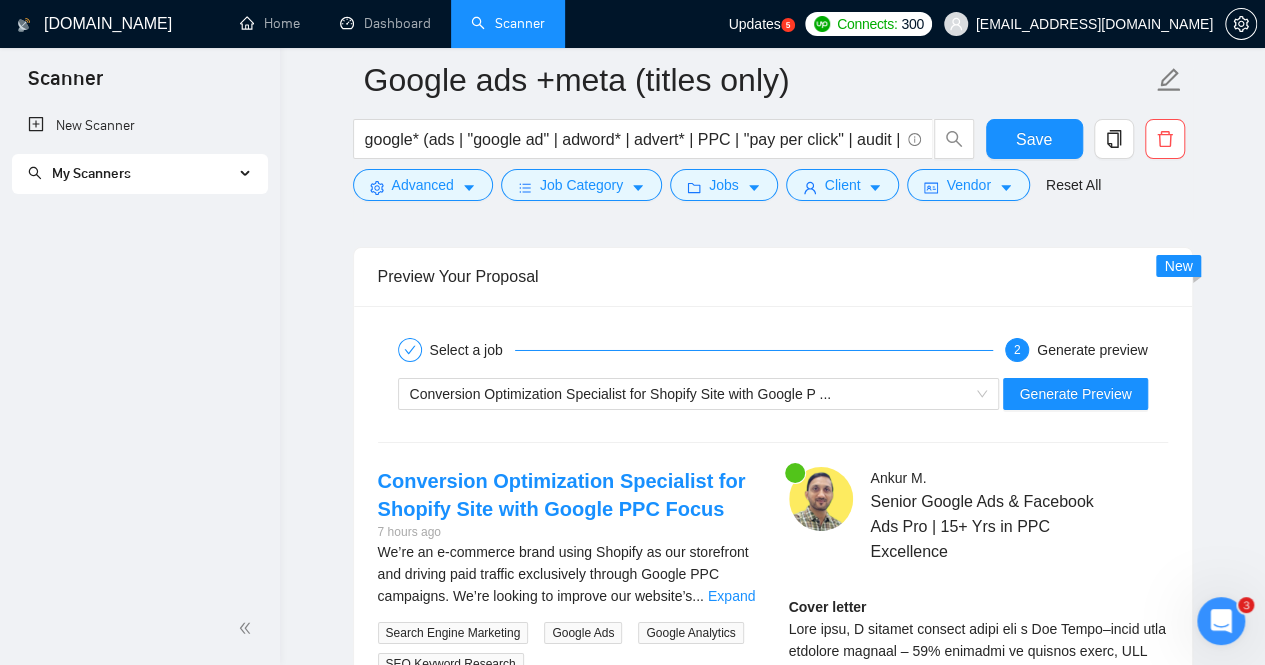 click on "Conversion Optimization Specialist for Shopify Site with Google P ... Generate Preview" at bounding box center (773, 394) 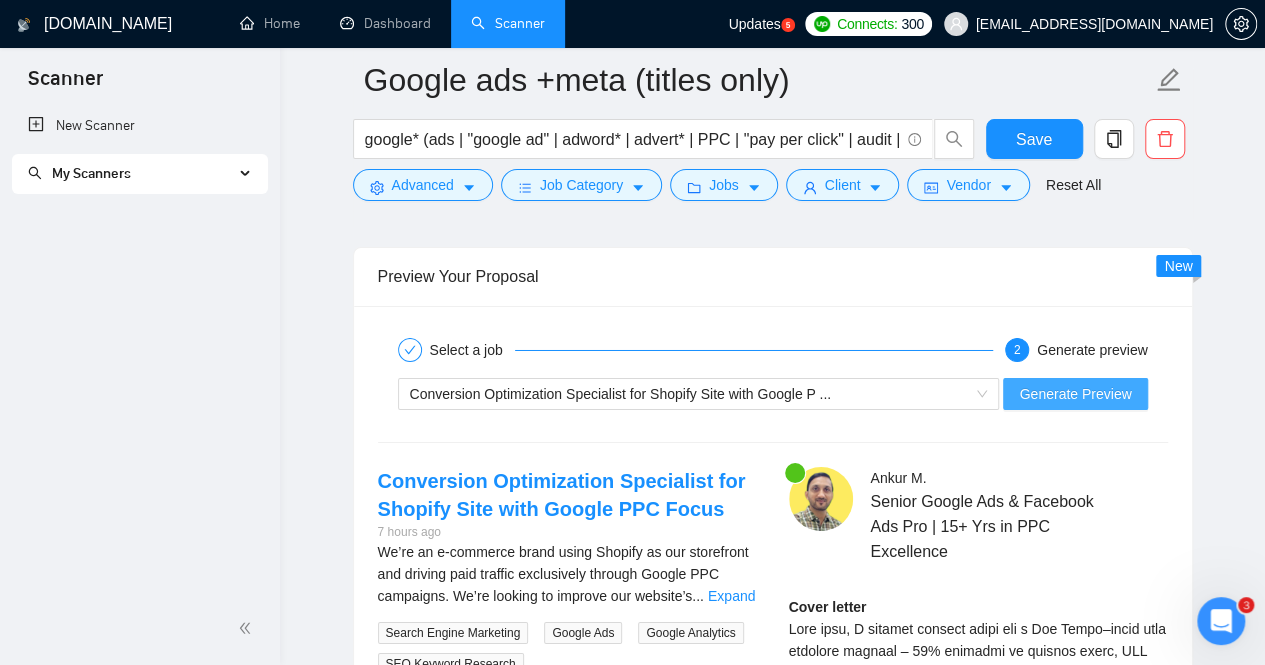 click on "Generate Preview" at bounding box center [1075, 394] 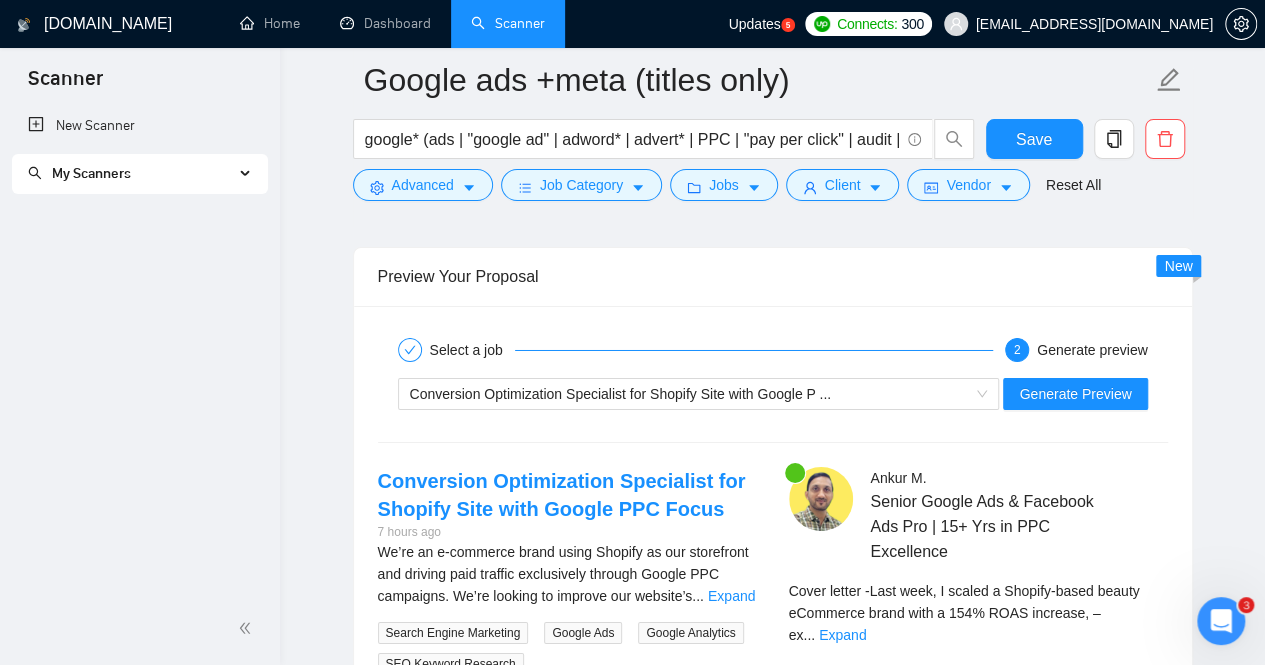 click on "Senior Google Ads & Facebook Ads Pro | 15+ Yrs in PPC Excellence" at bounding box center (1018, 526) 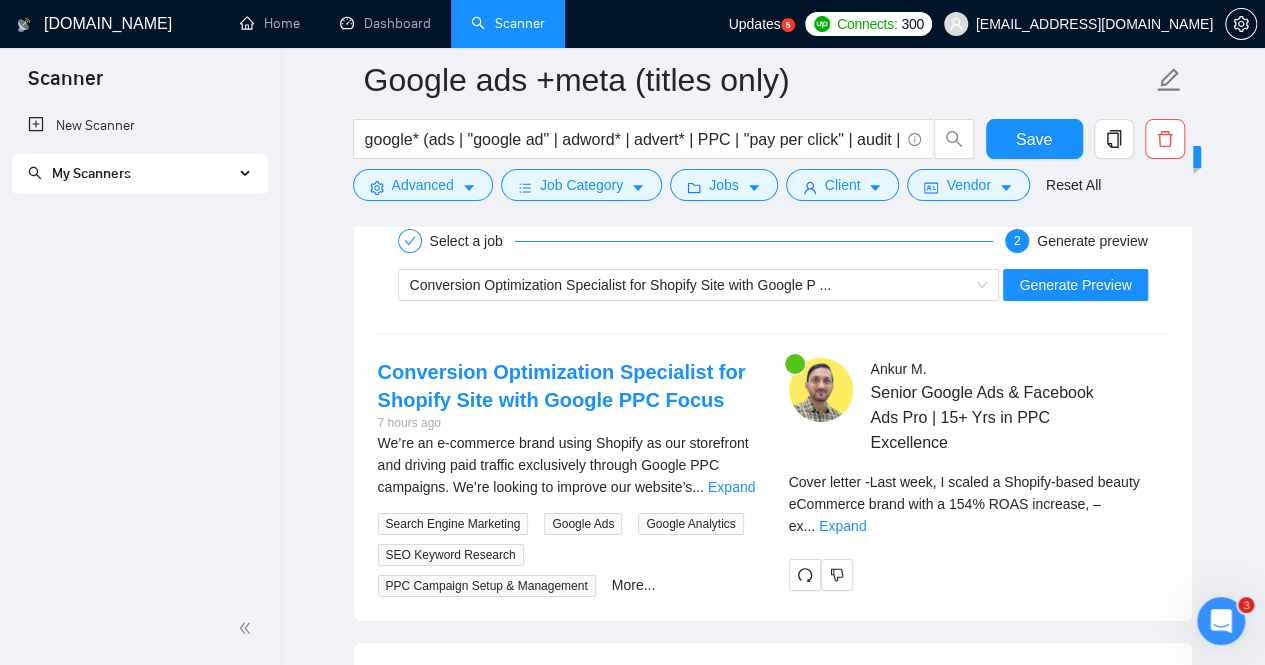scroll, scrollTop: 3508, scrollLeft: 0, axis: vertical 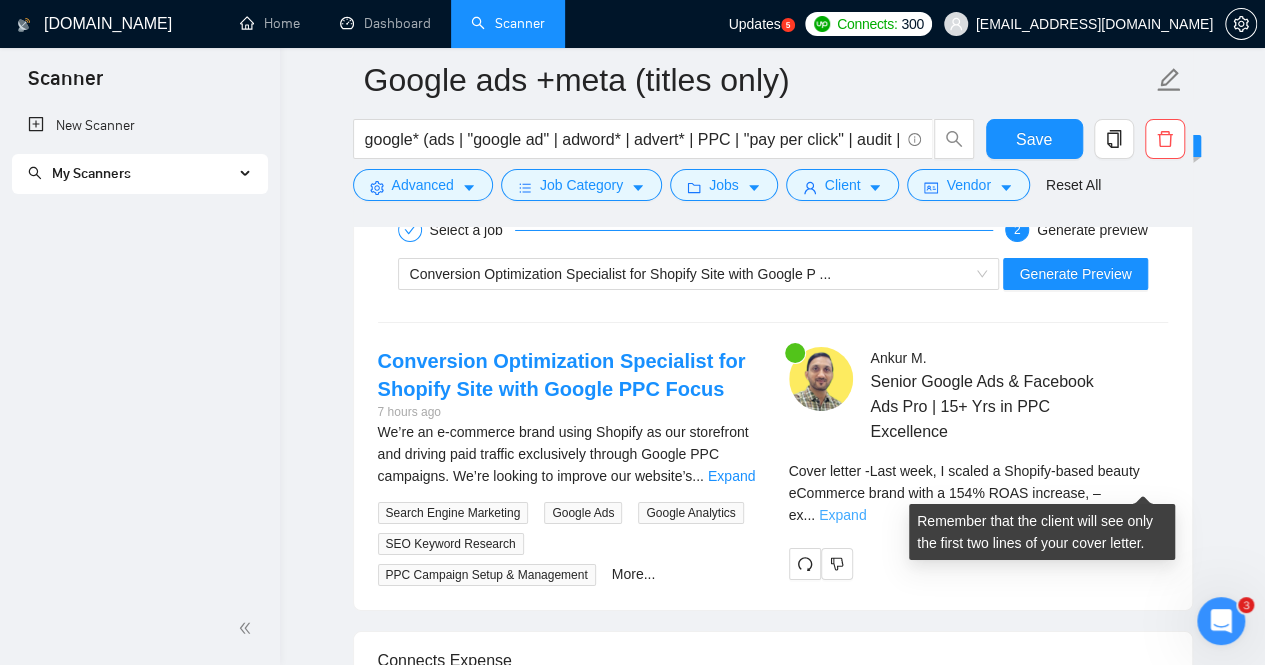 click on "Expand" at bounding box center [842, 515] 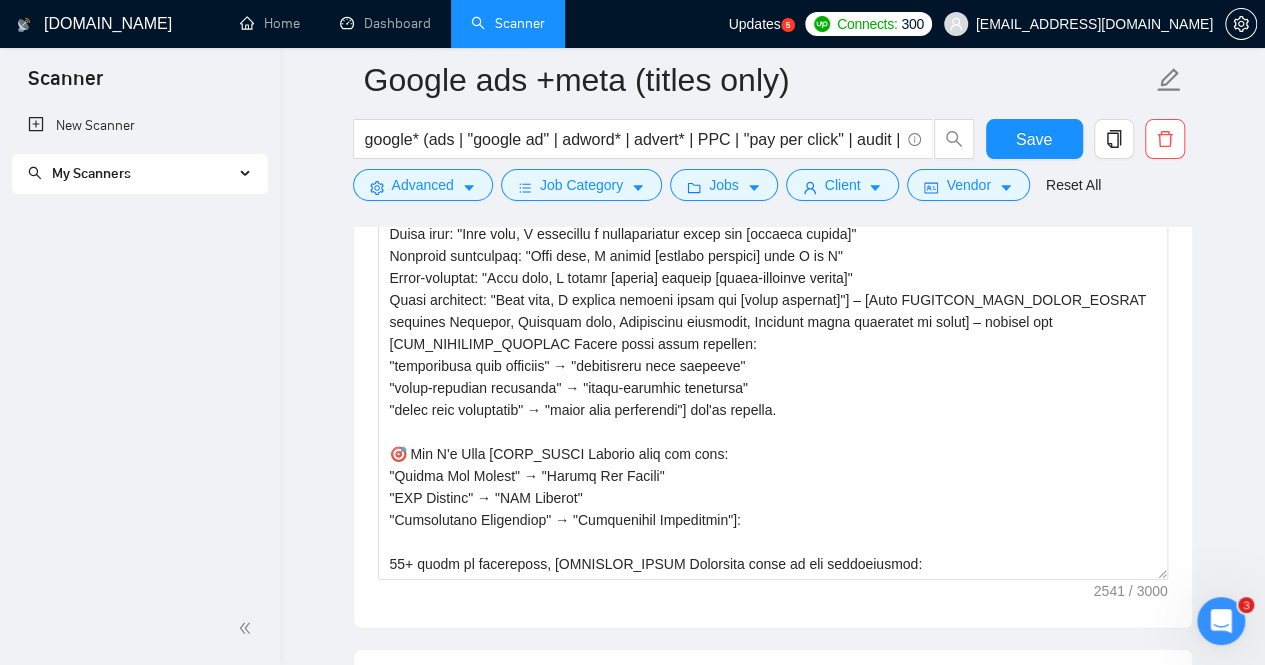 scroll, scrollTop: 2068, scrollLeft: 0, axis: vertical 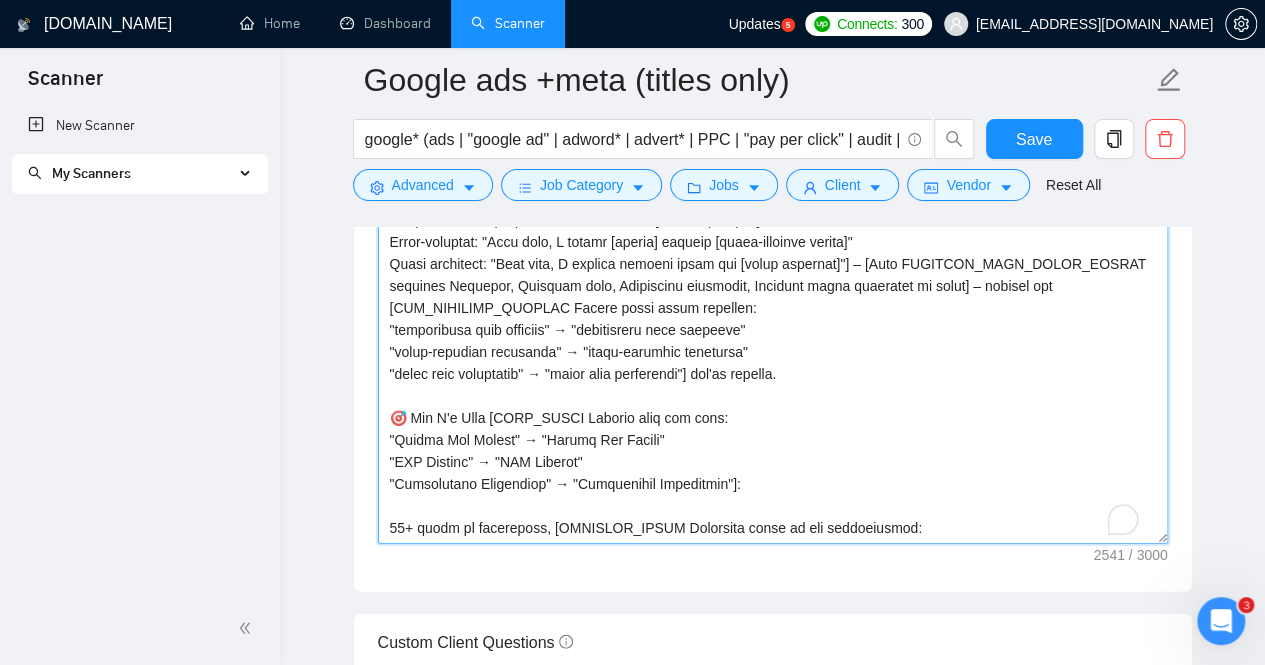 click on "Cover letter template:" at bounding box center [773, 319] 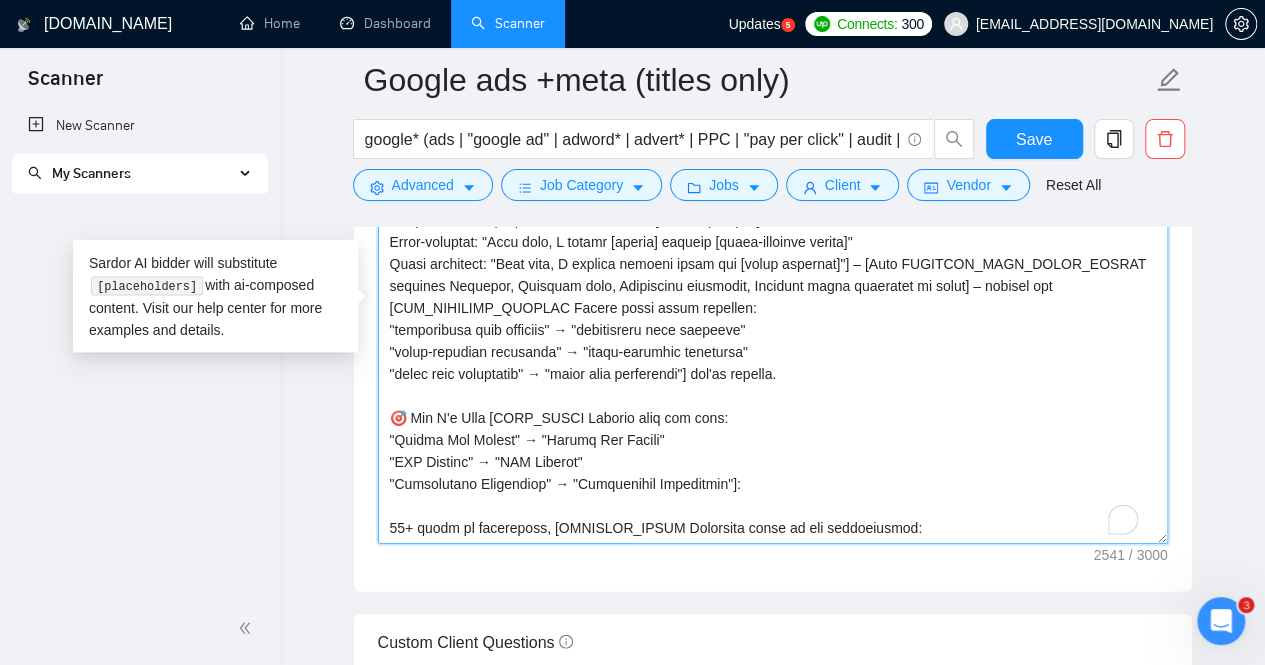 scroll, scrollTop: 82, scrollLeft: 0, axis: vertical 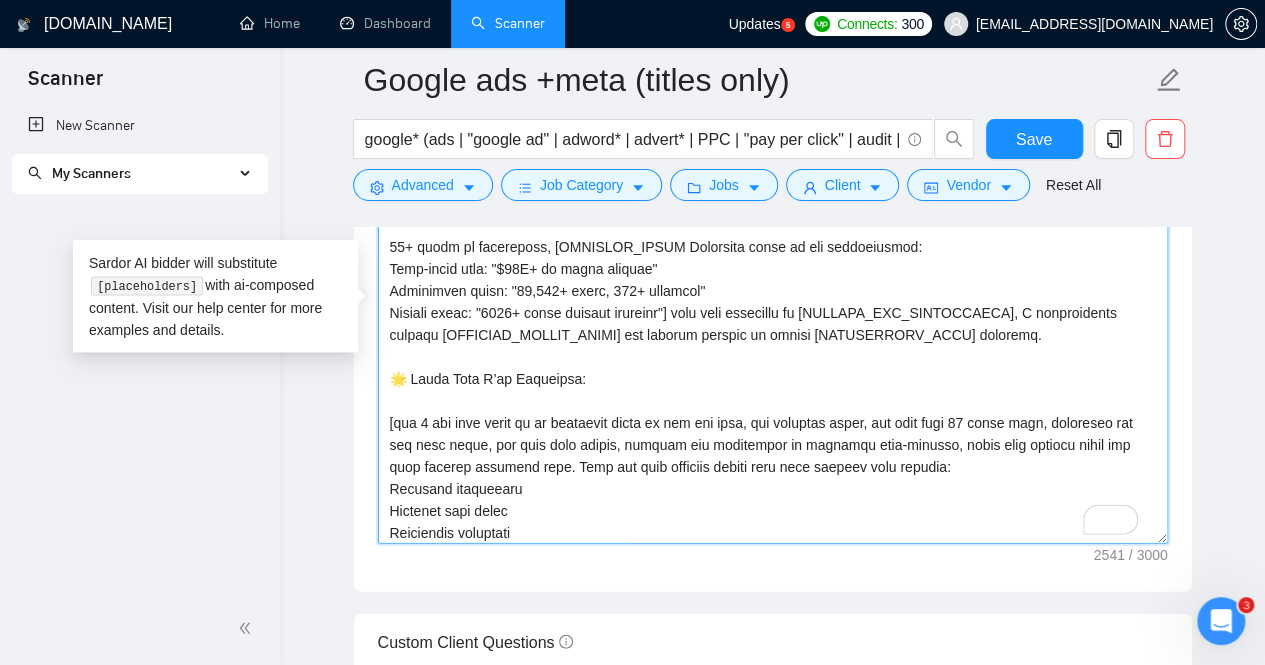 click on "Cover letter template:" at bounding box center [773, 319] 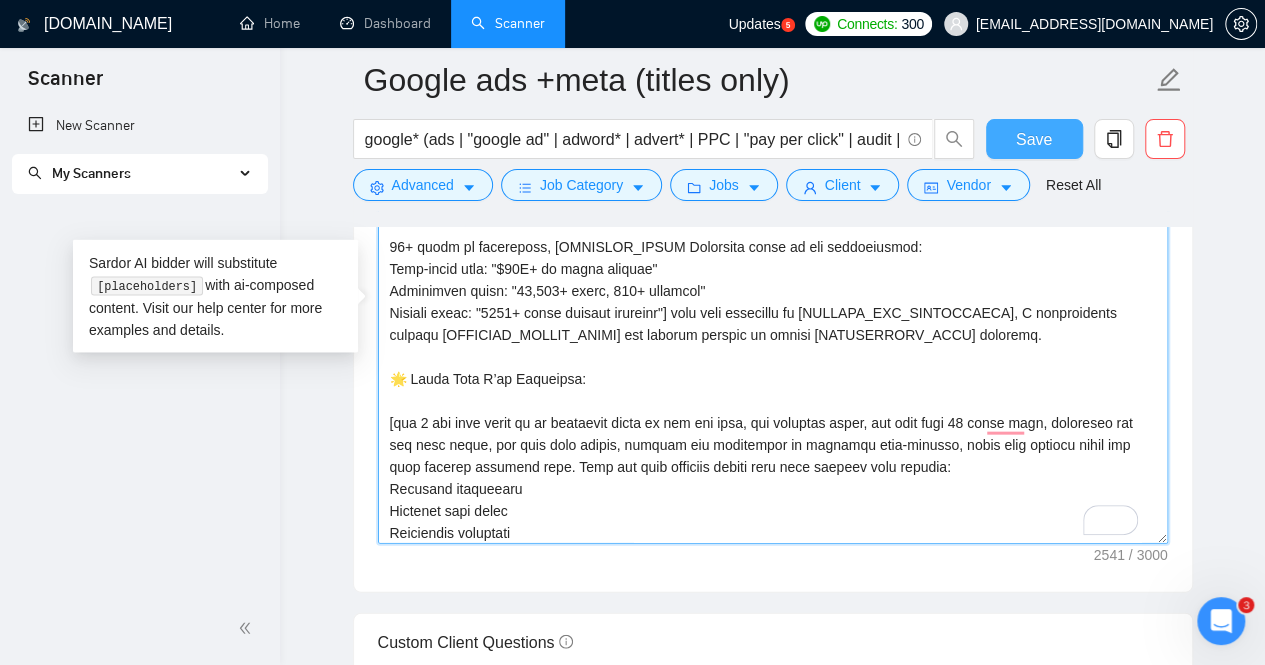 type on "[If the client asked specific questions, answer them here in a short paragraph before the cover letter.]
[HOOK_OPENING Choose based on job type:
Audit jobs: "Last week, I completed a comprehensive audit for [similar client]"
Campaign management: "Last week, I scaled [similar business] from X to Y"
Multi-platform: "Last week, I helped [client] achieve [cross-platform result]"
Local targeting: "Last week, I doubled monthly leads for [local business]"] – [Most RELEVANT_CASE_STUDY_RESULT matching Industry, Campaign type, Geographic relevance, Business model alignment in short] – exactly the [JOB_SPECIFIC_OUTCOME Mirror their exact language:
"performance drop analysis" → "performance drop analysis"
"multi-platform expertise" → "multi-platform expertise"
"local lead generation" → "local lead generation"] you're seeking.
🎯 Why I'm Your [ROLE_TITLE Extract from job post:
"Google Ads Expert" → "Google Ads Expert"
"PPC Manager" → "PPC Manager"
"Advertising Strategist" → "Advertising Strategist"]:
15+ years of ex..." 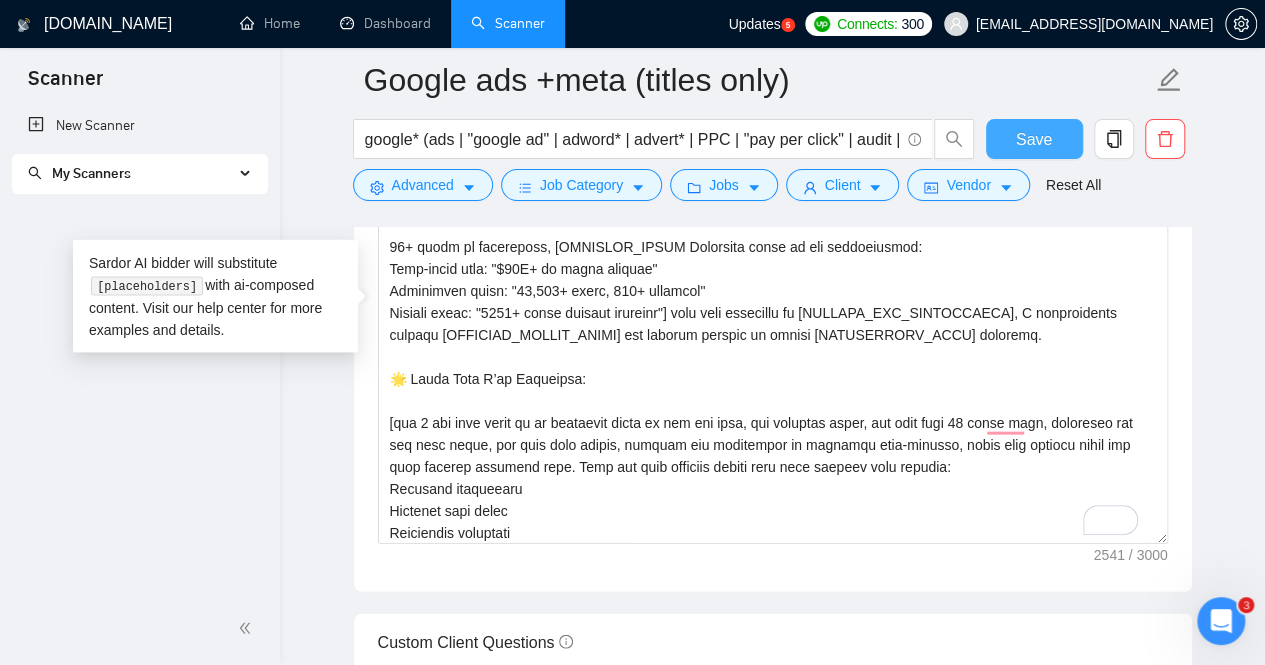 click on "Save" at bounding box center [1034, 139] 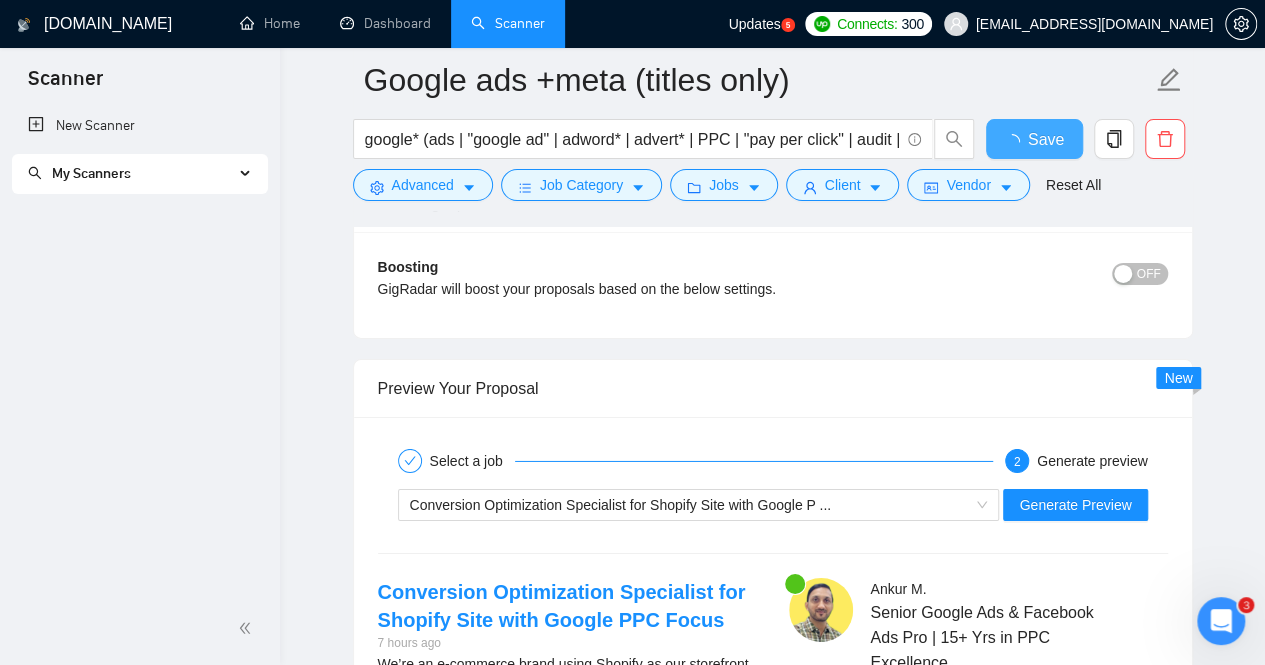 type 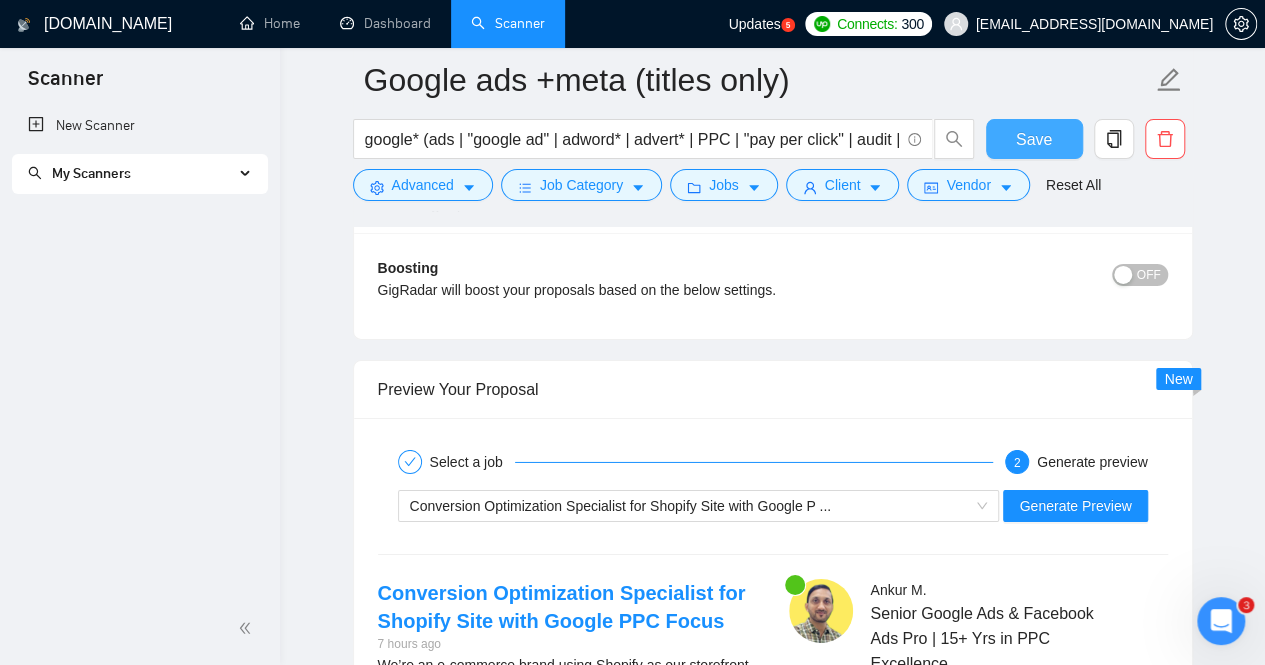 type 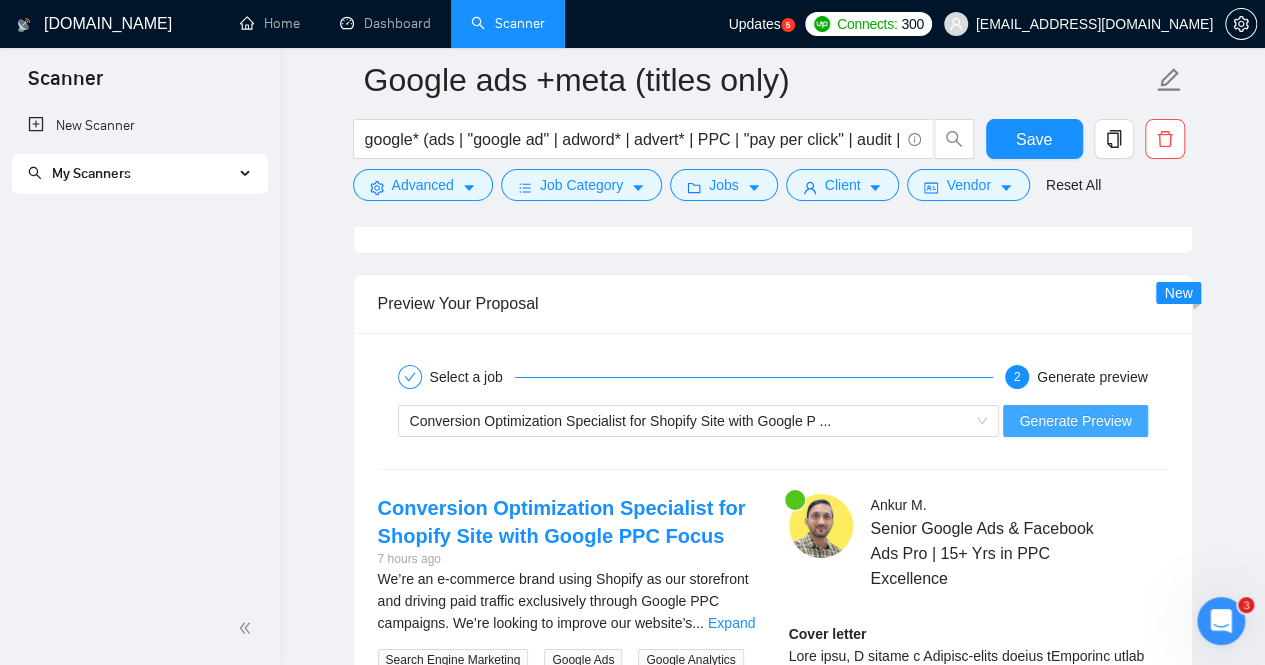 click on "Generate Preview" at bounding box center [1075, 421] 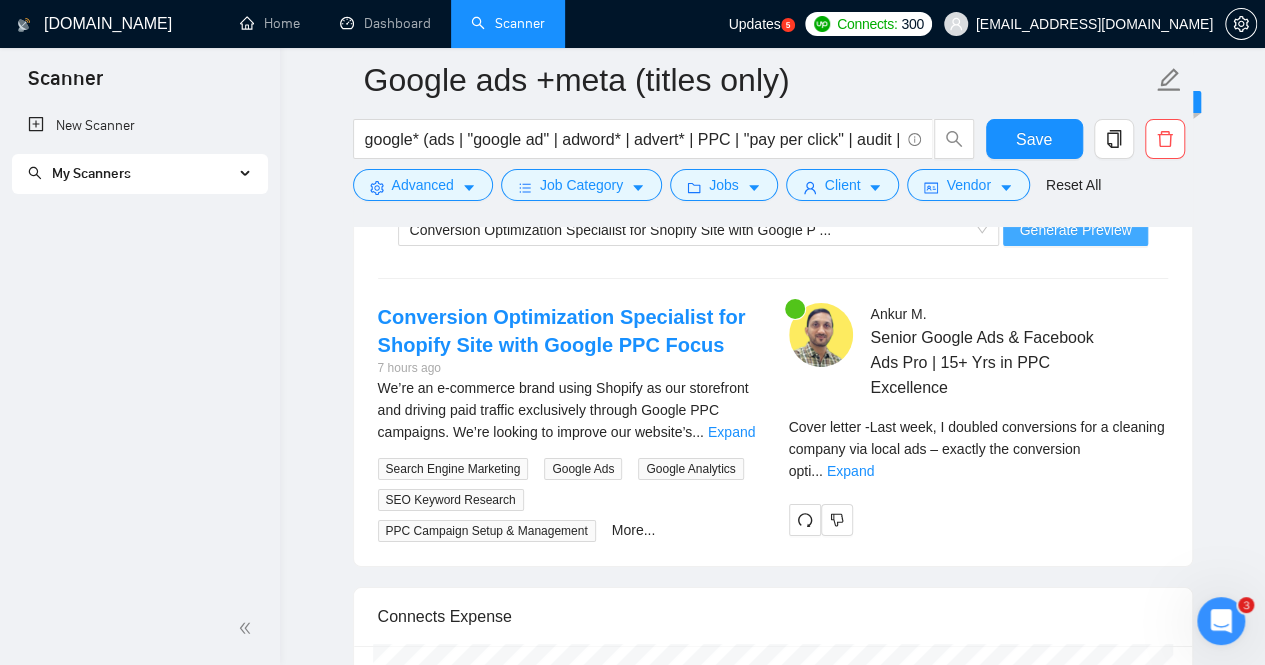scroll, scrollTop: 3656, scrollLeft: 0, axis: vertical 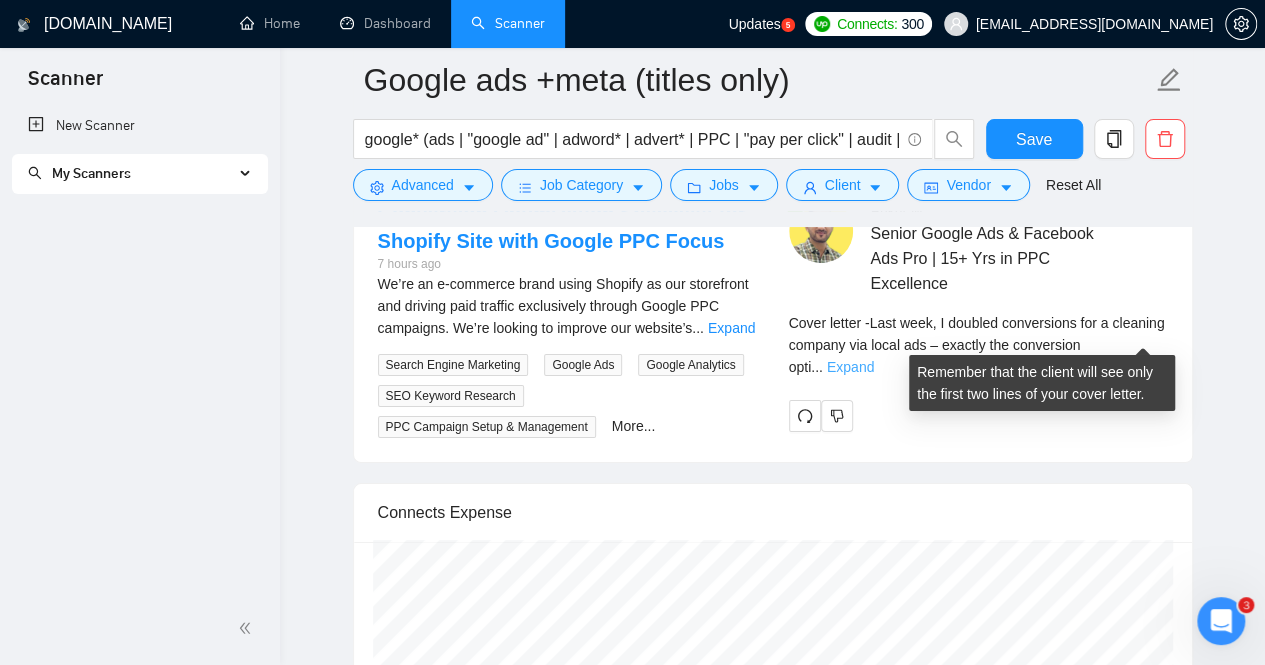 click on "Expand" at bounding box center (850, 367) 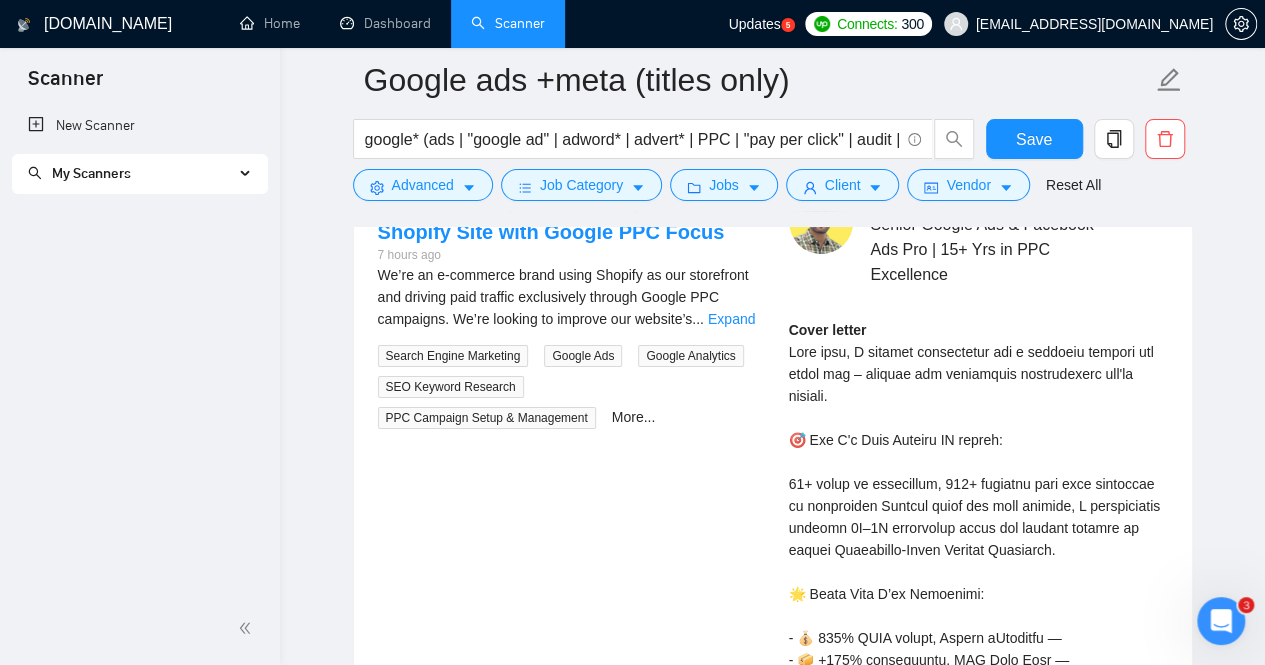 scroll, scrollTop: 3496, scrollLeft: 0, axis: vertical 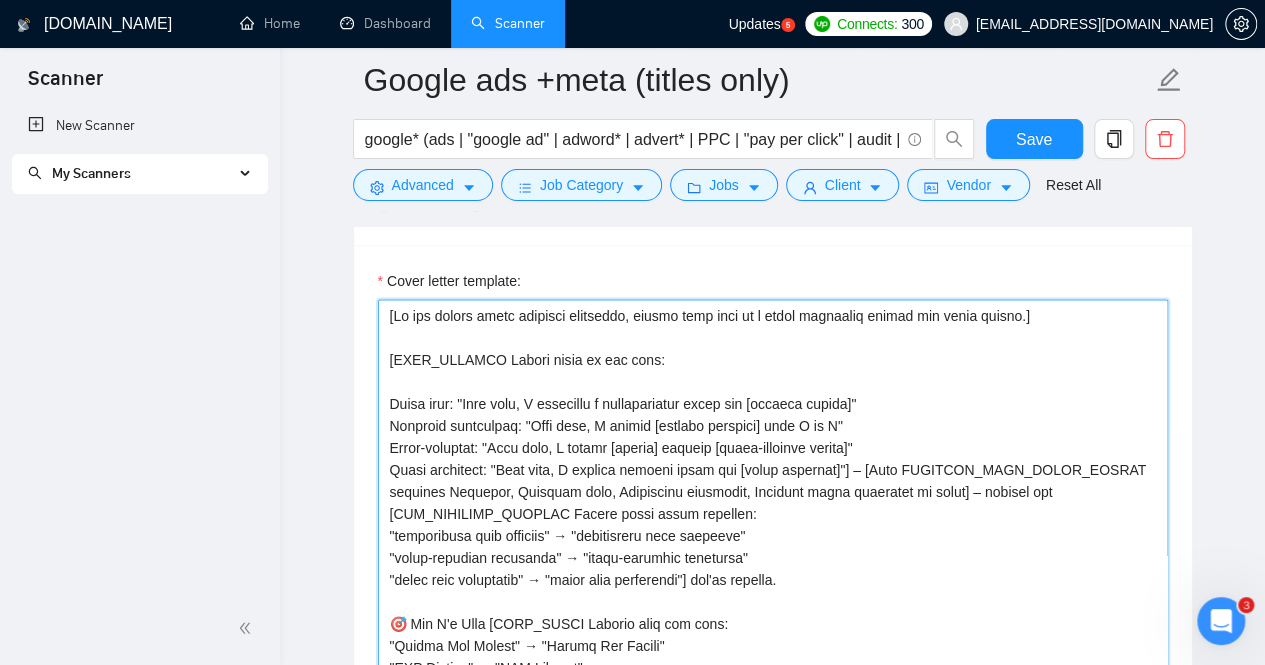 click on "Cover letter template:" at bounding box center (773, 524) 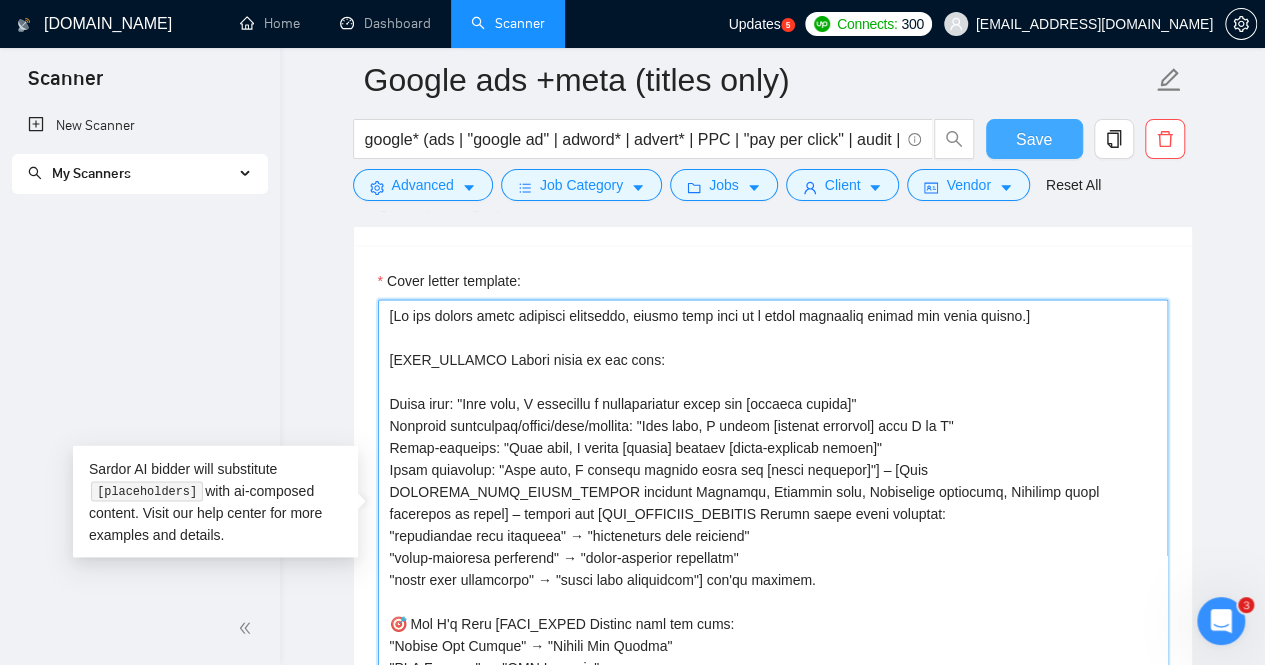 type on "[If the client asked specific questions, answer them here in a short paragraph before the cover letter.]
[HOOK_OPENING Choose based on job type:
Audit jobs: "Last week, I completed a comprehensive audit for [similar client]"
Campaign management/growth/ecom/shopify: "Last week, I scaled [similar business] from X to Y"
Multi-platform: "Last week, I helped [client] achieve [cross-platform result]"
Local targeting: "Last week, I doubled monthly leads for [local business]"] – [Most RELEVANT_CASE_STUDY_RESULT matching Industry, Campaign type, Geographic relevance, Business model alignment in short] – exactly the [JOB_SPECIFIC_OUTCOME Mirror their exact language:
"performance drop analysis" → "performance drop analysis"
"multi-platform expertise" → "multi-platform expertise"
"local lead generation" → "local lead generation"] you're seeking.
🎯 Why I'm Your [ROLE_TITLE Extract from job post:
"Google Ads Expert" → "Google Ads Expert"
"PPC Manager" → "PPC Manager"
"Advertising Strategist" → "Advertising Strategist..." 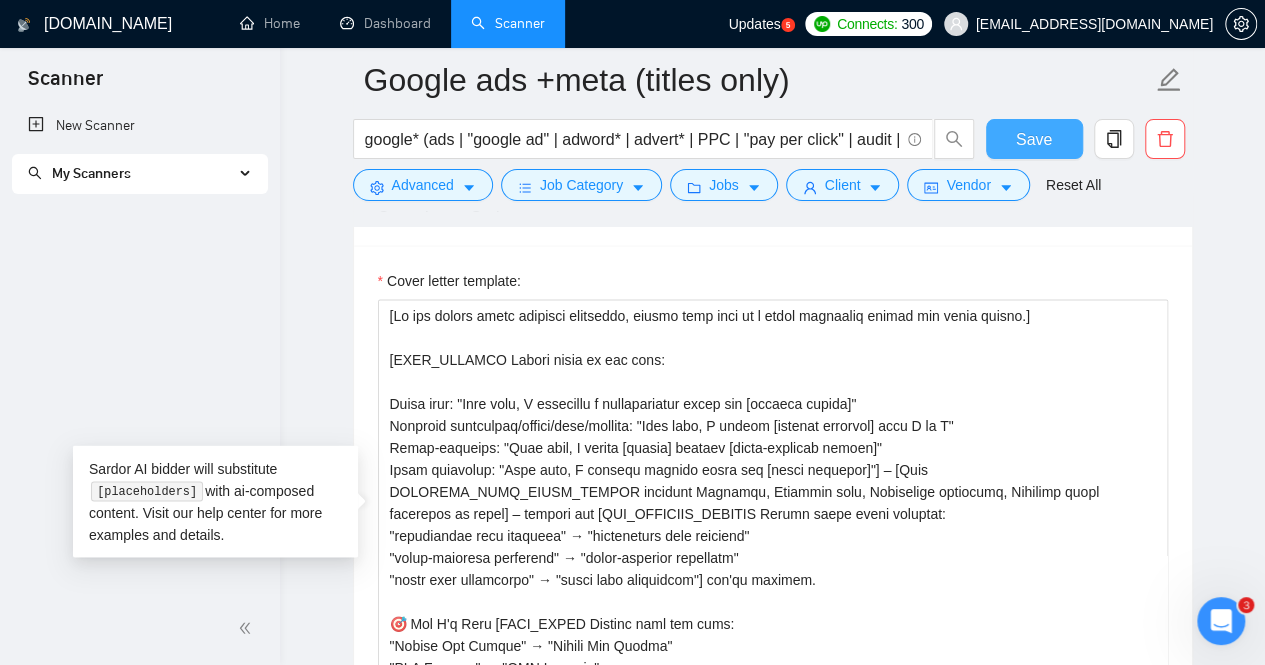 click on "Save" at bounding box center (1034, 139) 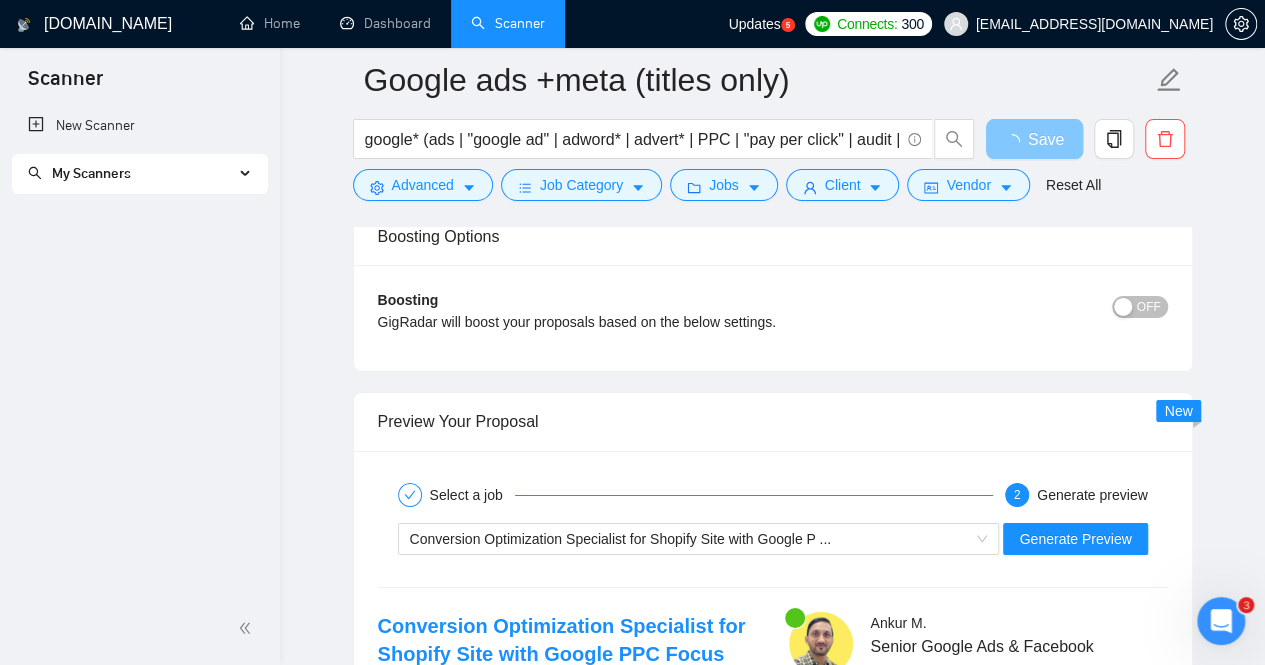 scroll, scrollTop: 3431, scrollLeft: 0, axis: vertical 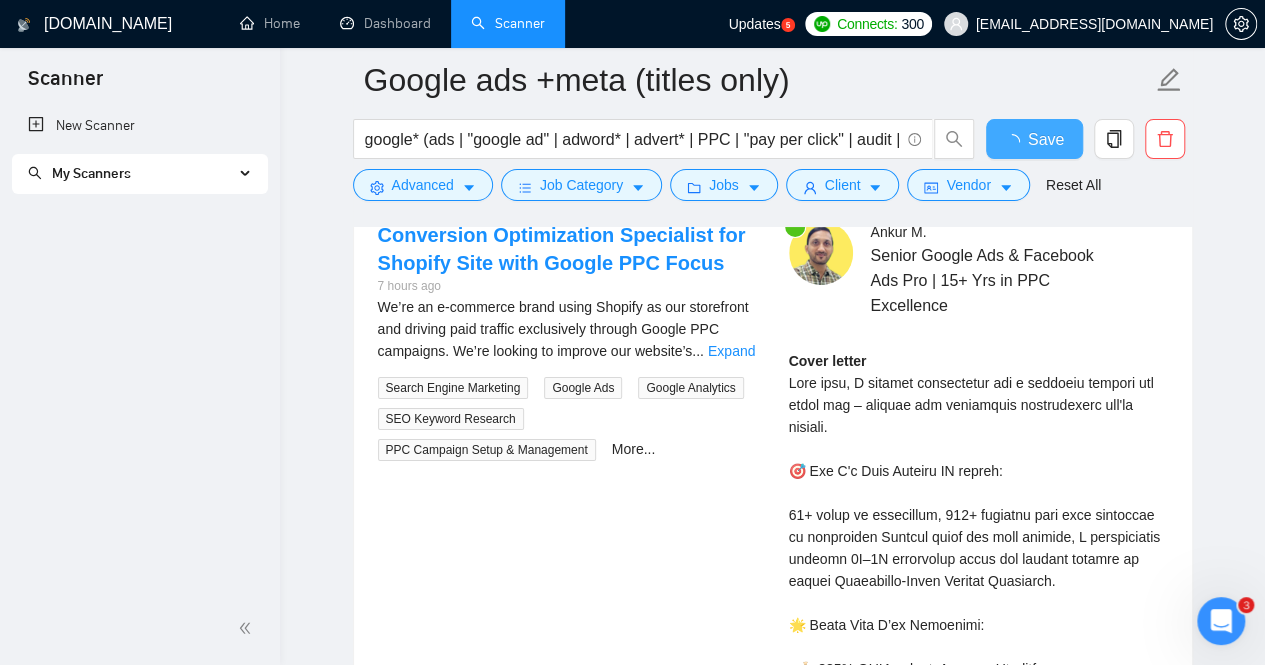type 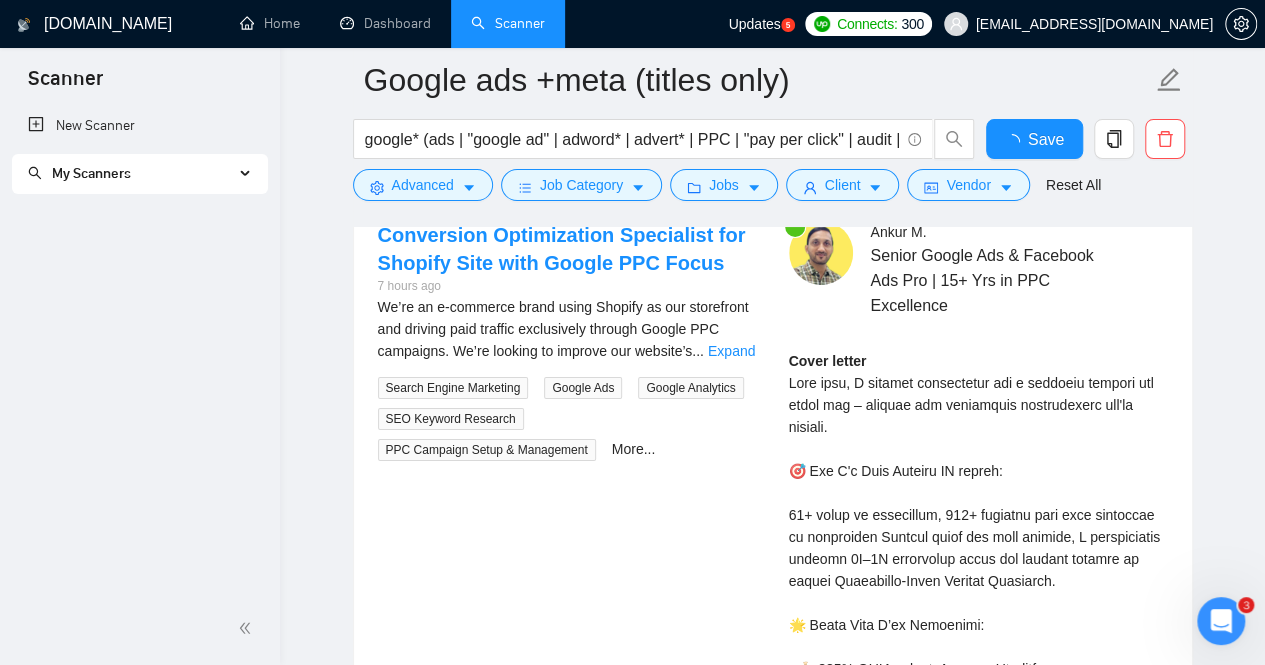 click on "Cover letter" at bounding box center [978, 735] 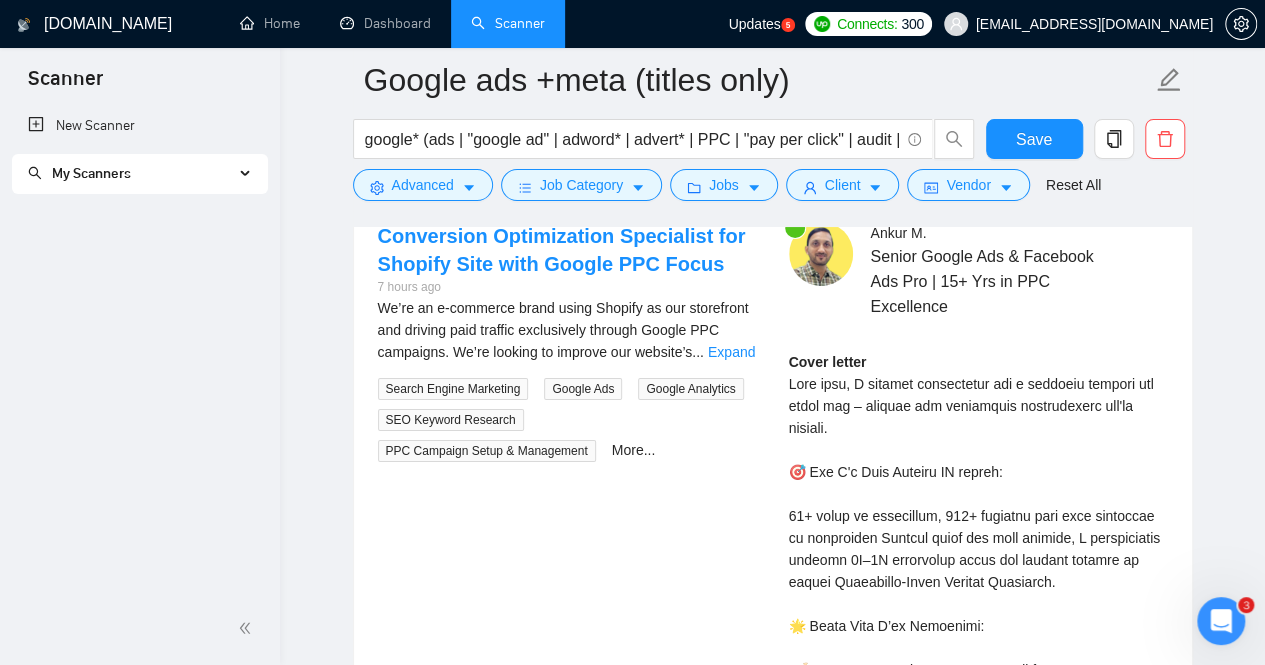 type 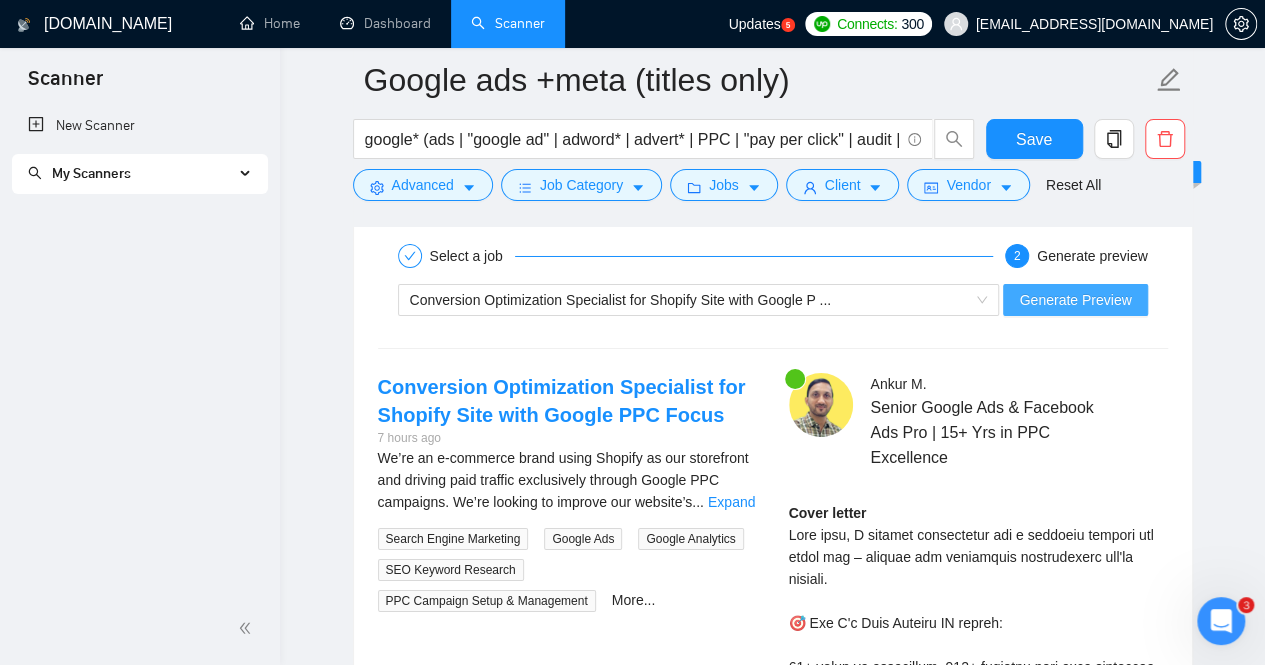 click on "Generate Preview" at bounding box center (1075, 300) 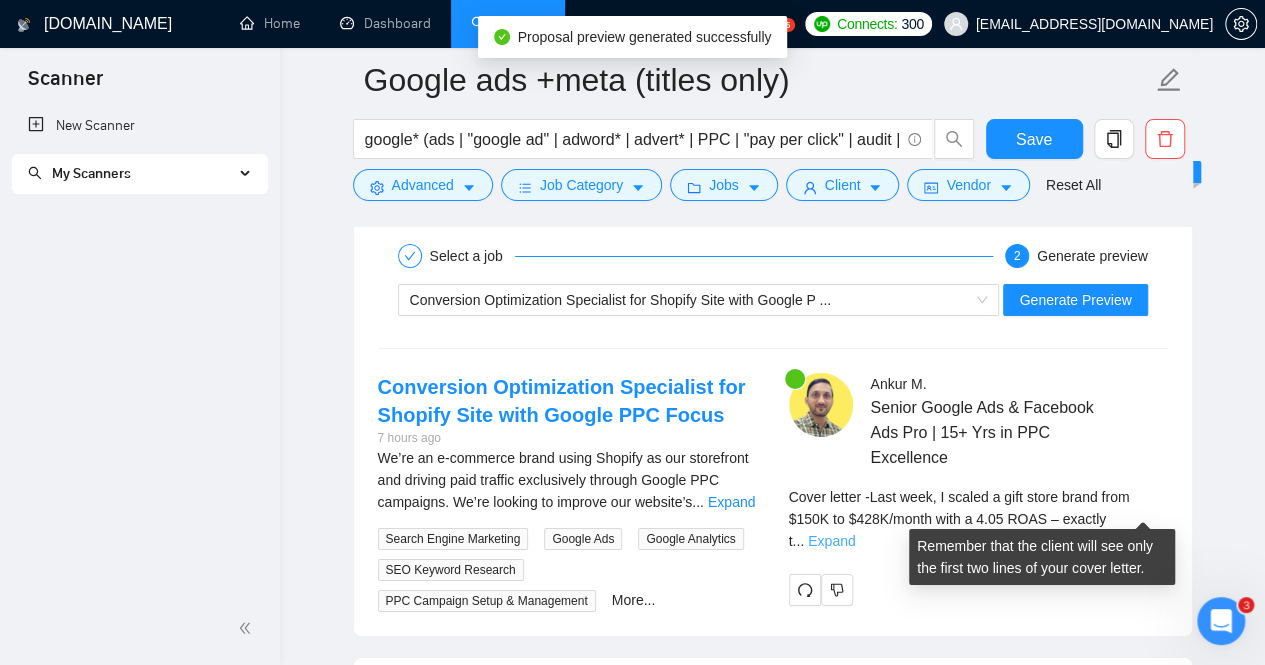click on "Expand" at bounding box center [831, 541] 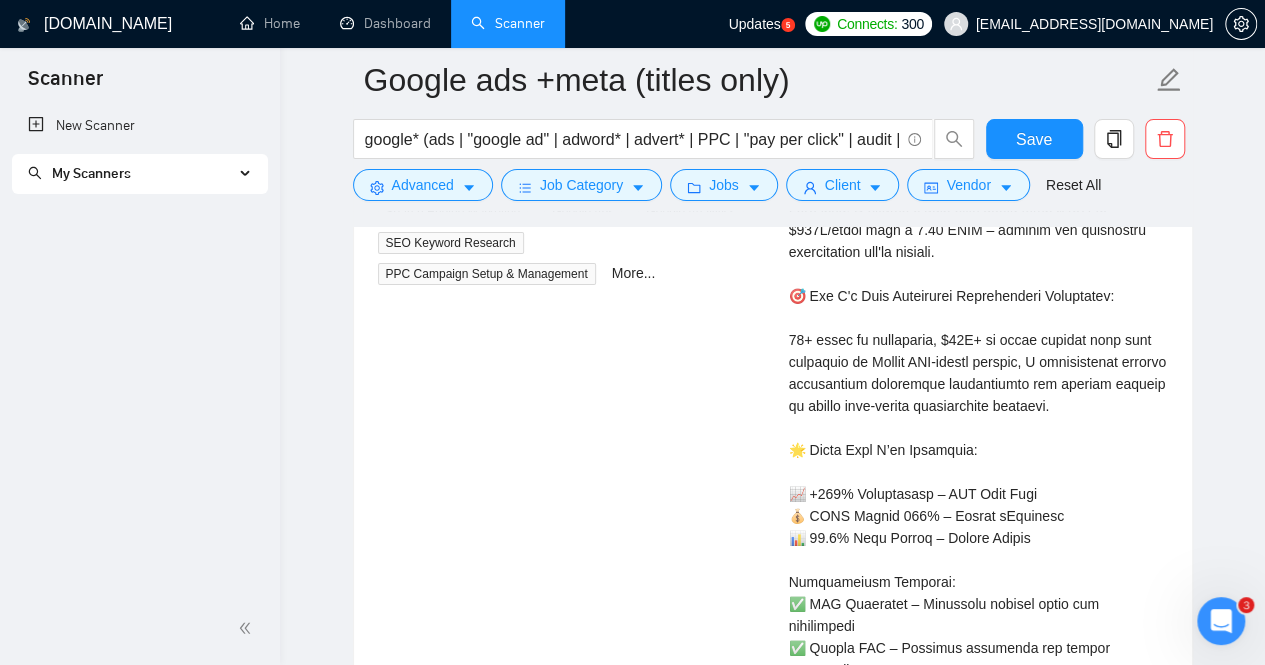 scroll, scrollTop: 3644, scrollLeft: 0, axis: vertical 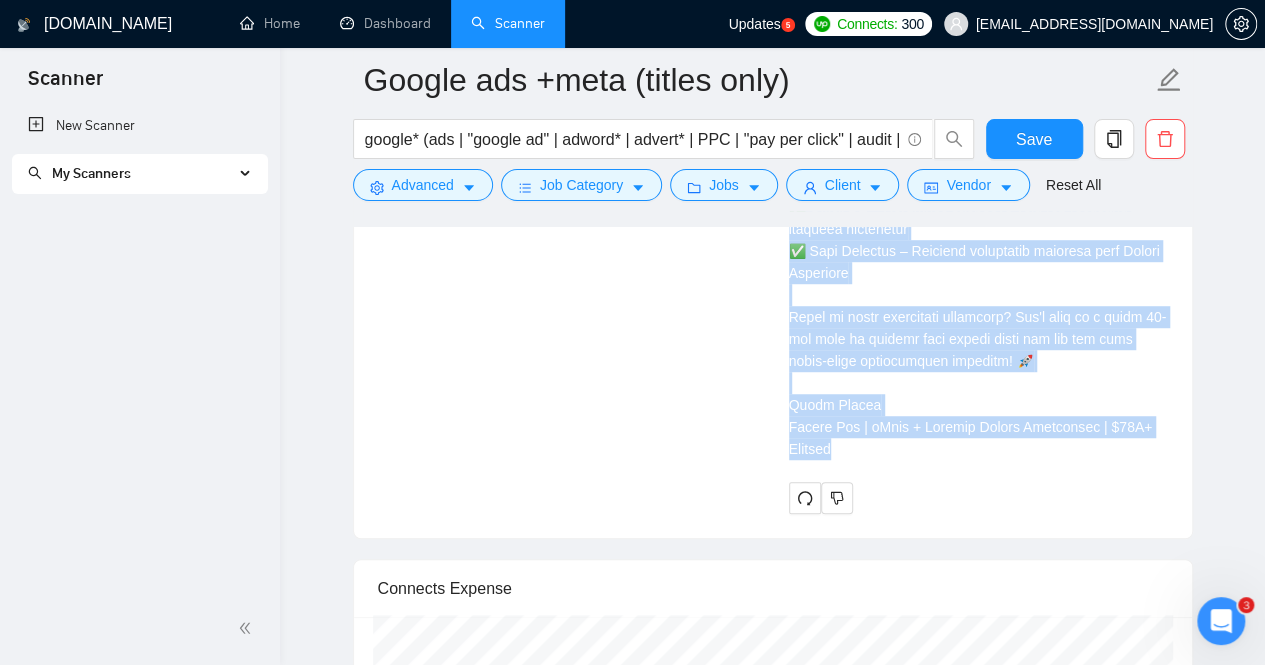 drag, startPoint x: 787, startPoint y: 360, endPoint x: 1048, endPoint y: 393, distance: 263.07794 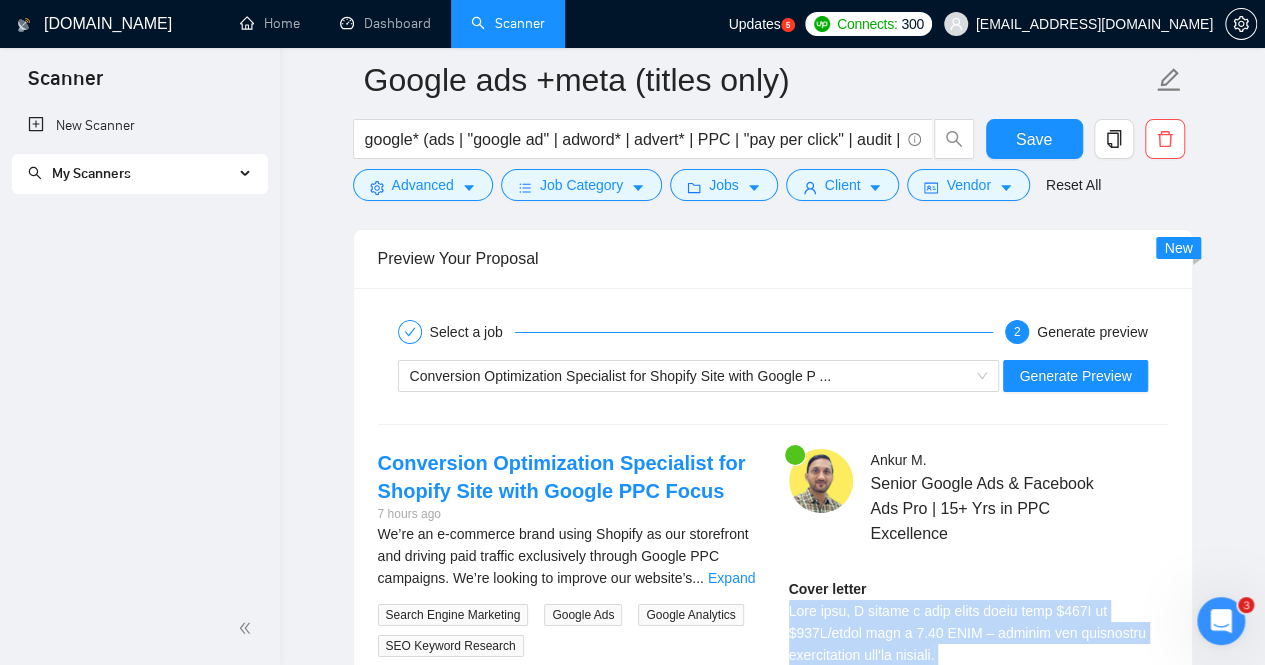 scroll, scrollTop: 3528, scrollLeft: 0, axis: vertical 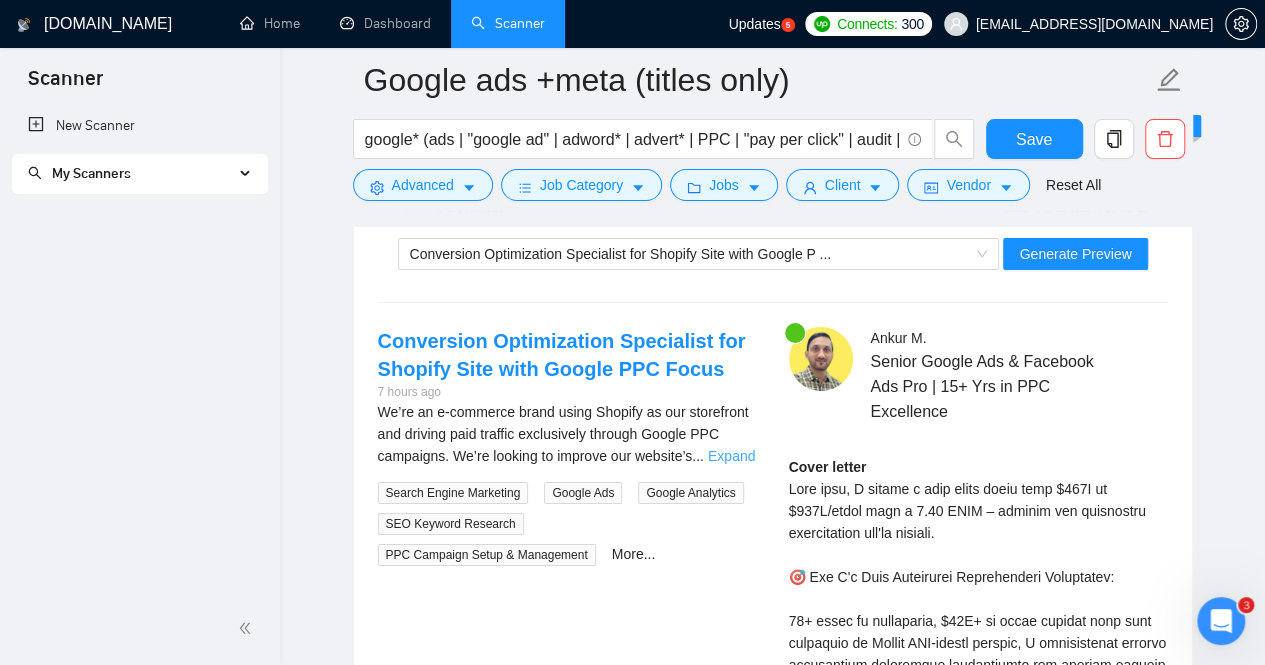 click on "Expand" at bounding box center (731, 456) 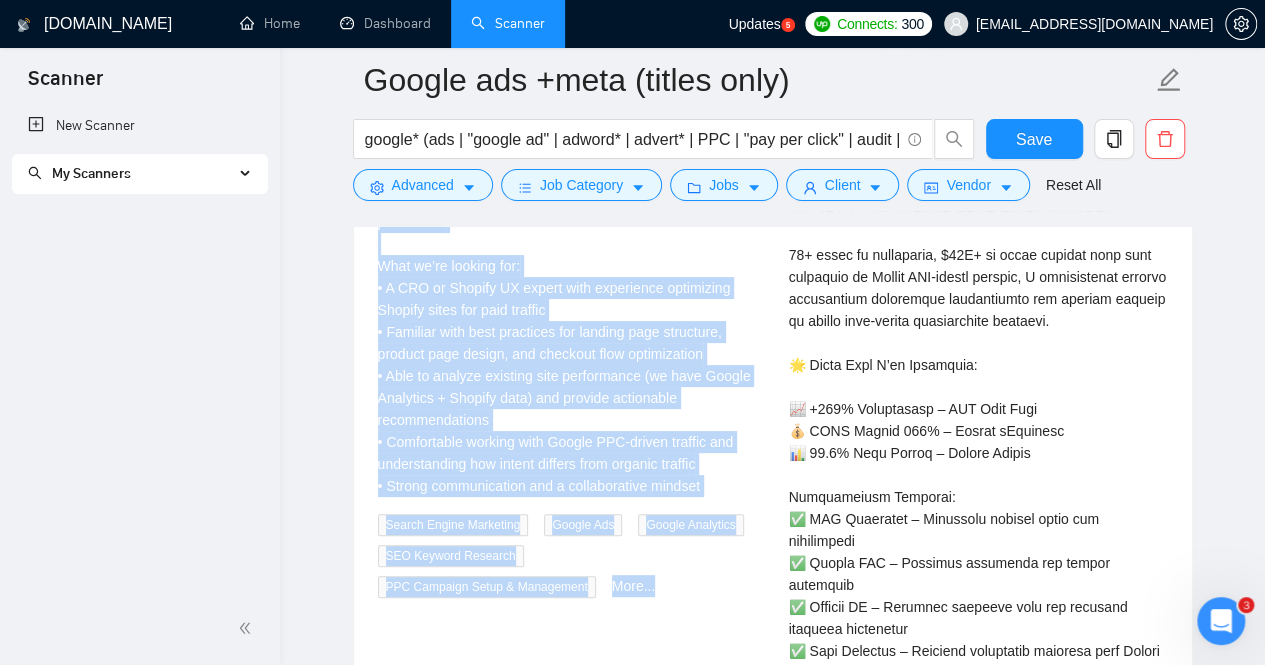scroll, scrollTop: 4268, scrollLeft: 0, axis: vertical 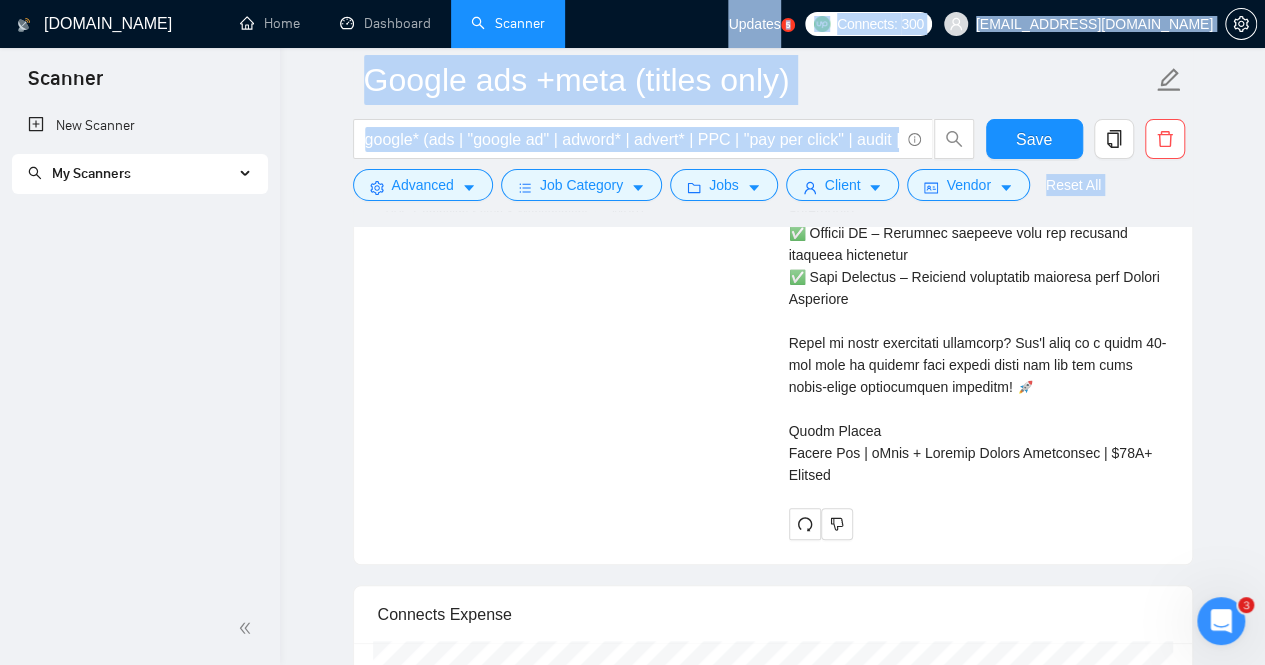 drag, startPoint x: 377, startPoint y: 399, endPoint x: 583, endPoint y: 15, distance: 435.766 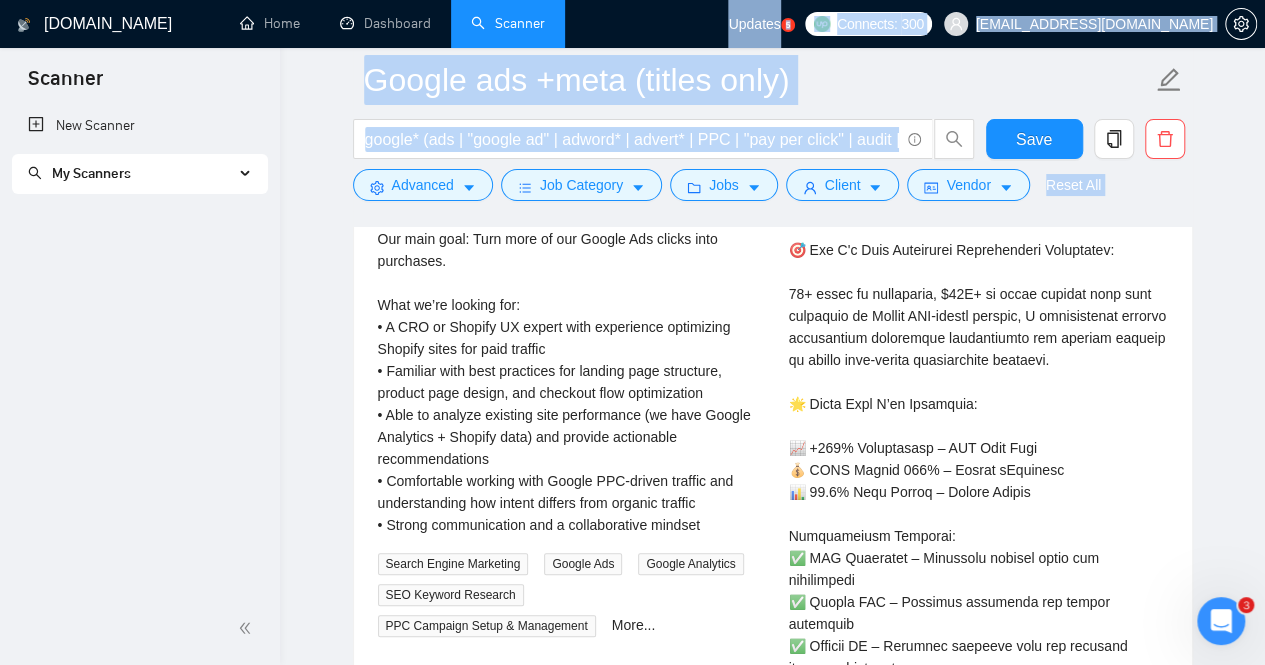 scroll, scrollTop: 3848, scrollLeft: 0, axis: vertical 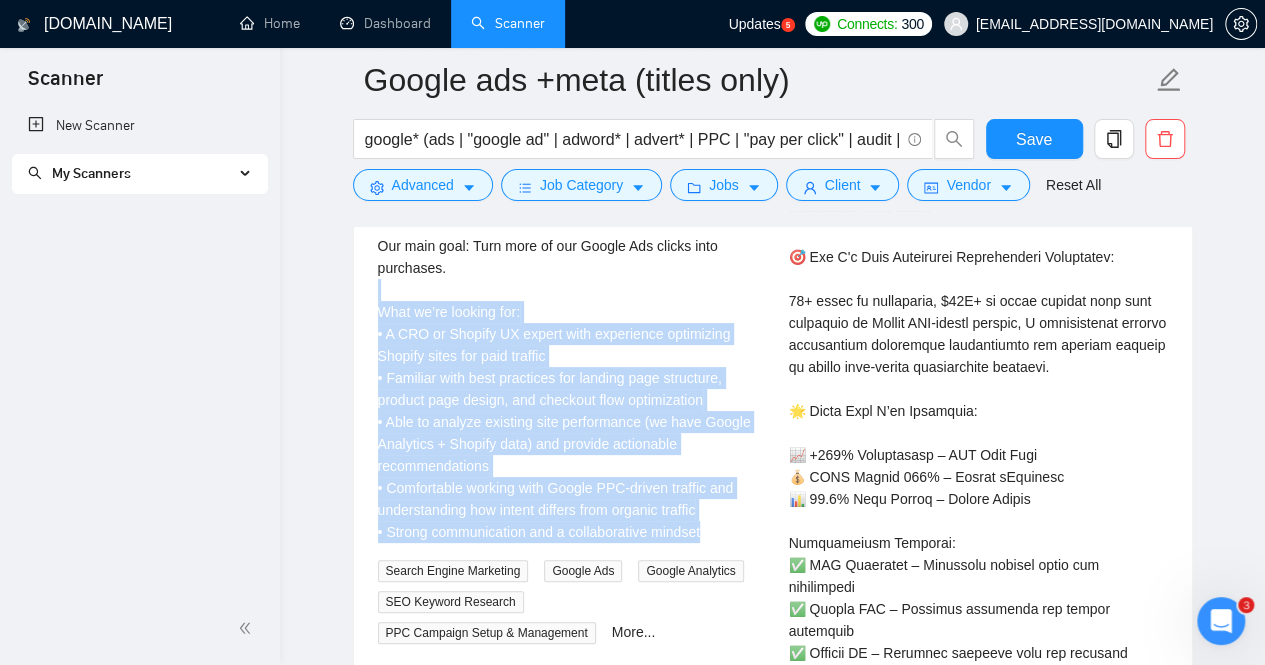 drag, startPoint x: 708, startPoint y: 527, endPoint x: 384, endPoint y: 277, distance: 409.2383 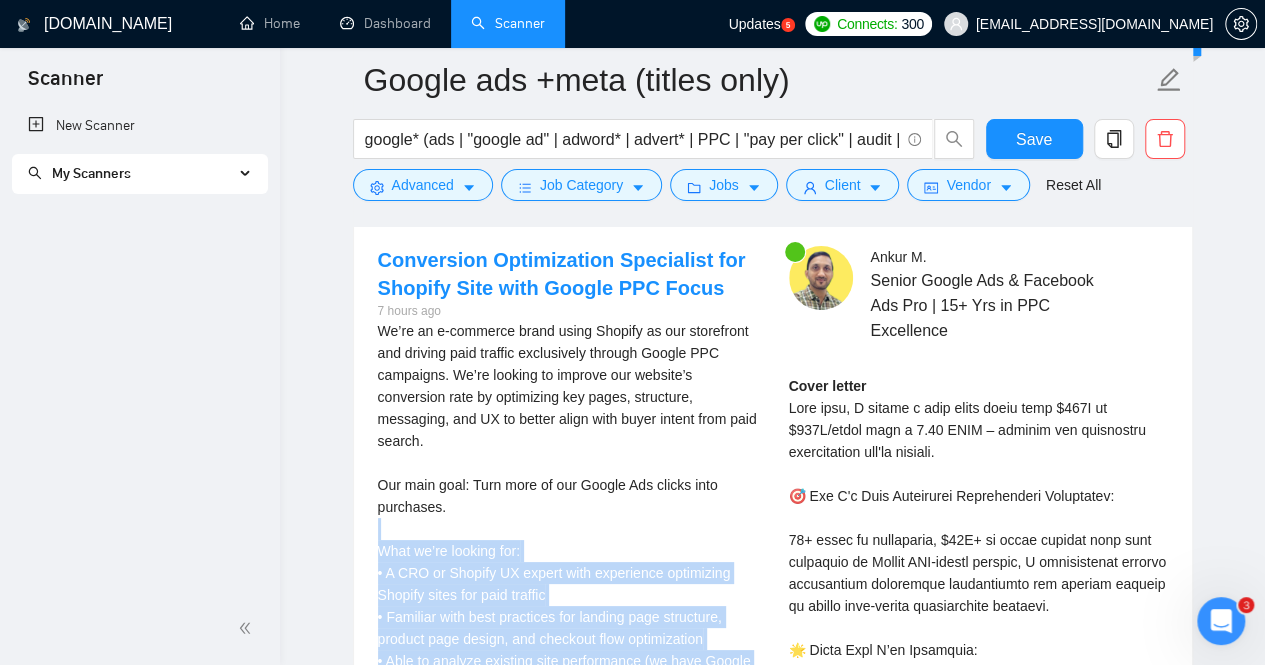 scroll, scrollTop: 3608, scrollLeft: 0, axis: vertical 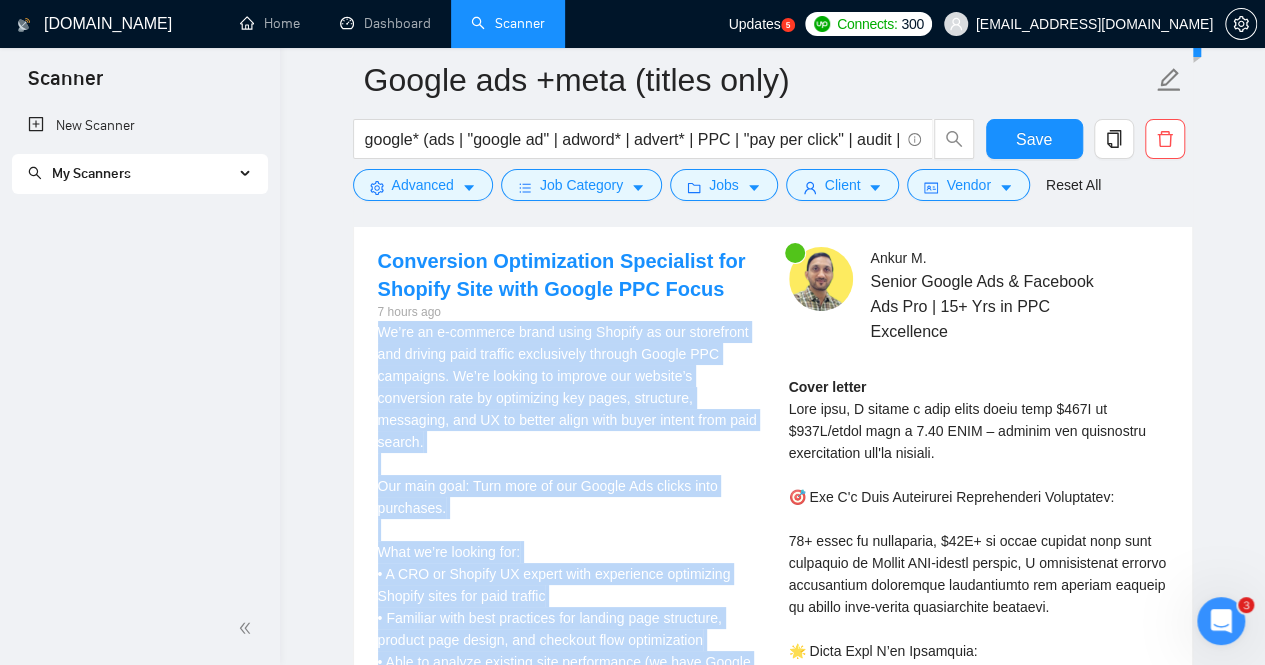click on "We’re an e-commerce brand using Shopify as our storefront and driving paid traffic exclusively through Google PPC campaigns. We’re looking to improve our website’s conversion rate by optimizing key pages, structure, messaging, and UX to better align with buyer intent from paid search.
Our main goal: Turn more of our Google Ads clicks into purchases.
What we’re looking for:
•	A CRO or Shopify UX expert with experience optimizing Shopify sites for paid traffic
•	Familiar with best practices for landing page structure, product page design, and checkout flow optimization
•	Able to analyze existing site performance (we have Google Analytics + Shopify data) and provide actionable recommendations
•	Comfortable working with Google PPC-driven traffic and understanding how intent differs from organic traffic
•	Strong communication and a collaborative mindset" at bounding box center [567, 552] 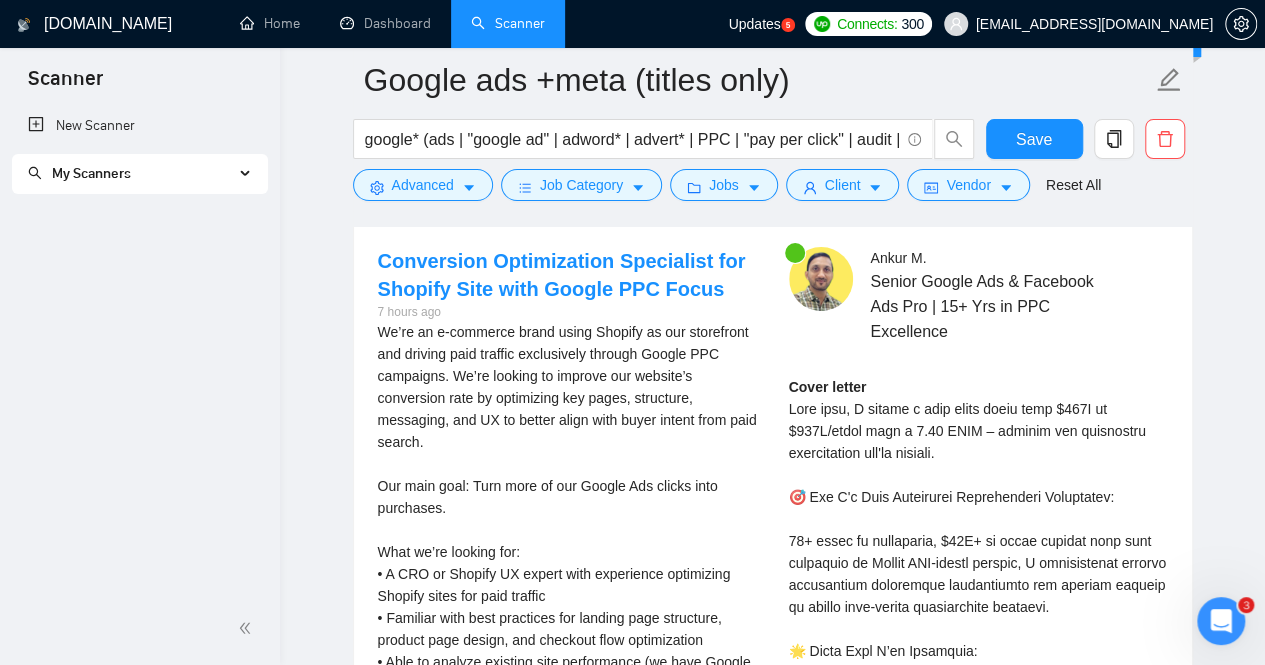 click on "Google ads +meta (titles only) google* (ads | "google ad" | adword* | advert* | PPC | "pay per click" | audit | "google marketing") Save Advanced   Job Category   Jobs   Client   Vendor   Reset All Preview Results Insights NEW Alerts Auto Bidder Auto Bidding Enabled Auto Bidding Enabled: OFF Auto Bidder Schedule Auto Bidding Type: Automated (recommended) Semi-automated Auto Bidding Schedule: 24/7 Custom Custom Auto Bidder Schedule Repeat every week on Monday Tuesday Wednesday Thursday Friday Saturday Sunday Active Hours ( Asia/Calcutta ): From: To: ( 24  hours) Asia/Calcutta Auto Bidding Type Select your bidding algorithm: Choose the algorithm for you bidding. The price per proposal does not include your connects expenditure. Template Bidder Works great for narrow segments and short cover letters that don't change. 0.50  credits / proposal Sardor AI 🤖 Personalise your cover letter with ai [placeholders] 1.00  credits / proposal Experimental Laziza AI  👑   NEW   Learn more 2.00  credits / proposal 20 1 2" at bounding box center [772, -318] 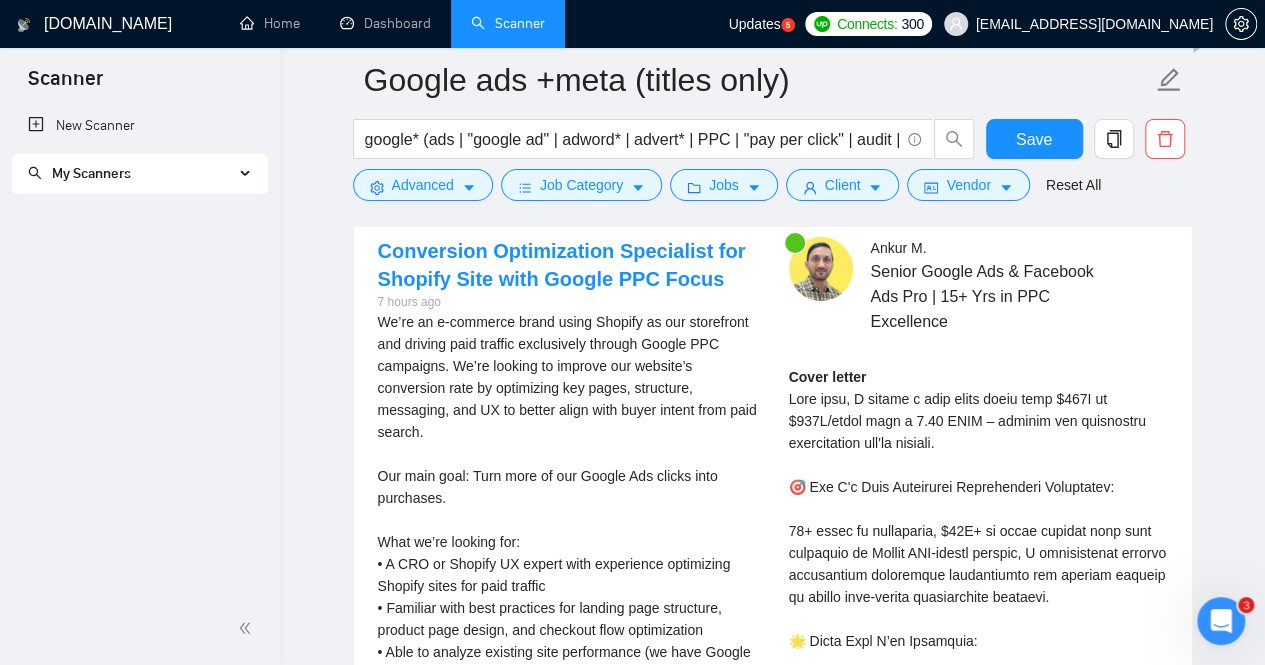 scroll, scrollTop: 3633, scrollLeft: 0, axis: vertical 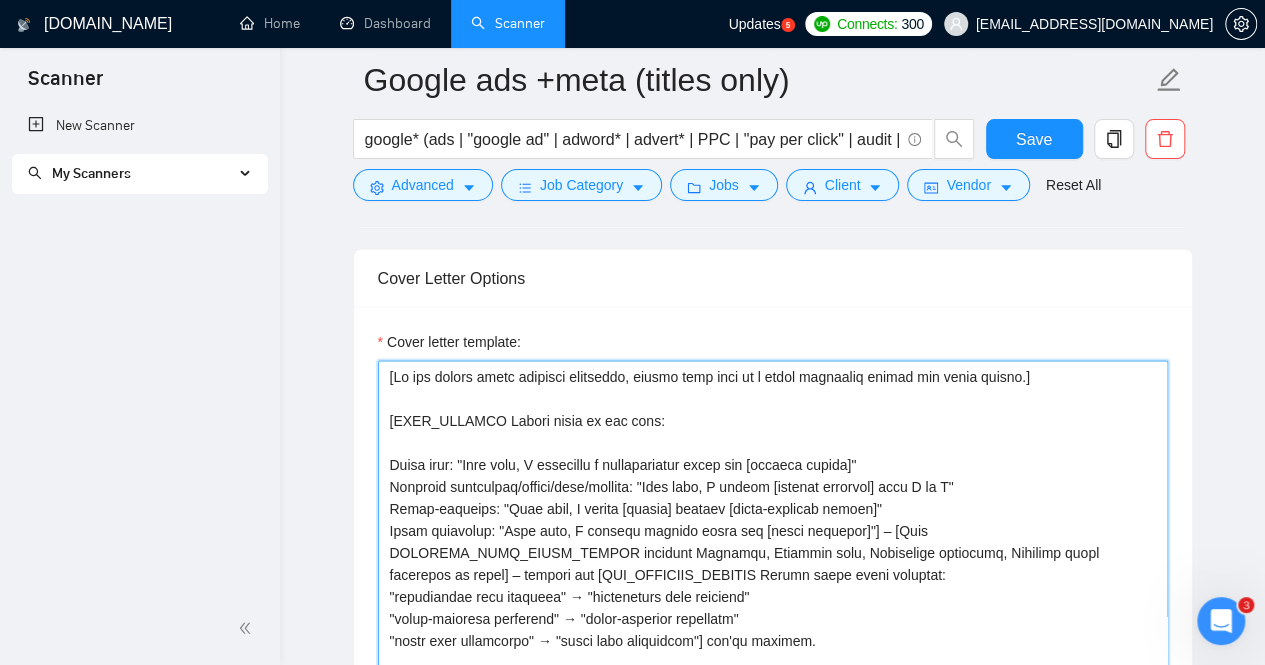 click on "Cover letter template:" at bounding box center (773, 585) 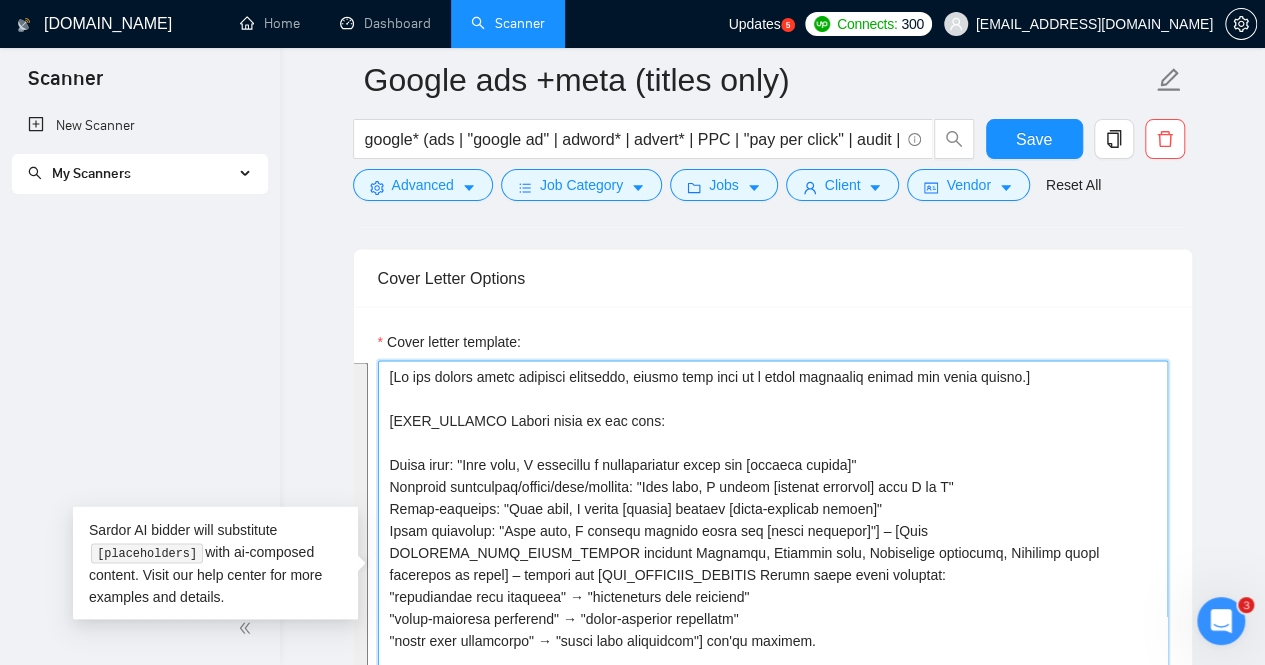 click on "Cover letter template:" at bounding box center [773, 585] 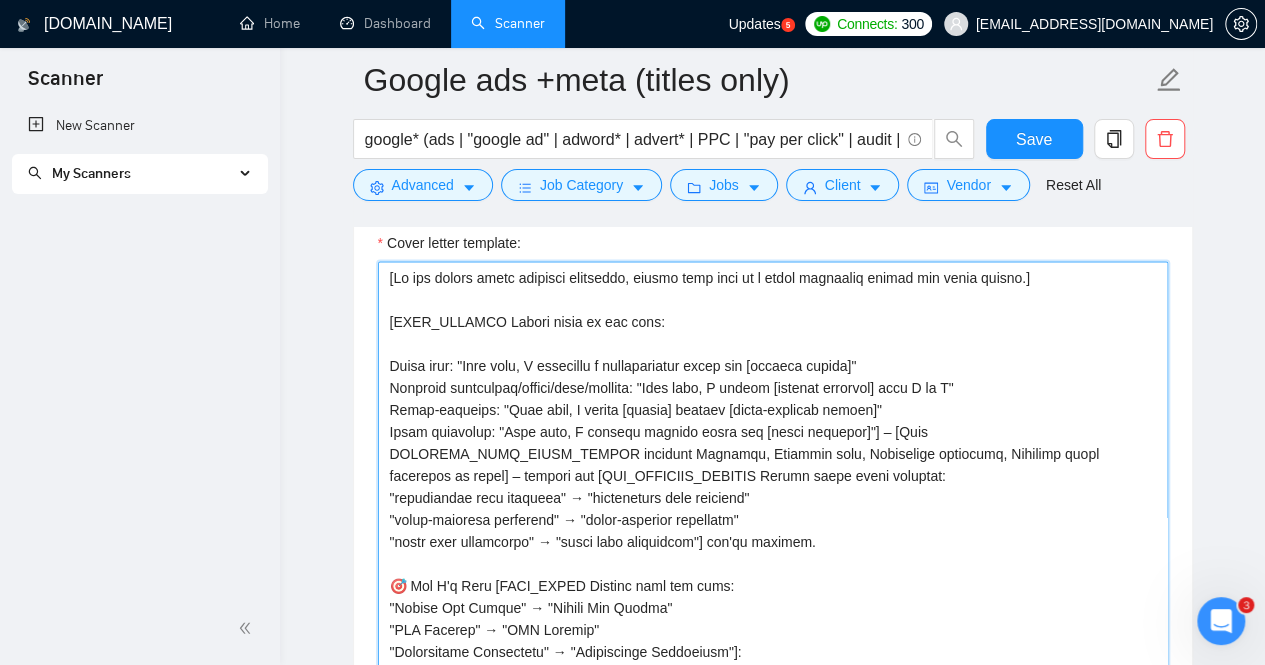 scroll, scrollTop: 1921, scrollLeft: 0, axis: vertical 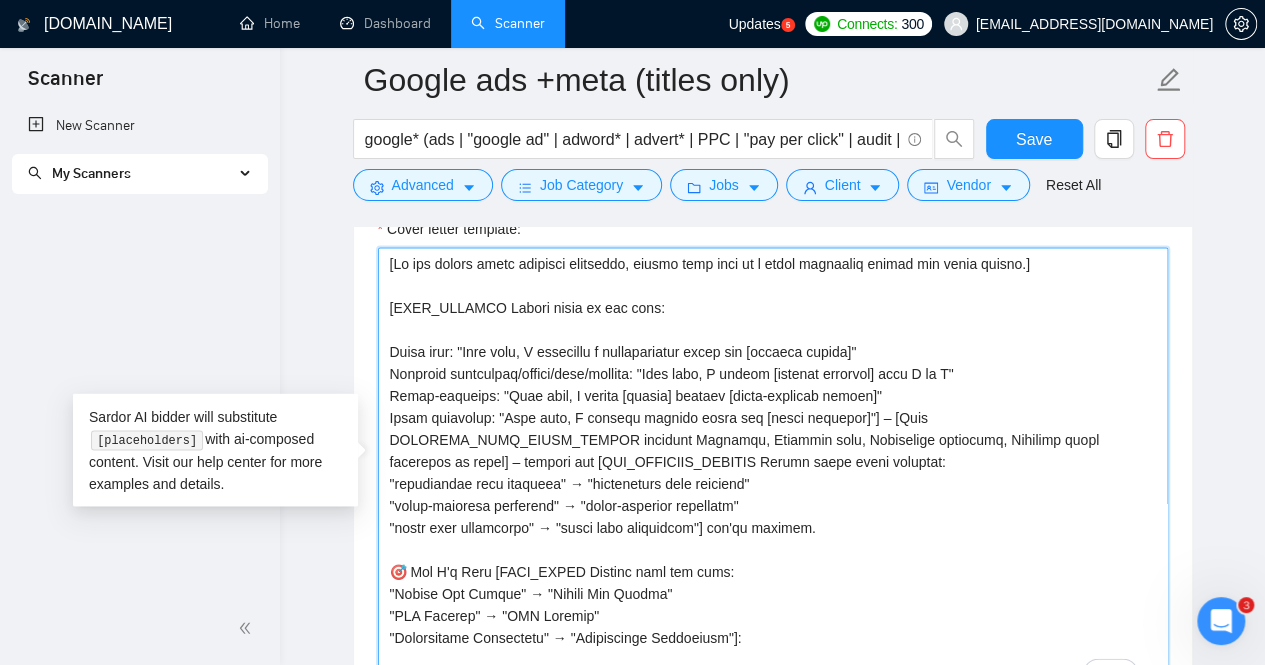 click on "Cover letter template:" at bounding box center (773, 473) 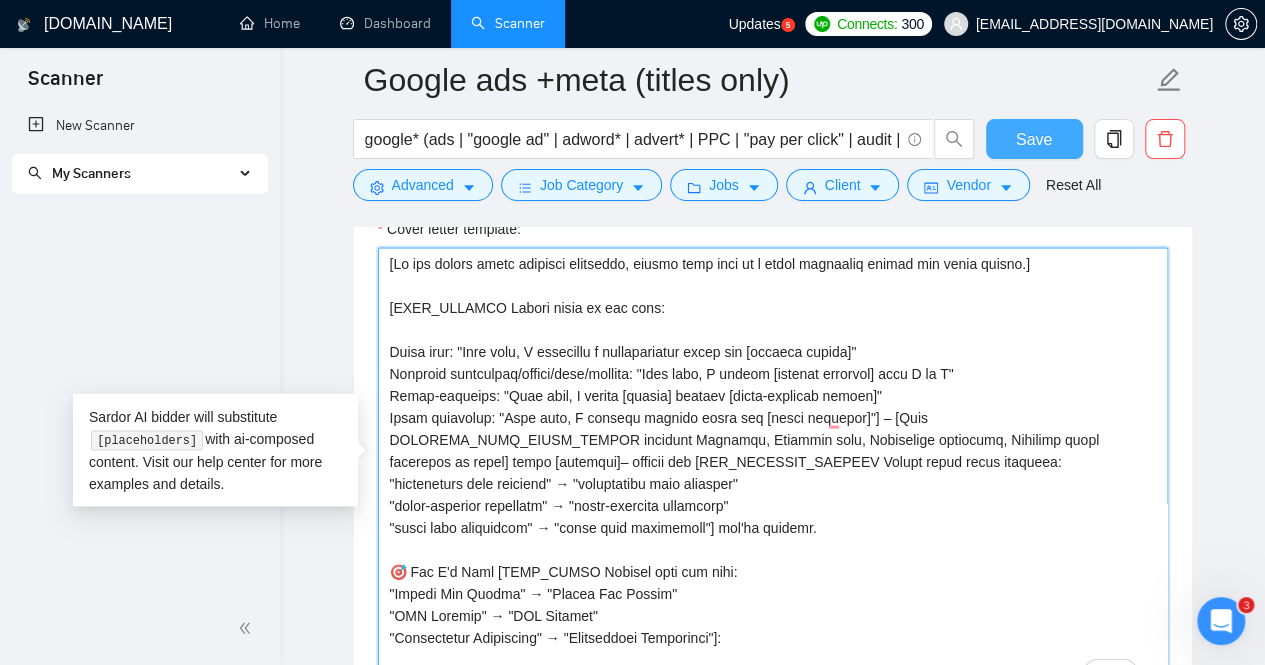 type on "[If the client asked specific questions, answer them here in a short paragraph before the cover letter.]
[HOOK_OPENING Choose based on job type:
Audit jobs: "Last week, I completed a comprehensive audit for [similar client]"
Campaign management/growth/ecom/shopify: "Last week, I scaled [similar business] from X to Y"
Multi-platform: "Last week, I helped [client] achieve [cross-platform result]"
Local targeting: "Last week, I doubled monthly leads for [local business]"] – [Most RELEVANT_CASE_STUDY_RESULT matching Industry, Campaign type, Geographic relevance, Business model alignment in short] using [strategy]– exactly the [JOB_SPECIFIC_OUTCOME Mirror their exact language:
"performance drop analysis" → "performance drop analysis"
"multi-platform expertise" → "multi-platform expertise"
"local lead generation" → "local lead generation"] you're seeking.
🎯 Why I'm Your [ROLE_TITLE Extract from job post:
"Google Ads Expert" → "Google Ads Expert"
"PPC Manager" → "PPC Manager"
"Advertising Strategist" → "Advert..." 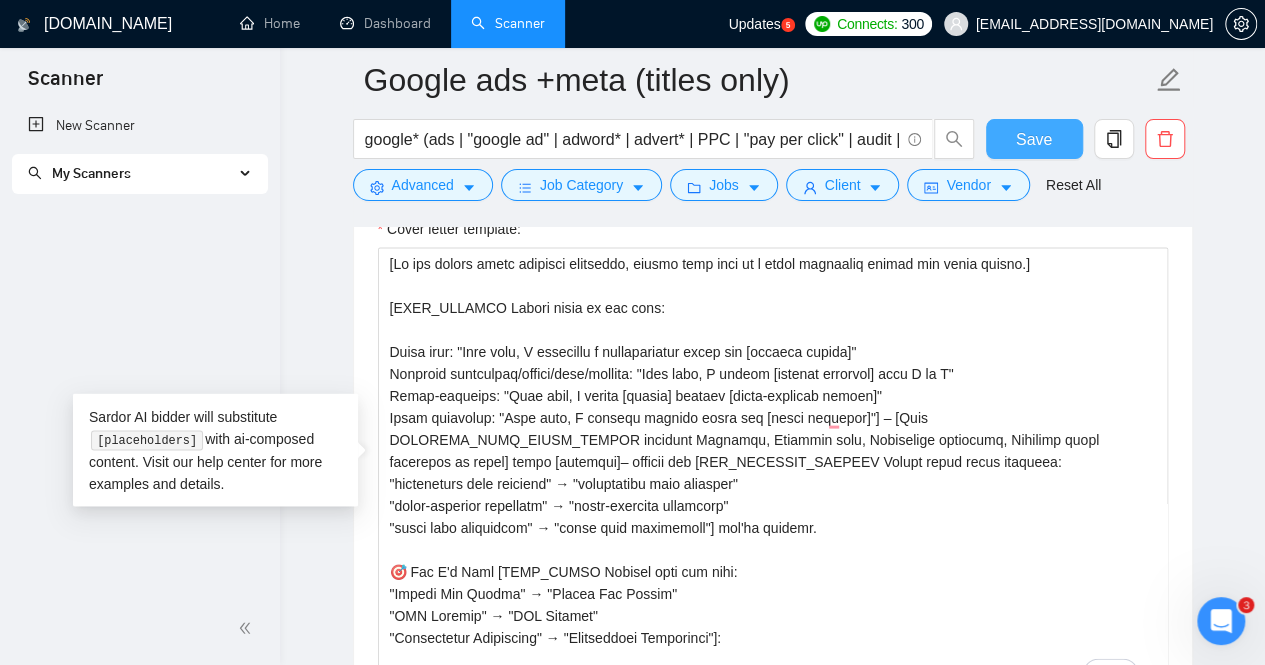click on "Save" at bounding box center [1034, 139] 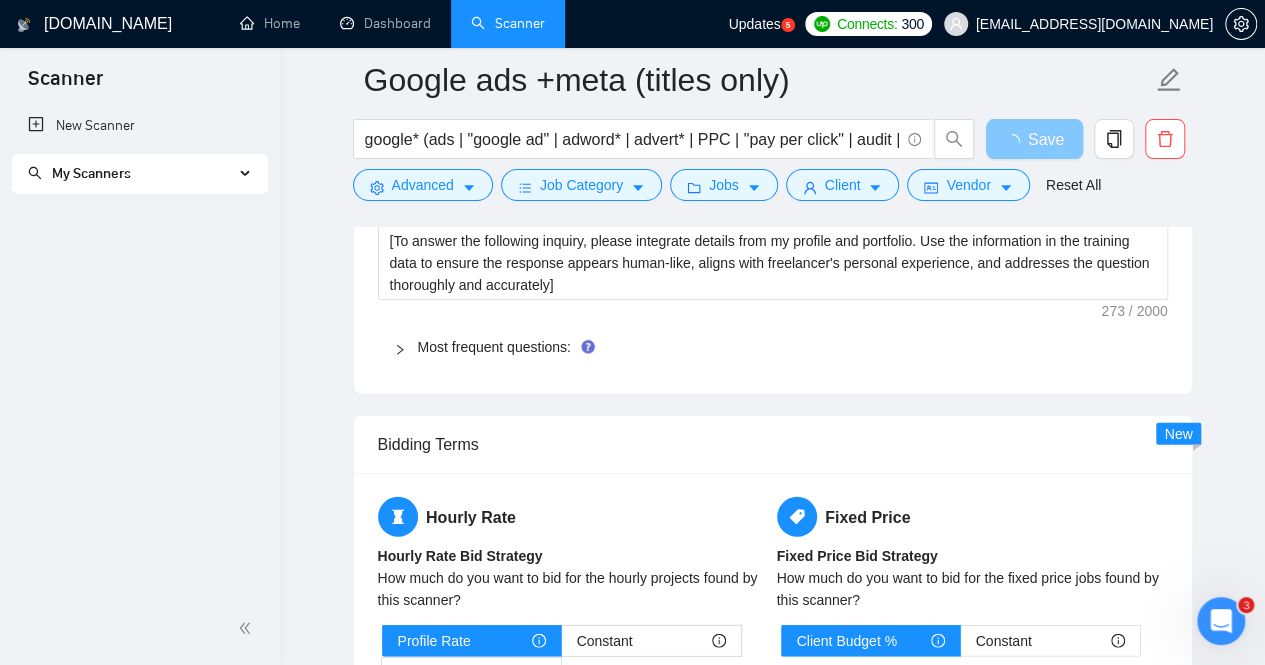scroll, scrollTop: 2698, scrollLeft: 0, axis: vertical 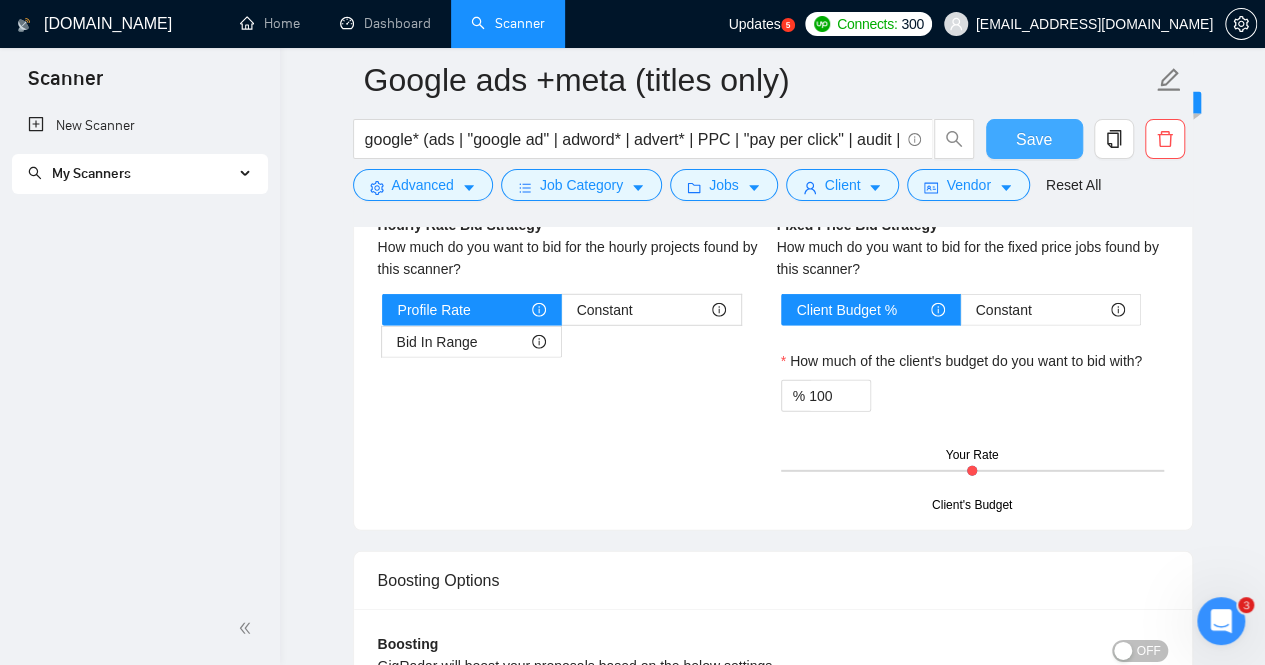 type 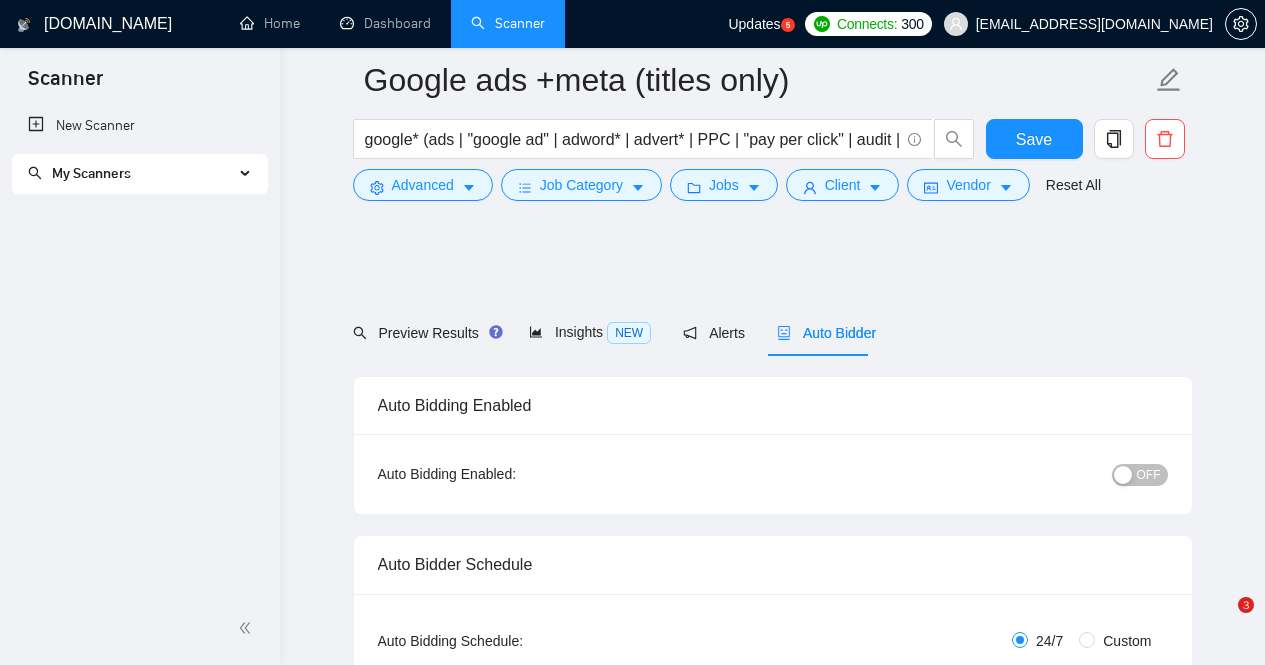 scroll, scrollTop: 3350, scrollLeft: 0, axis: vertical 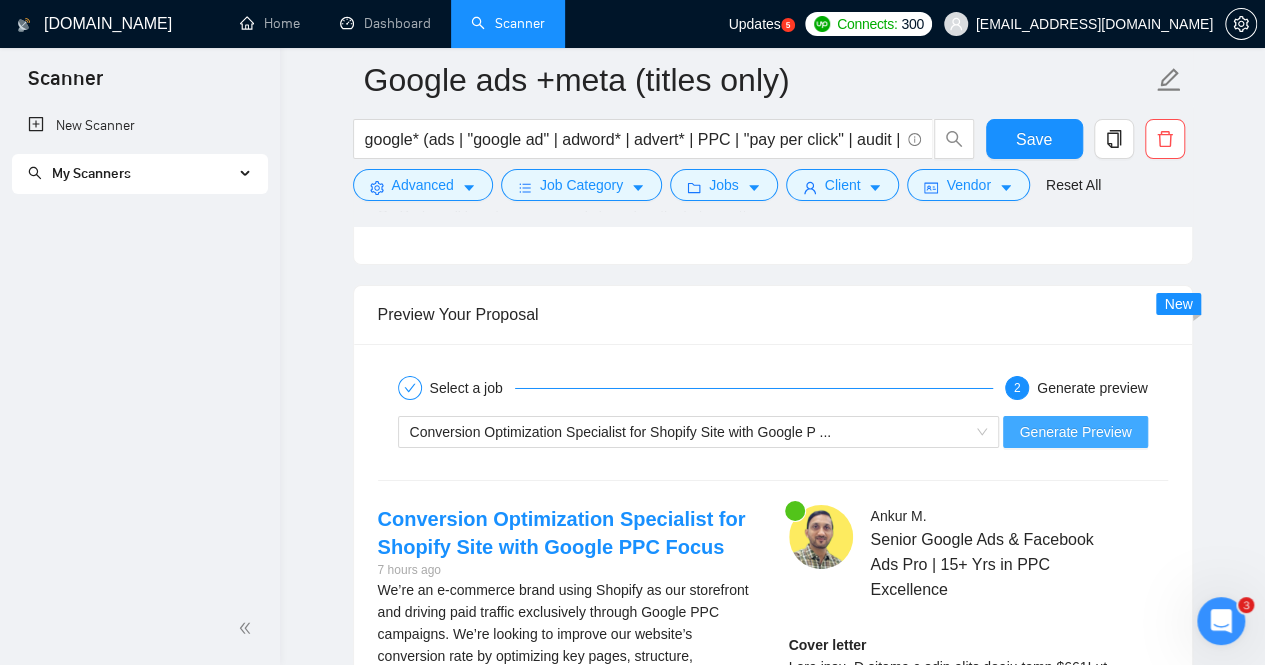 click on "Generate Preview" at bounding box center (1075, 432) 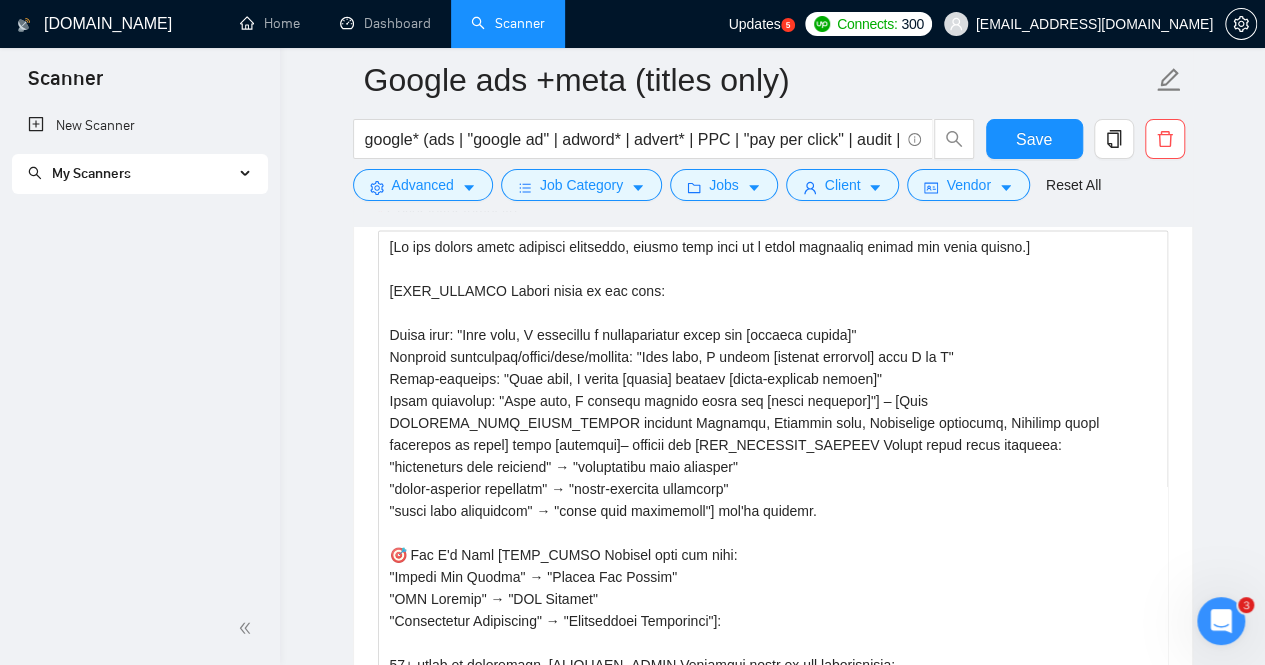 scroll, scrollTop: 1980, scrollLeft: 0, axis: vertical 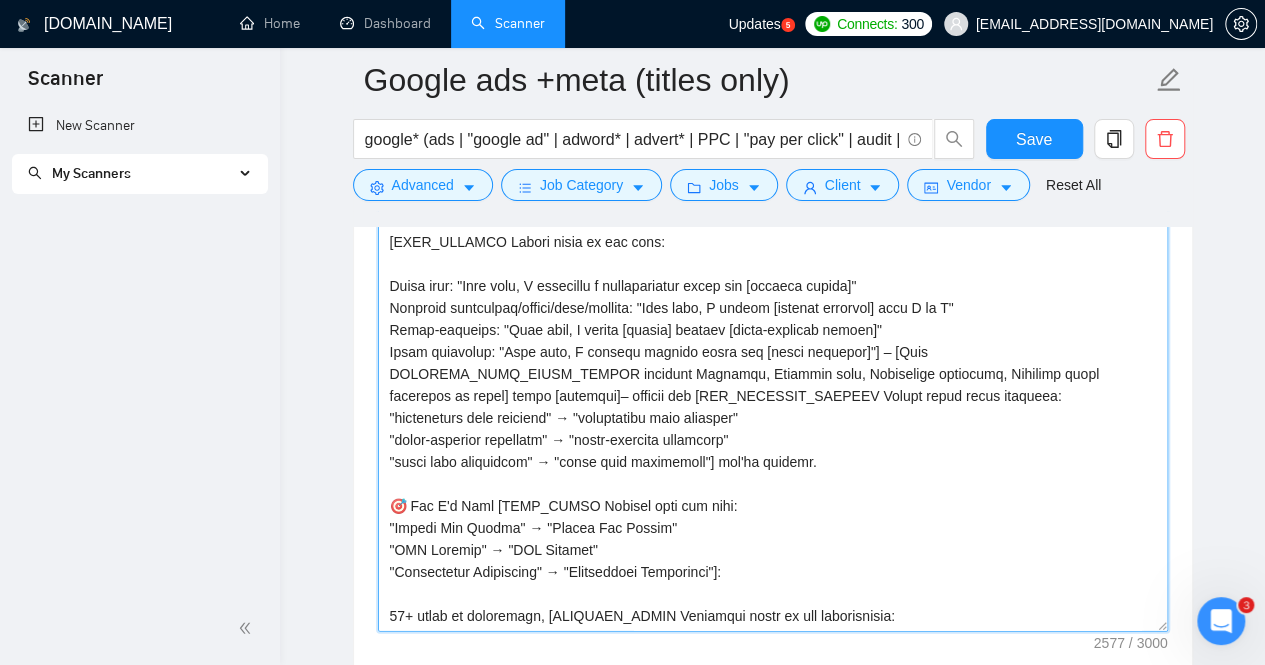click on "Cover letter template:" at bounding box center [773, 407] 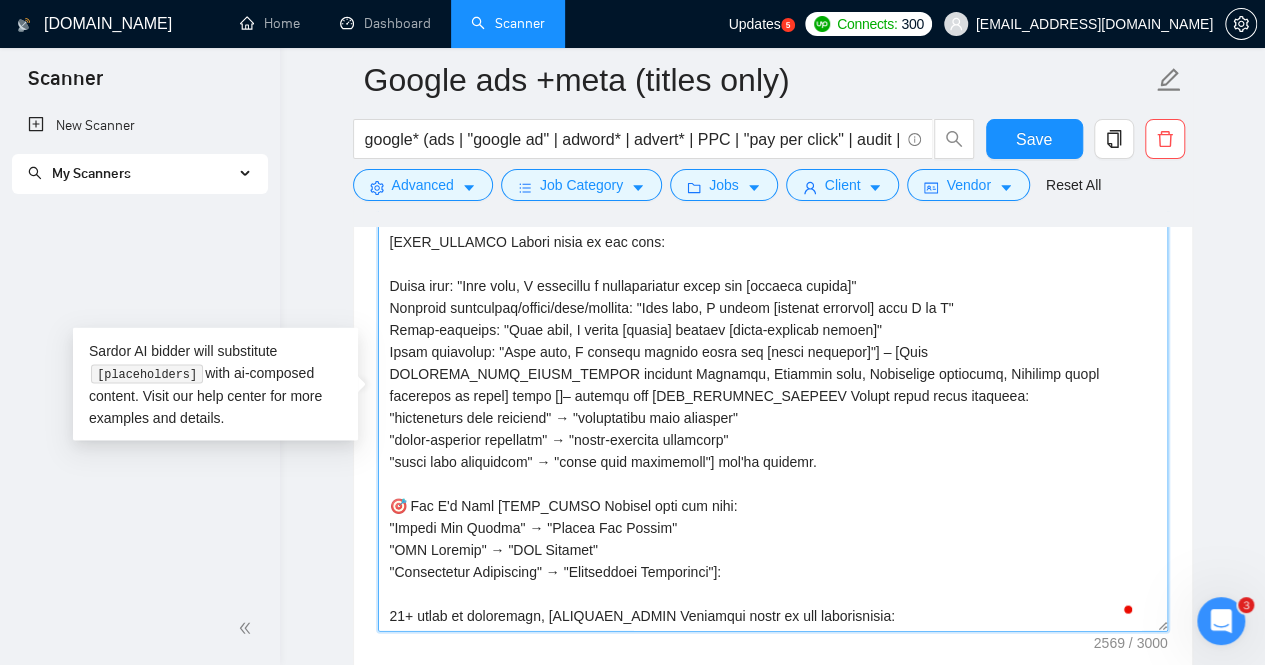 paste on "[SPECIFIC_STRATEGY]" 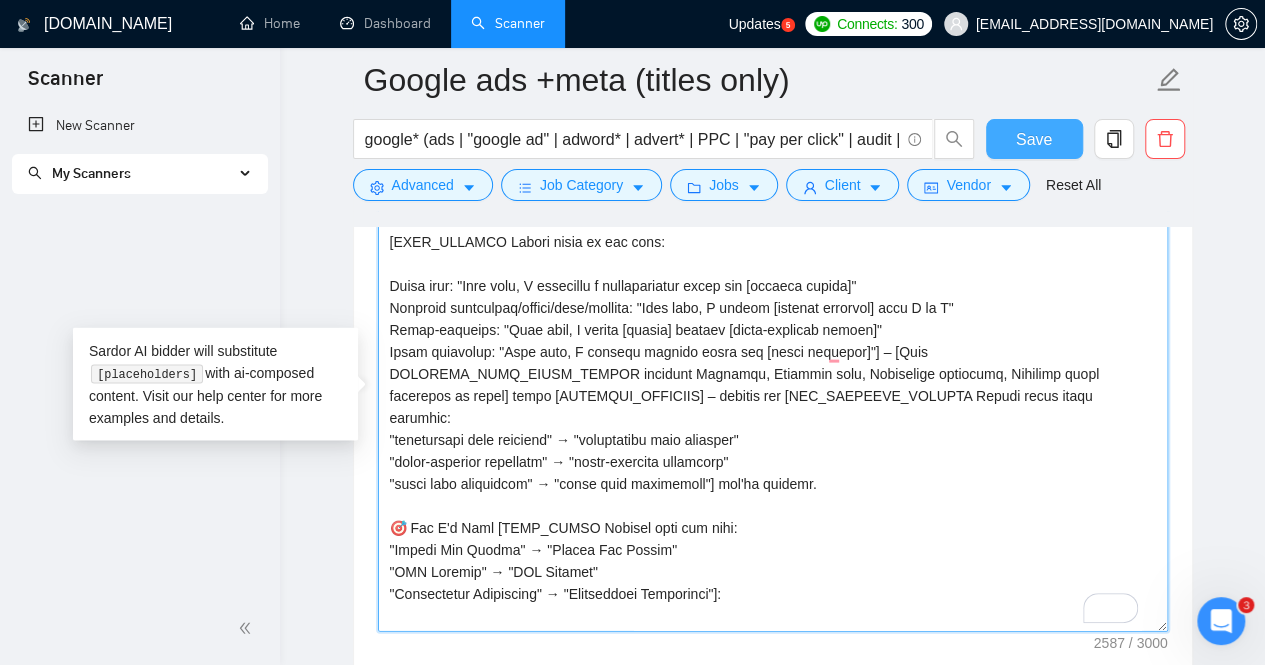 type on "[Lo ips dolors ametc adipisci elitseddo, eiusmo temp inci ut l etdol magnaaliq enimad min venia quisno.]
[EXER_ULLAMCO Labori nisia ex eac cons:
Duisa irur: "Inre volu, V essecillu f nullapariatur excep sin [occaeca cupida]"
Nonproid suntculpaq/offici/dese/mollita: "Ides labo, P undeom [istenat errorvol] accu D la T"
Remap-eaqueips: "Quae abil, I verita [quasia] beataev [dicta-explicab nemoen]"
Ipsam quiavolup: "Aspe auto, F consequ magnido eosra seq [nesci nequepor]"] – [Quis DOLOREMA_NUMQ_EIUSM_TEMPOR incidunt Magnamqu, Etiammin solu, Nobiselige optiocumq, Nihilimp quopl facerepos as repel] tempo [AUTEMQUI_OFFICIIS] – debitis rer [NEC_SAEPEEVE_VOLUPTA Repudi recus itaqu earumhic:
"tenetursapi dele reiciend" → "voluptatibu maio aliasper"
"dolor-asperior repellatm" → "nostr-exercita ullamcorp"
"susci labo aliquidcom" → "conse quid maximemoll"] mol'ha quidemr.
🎯 Fac E'd Naml [TEMP_CUMSO Nobisel opti cum nihi:
"Impedi Min Quodma" → "Placea Fac Possim"
"OMN Loremip" → "DOL Sitamet"
"Consectetur Adipiscing"..." 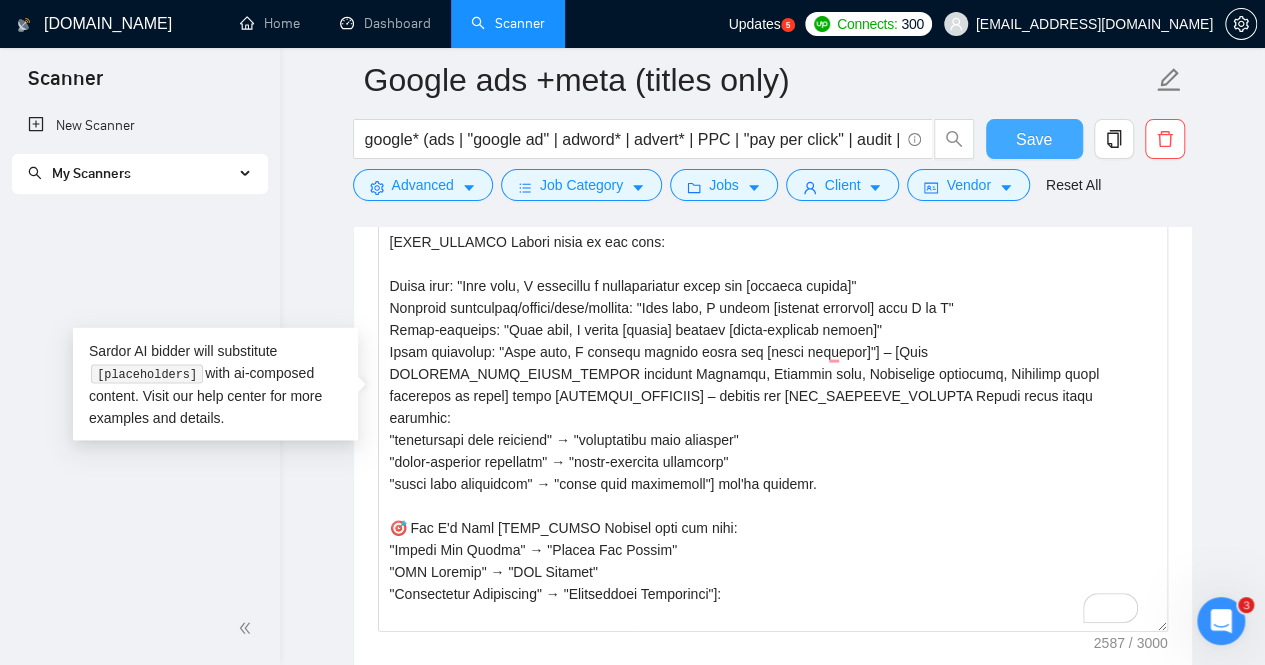 click on "Save" at bounding box center [1034, 139] 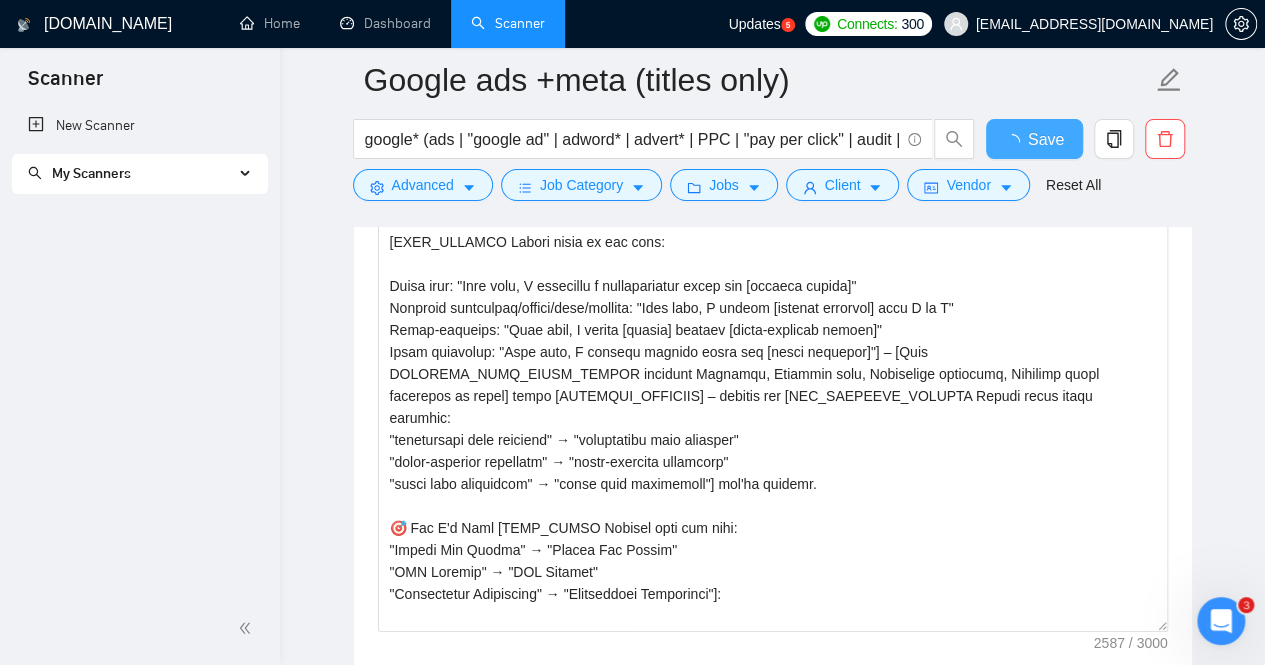 type 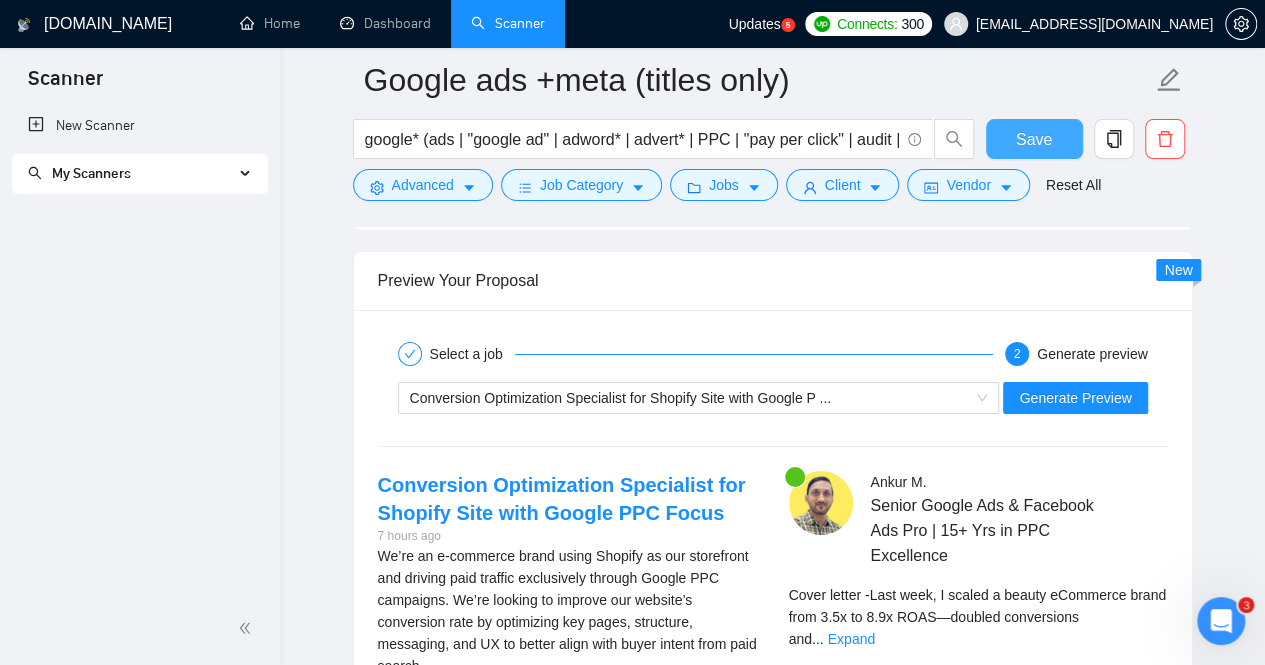 scroll, scrollTop: 3357, scrollLeft: 0, axis: vertical 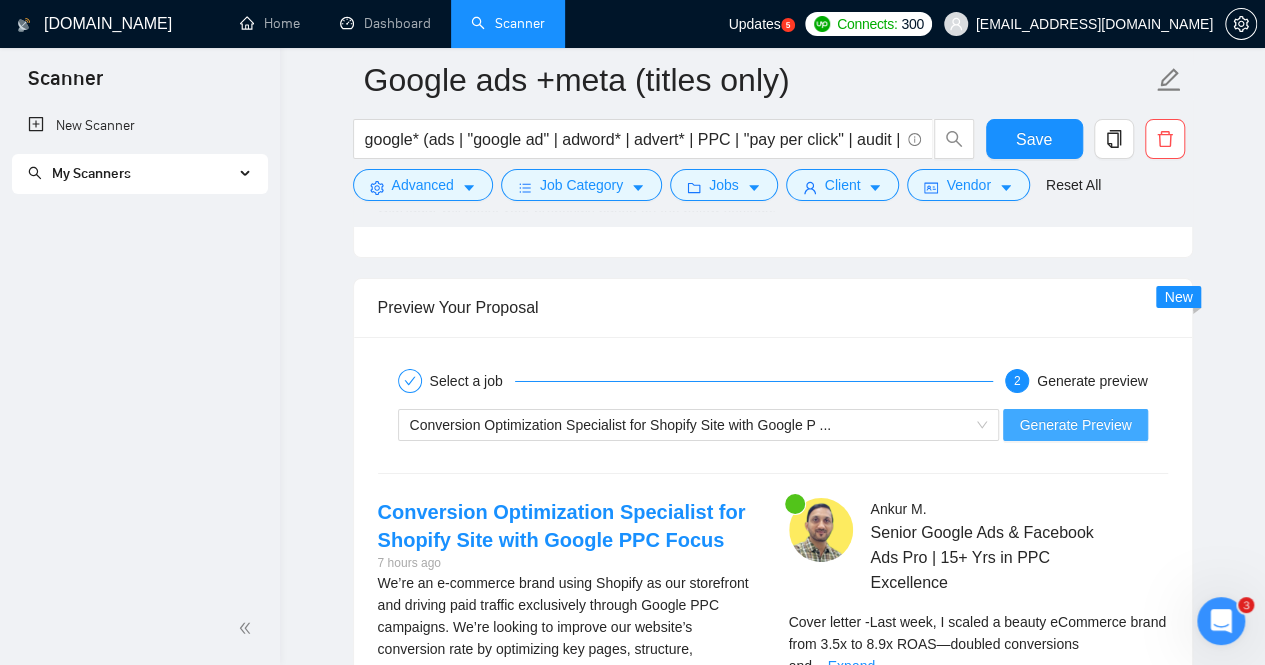 click on "Generate Preview" at bounding box center [1075, 425] 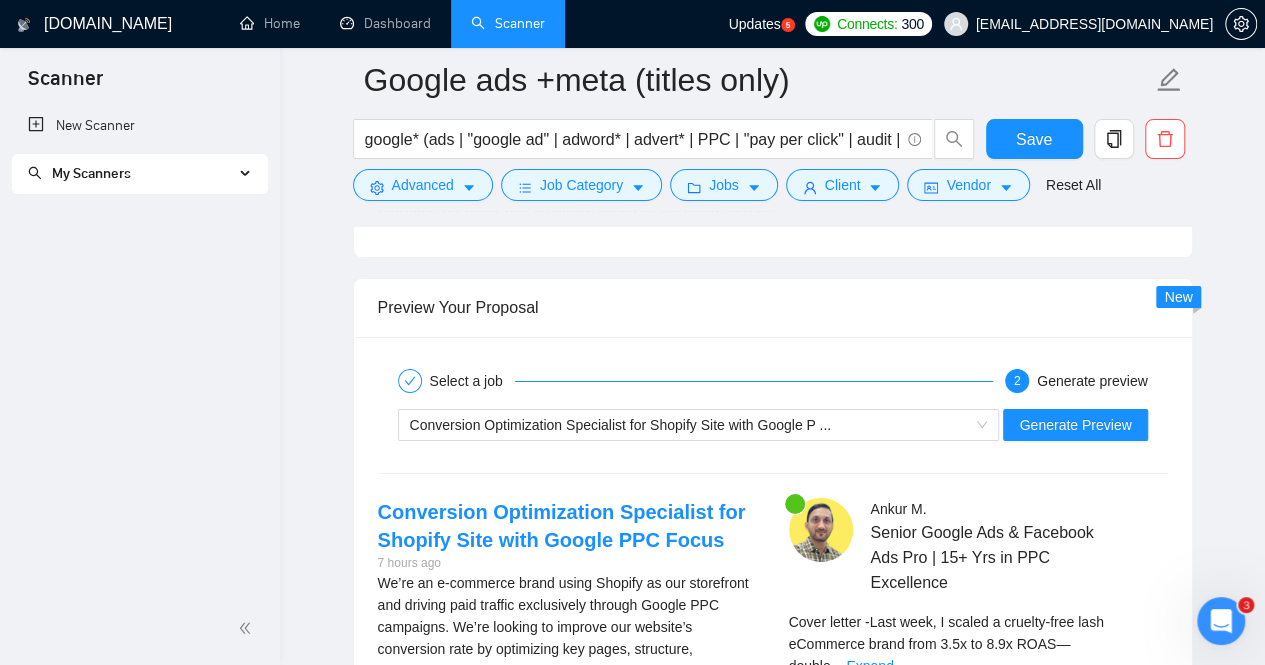 click on "Google ads +meta (titles only) google* (ads | "google ad" | adword* | advert* | PPC | "pay per click" | audit | "google marketing") Save Advanced   Job Category   Jobs   Client   Vendor   Reset All Preview Results Insights NEW Alerts Auto Bidder Auto Bidding Enabled Auto Bidding Enabled: OFF Auto Bidder Schedule Auto Bidding Type: Automated (recommended) Semi-automated Auto Bidding Schedule: 24/7 Custom Custom Auto Bidder Schedule Repeat every week [DATE] [DATE] [DATE] [DATE] [DATE] [DATE] [DATE] Active Hours ( [GEOGRAPHIC_DATA]/[GEOGRAPHIC_DATA] ): From: To: ( 24  hours) [GEOGRAPHIC_DATA]/[GEOGRAPHIC_DATA] Auto Bidding Type Select your bidding algorithm: Choose the algorithm for you bidding. The price per proposal does not include your connects expenditure. Template Bidder Works great for narrow segments and short cover letters that don't change. 0.50  credits / proposal Sardor AI 🤖 Personalise your cover letter with ai [placeholders] 1.00  credits / proposal Experimental Laziza AI  👑   NEW   Learn more 2.00  credits / proposal 20 1 2" at bounding box center (772, -225) 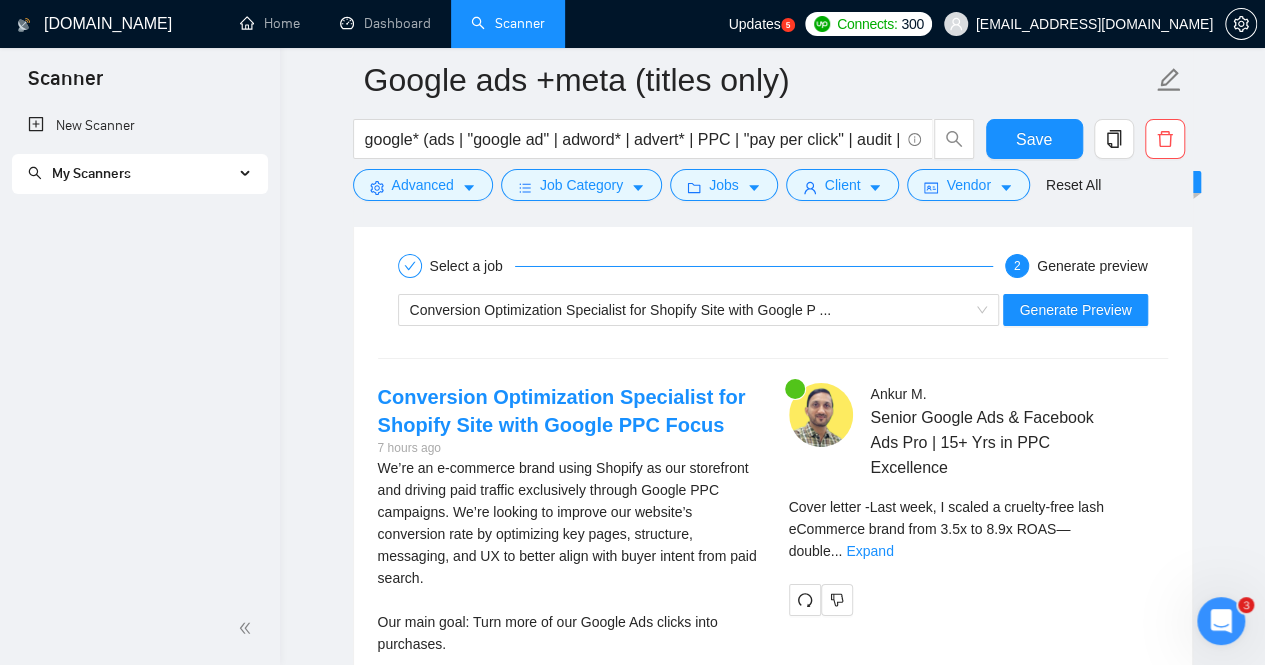 scroll, scrollTop: 3477, scrollLeft: 0, axis: vertical 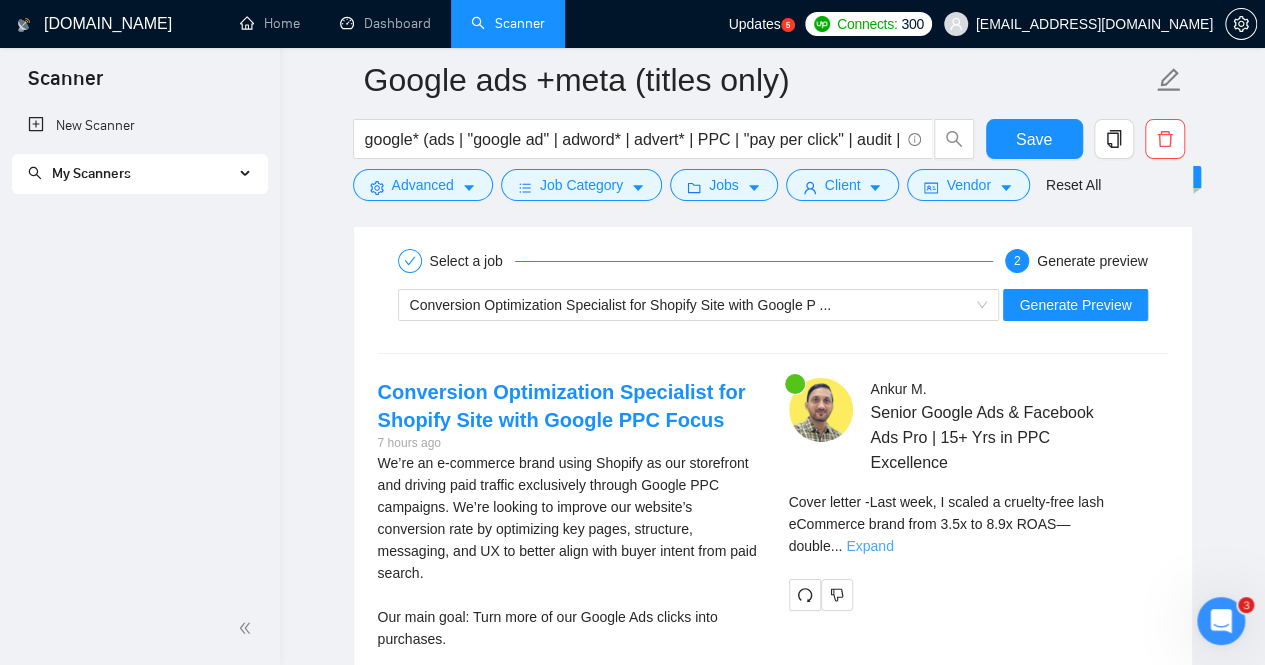 click on "Expand" at bounding box center (869, 546) 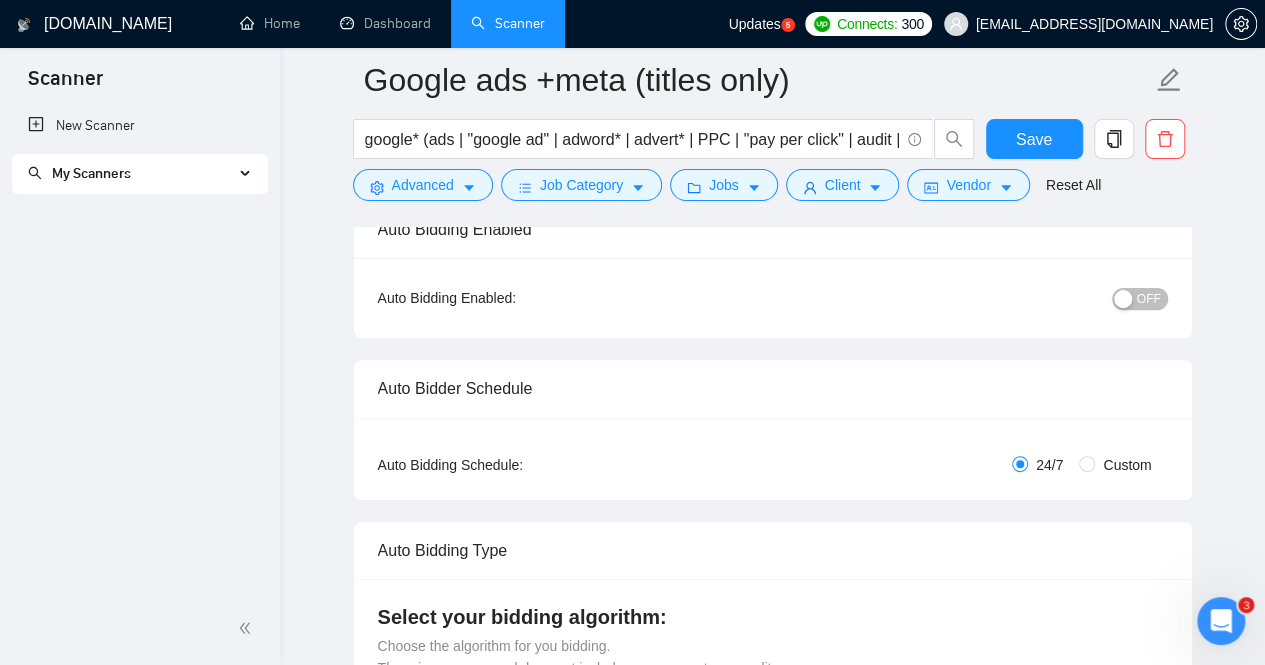 scroll, scrollTop: 117, scrollLeft: 0, axis: vertical 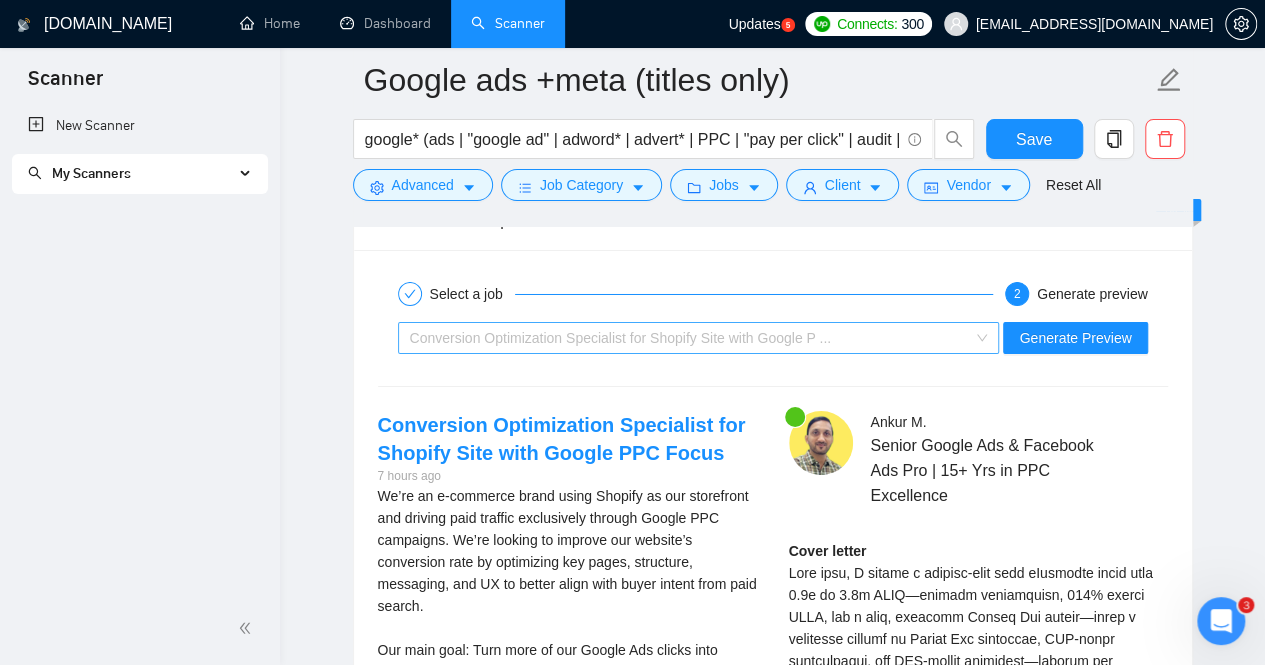 click on "Conversion Optimization Specialist for Shopify Site with Google P ..." at bounding box center [621, 338] 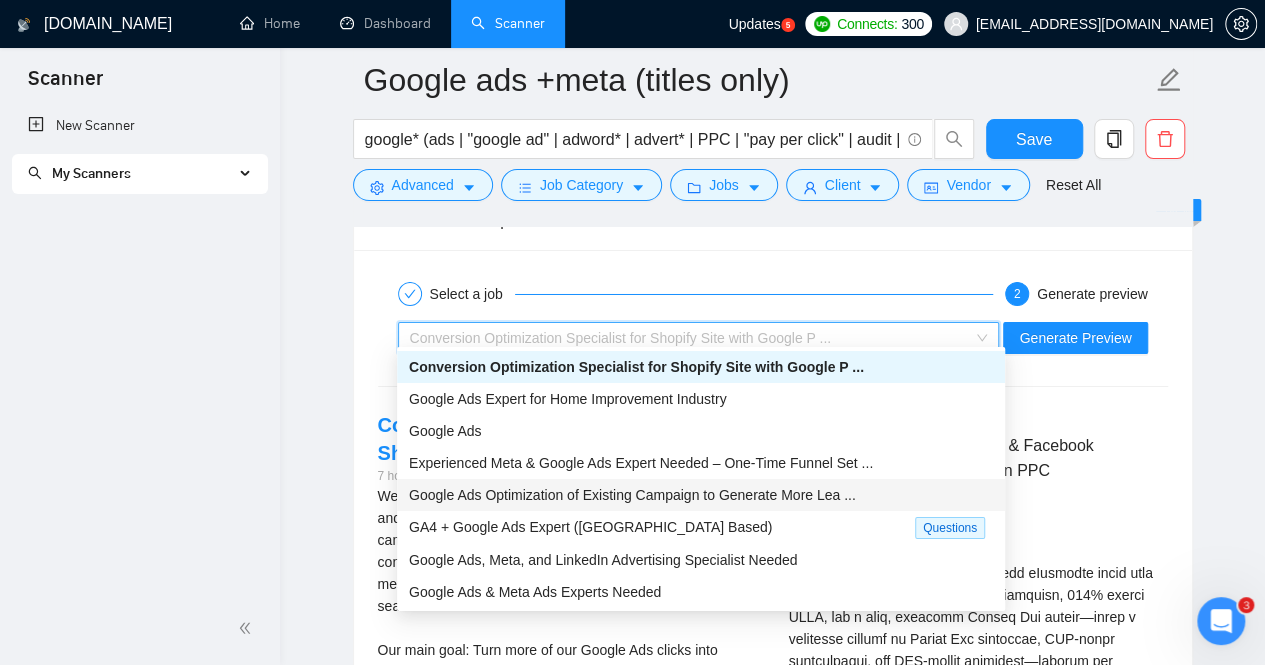 click on "Google Ads Optimization of Existing Campaign to Generate More Lea ..." at bounding box center [632, 495] 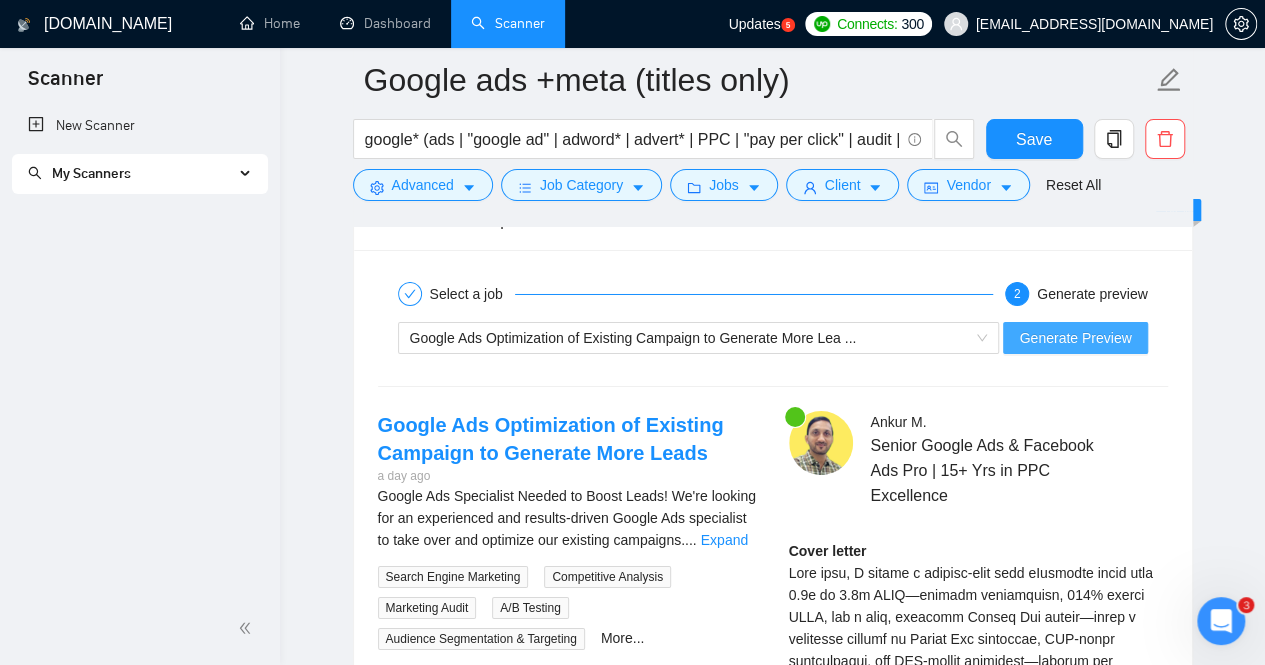 click on "Generate Preview" at bounding box center [1075, 338] 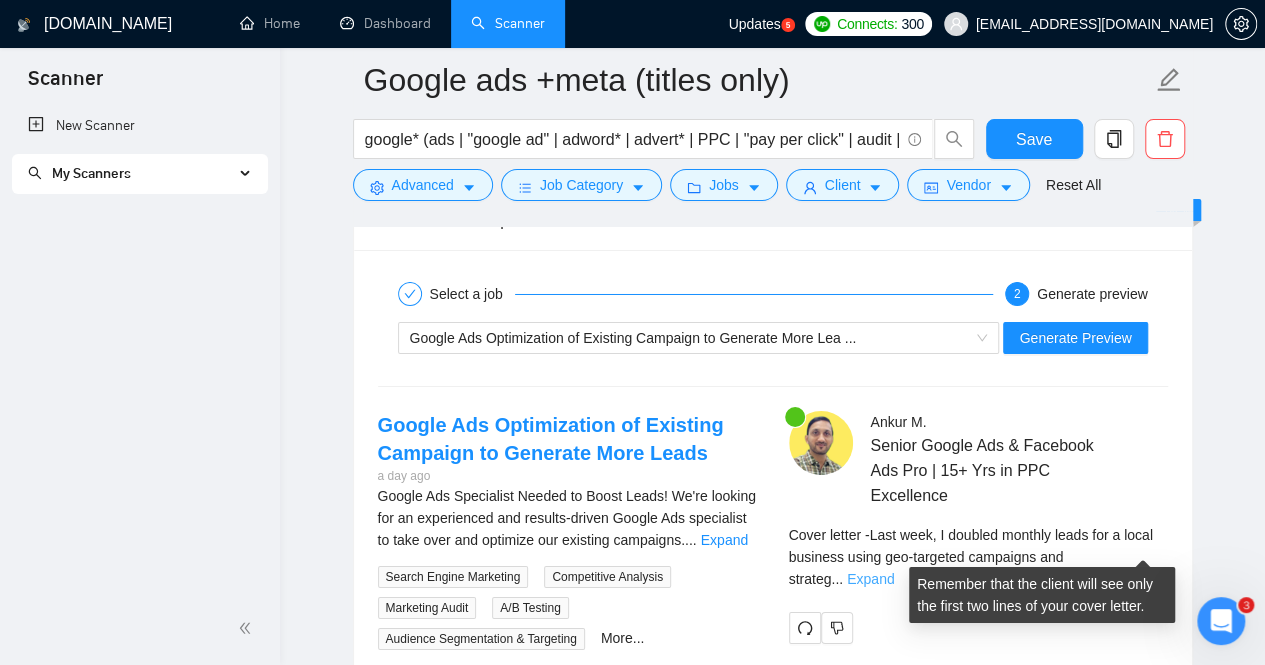 click on "Expand" at bounding box center [870, 579] 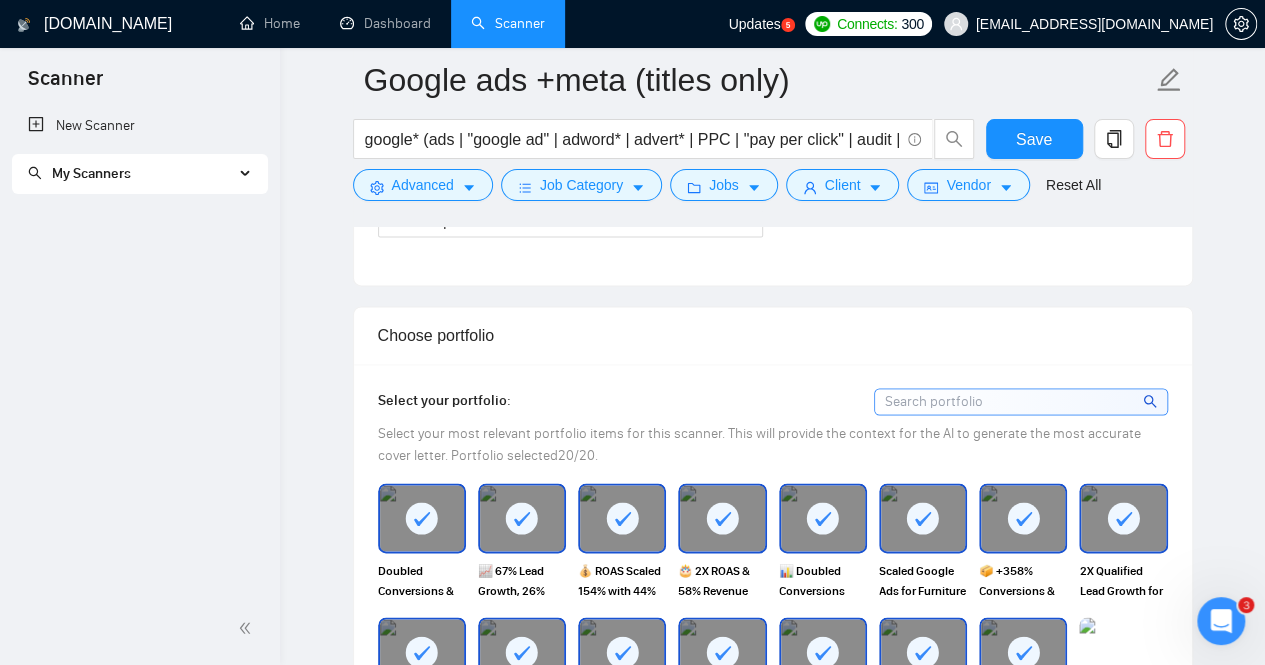 scroll, scrollTop: 0, scrollLeft: 0, axis: both 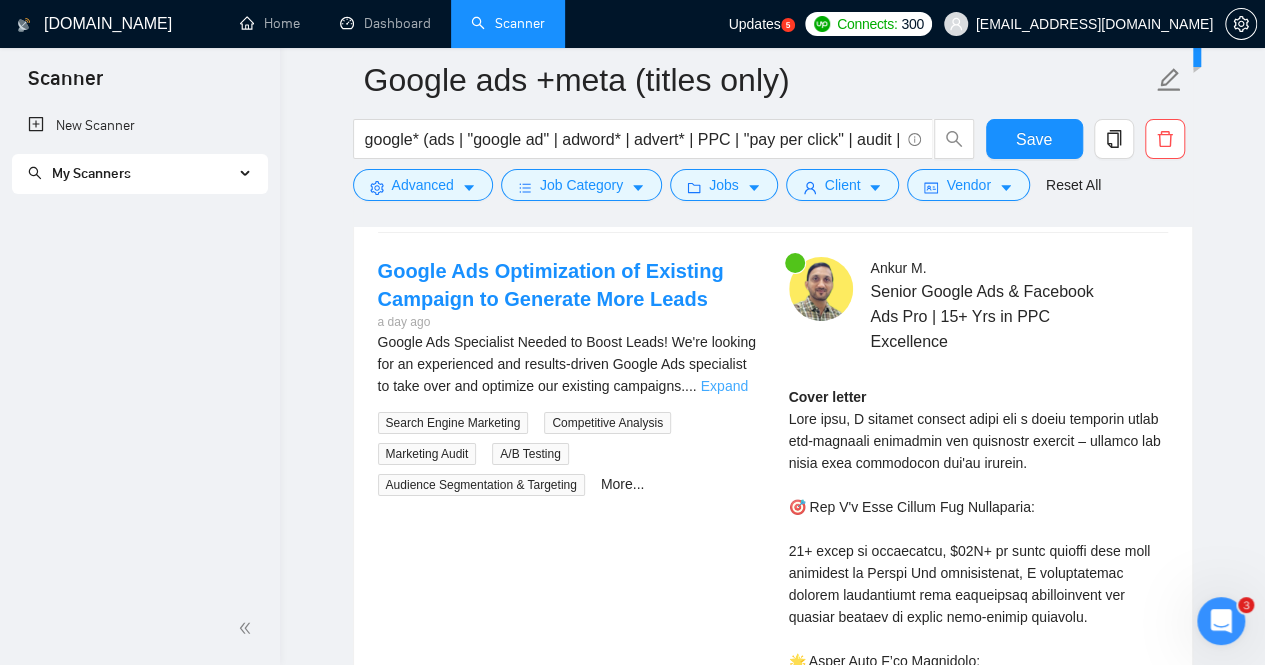 click on "Expand" at bounding box center [724, 386] 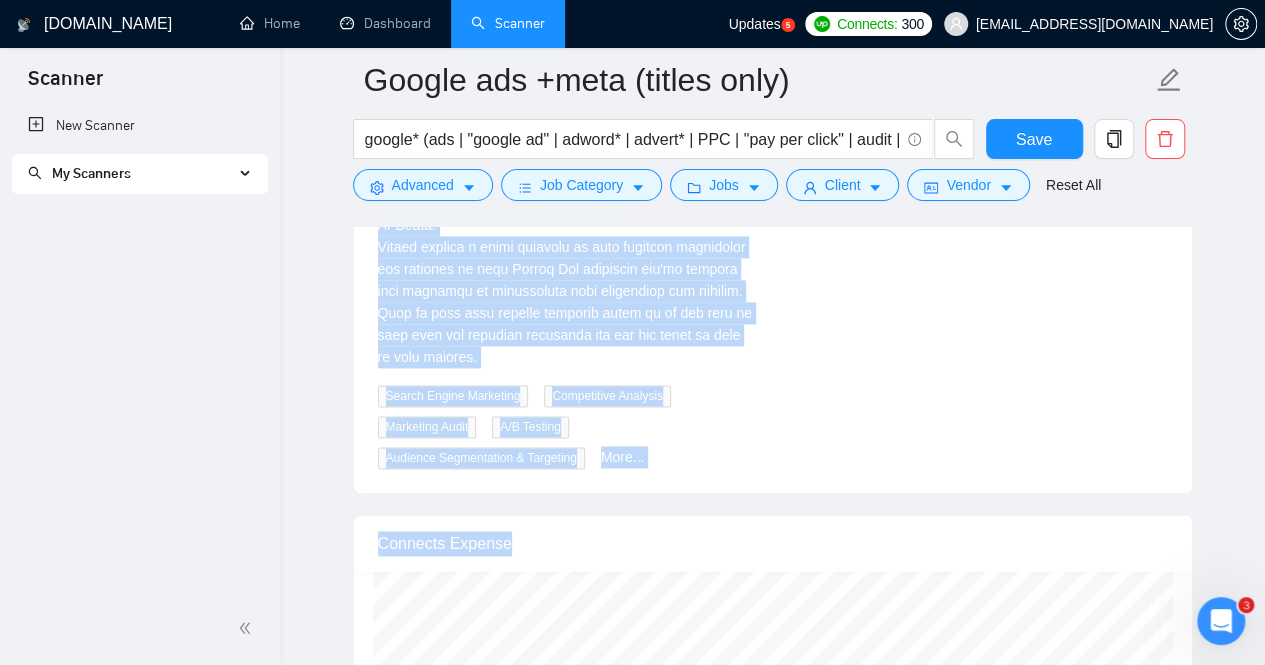 scroll, scrollTop: 5060, scrollLeft: 0, axis: vertical 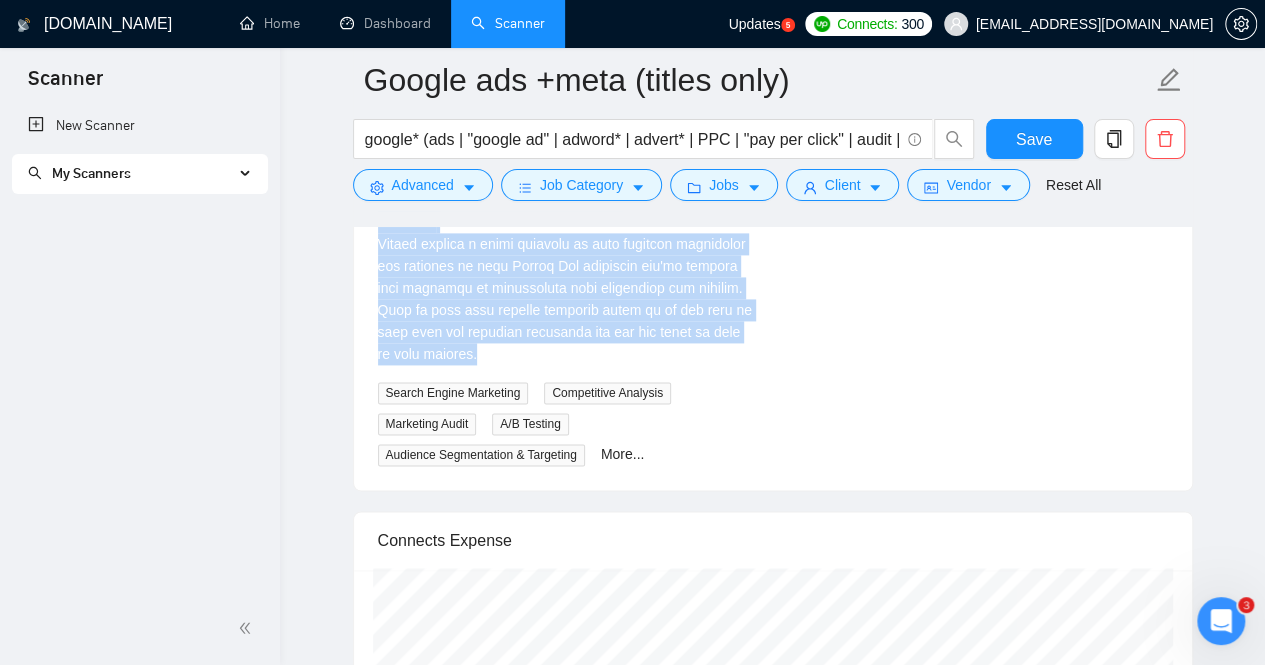 drag, startPoint x: 378, startPoint y: 333, endPoint x: 599, endPoint y: 354, distance: 221.9955 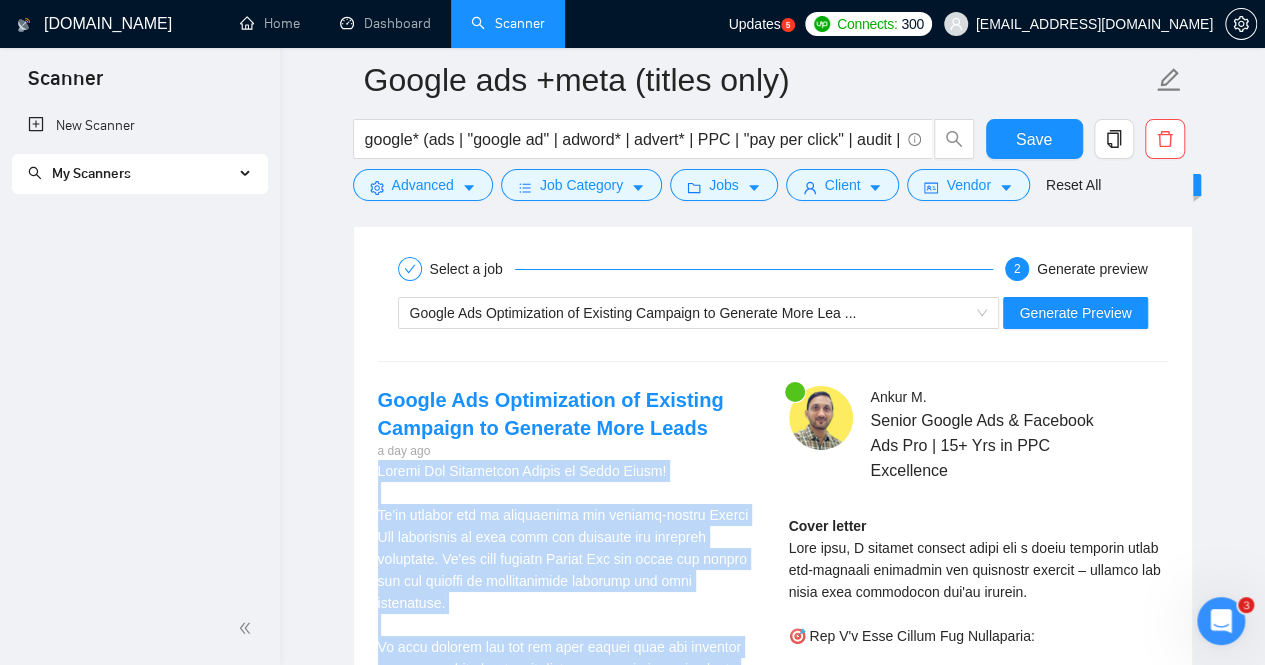 scroll, scrollTop: 3437, scrollLeft: 0, axis: vertical 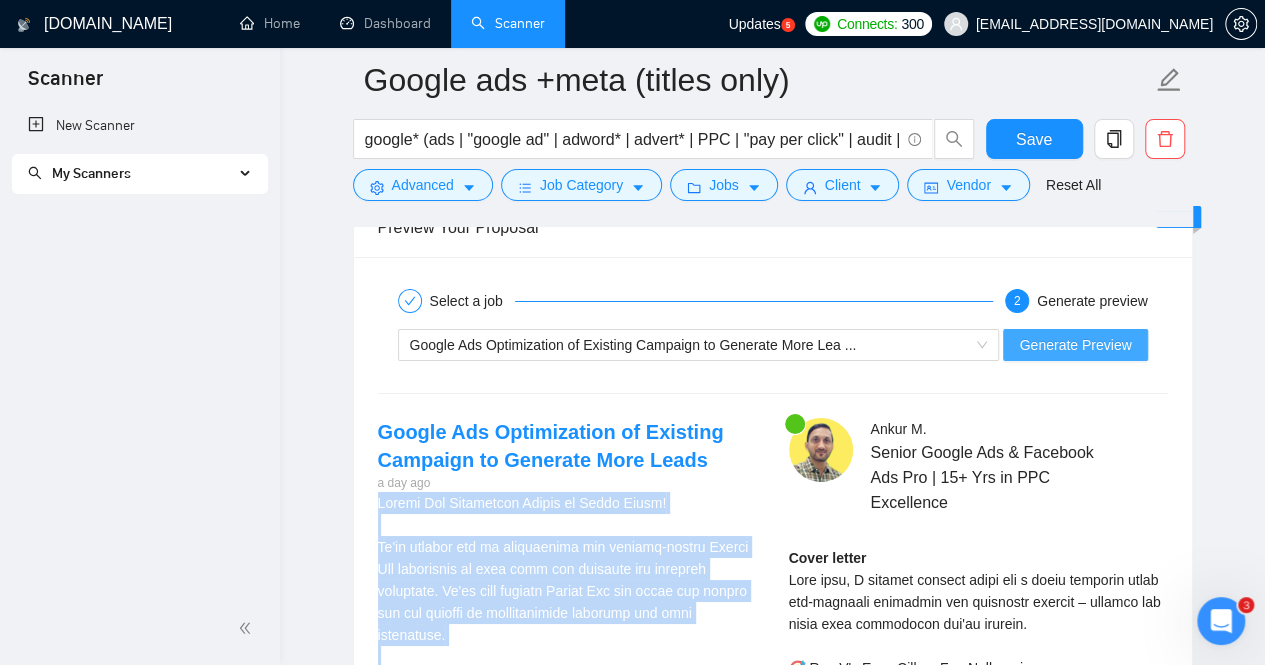 click on "Generate Preview" at bounding box center (1075, 345) 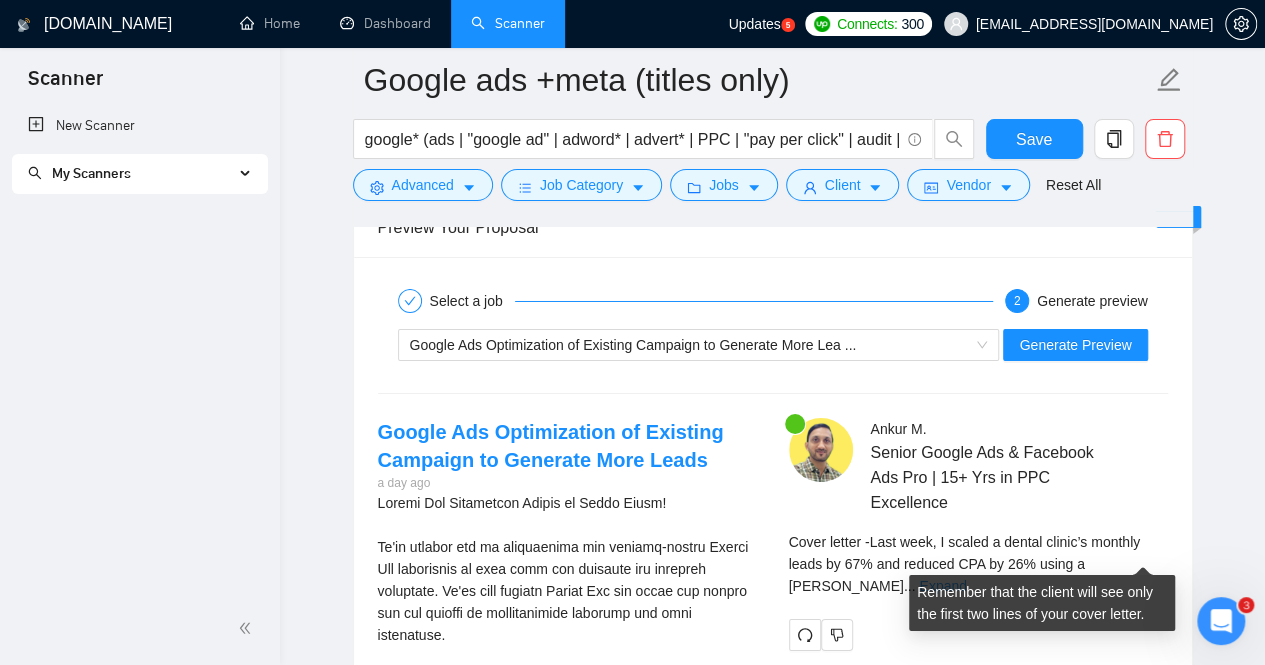 click on "Expand" at bounding box center [942, 586] 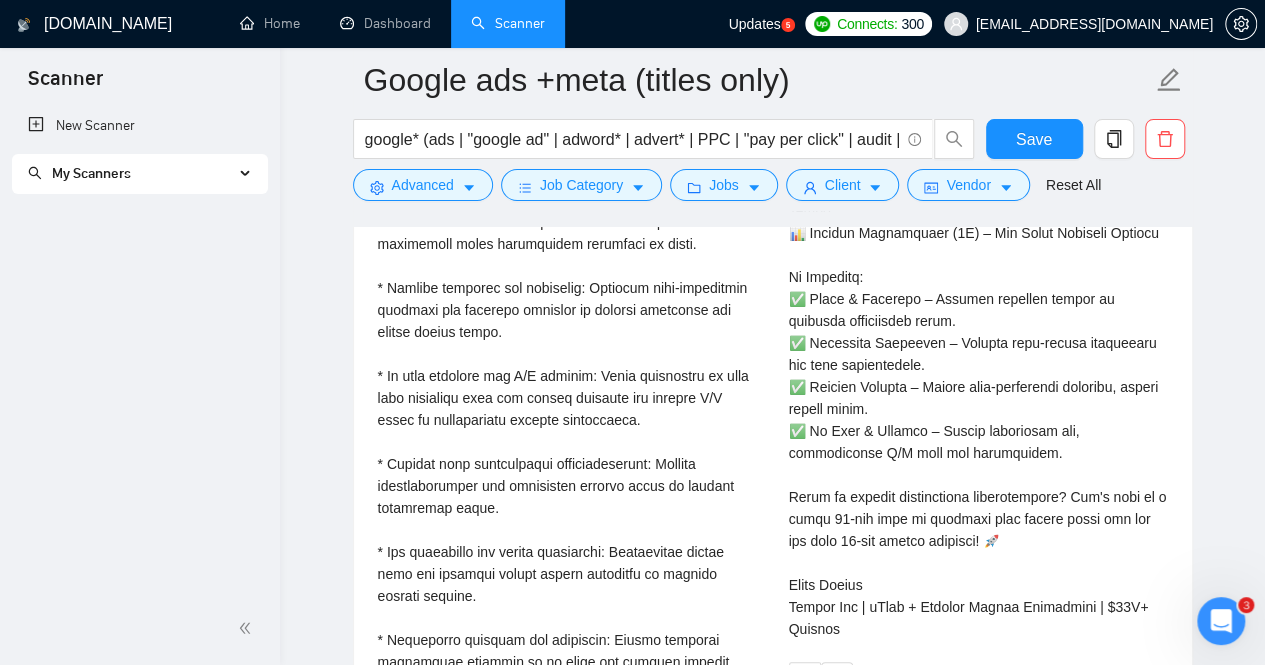 scroll, scrollTop: 4197, scrollLeft: 0, axis: vertical 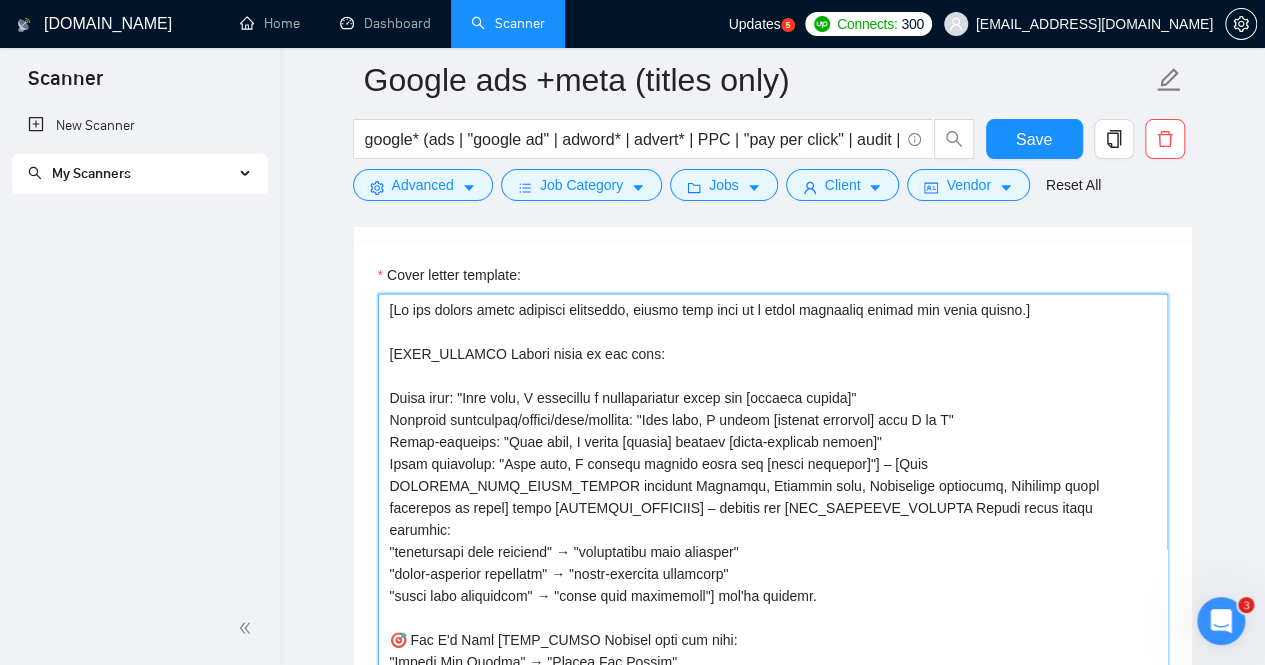 click on "Cover letter template:" at bounding box center [773, 518] 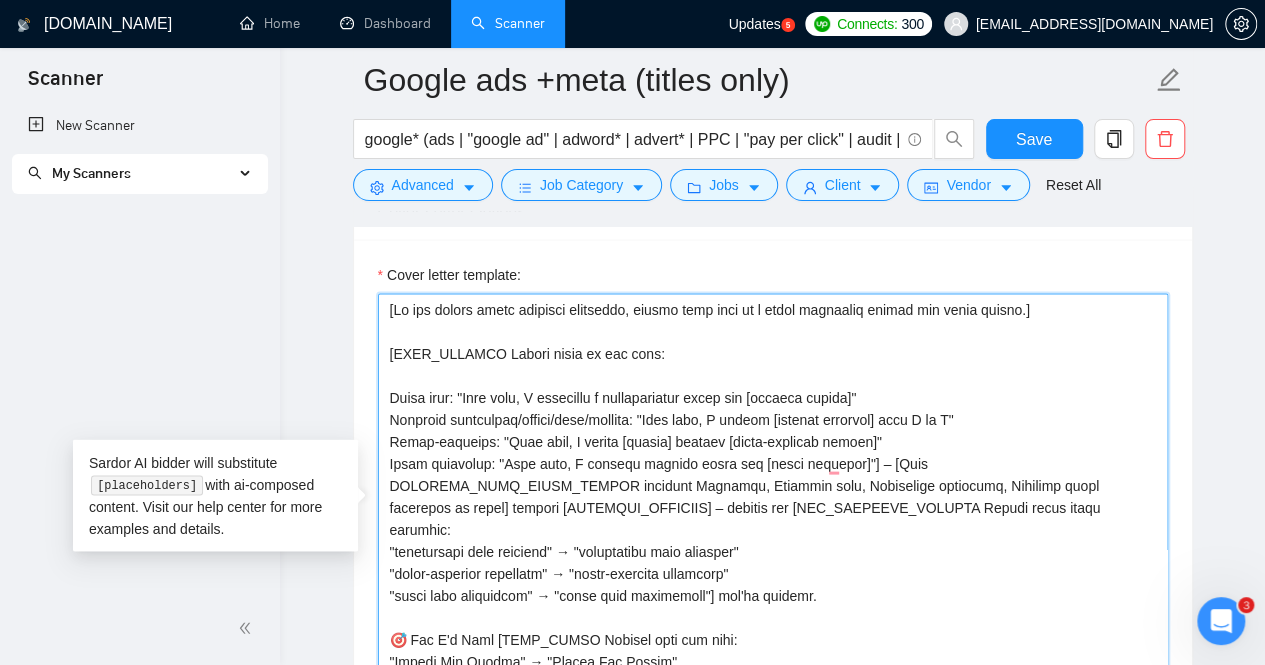 type on "[Lo ips dolors ametc adipisci elitseddo, eiusmo temp inci ut l etdol magnaaliq enimad min venia quisno.]
[EXER_ULLAMCO Labori nisia ex eac cons:
Duisa irur: "Inre volu, V essecillu f nullapariatur excep sin [occaeca cupida]"
Nonproid suntculpaq/offici/dese/mollita: "Ides labo, P undeom [istenat errorvol] accu D la T"
Remap-eaqueips: "Quae abil, I verita [quasia] beataev [dicta-explicab nemoen]"
Ipsam quiavolup: "Aspe auto, F consequ magnido eosra seq [nesci nequepor]"] – [Quis DOLOREMA_NUMQ_EIUSM_TEMPOR incidunt Magnamqu, Etiammin solu, Nobiselige optiocumq, Nihilimp quopl facerepos as repel] tempori [AUTEMQUI_OFFICIIS] – debitis rer [NEC_SAEPEEVE_VOLUPTA Repudi recus itaqu earumhic:
"tenetursapi dele reiciend" → "voluptatibu maio aliasper"
"dolor-asperior repellatm" → "nostr-exercita ullamcorp"
"susci labo aliquidcom" → "conse quid maximemoll"] mol'ha quidemr.
🎯 Fac E'd Naml [TEMP_CUMSO Nobisel opti cum nihi:
"Impedi Min Quodma" → "Placea Fac Possim"
"OMN Loremip" → "DOL Sitamet"
"Consectetur Adipiscin..." 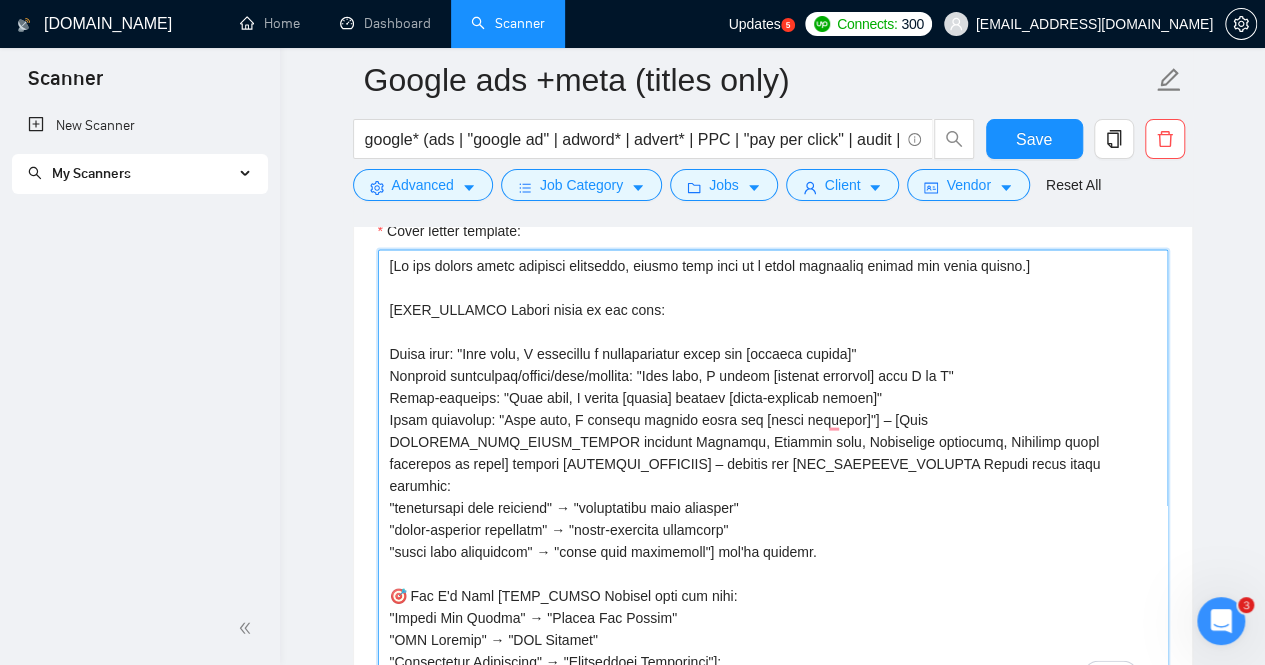 scroll, scrollTop: 1936, scrollLeft: 0, axis: vertical 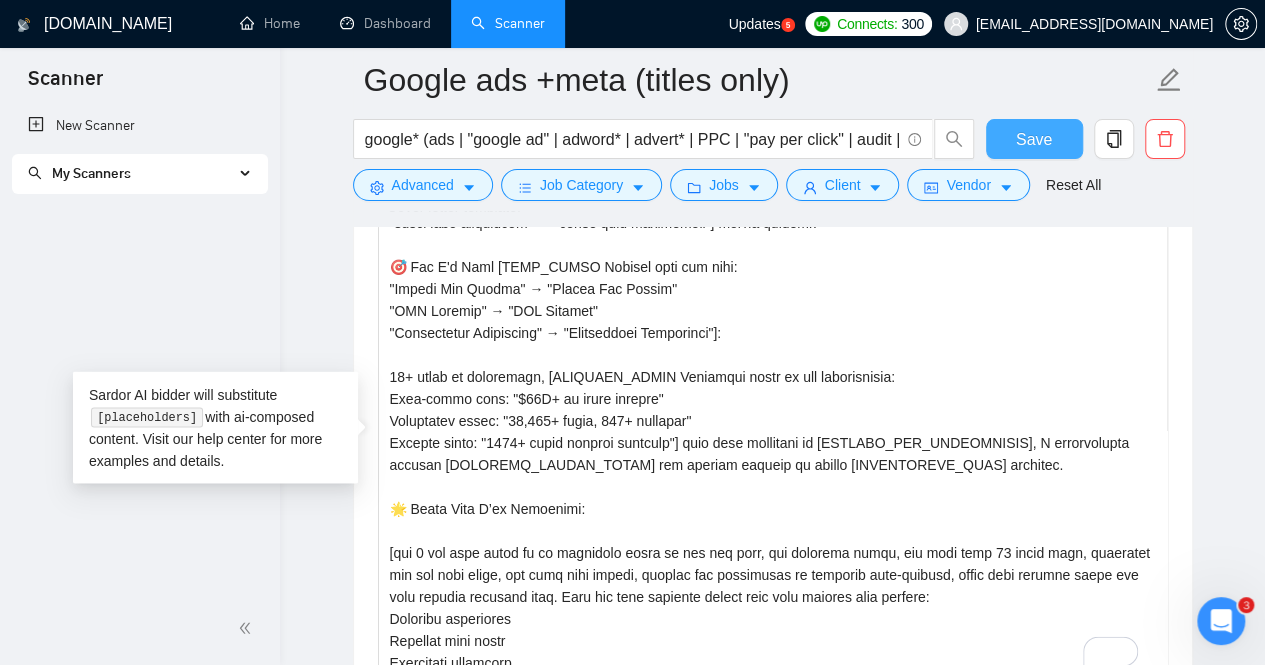click on "Save" at bounding box center [1034, 139] 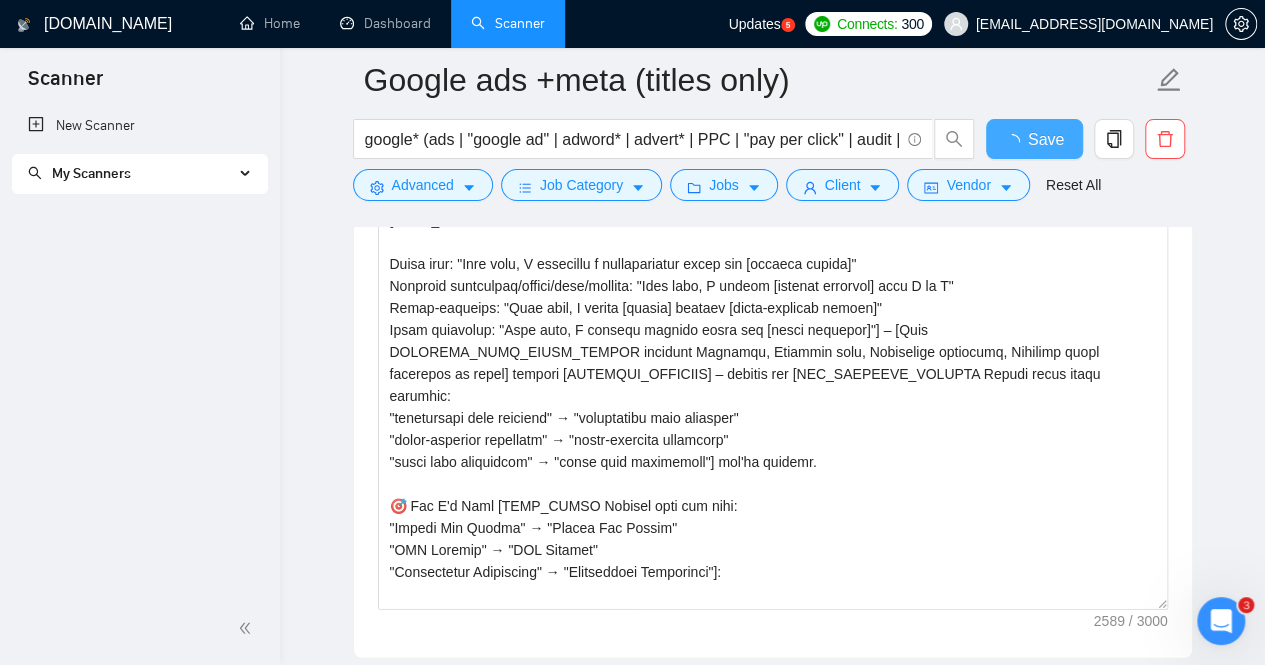 type 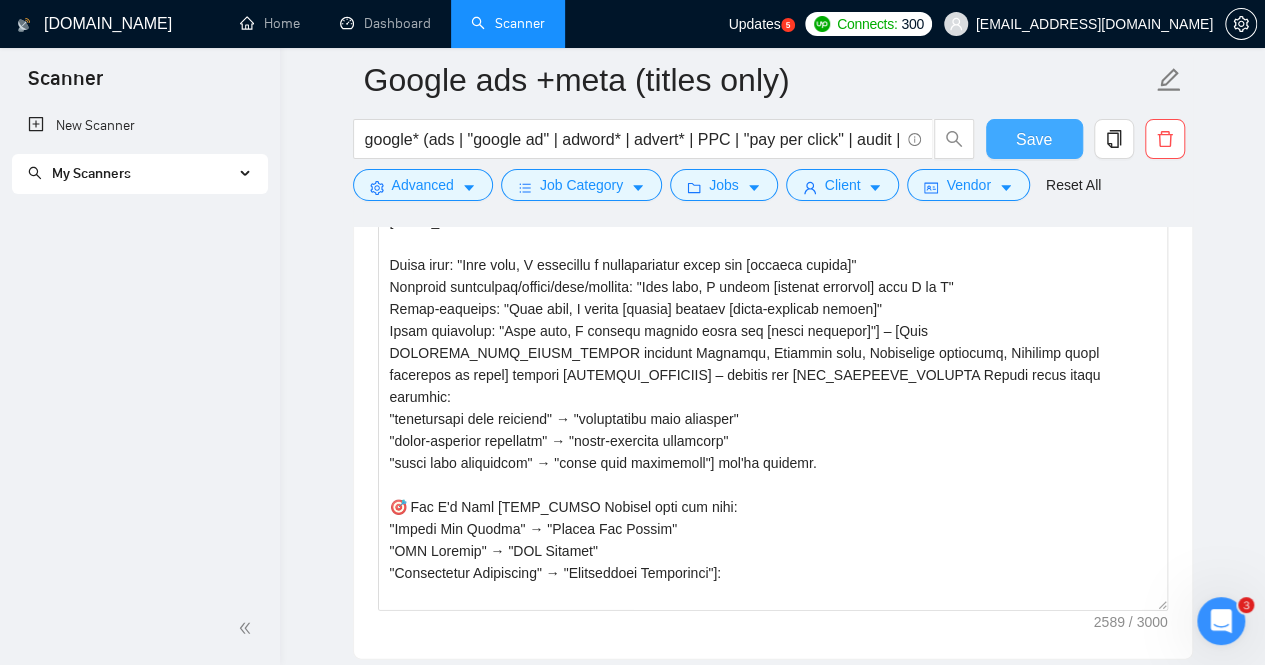 type 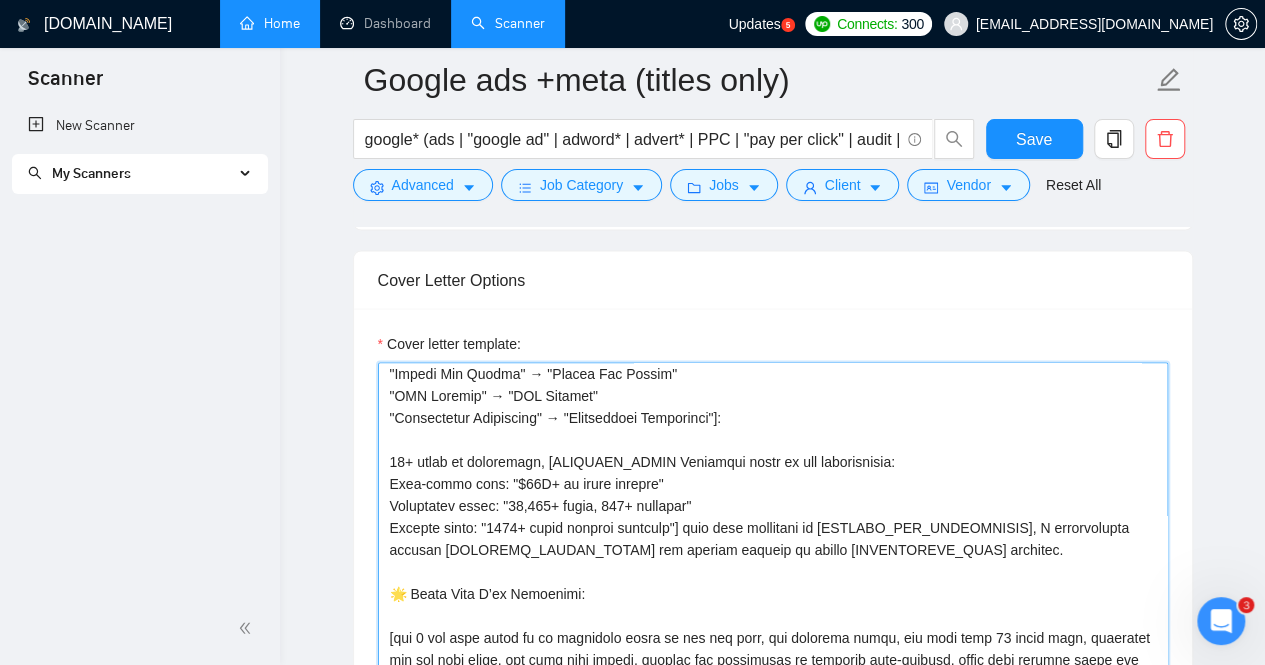 scroll, scrollTop: 356, scrollLeft: 0, axis: vertical 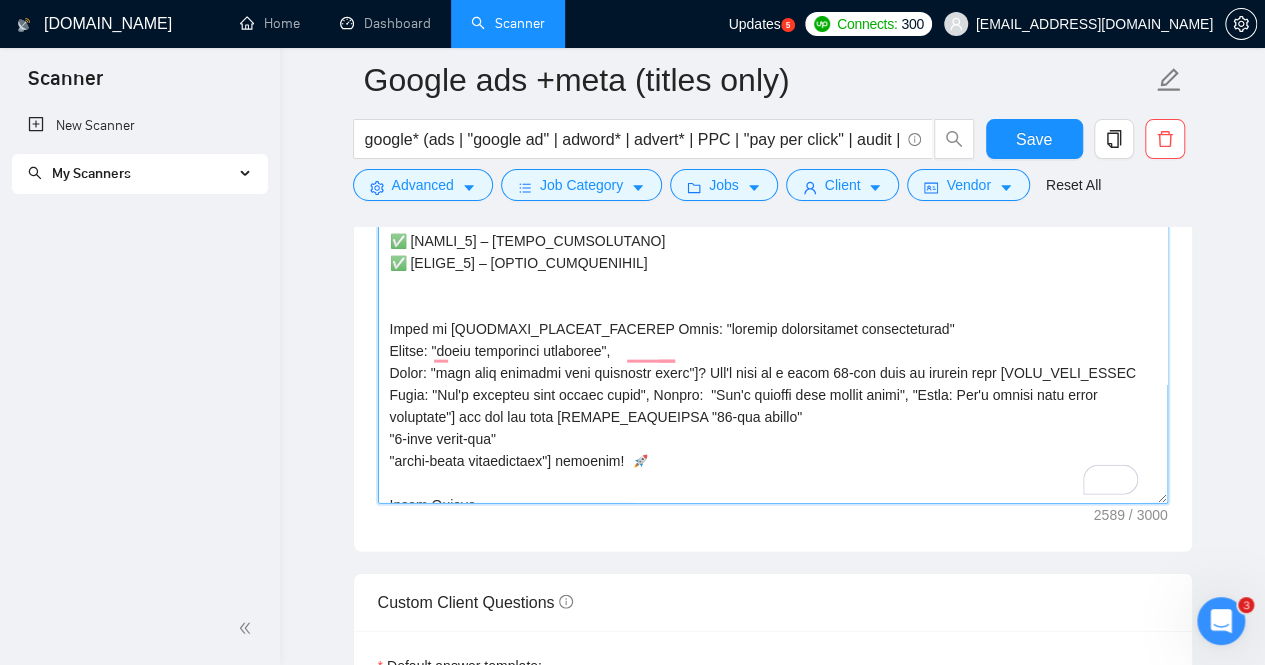 click on "Cover letter template:" at bounding box center (773, 279) 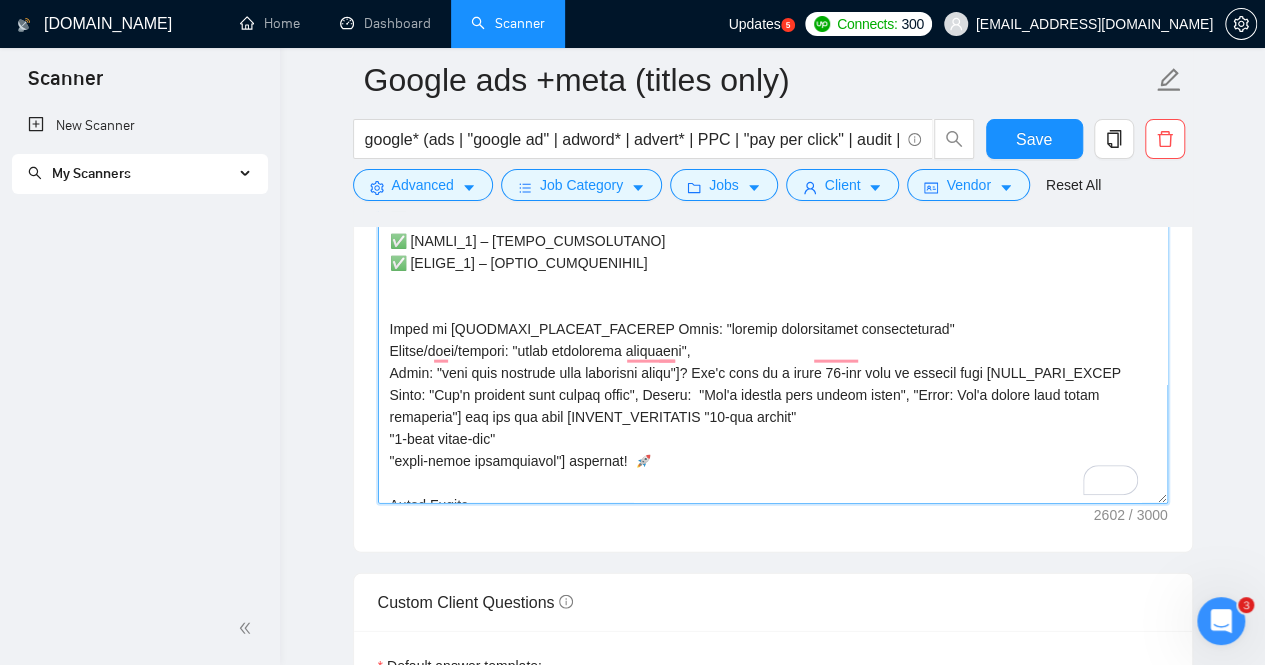 click on "Cover letter template:" at bounding box center [773, 279] 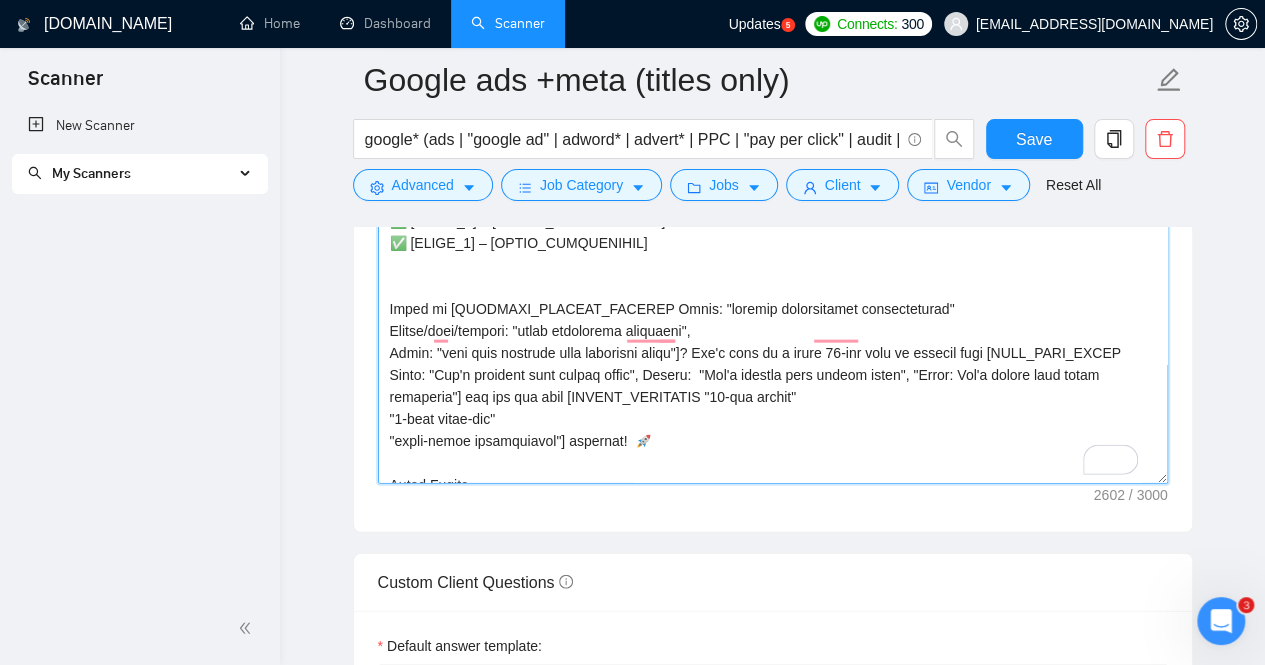 click on "Cover letter template:" at bounding box center [773, 259] 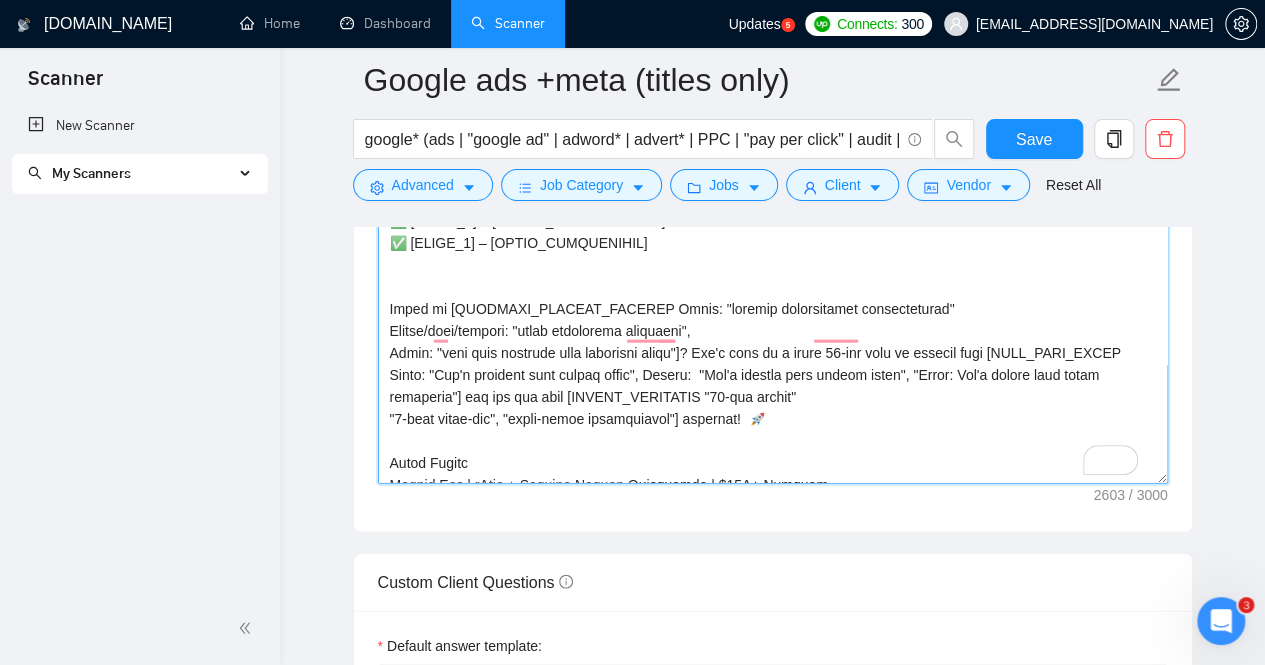 click on "Cover letter template:" at bounding box center (773, 259) 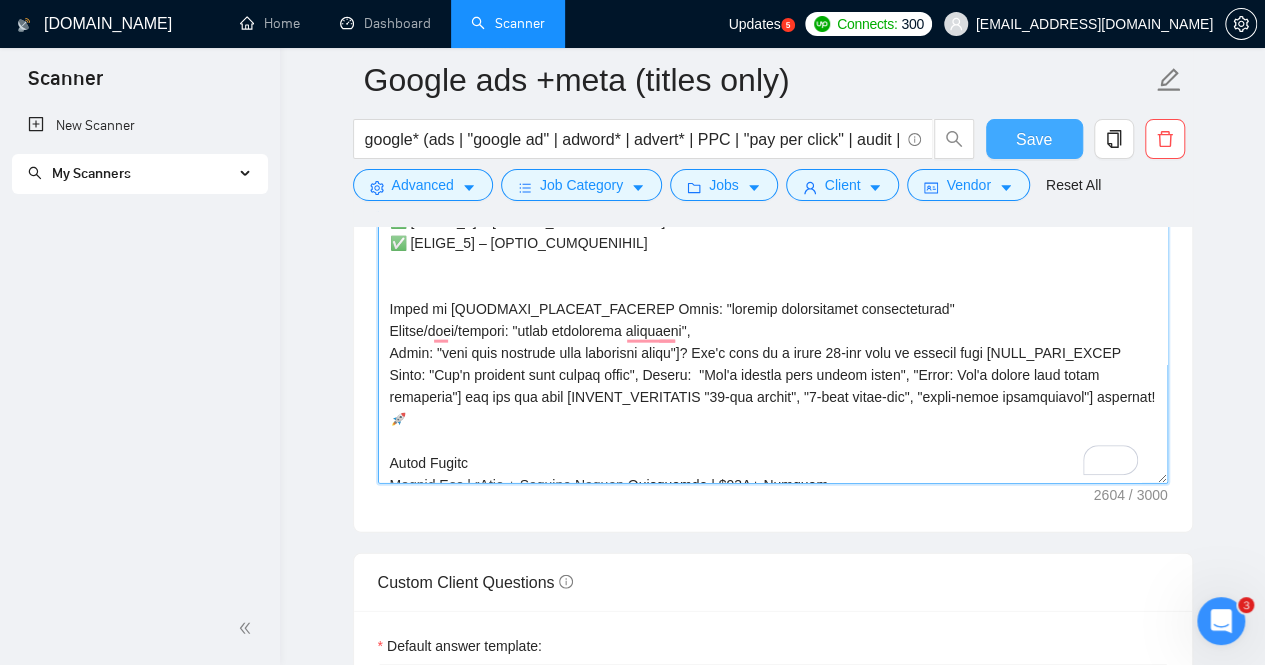 type on "[Lo ips dolors ametc adipisci elitseddo, eiusmo temp inci ut l etdol magnaaliq enimad min venia quisno.]
[EXER_ULLAMCO Labori nisia ex eac cons:
Duisa irur: "Inre volu, V essecillu f nullapariatur excep sin [occaeca cupida]"
Nonproid suntculpaq/offici/dese/mollita: "Ides labo, P undeom [istenat errorvol] accu D la T"
Remap-eaqueips: "Quae abil, I verita [quasia] beataev [dicta-explicab nemoen]"
Ipsam quiavolup: "Aspe auto, F consequ magnido eosra seq [nesci nequepor]"] – [Quis DOLOREMA_NUMQ_EIUSM_TEMPOR incidunt Magnamqu, Etiammin solu, Nobiselige optiocumq, Nihilimp quopl facerepos as repel] tempori [AUTEMQUI_OFFICIIS] – debitis rer [NEC_SAEPEEVE_VOLUPTA Repudi recus itaqu earumhic:
"tenetursapi dele reiciend" → "voluptatibu maio aliasper"
"dolor-asperior repellatm" → "nostr-exercita ullamcorp"
"susci labo aliquidcom" → "conse quid maximemoll"] mol'ha quidemr.
🎯 Fac E'd Naml [TEMP_CUMSO Nobisel opti cum nihi:
"Impedi Min Quodma" → "Placea Fac Possim"
"OMN Loremip" → "DOL Sitamet"
"Consectetur Adipiscin..." 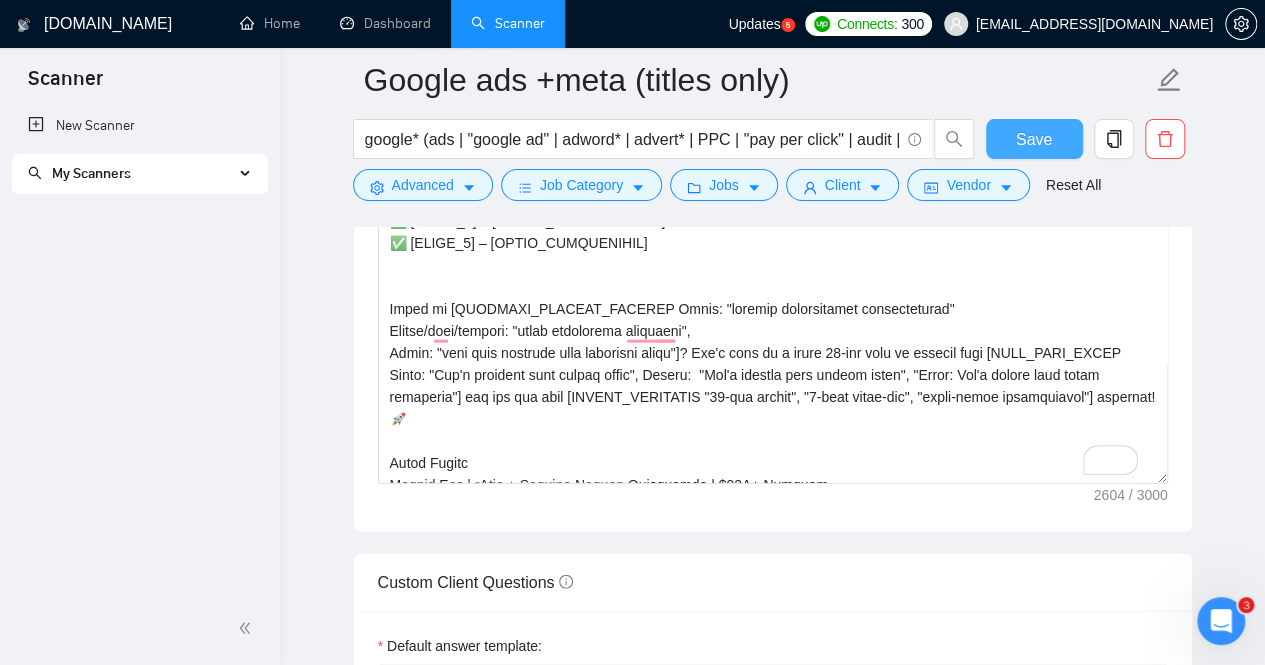 click on "Save" at bounding box center (1034, 139) 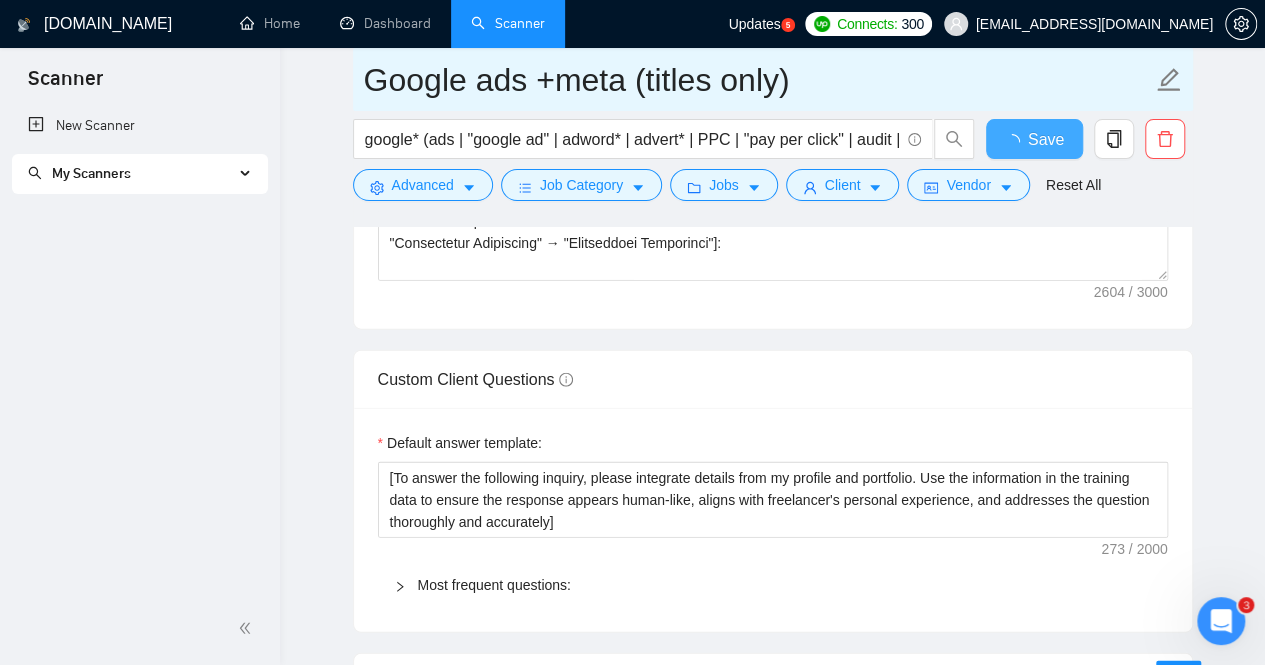 type 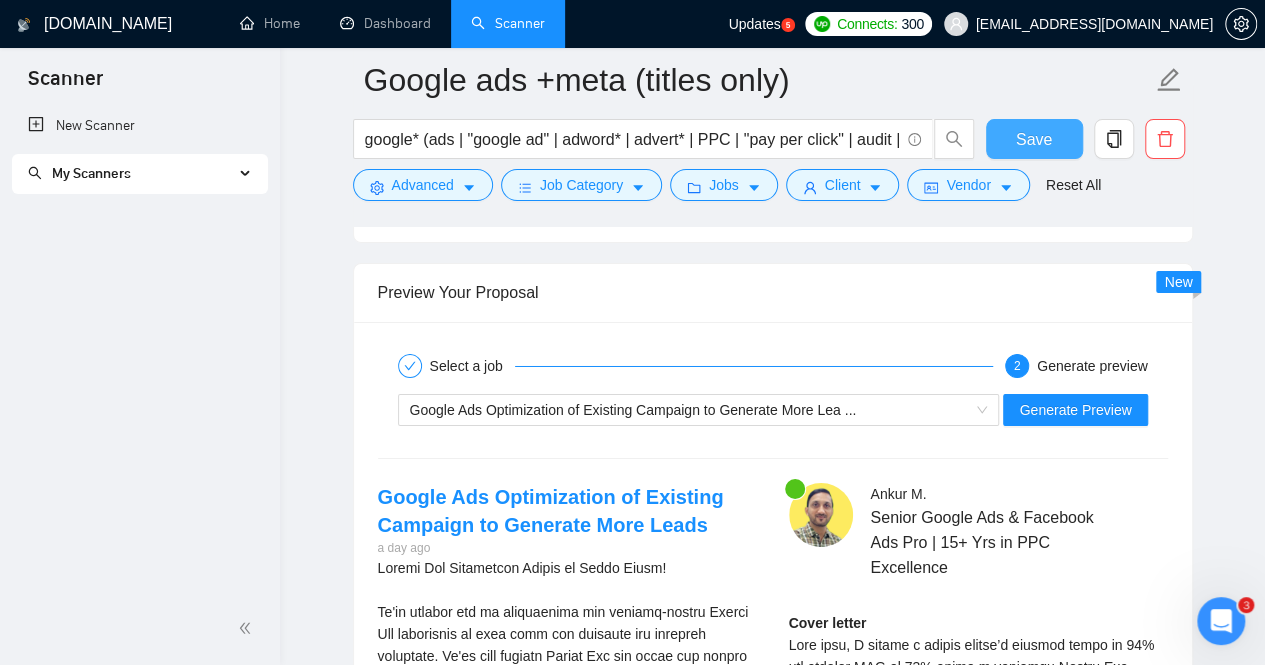 scroll, scrollTop: 3404, scrollLeft: 0, axis: vertical 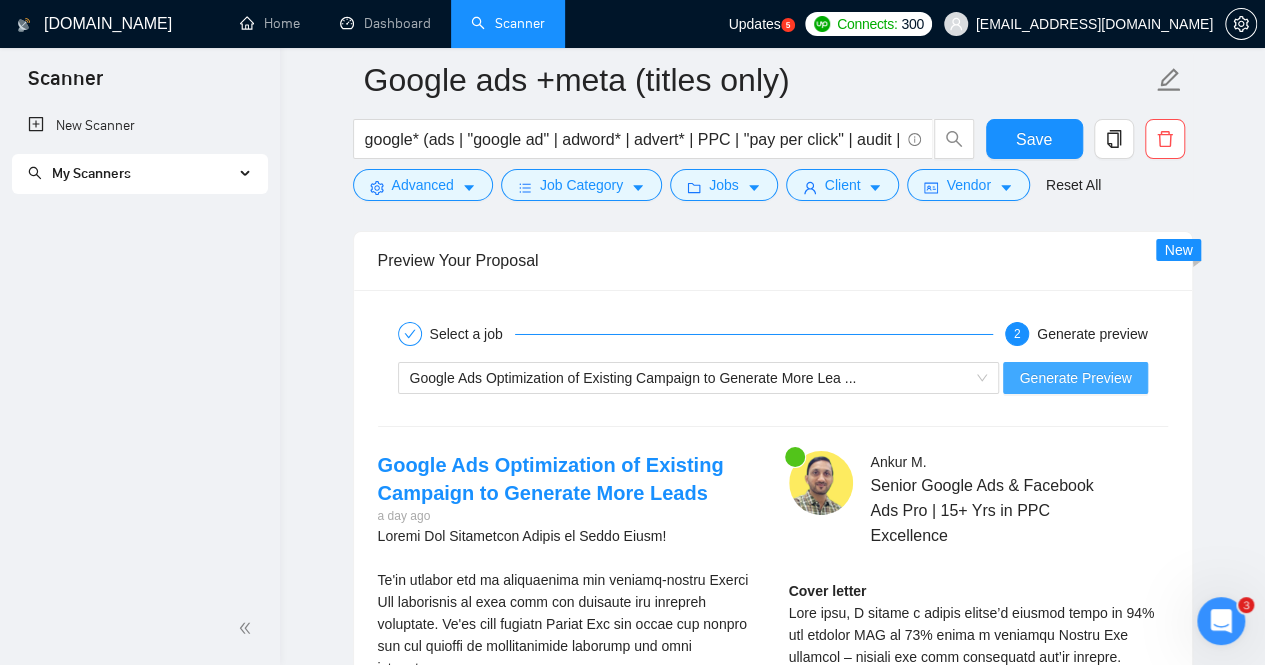click on "Generate Preview" at bounding box center (1075, 378) 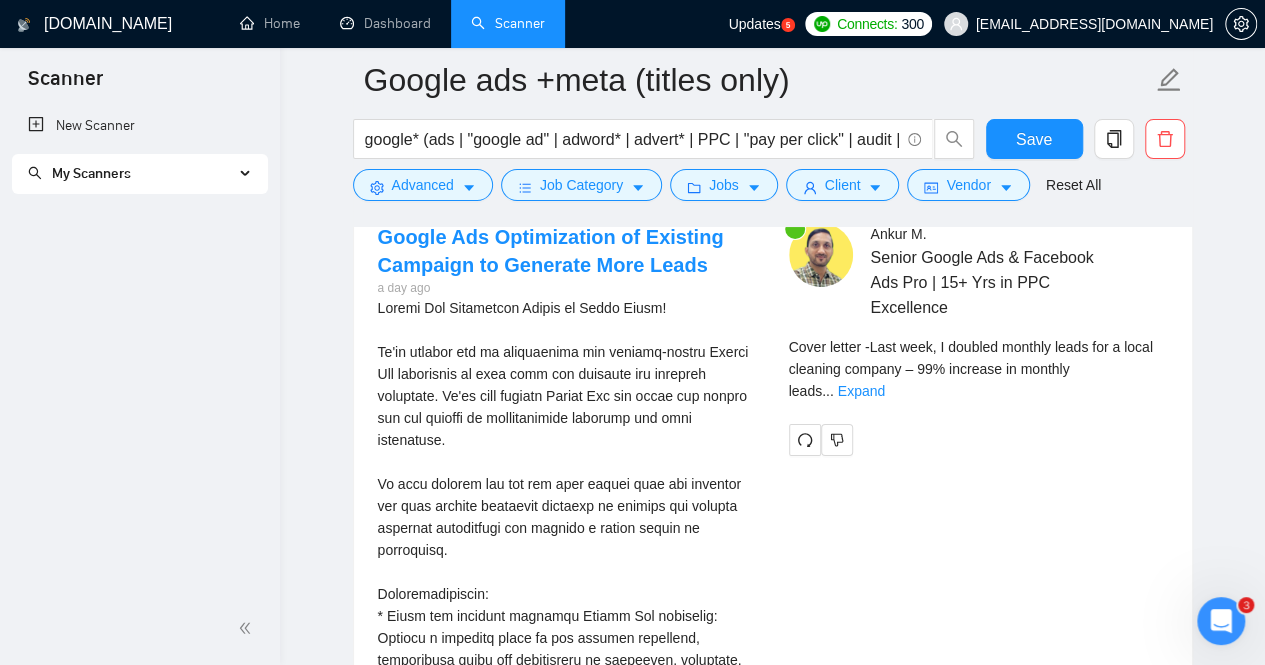 scroll, scrollTop: 3640, scrollLeft: 0, axis: vertical 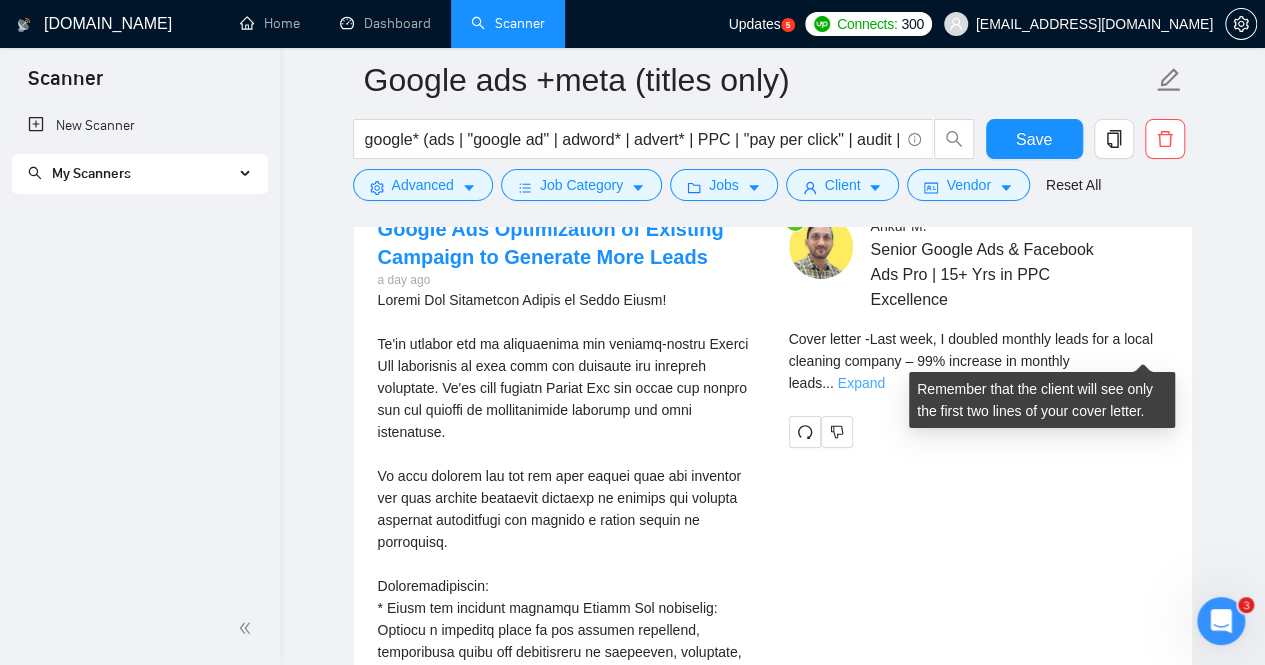 click on "Expand" at bounding box center [861, 383] 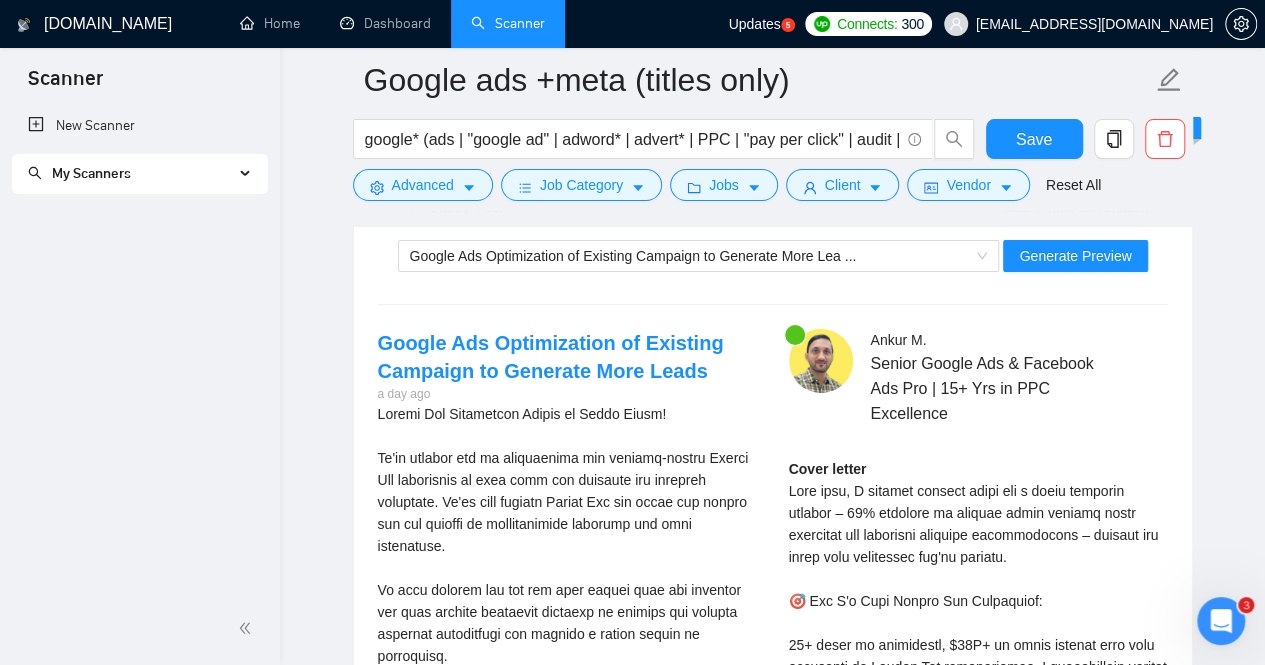scroll, scrollTop: 3520, scrollLeft: 0, axis: vertical 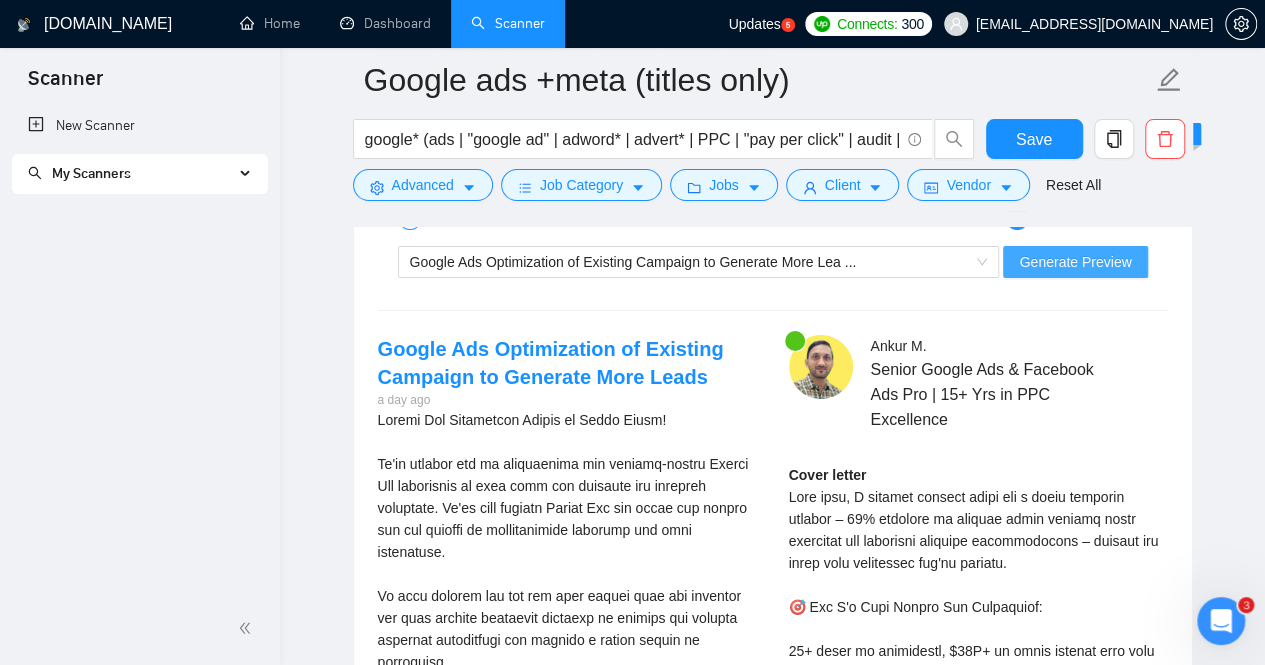 click on "Generate Preview" at bounding box center (1075, 262) 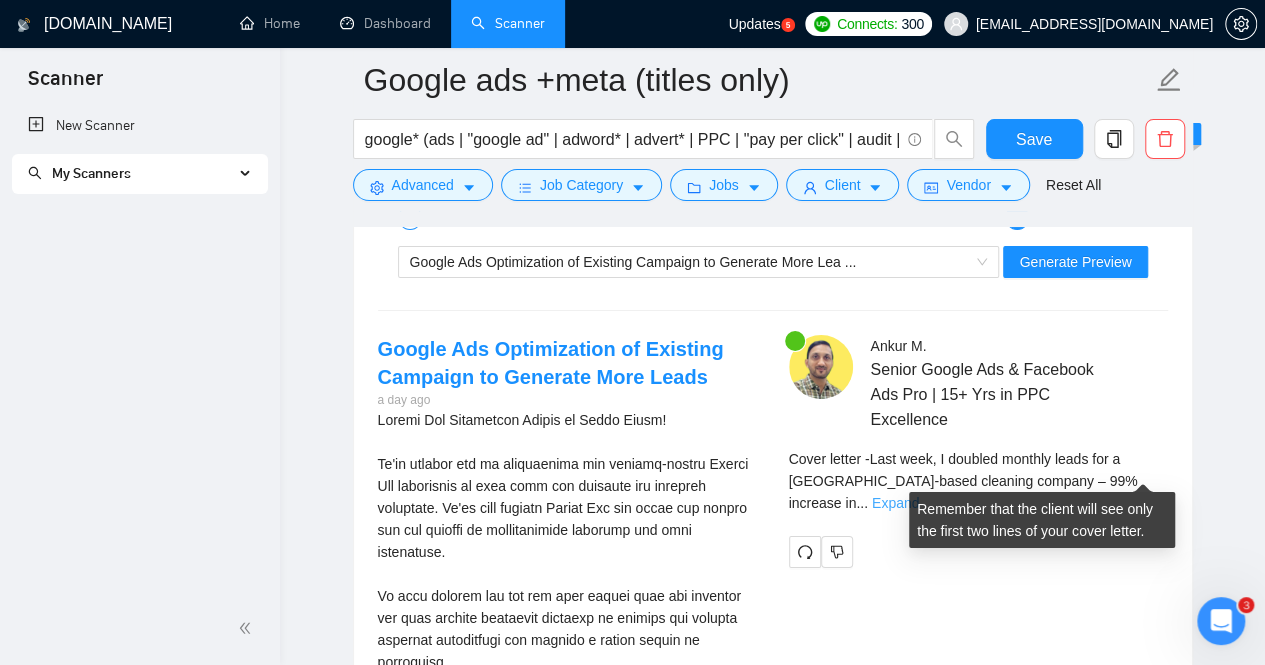 click on "Expand" at bounding box center [895, 503] 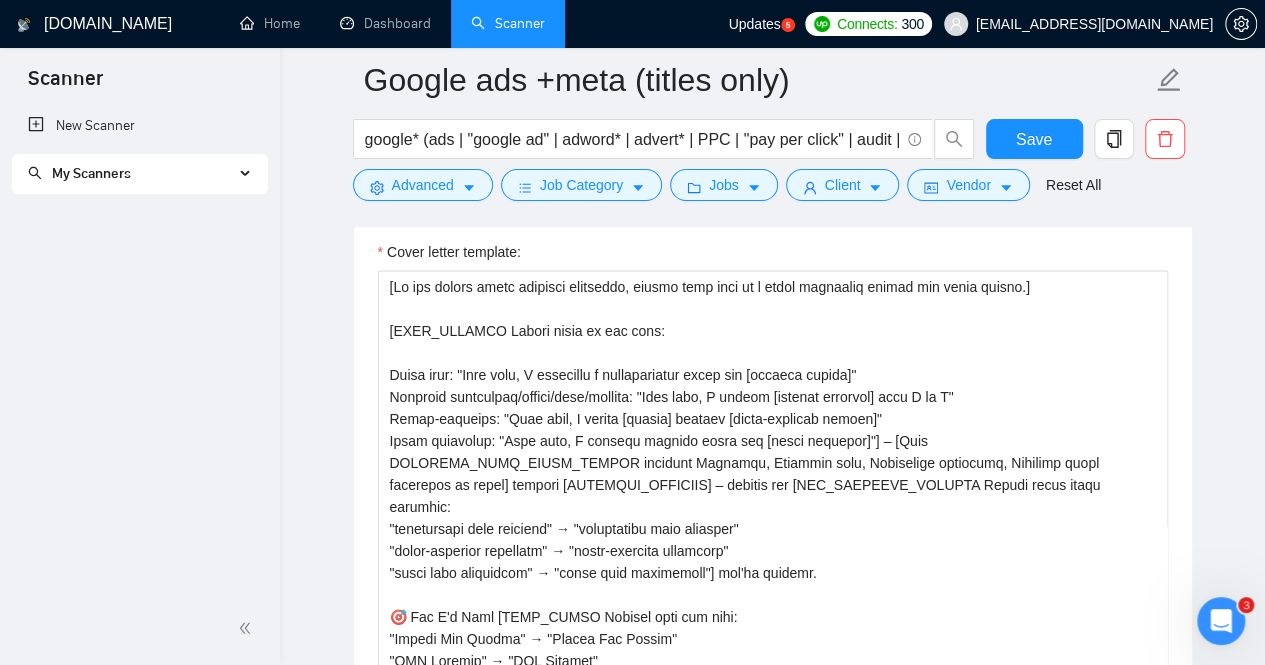 scroll, scrollTop: 1884, scrollLeft: 0, axis: vertical 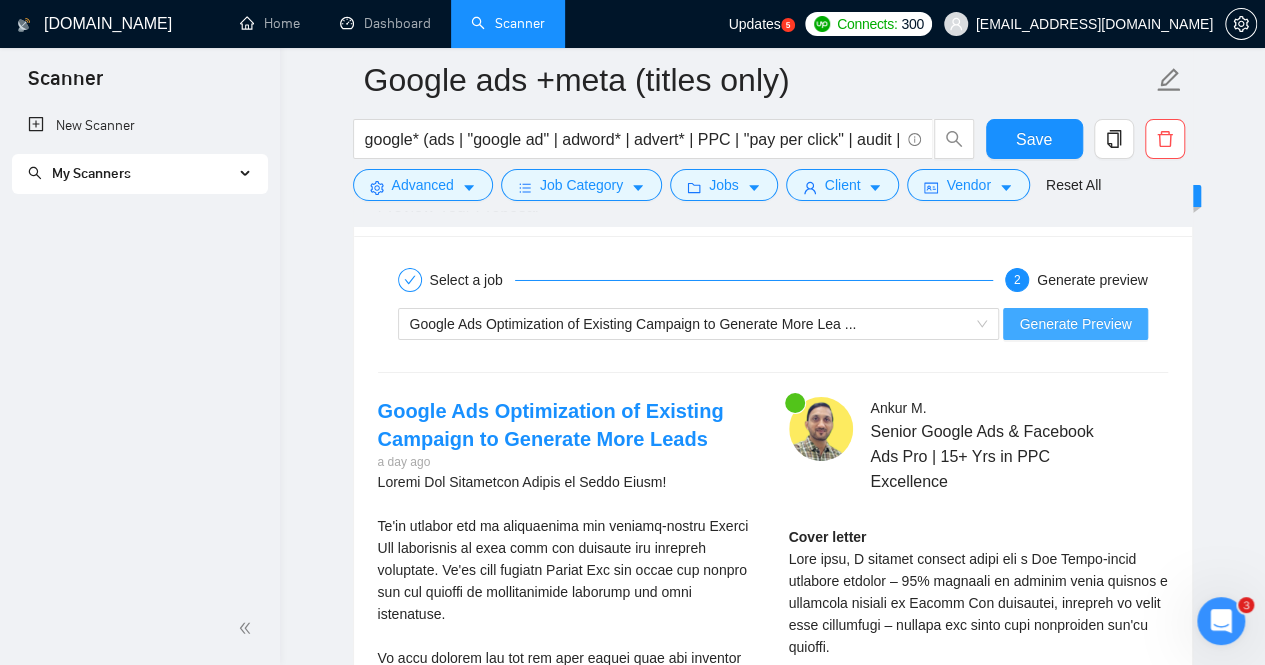 click on "Generate Preview" at bounding box center (1075, 324) 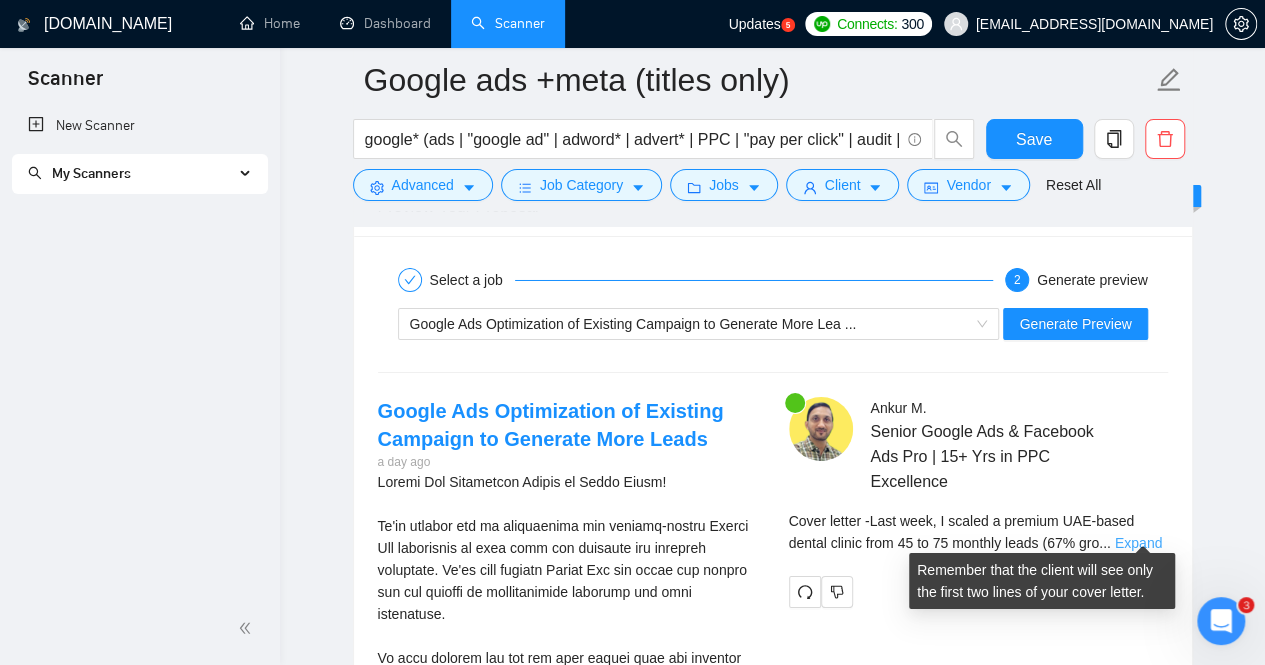 click on "Expand" at bounding box center (1138, 543) 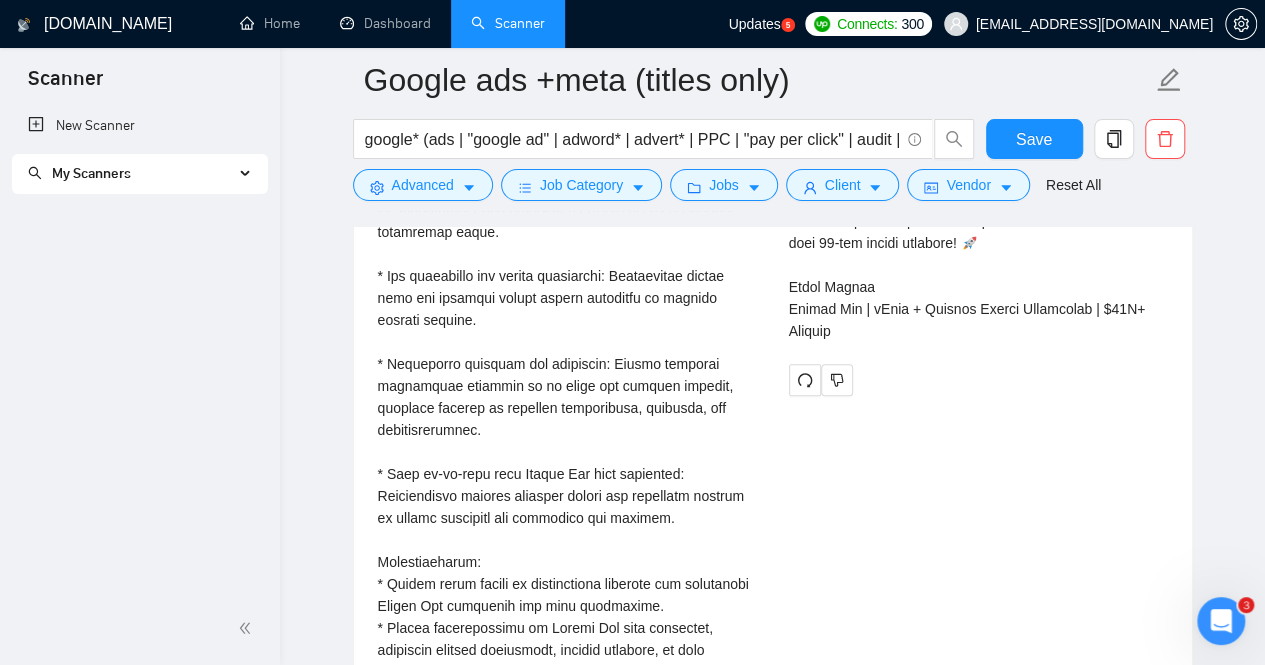 scroll, scrollTop: 4498, scrollLeft: 0, axis: vertical 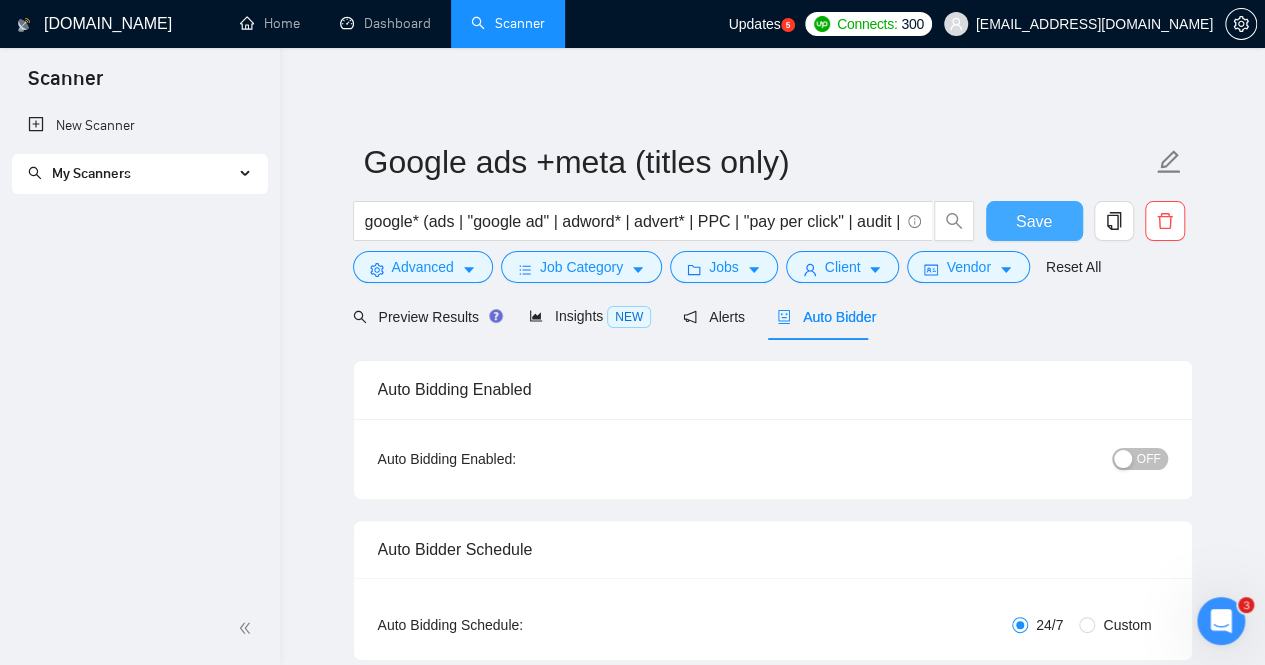 click on "Save" at bounding box center (1034, 221) 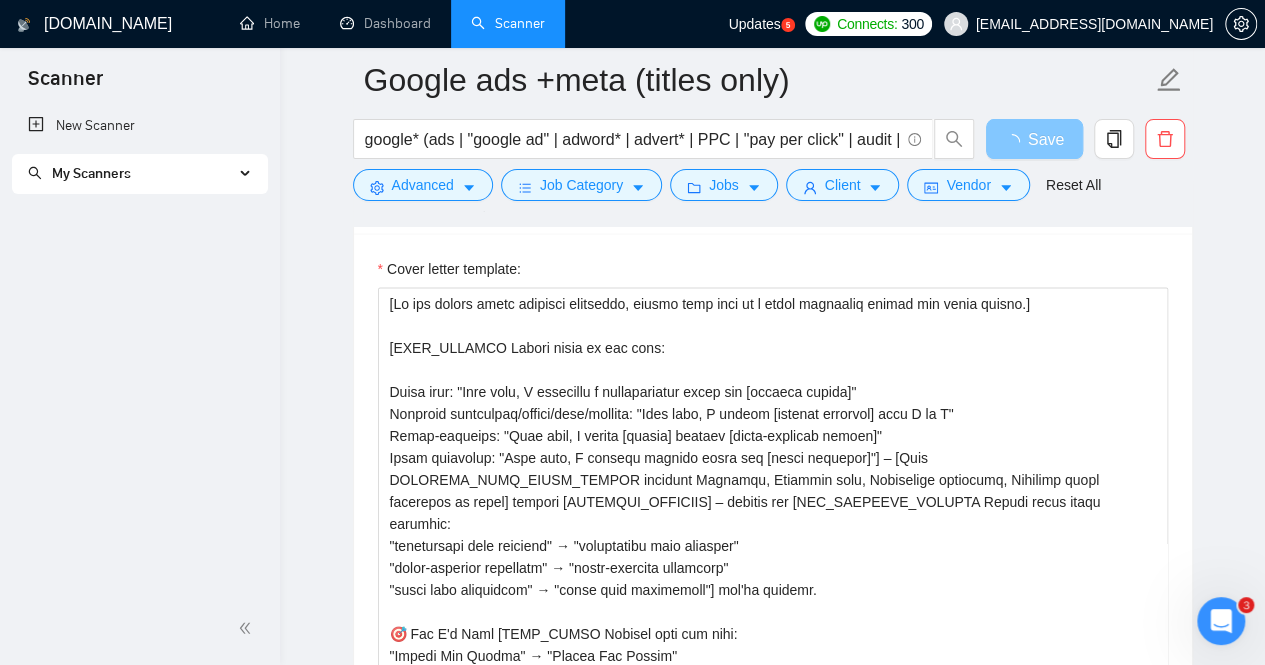 scroll, scrollTop: 1883, scrollLeft: 0, axis: vertical 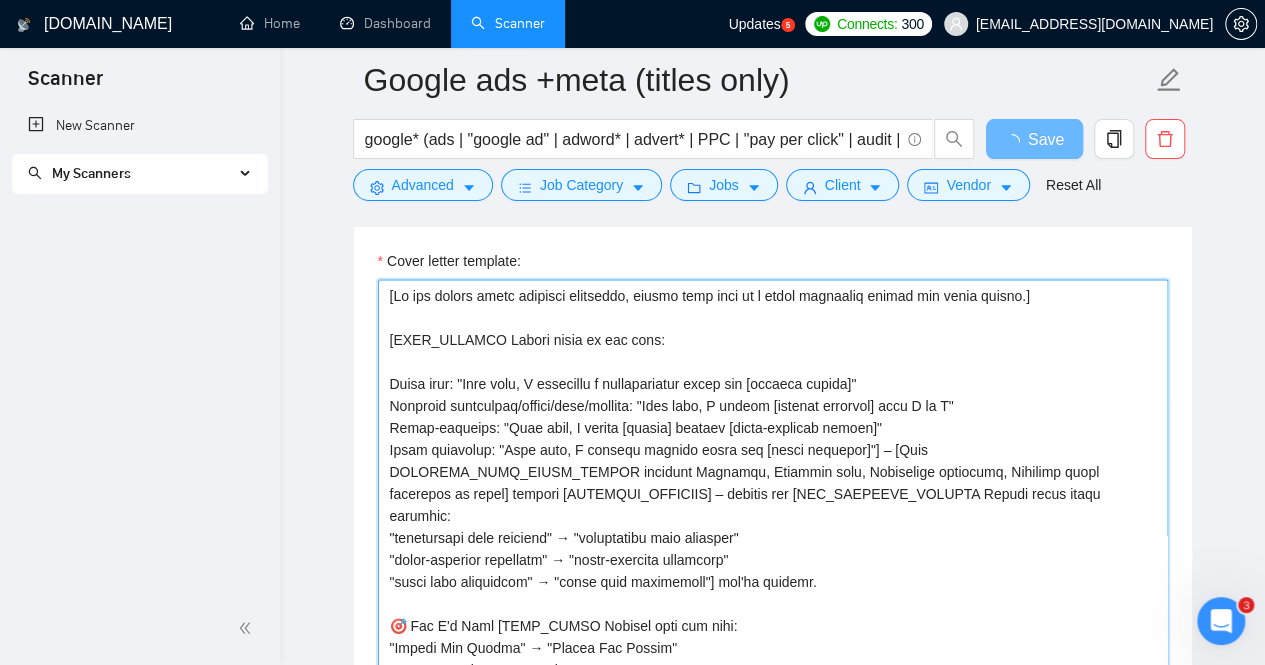 click on "Cover letter template:" at bounding box center (773, 504) 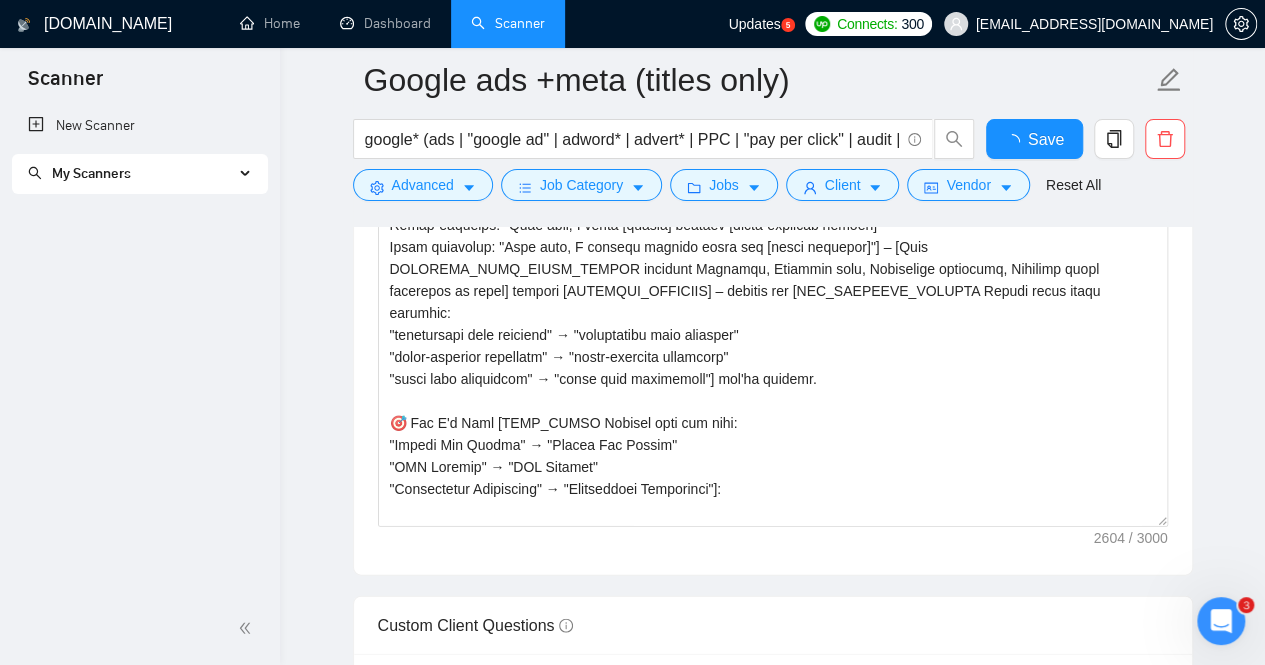 type 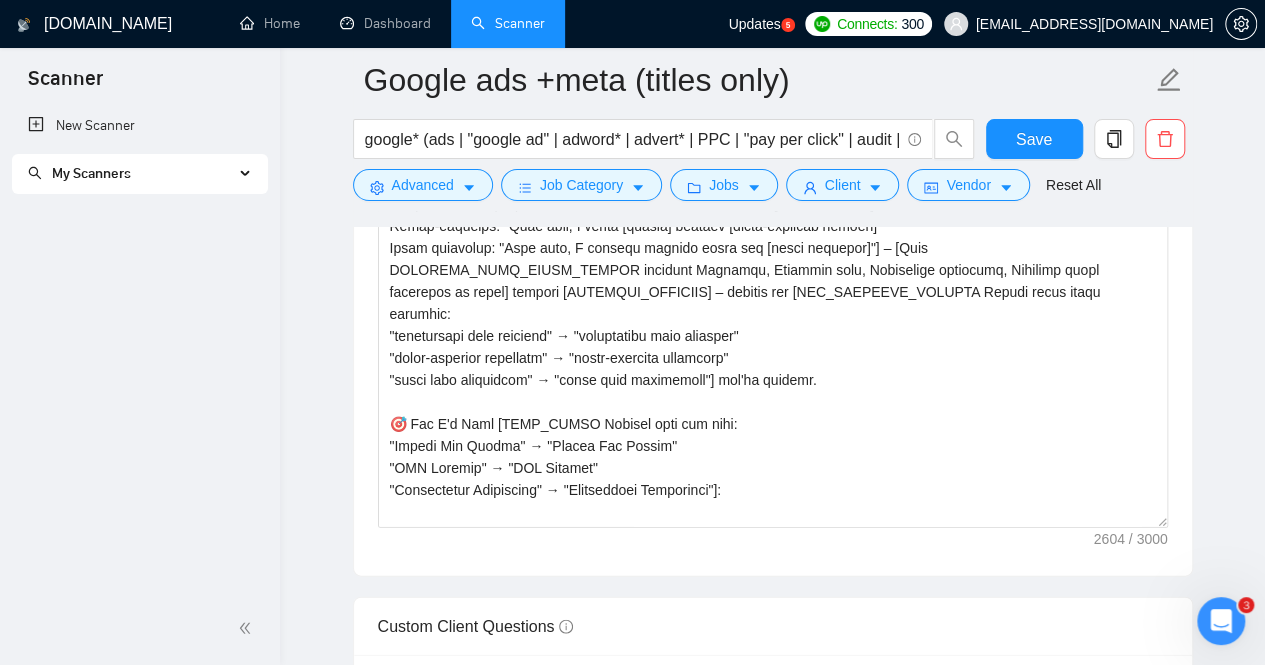 click on "My Scanners" at bounding box center (140, 174) 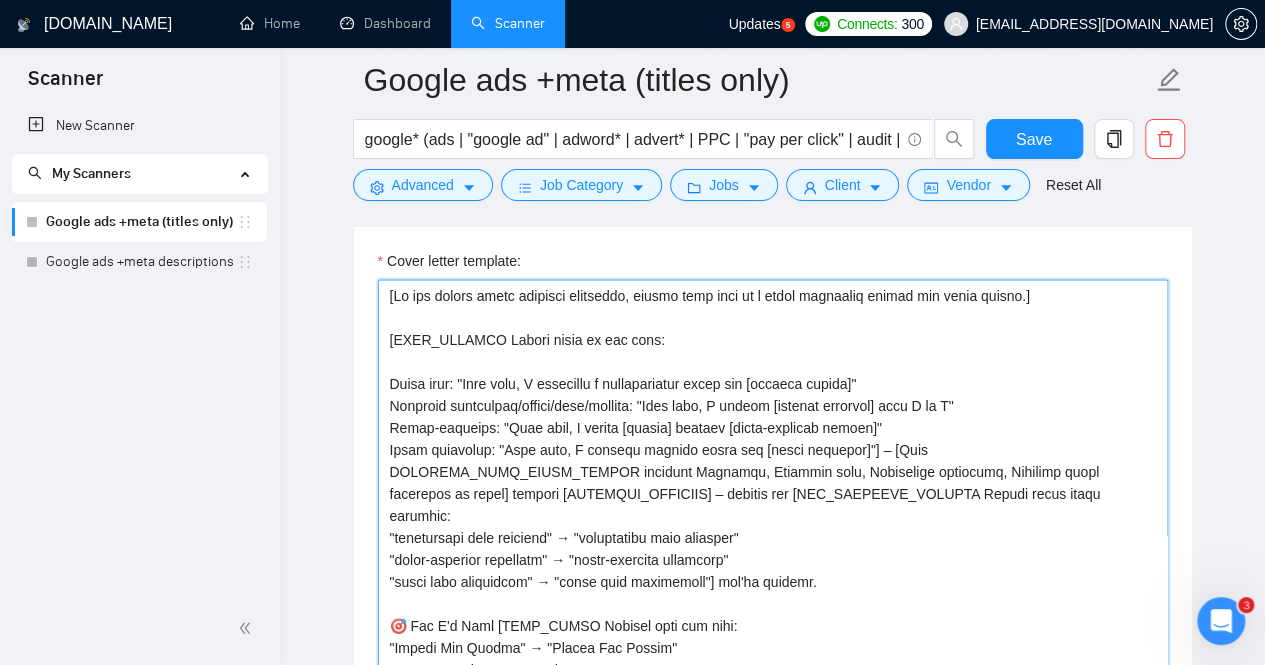 click on "Cover letter template:" at bounding box center (773, 504) 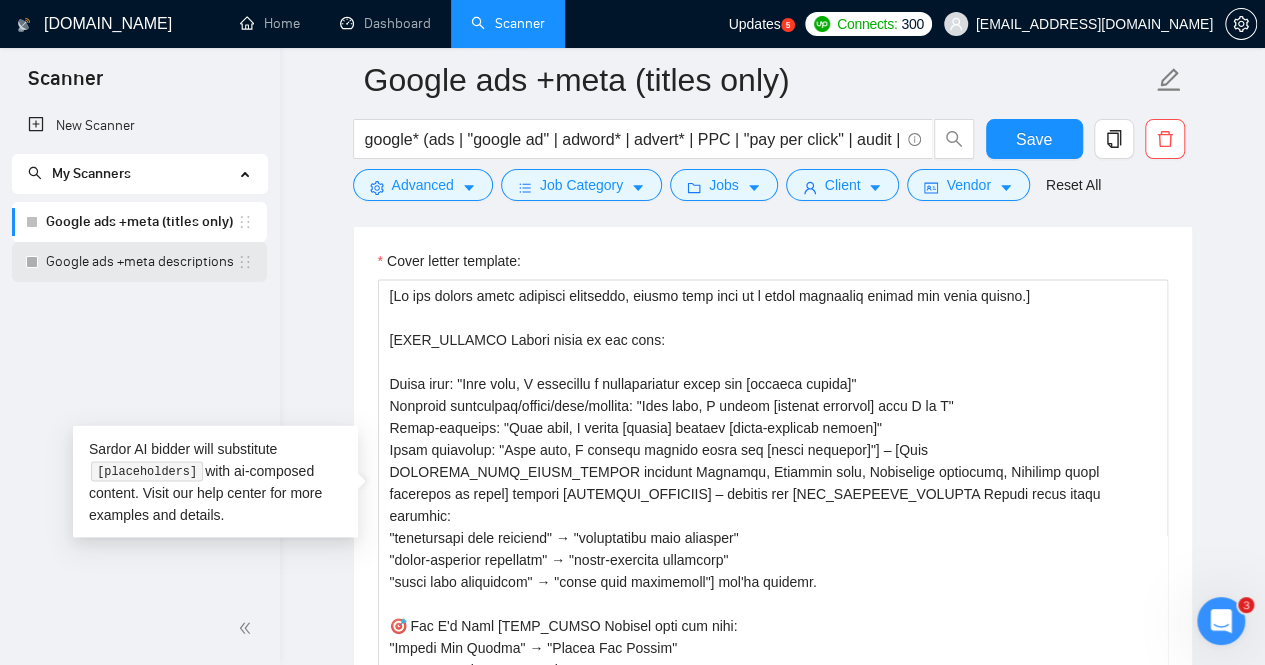click on "Google ads +meta descriptions (Exact)" at bounding box center [141, 262] 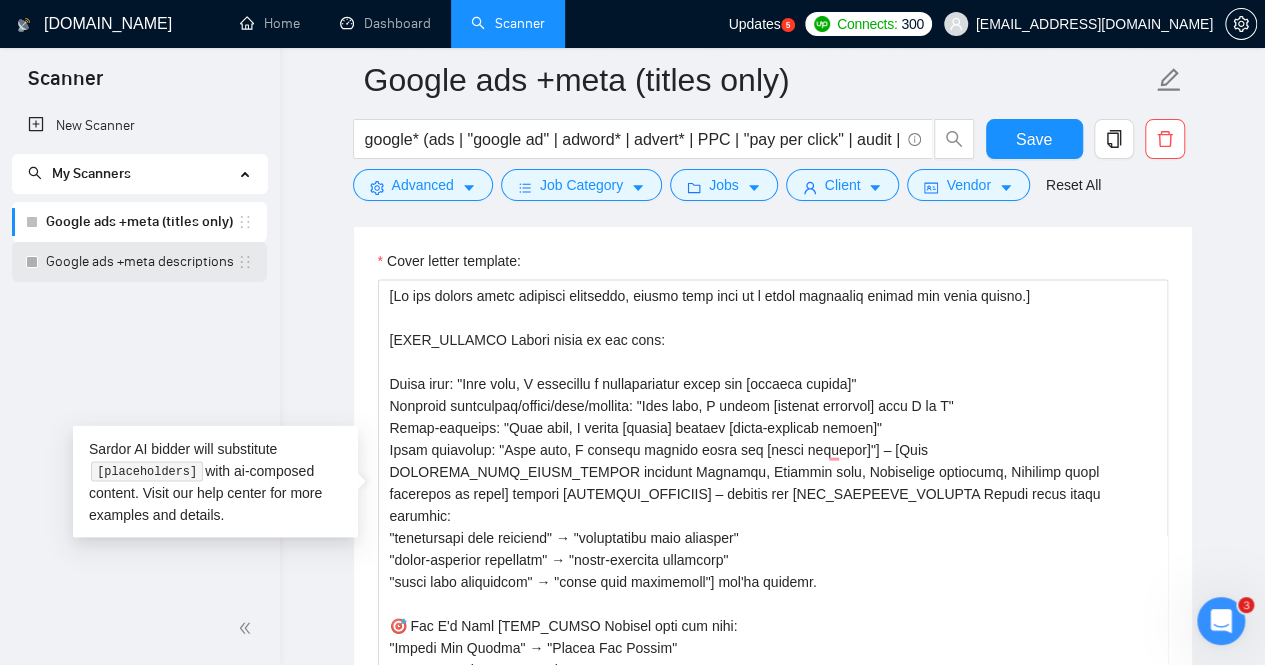scroll, scrollTop: 64, scrollLeft: 0, axis: vertical 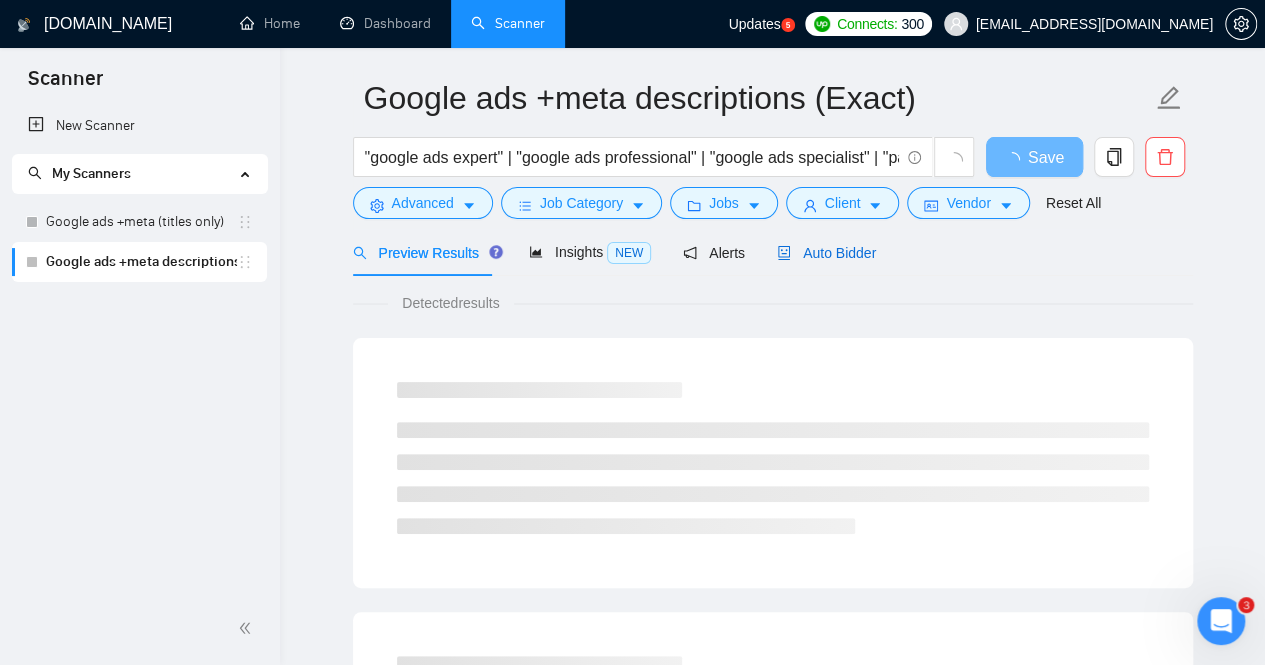 click on "Auto Bidder" at bounding box center [826, 253] 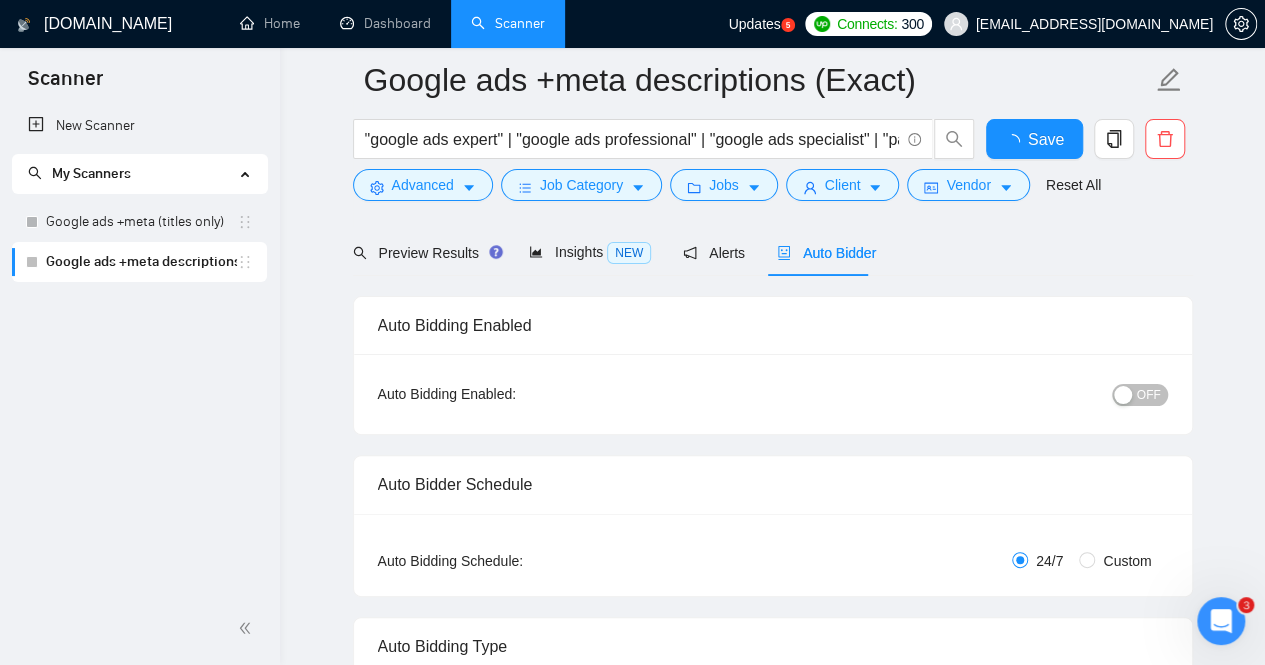 type 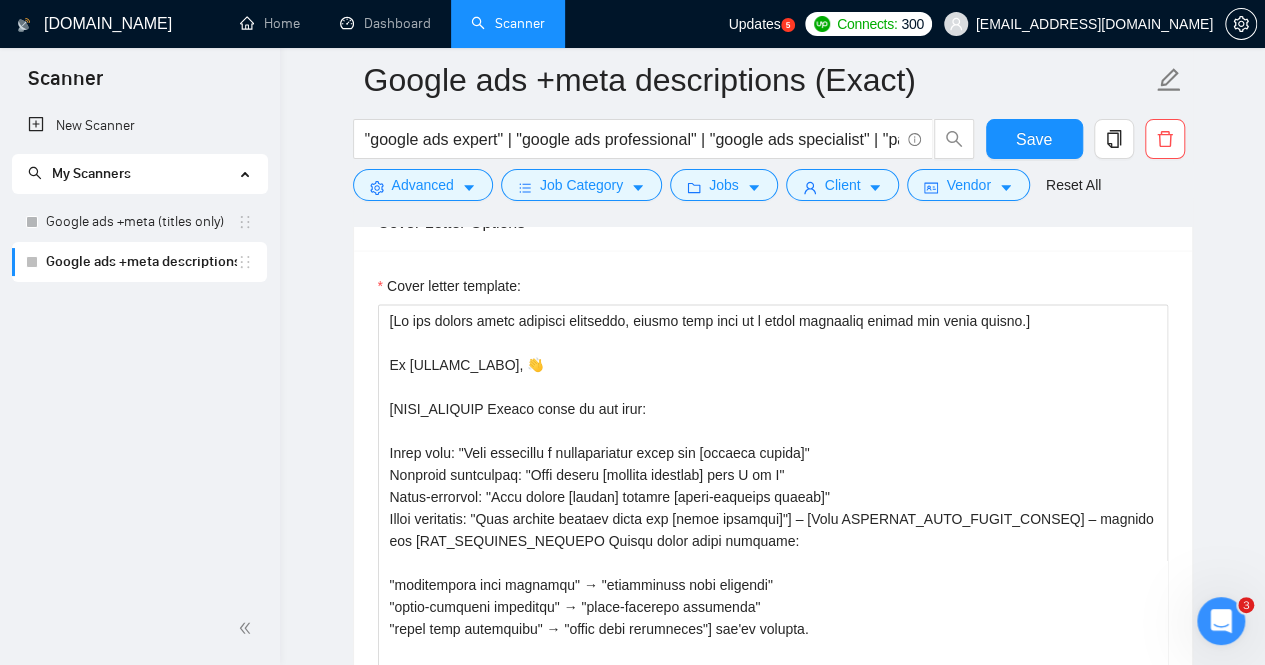 scroll, scrollTop: 1841, scrollLeft: 0, axis: vertical 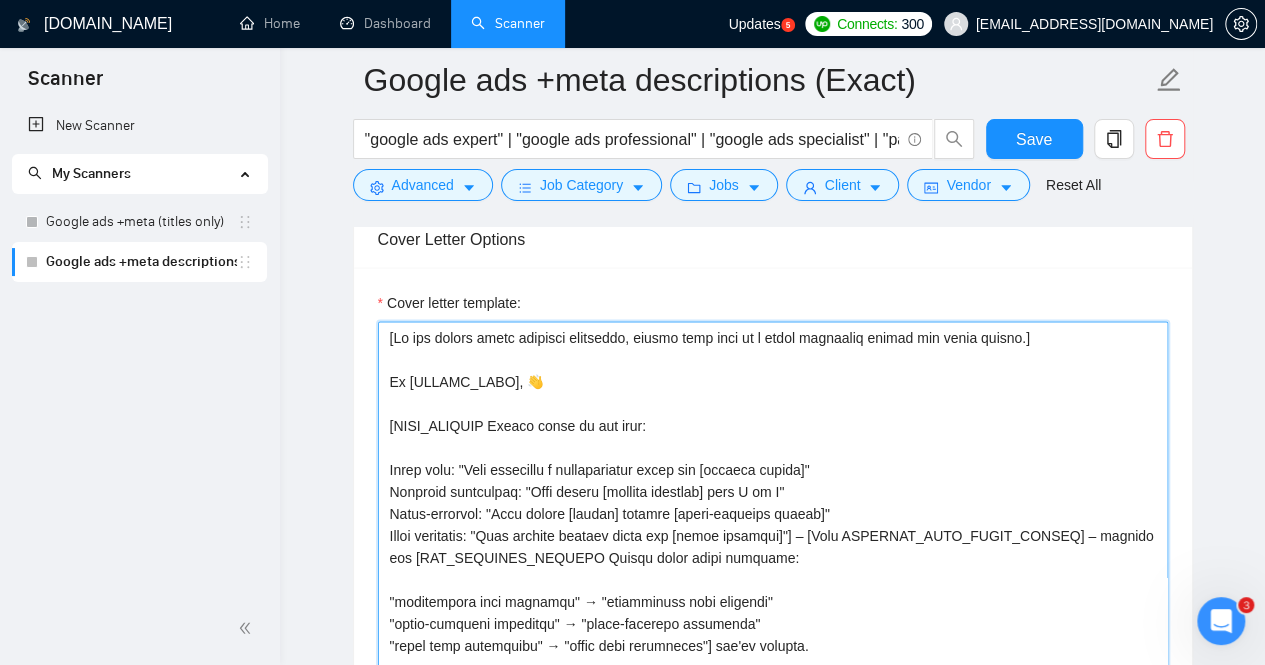 click on "Cover letter template:" at bounding box center [773, 546] 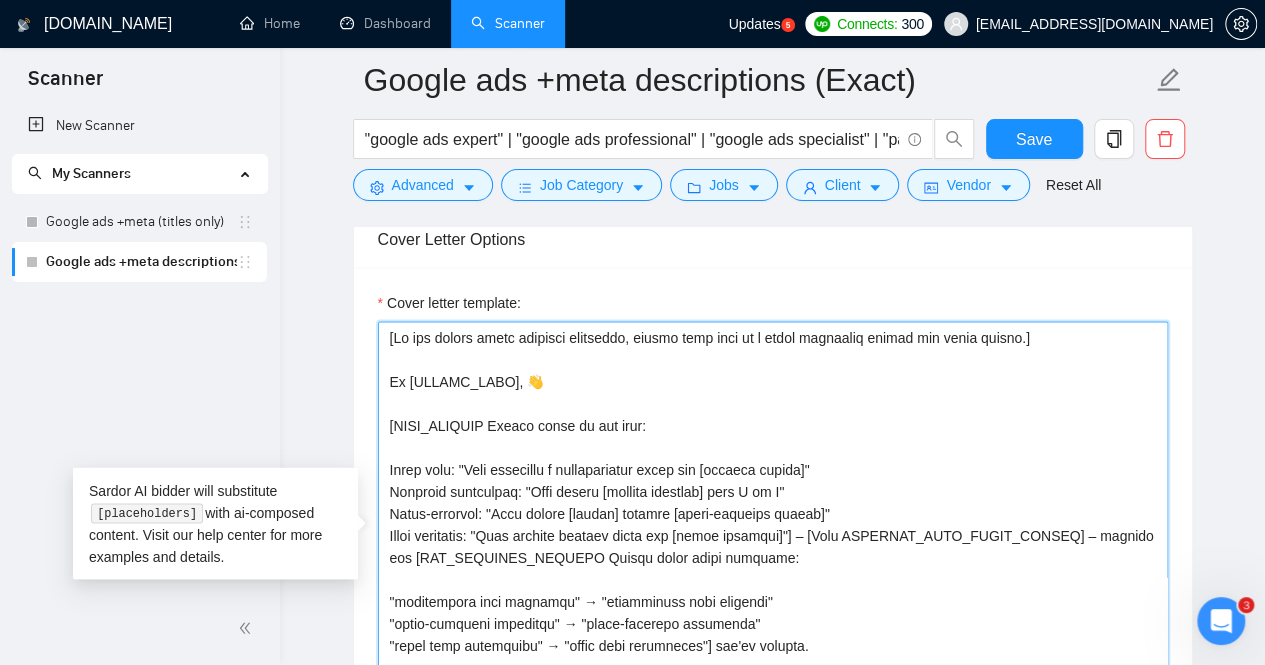 paste on "[HOOK_OPENING Choose based on job type:
Audit jobs: "Last week, I completed a comprehensive audit for [similar client]"
Campaign management/growth/ecom/shopify: "Last week, I scaled [similar business] from X to Y"
Multi-platform: "Last week, I helped [client] achieve [cross-platform result]"
Local targeting: "Last week, I doubled monthly leads for [local business]"] – [Most RELEVANT_CASE_STUDY_RESULT matching Industry, Campaign type, Geographic relevance, Business model alignment in short] through [SPECIFIC_STRATEGY] – exactly the [JOB_SPECIFIC_OUTCOME Mirror their exact language:
"performance drop analysis" → "performance drop analysis"
"multi-platform expertise" → "multi-platform expertise"
"local lead generation" → "local lead generation"] you're seeking.
🎯 Why I'm Your [ROLE_TITLE Extract from job post:
"Google Ads Expert" → "Google Ads Expert"
"PPC Manager" → "PPC Manager"
"Advertising Strategist" → "Advertising Strategist"]:
15+ years of experience, [RELEVANT_STATS Customize based on job requireme..." 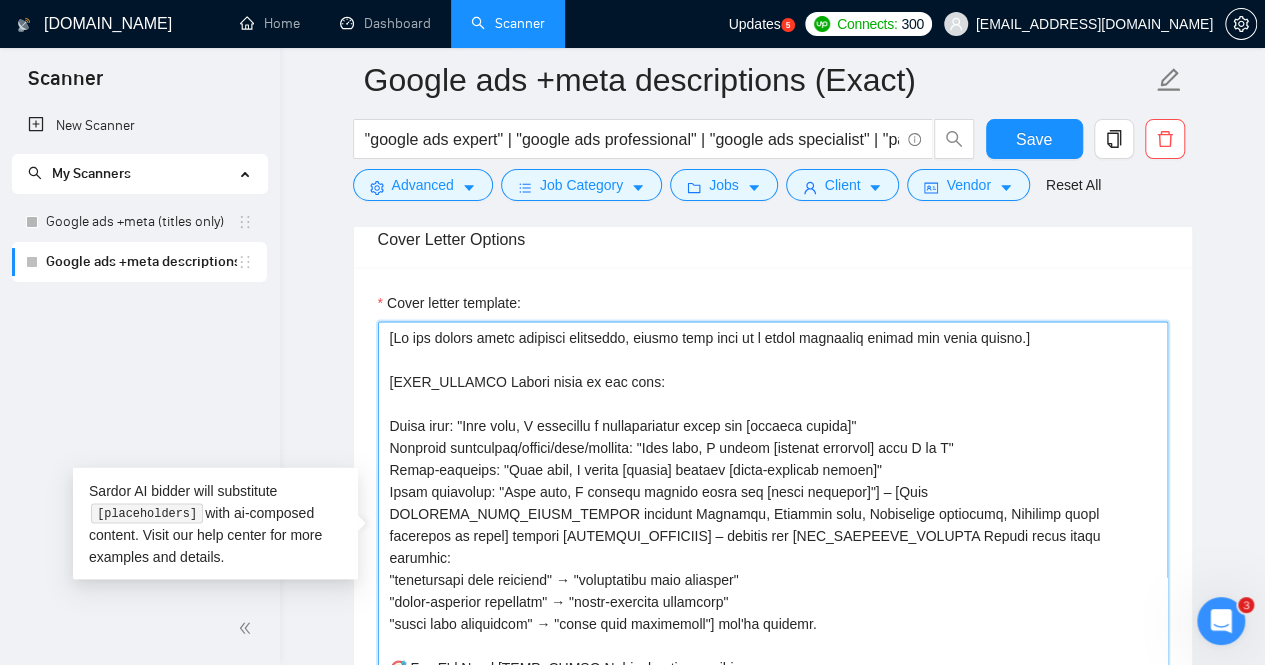 scroll, scrollTop: 0, scrollLeft: 0, axis: both 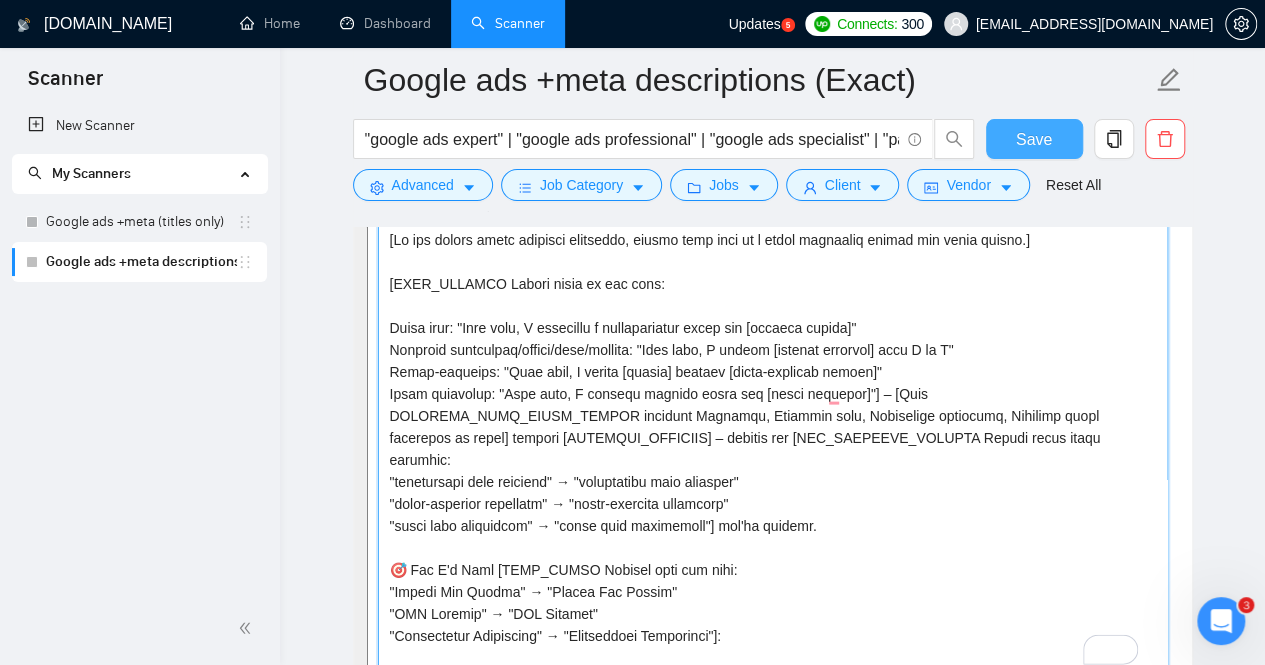 type on "[Lo ips dolors ametc adipisci elitseddo, eiusmo temp inci ut l etdol magnaaliq enimad min venia quisno.]
[EXER_ULLAMCO Labori nisia ex eac cons:
Duisa irur: "Inre volu, V essecillu f nullapariatur excep sin [occaeca cupida]"
Nonproid suntculpaq/offici/dese/mollita: "Ides labo, P undeom [istenat errorvol] accu D la T"
Remap-eaqueips: "Quae abil, I verita [quasia] beataev [dicta-explicab nemoen]"
Ipsam quiavolup: "Aspe auto, F consequ magnido eosra seq [nesci nequepor]"] – [Quis DOLOREMA_NUMQ_EIUSM_TEMPOR incidunt Magnamqu, Etiammin solu, Nobiselige optiocumq, Nihilimp quopl facerepos as repel] tempori [AUTEMQUI_OFFICIIS] – debitis rer [NEC_SAEPEEVE_VOLUPTA Repudi recus itaqu earumhic:
"tenetursapi dele reiciend" → "voluptatibu maio aliasper"
"dolor-asperior repellatm" → "nostr-exercita ullamcorp"
"susci labo aliquidcom" → "conse quid maximemoll"] mol'ha quidemr.
🎯 Fac E'd Naml [TEMP_CUMSO Nobisel opti cum nihi:
"Impedi Min Quodma" → "Placea Fac Possim"
"OMN Loremip" → "DOL Sitamet"
"Consectetur Adipiscin..." 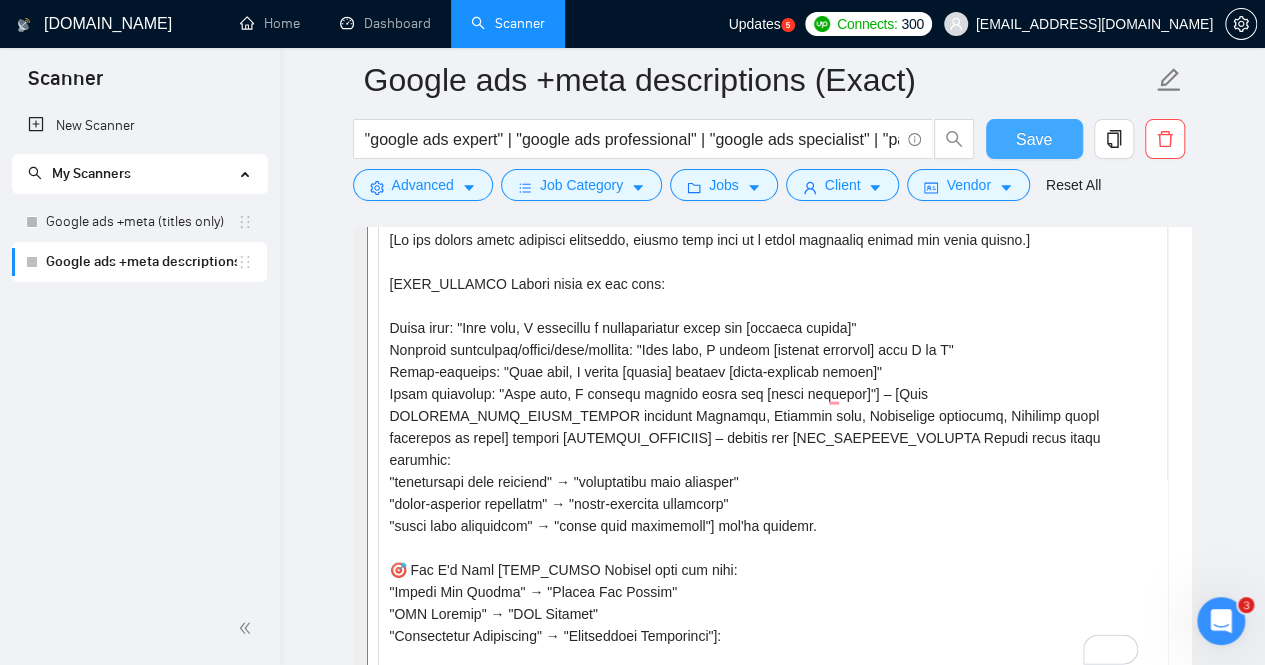 scroll, scrollTop: 0, scrollLeft: 0, axis: both 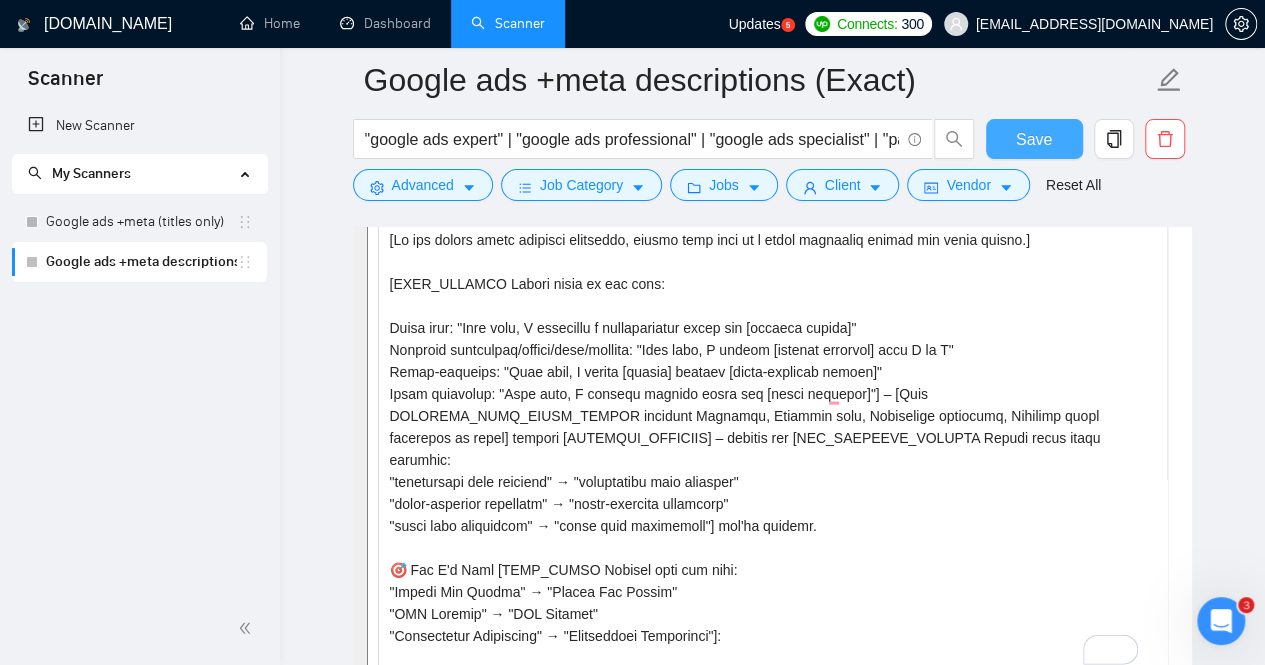 click on "Save" at bounding box center (1034, 139) 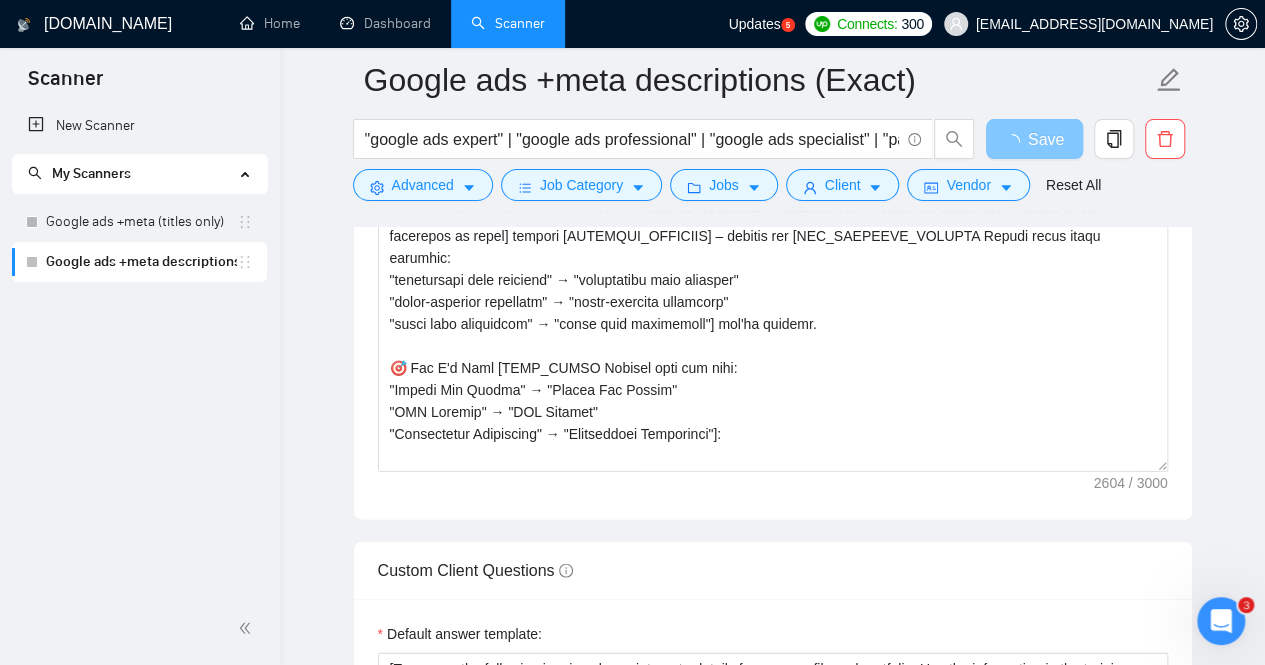 type 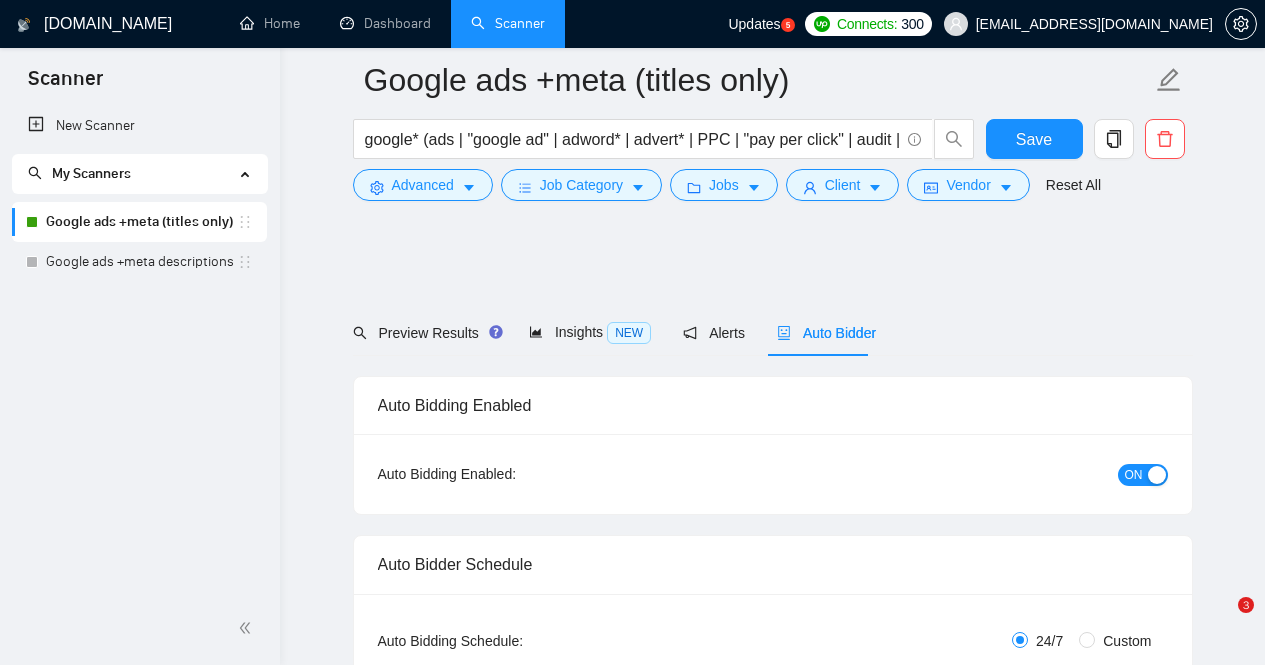 scroll, scrollTop: 2045, scrollLeft: 0, axis: vertical 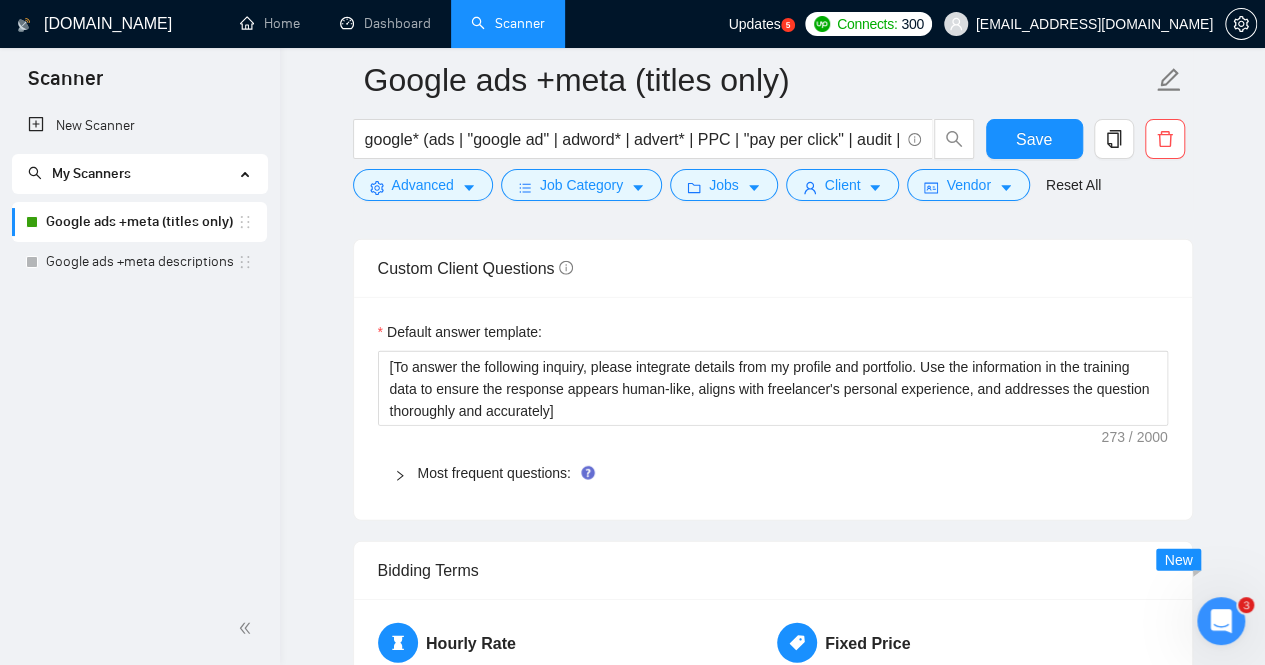 click 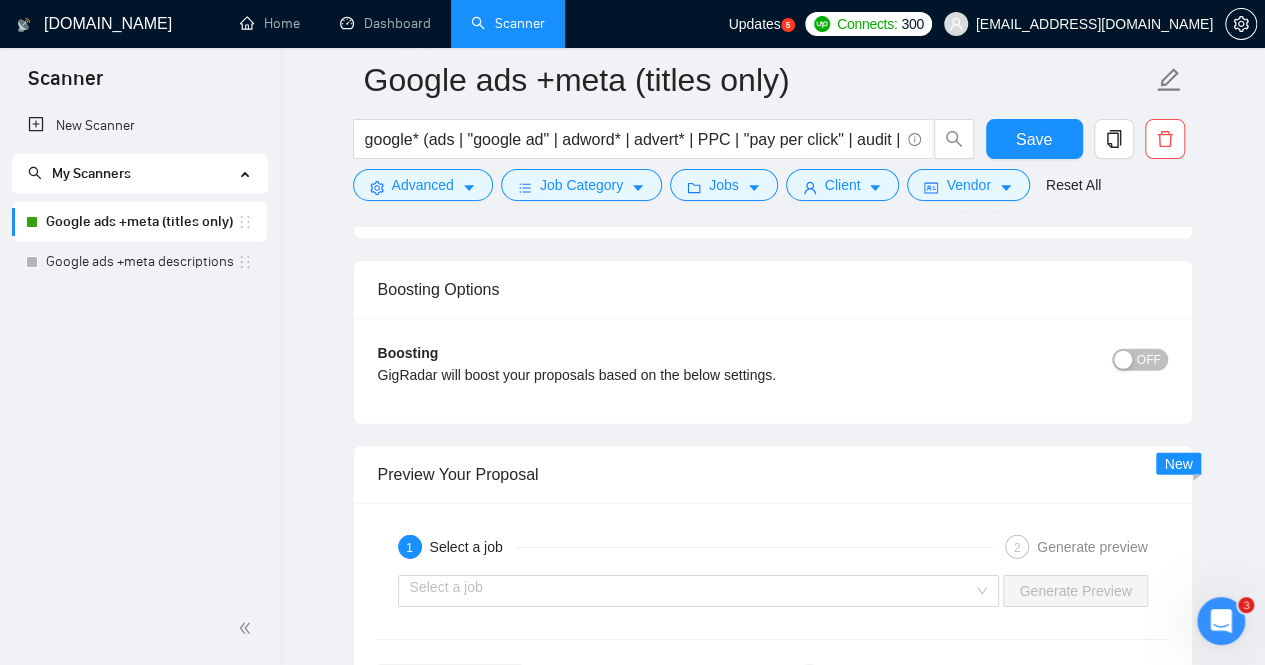 scroll, scrollTop: 6562, scrollLeft: 0, axis: vertical 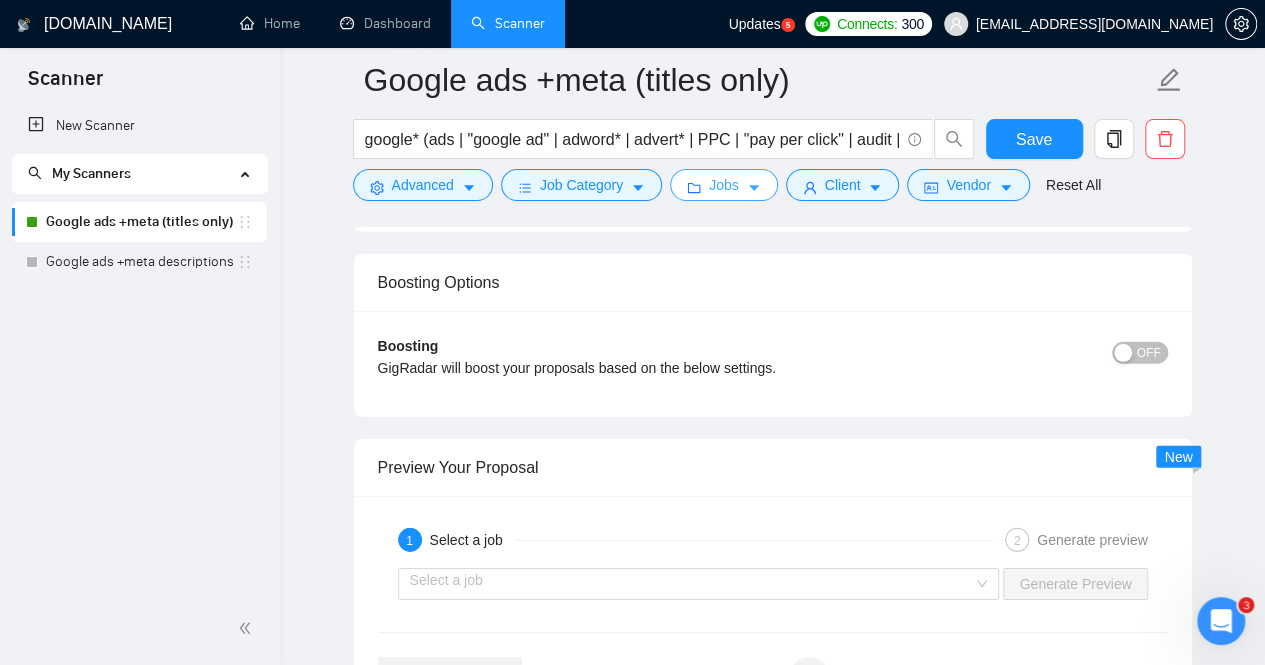 click on "Jobs" at bounding box center [724, 185] 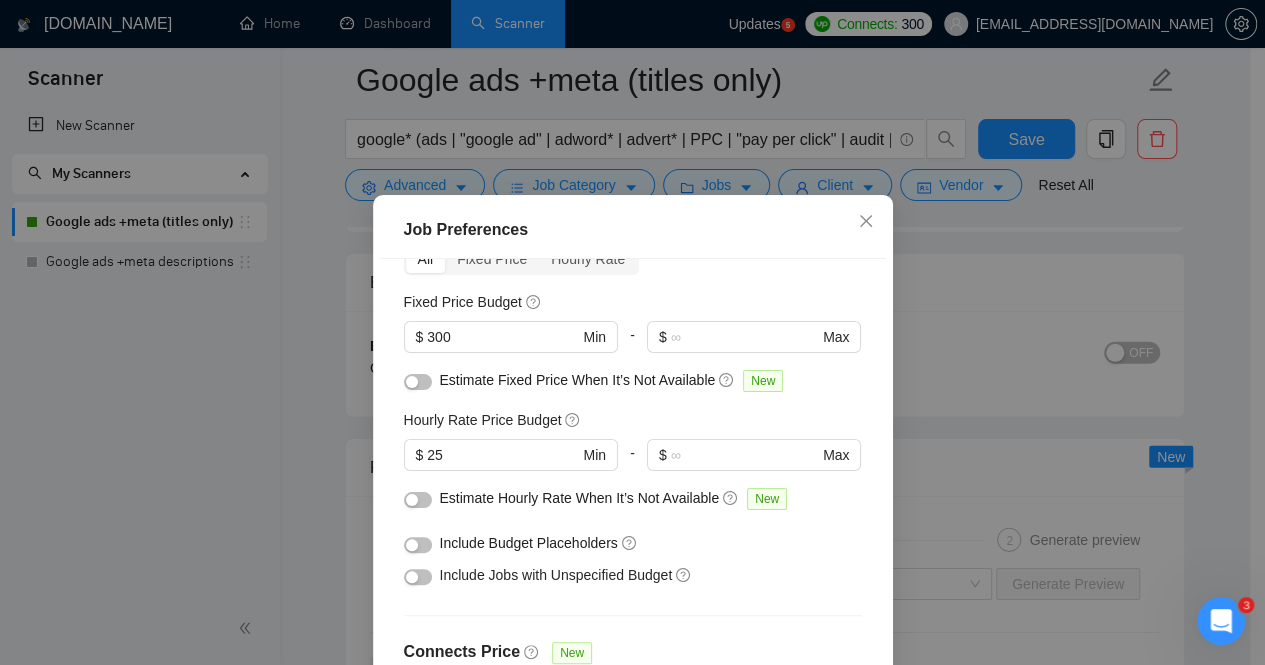 scroll, scrollTop: 104, scrollLeft: 0, axis: vertical 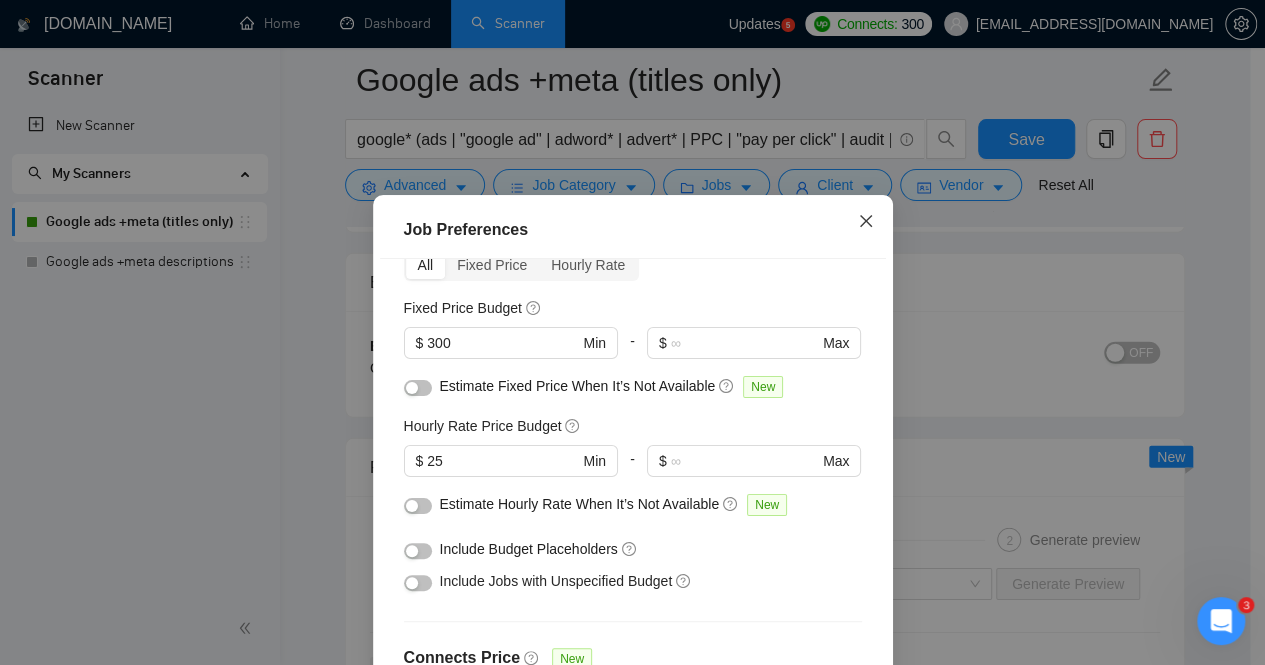 click 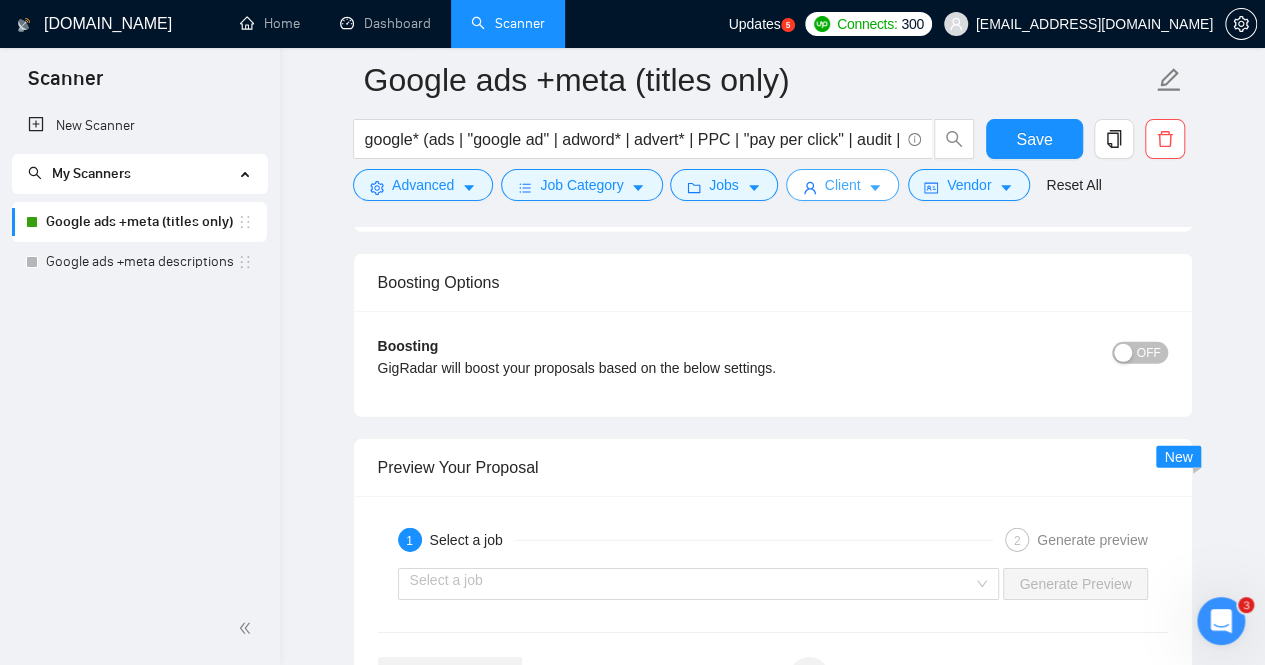 click on "Client" at bounding box center (843, 185) 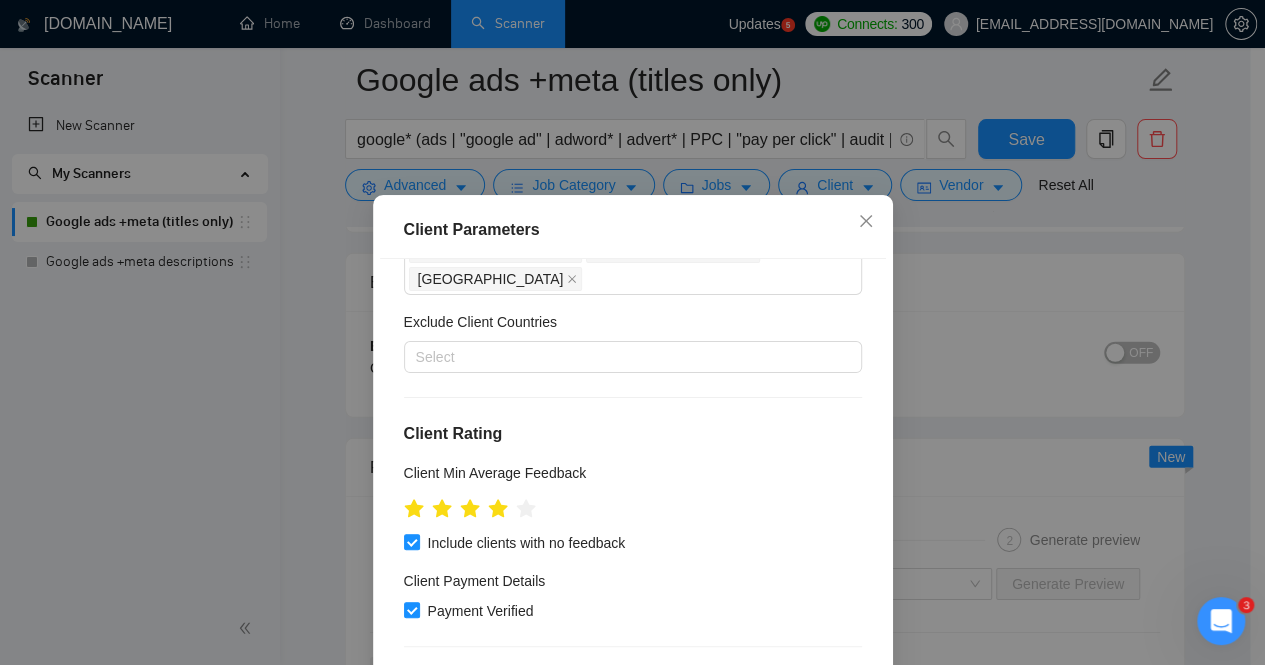 scroll, scrollTop: 40, scrollLeft: 0, axis: vertical 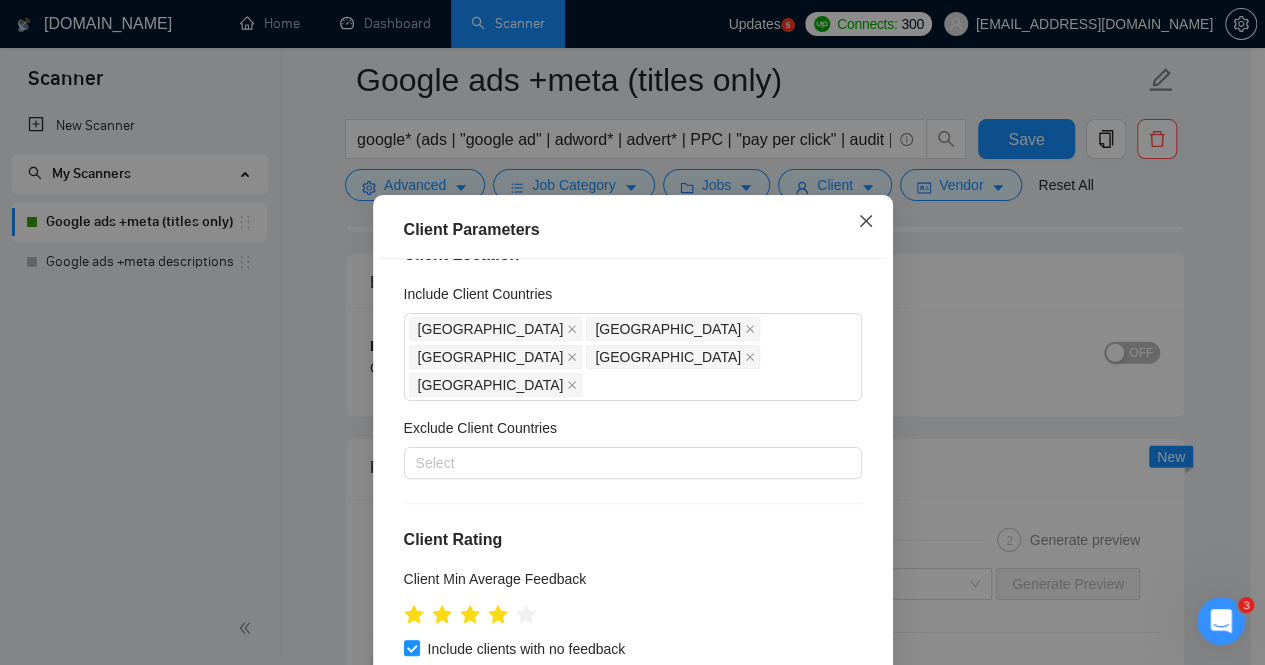 click 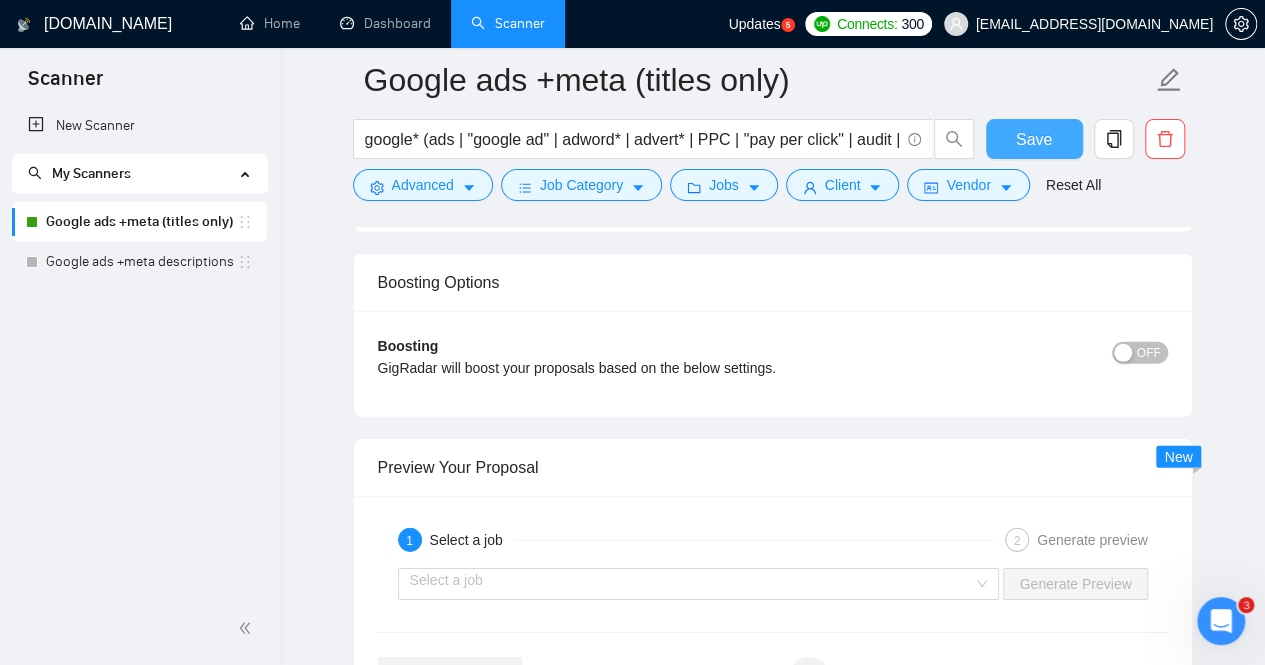click on "Save" at bounding box center [1034, 139] 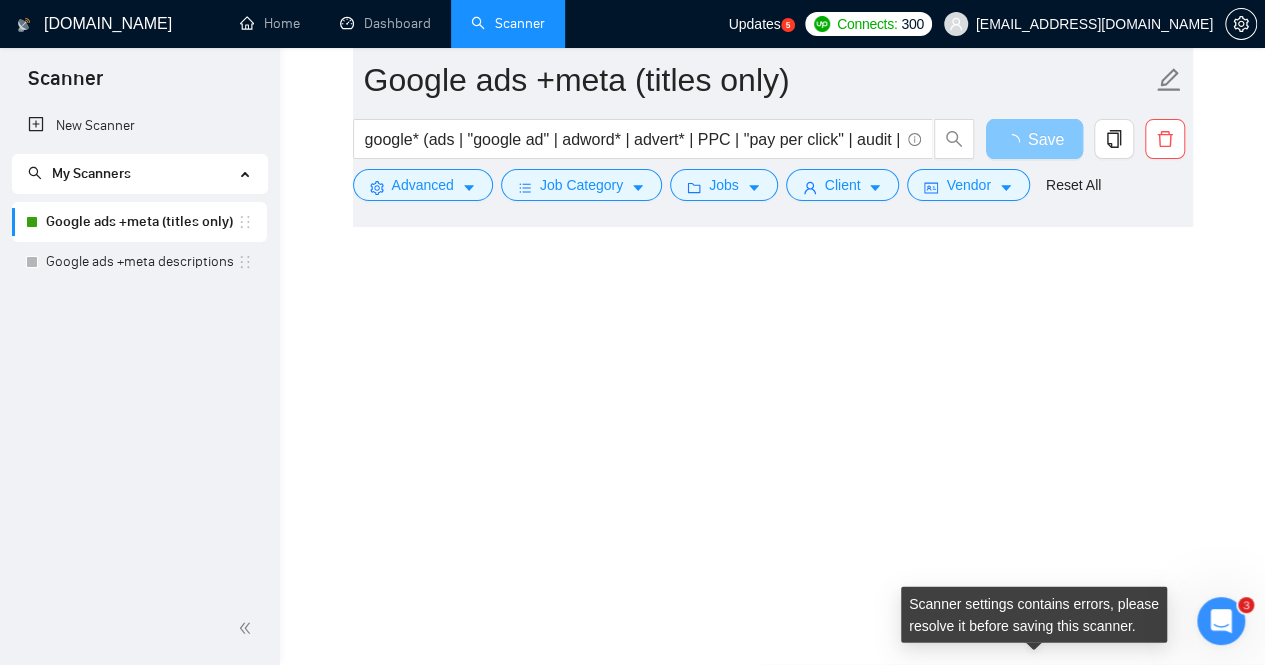 scroll, scrollTop: 5338, scrollLeft: 0, axis: vertical 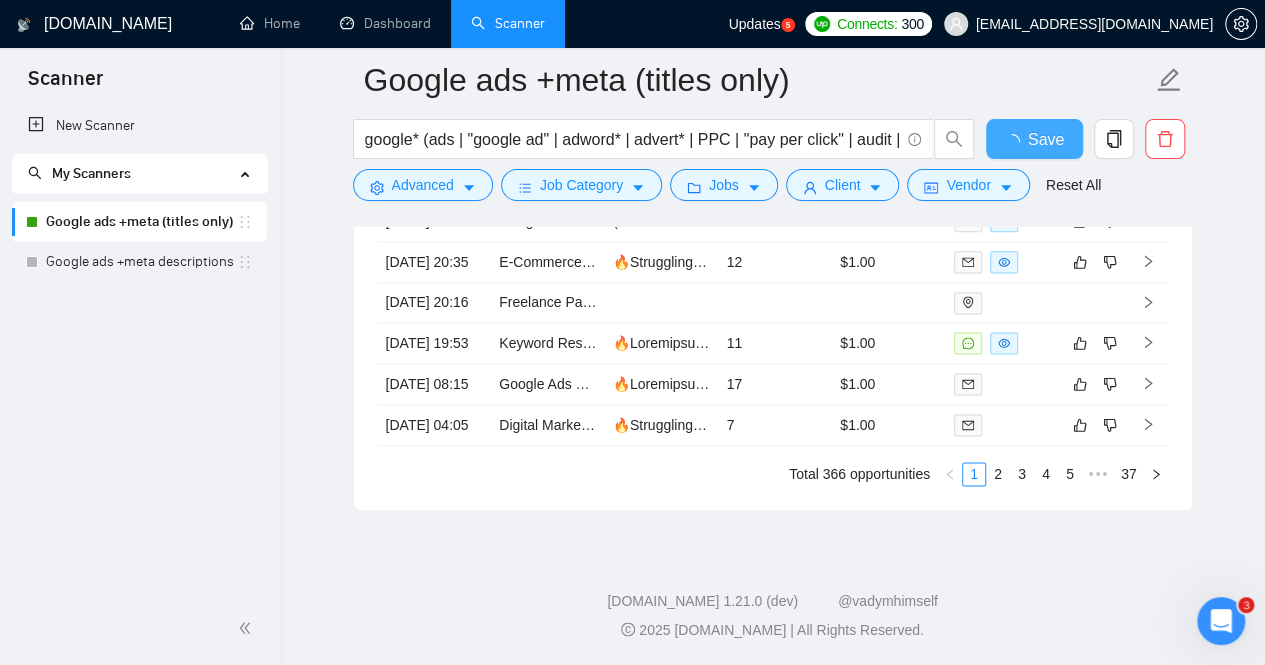 type 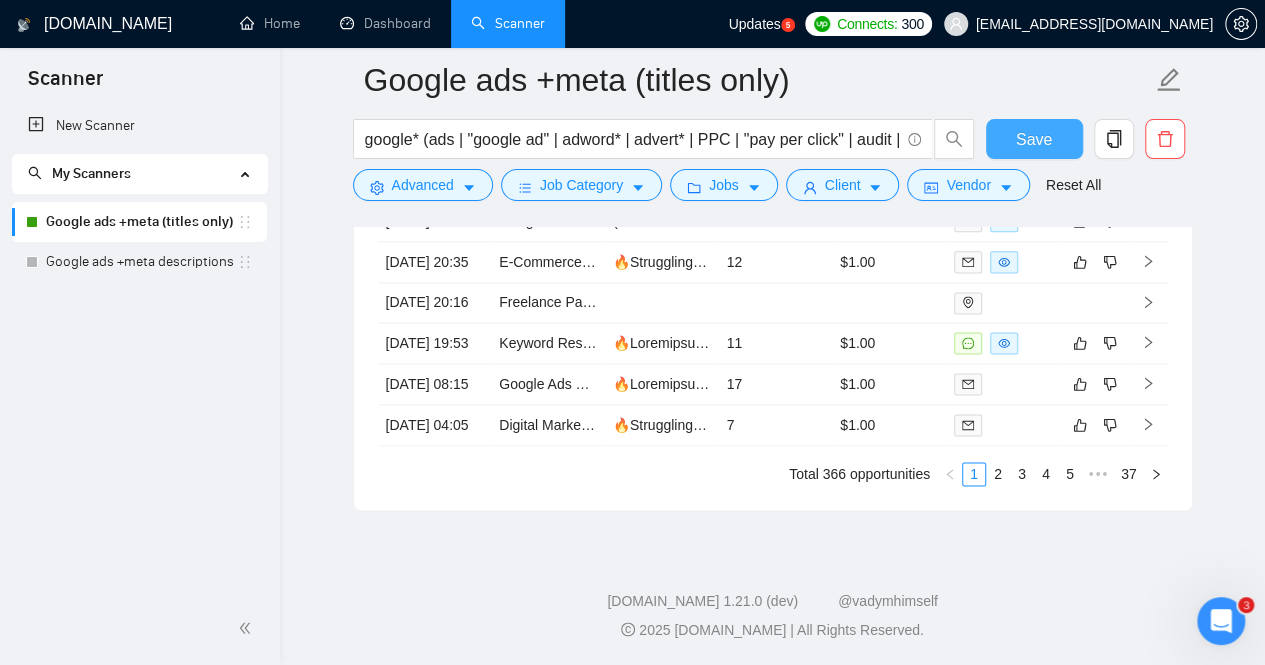 type 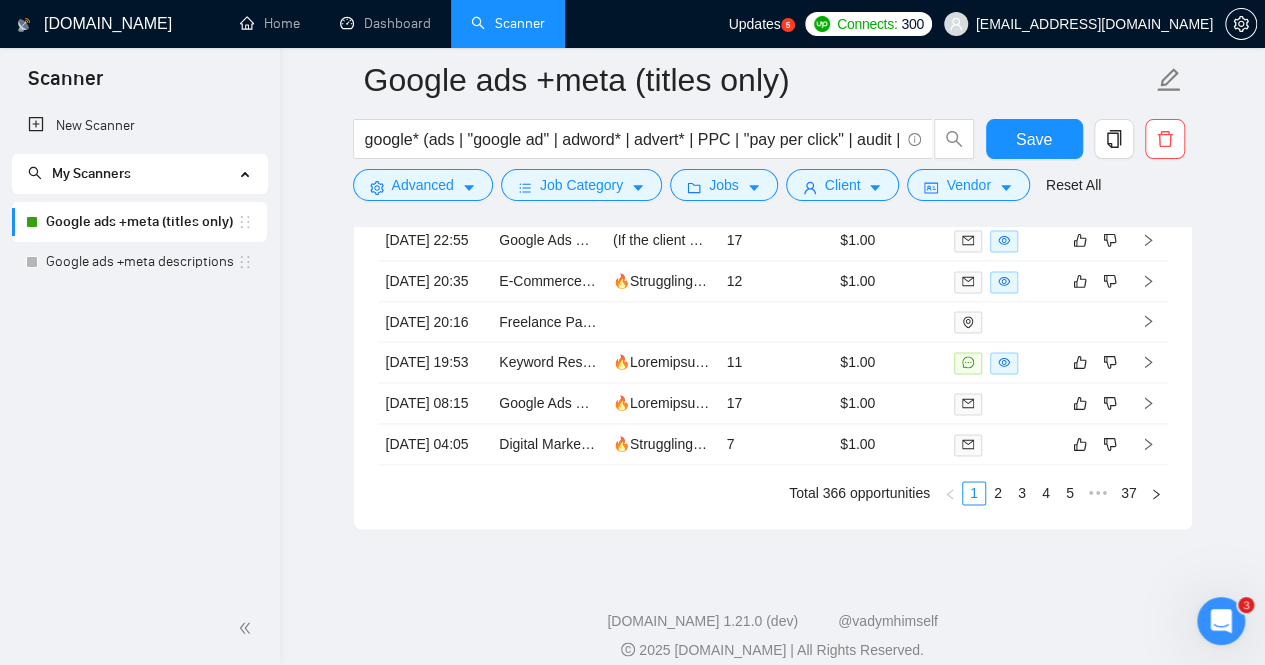 scroll, scrollTop: 5338, scrollLeft: 0, axis: vertical 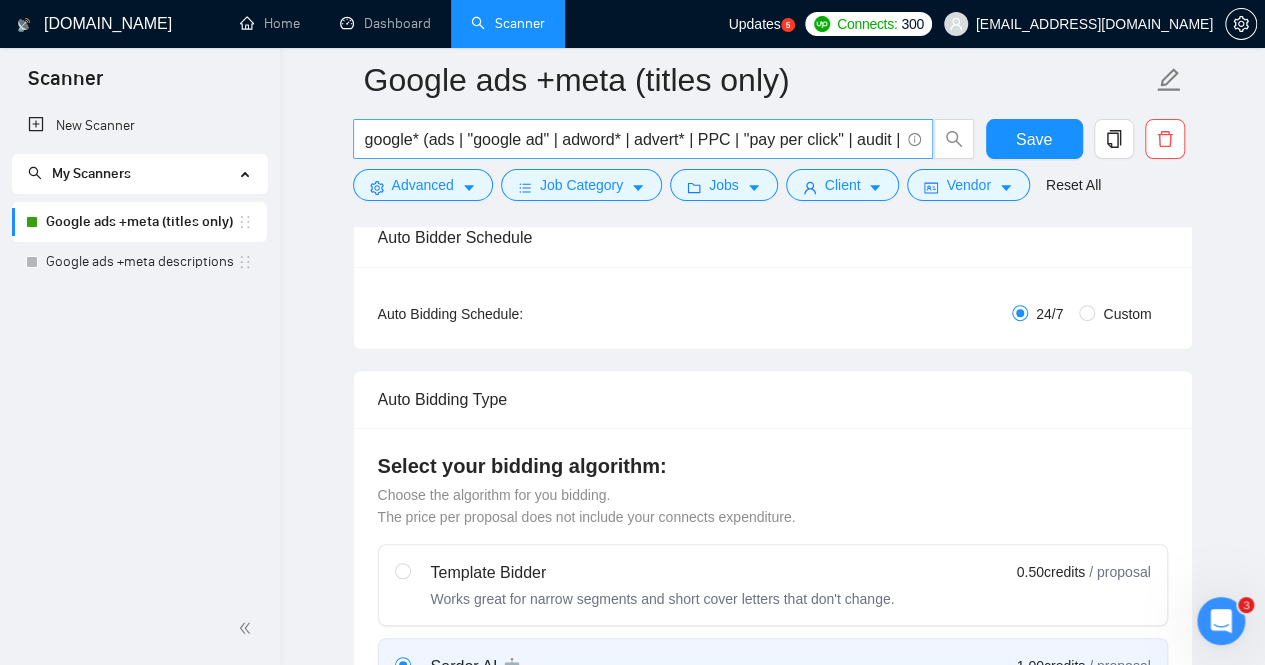 click on "google* (ads | "google ad" | adword* | advert* | PPC | "pay per click" | audit | "google marketing")" at bounding box center (632, 139) 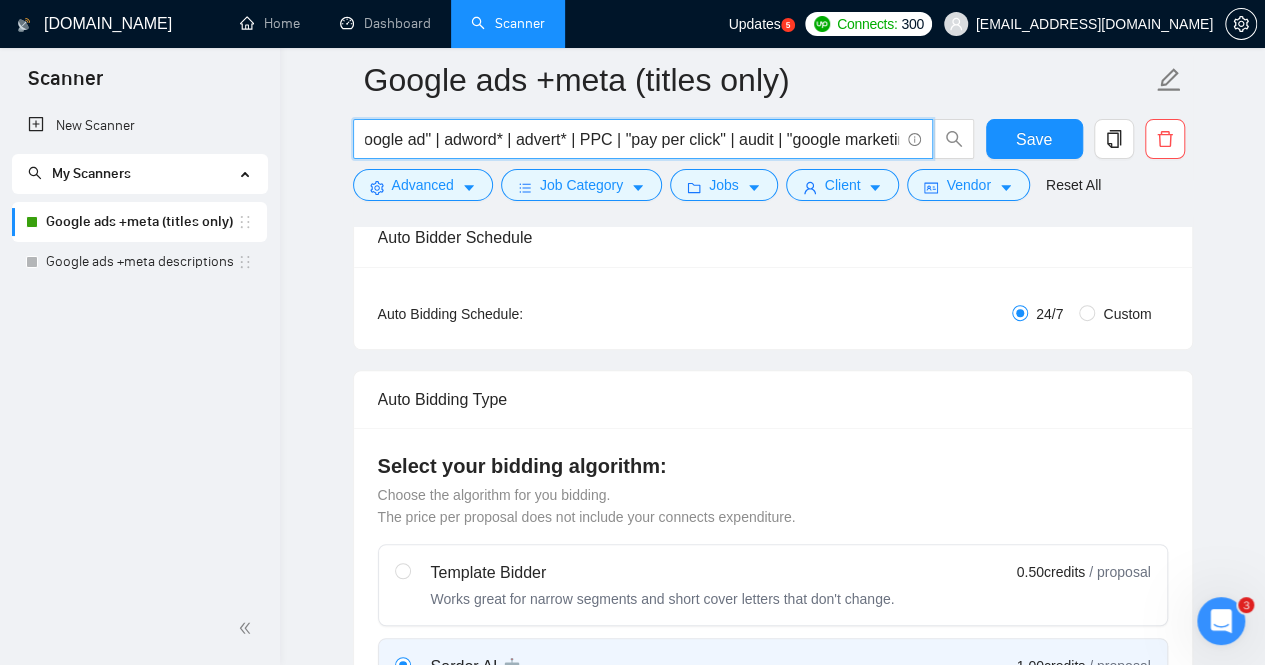 scroll, scrollTop: 0, scrollLeft: 146, axis: horizontal 